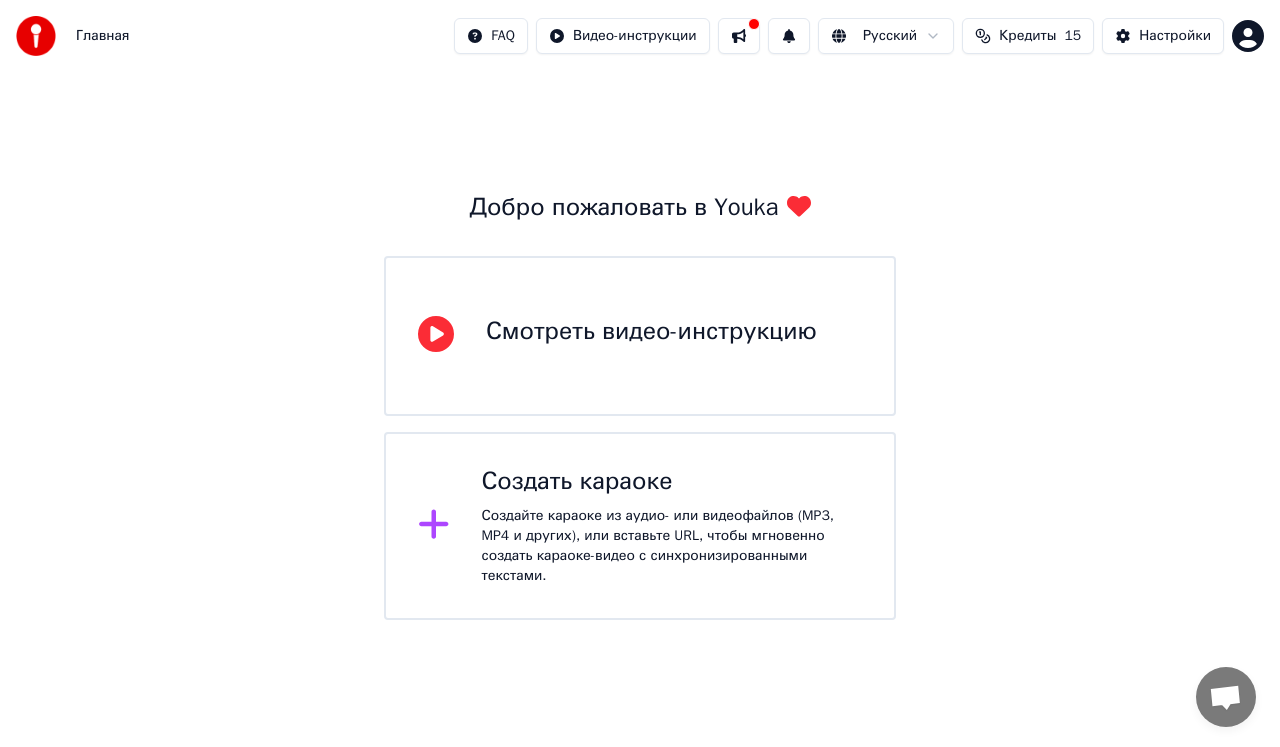 scroll, scrollTop: 0, scrollLeft: 0, axis: both 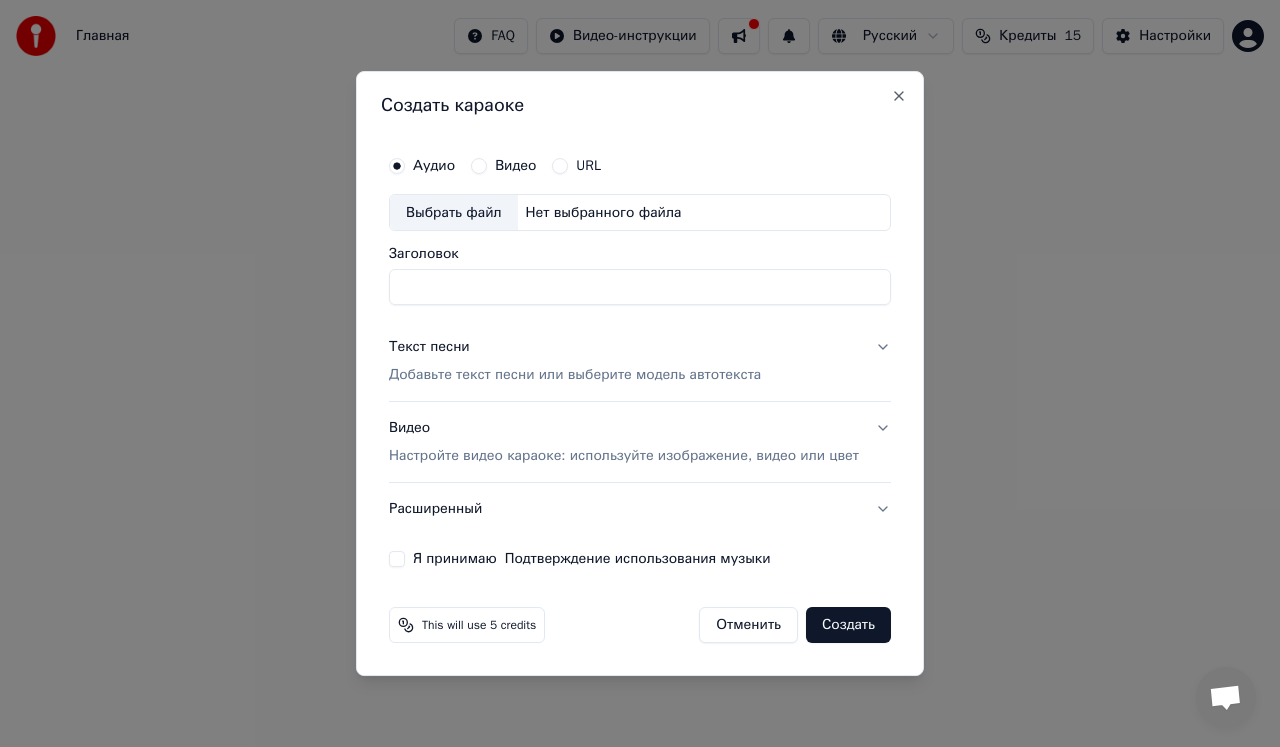 click on "URL" at bounding box center [560, 166] 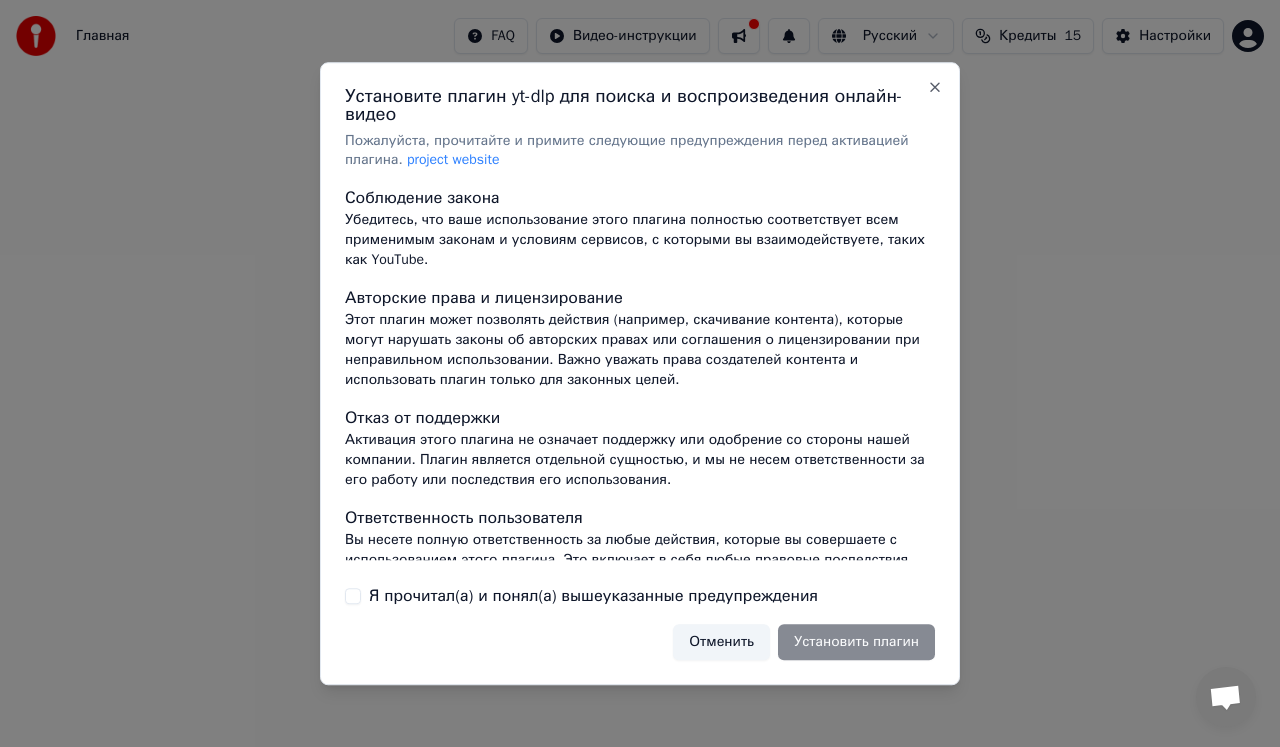 click on "Отменить Установить плагин" at bounding box center [804, 642] 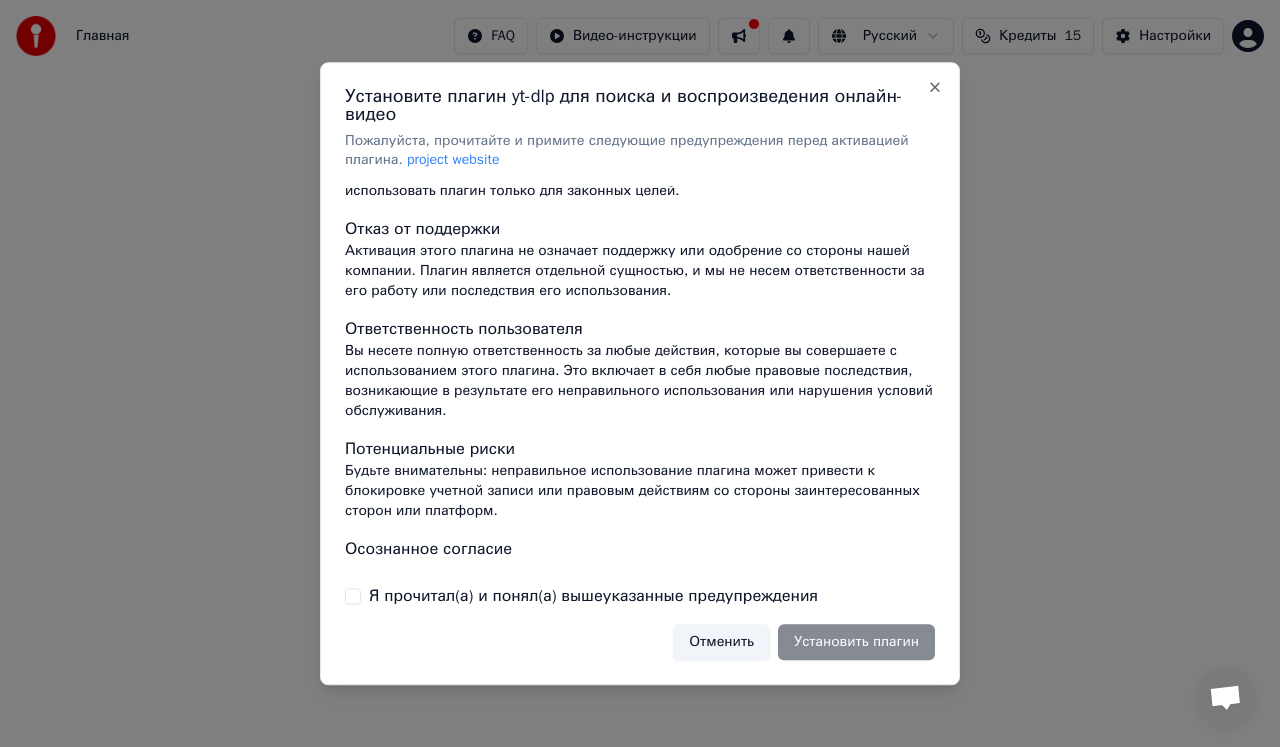 scroll, scrollTop: 230, scrollLeft: 0, axis: vertical 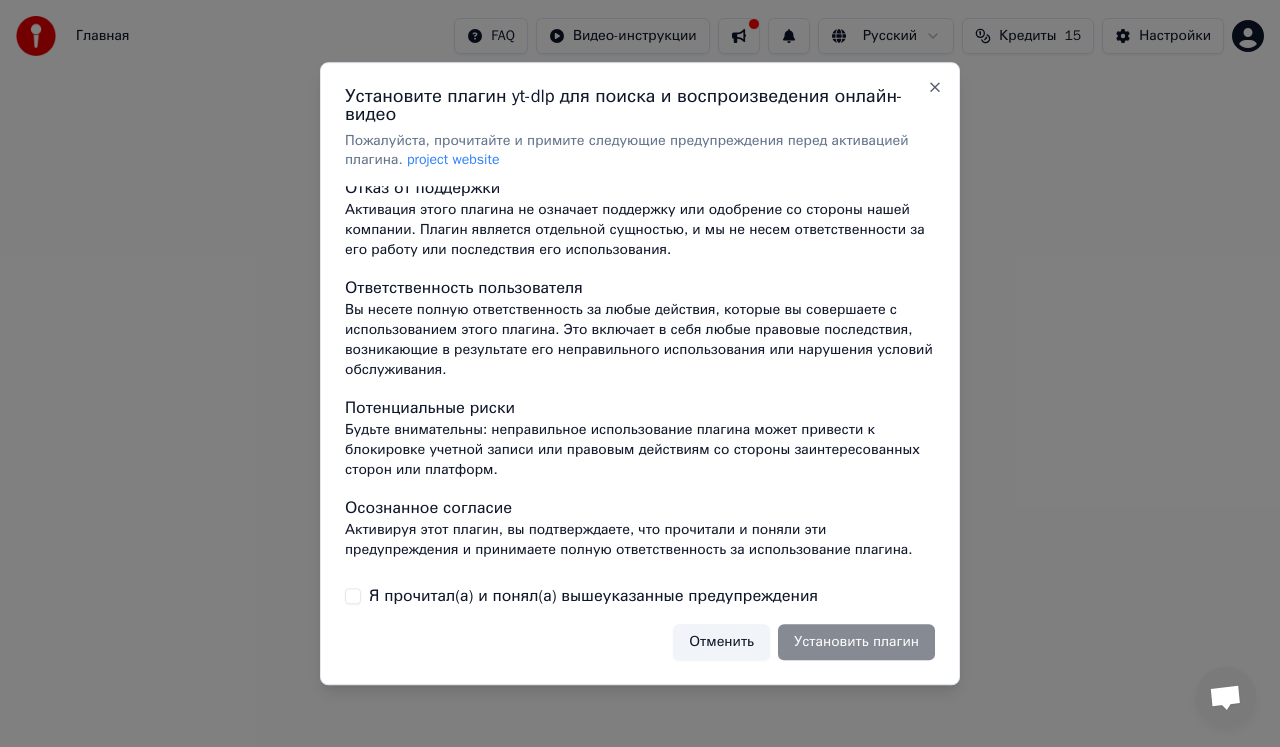 click on "Отменить Установить плагин" at bounding box center [804, 642] 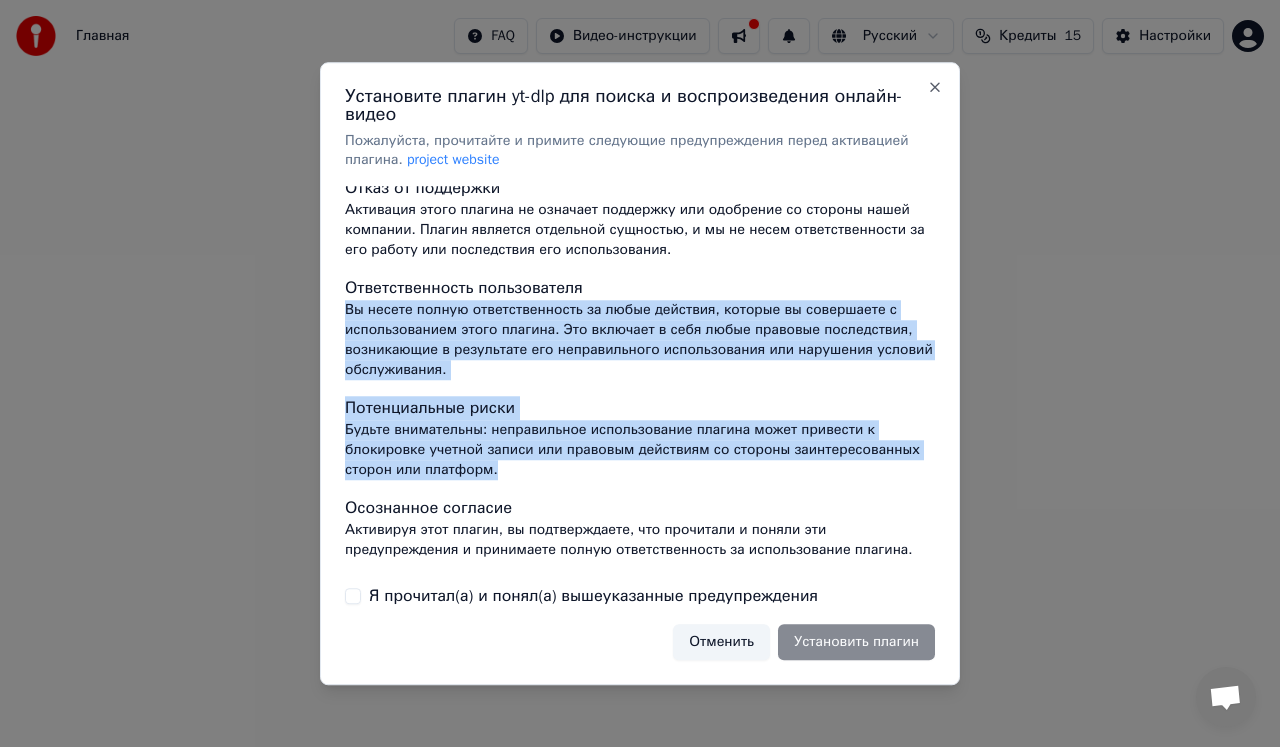 drag, startPoint x: 917, startPoint y: 467, endPoint x: 922, endPoint y: 296, distance: 171.07309 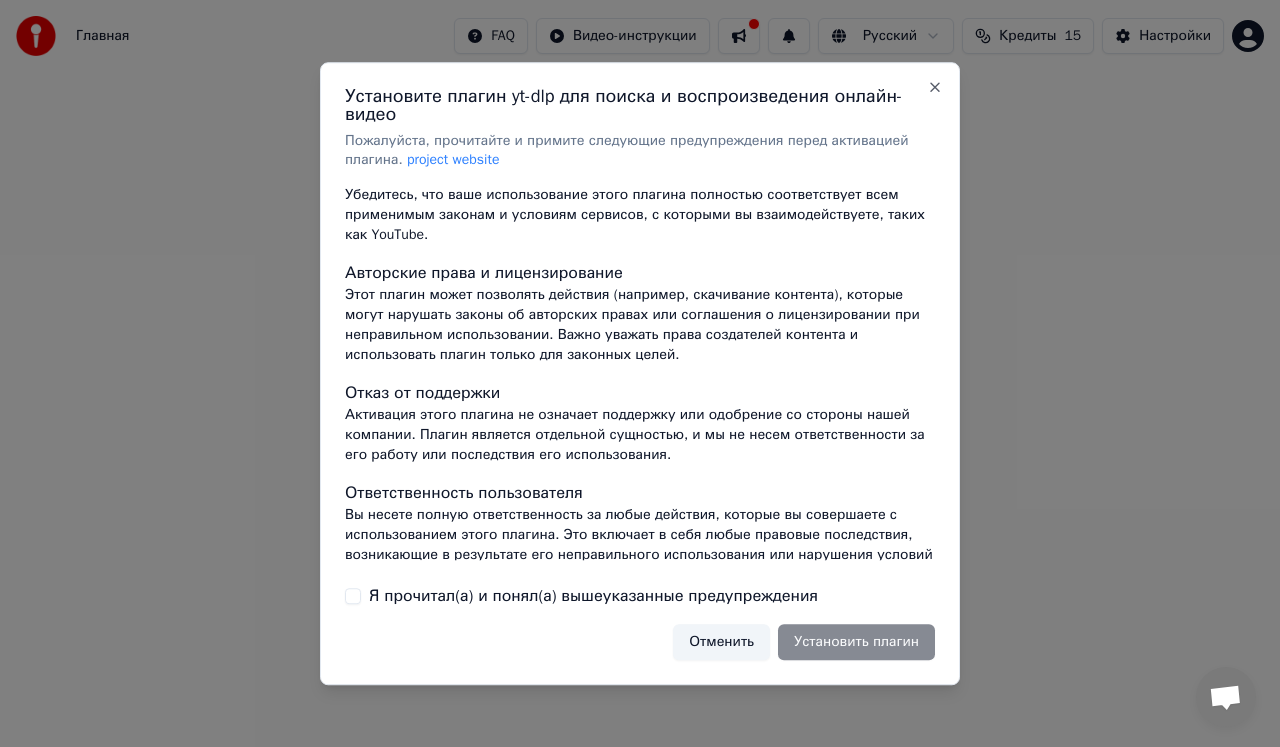 scroll, scrollTop: 0, scrollLeft: 0, axis: both 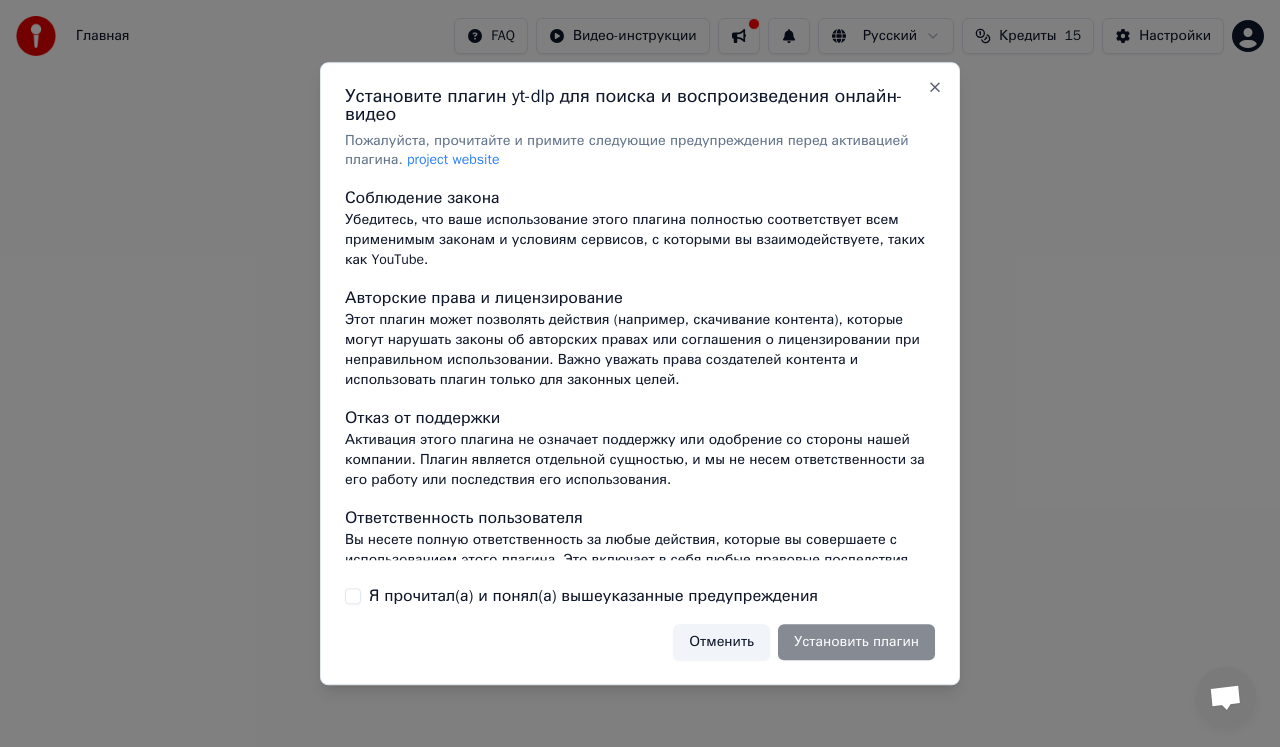 click on "Отменить Установить плагин" at bounding box center [804, 642] 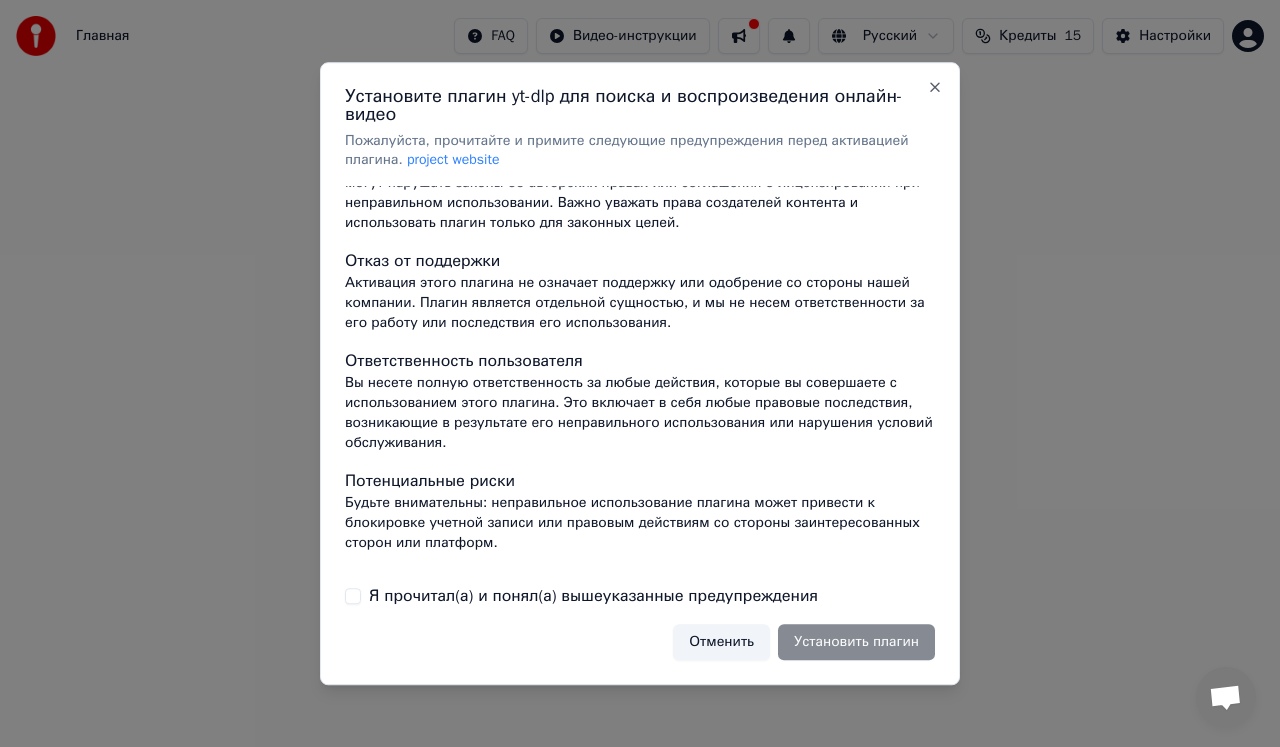 scroll, scrollTop: 0, scrollLeft: 0, axis: both 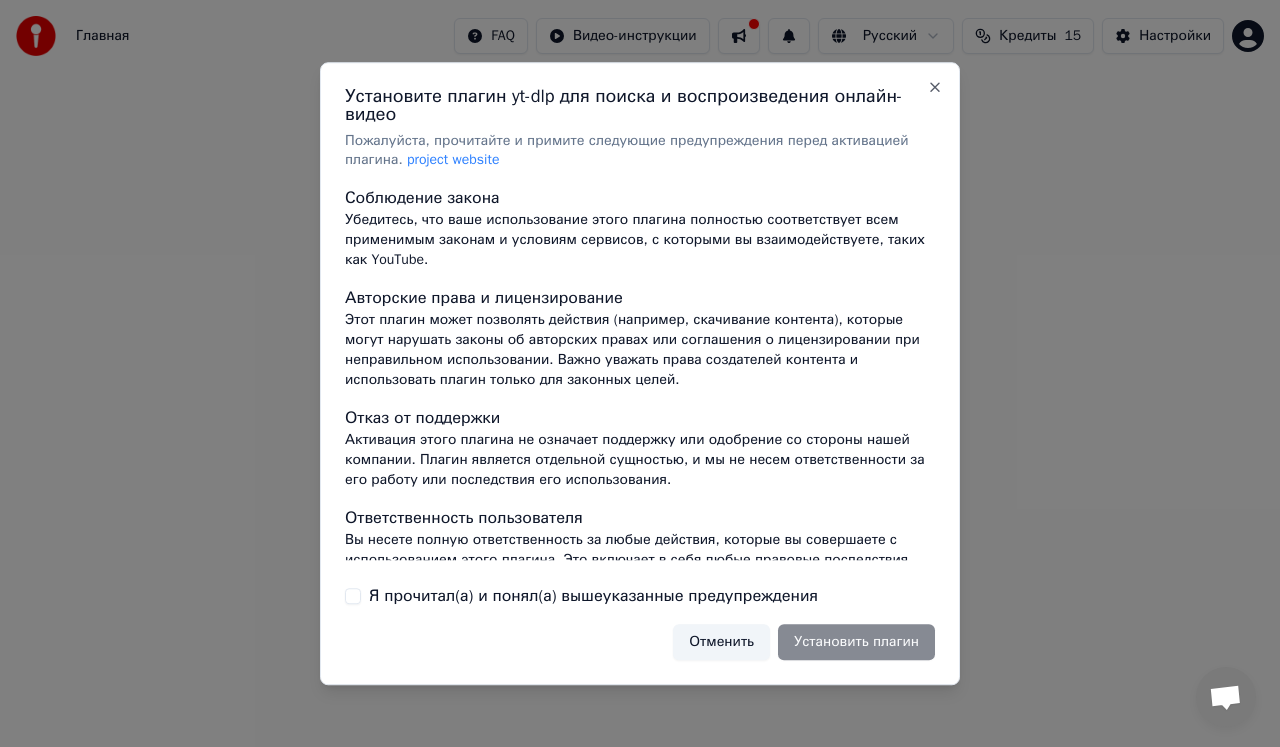 click on "Я прочитал(а) и понял(а) вышеуказанные предупреждения" at bounding box center (353, 596) 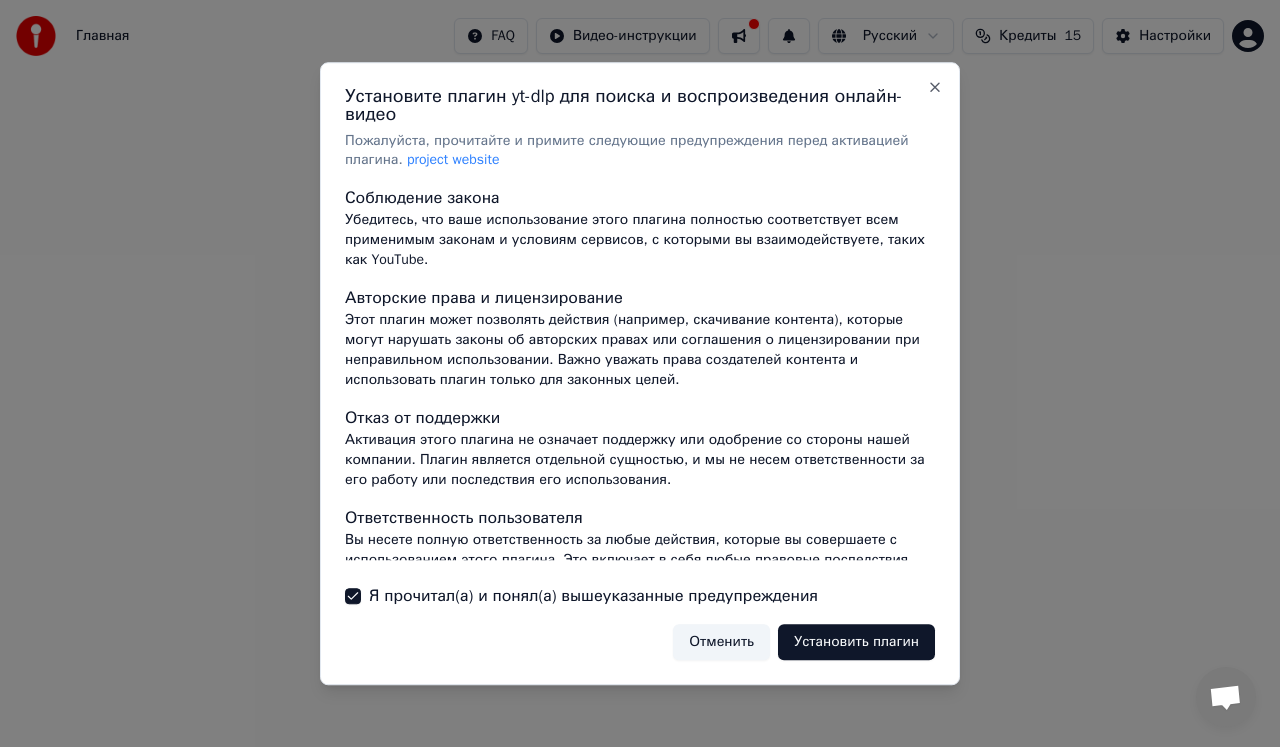 click on "Установить плагин" at bounding box center [856, 642] 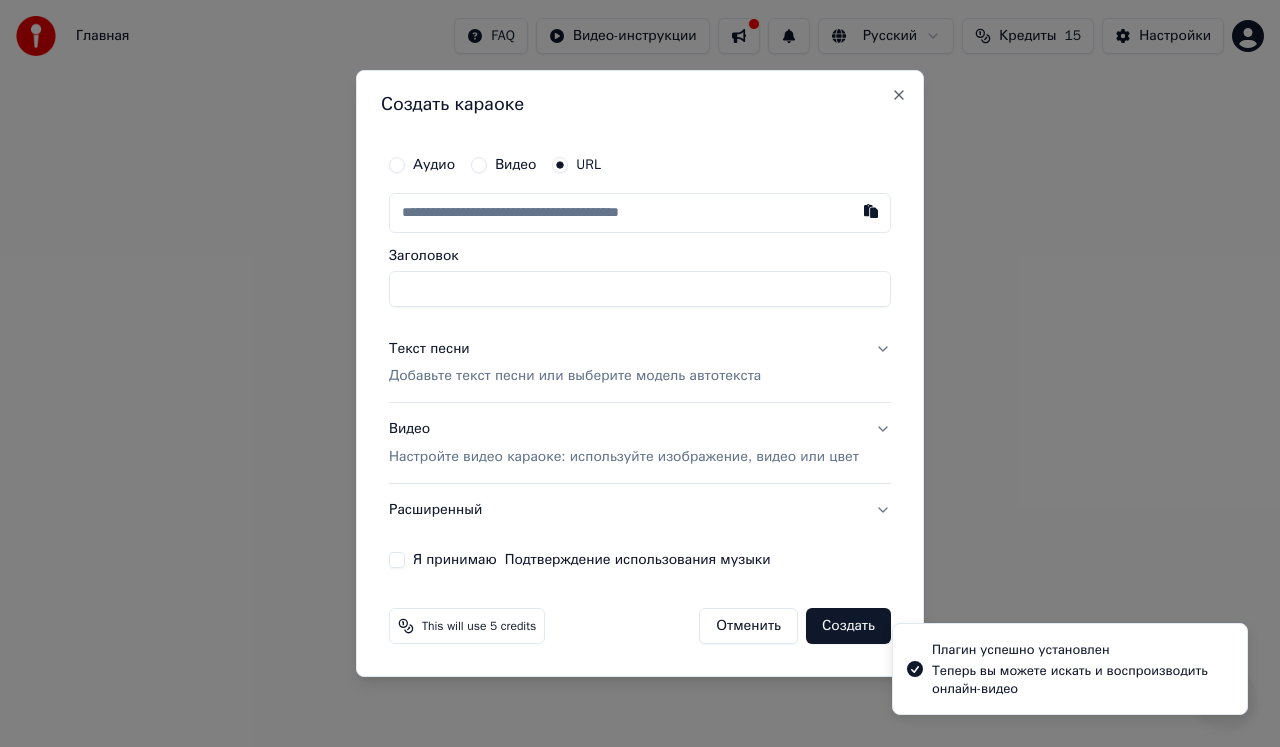 click on "Аудио" at bounding box center (434, 165) 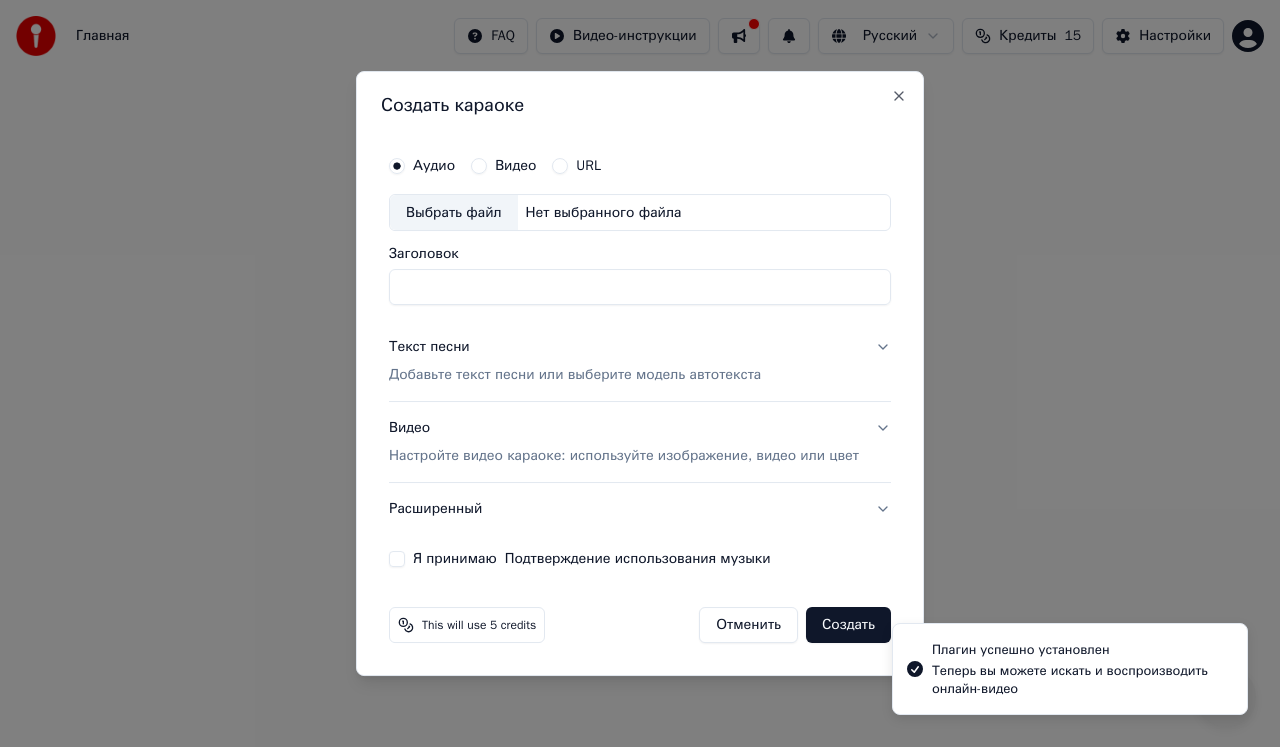 click on "Выбрать файл" at bounding box center [454, 213] 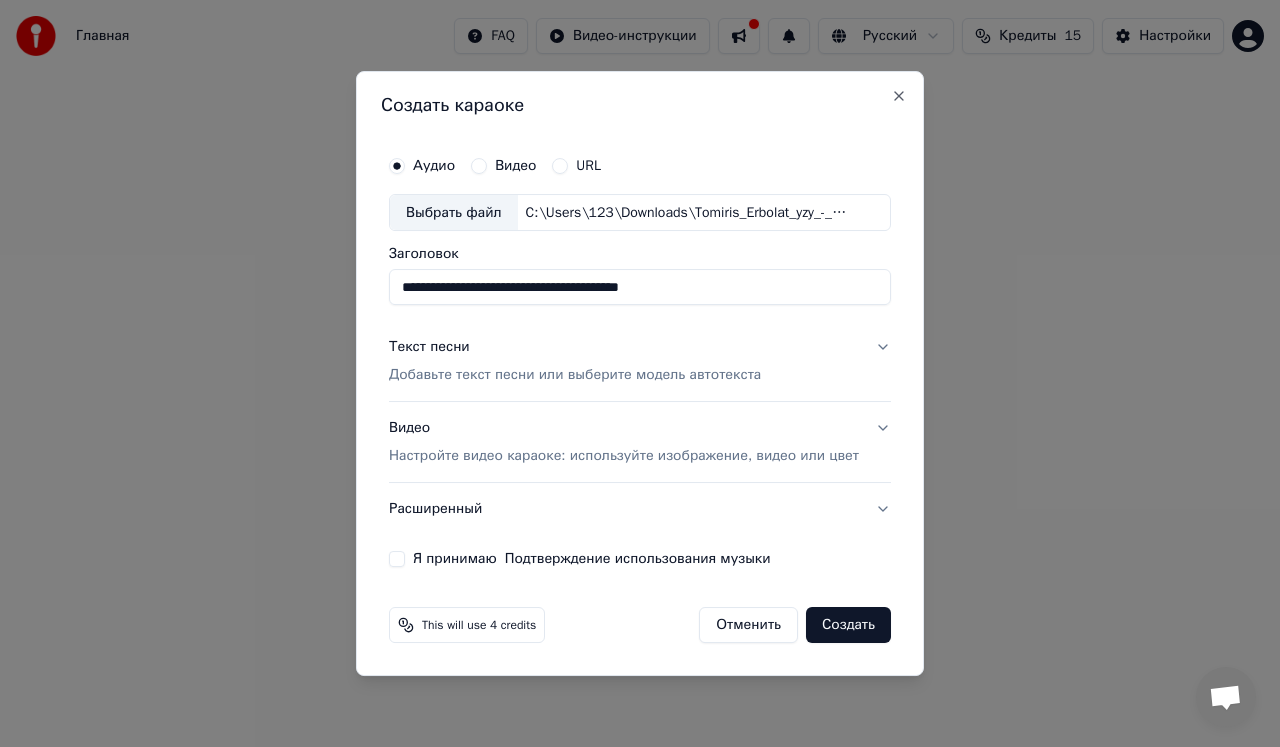 click on "**********" at bounding box center (640, 288) 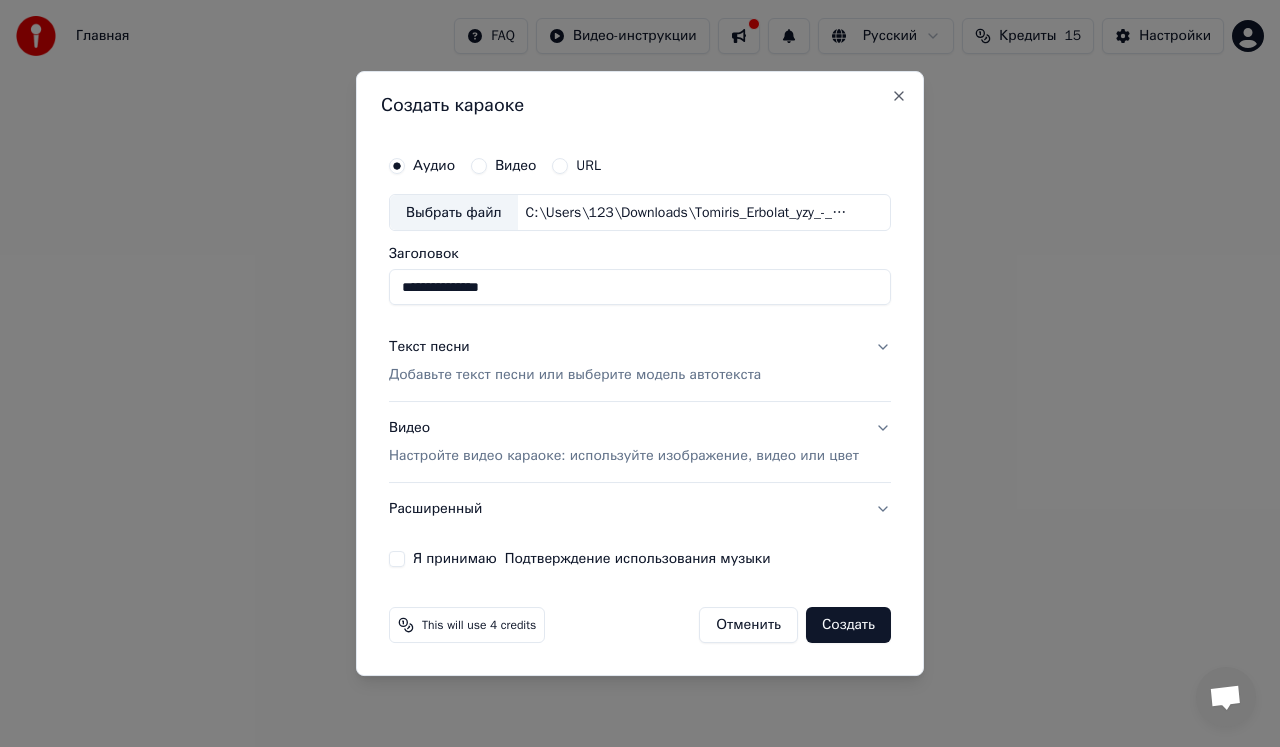 type on "**********" 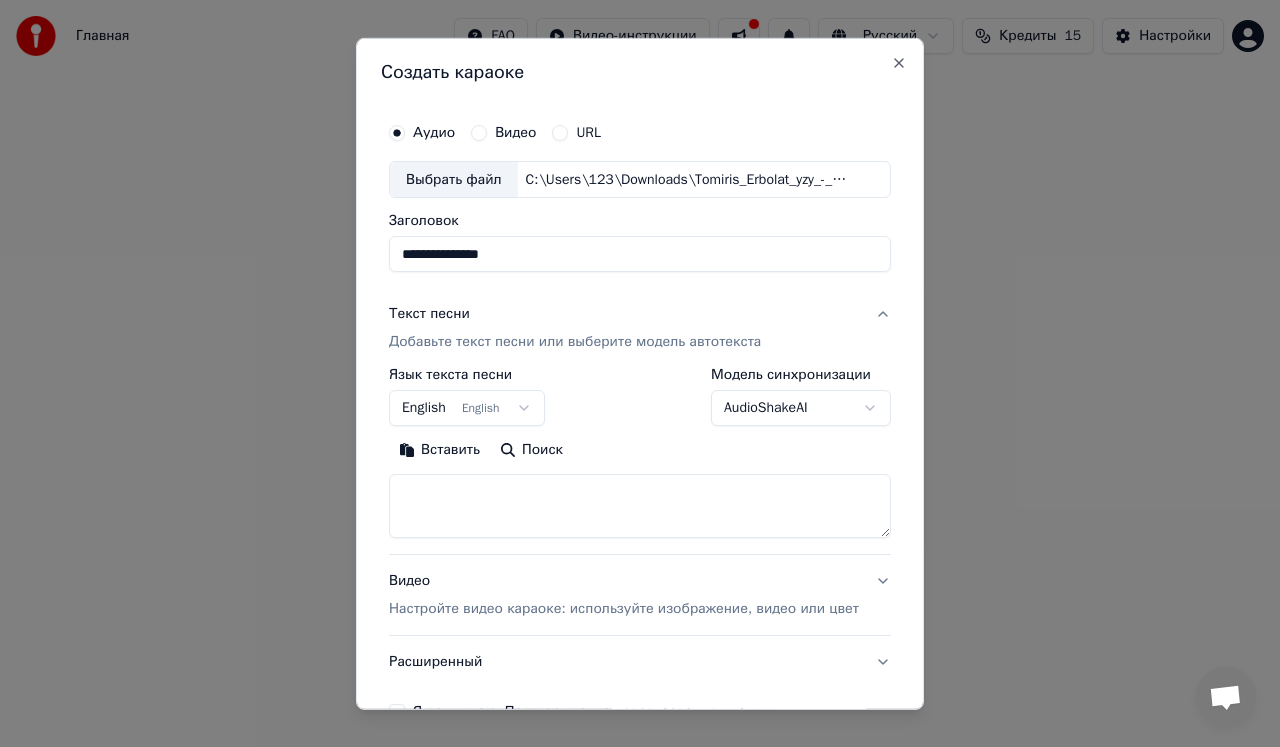 click on "English English" at bounding box center (467, 408) 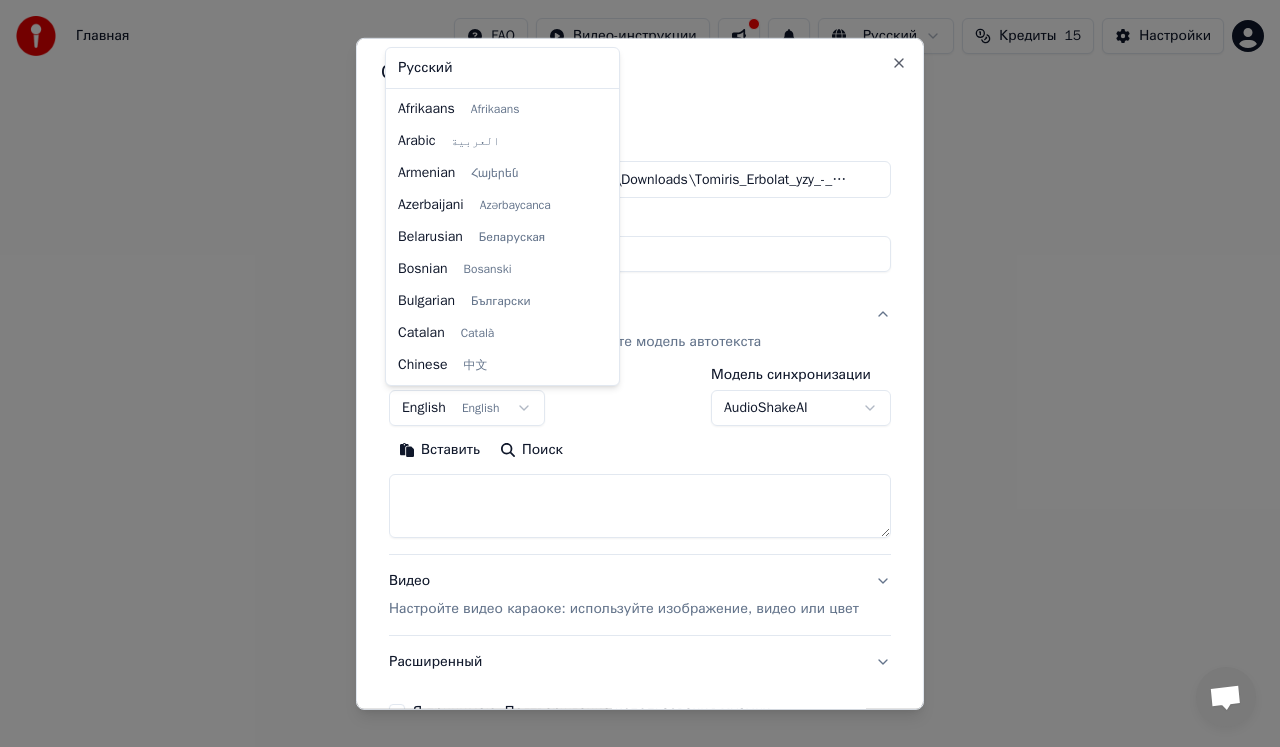 scroll, scrollTop: 160, scrollLeft: 0, axis: vertical 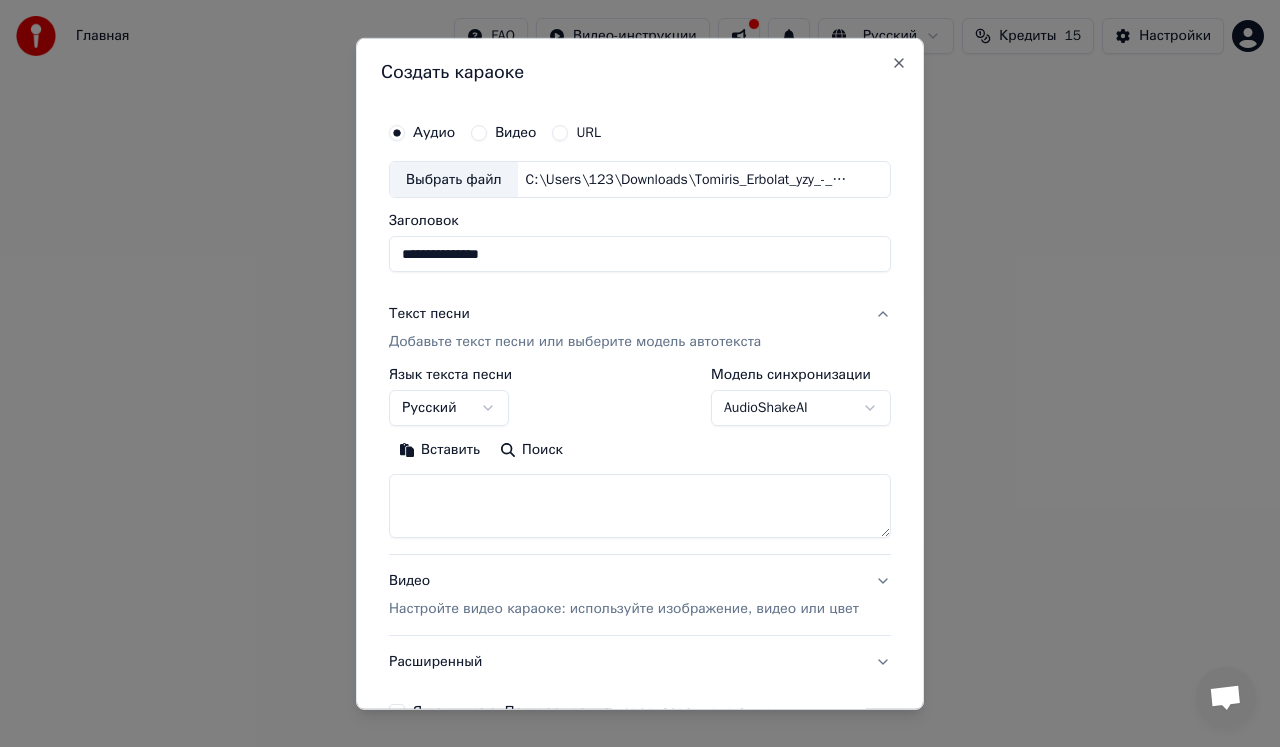 click on "Русский" at bounding box center (449, 408) 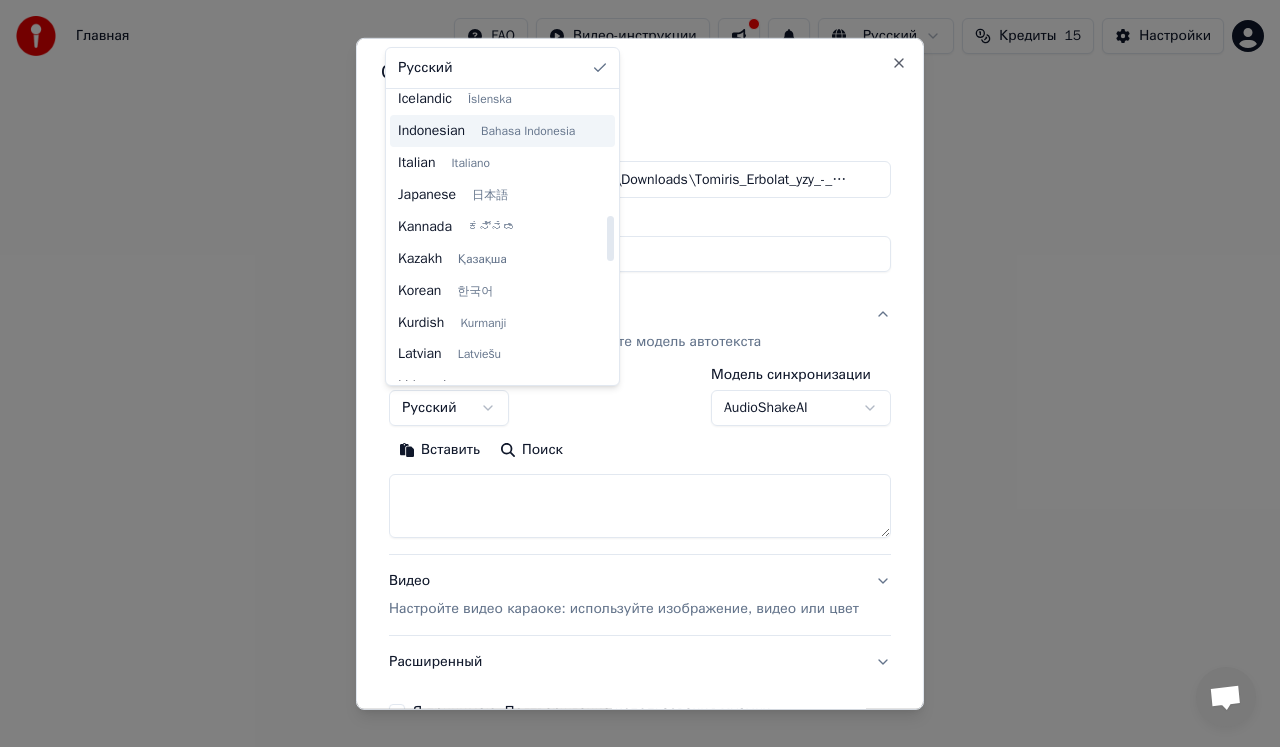 scroll, scrollTop: 800, scrollLeft: 0, axis: vertical 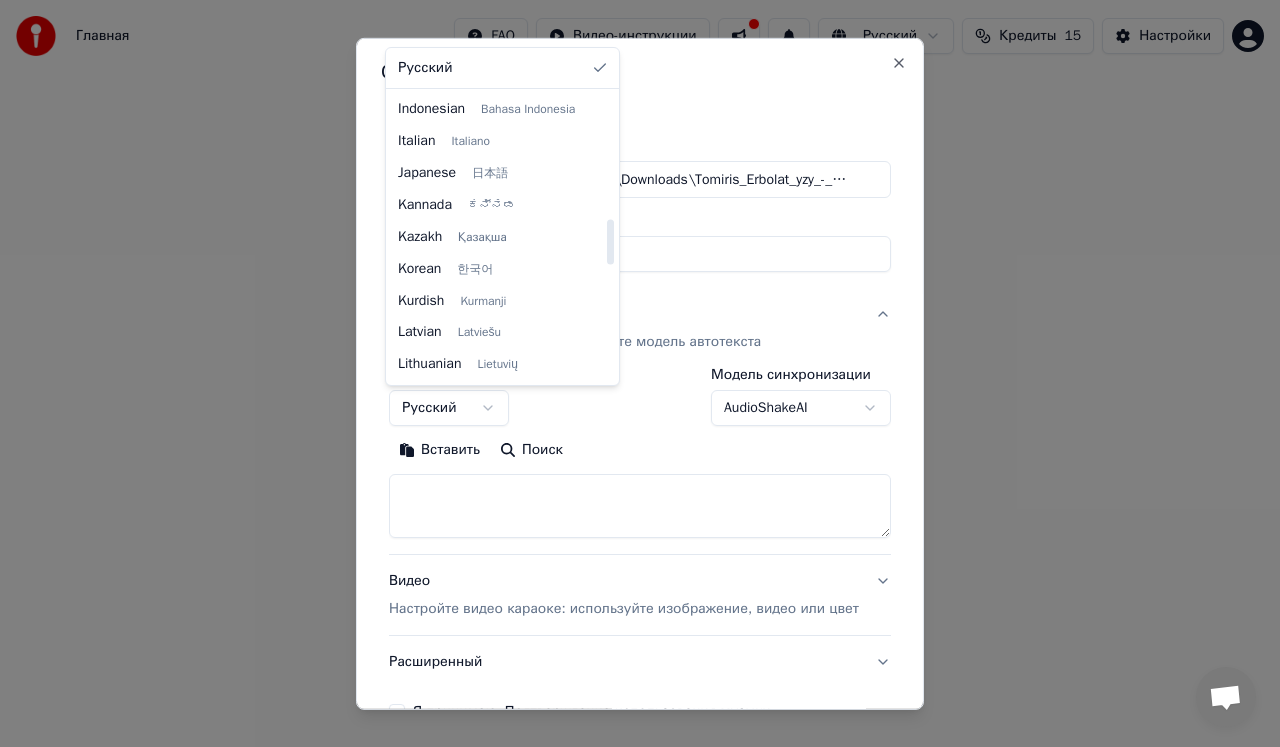select on "**" 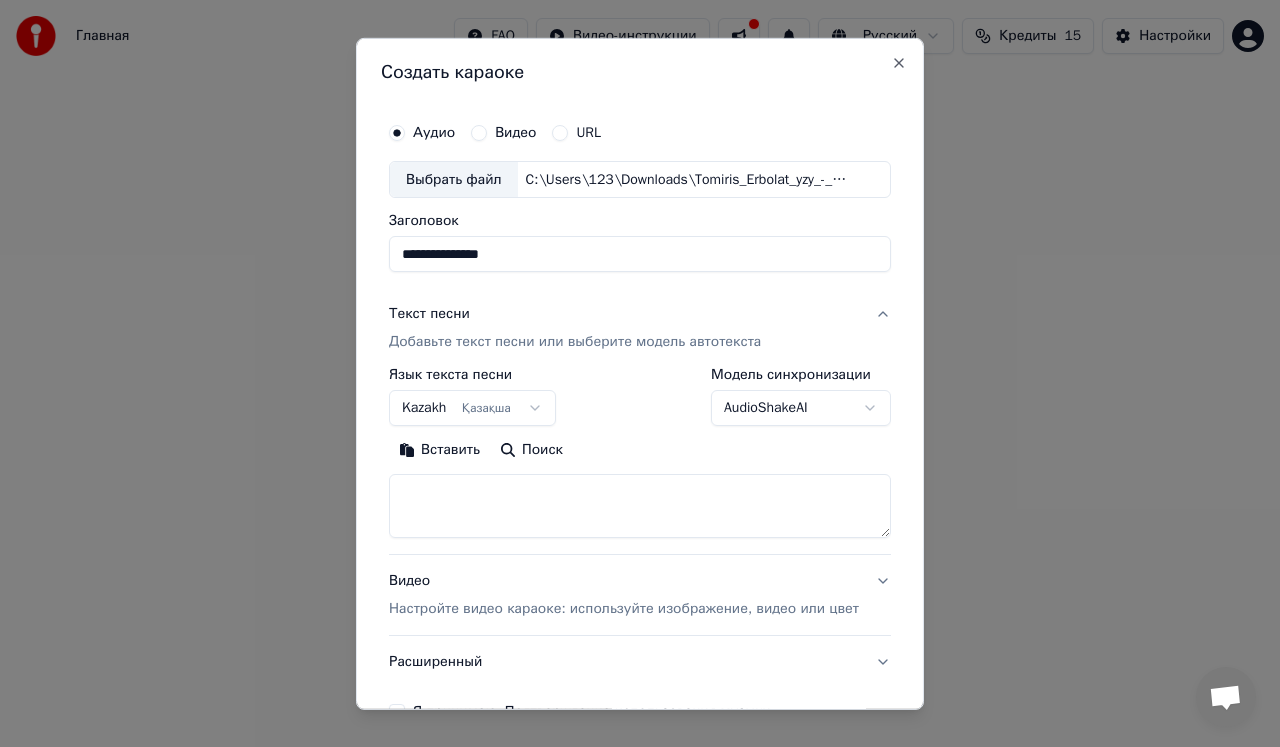 click at bounding box center (640, 506) 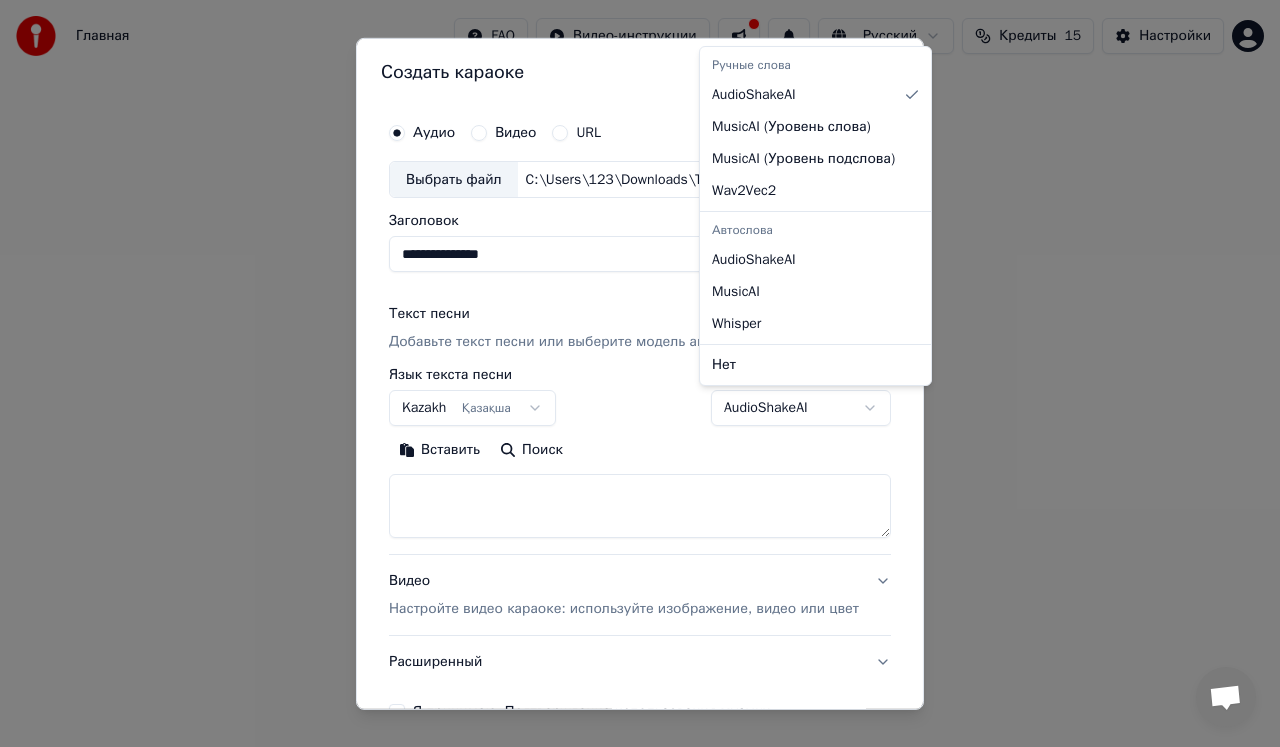 click on "**********" at bounding box center [640, 310] 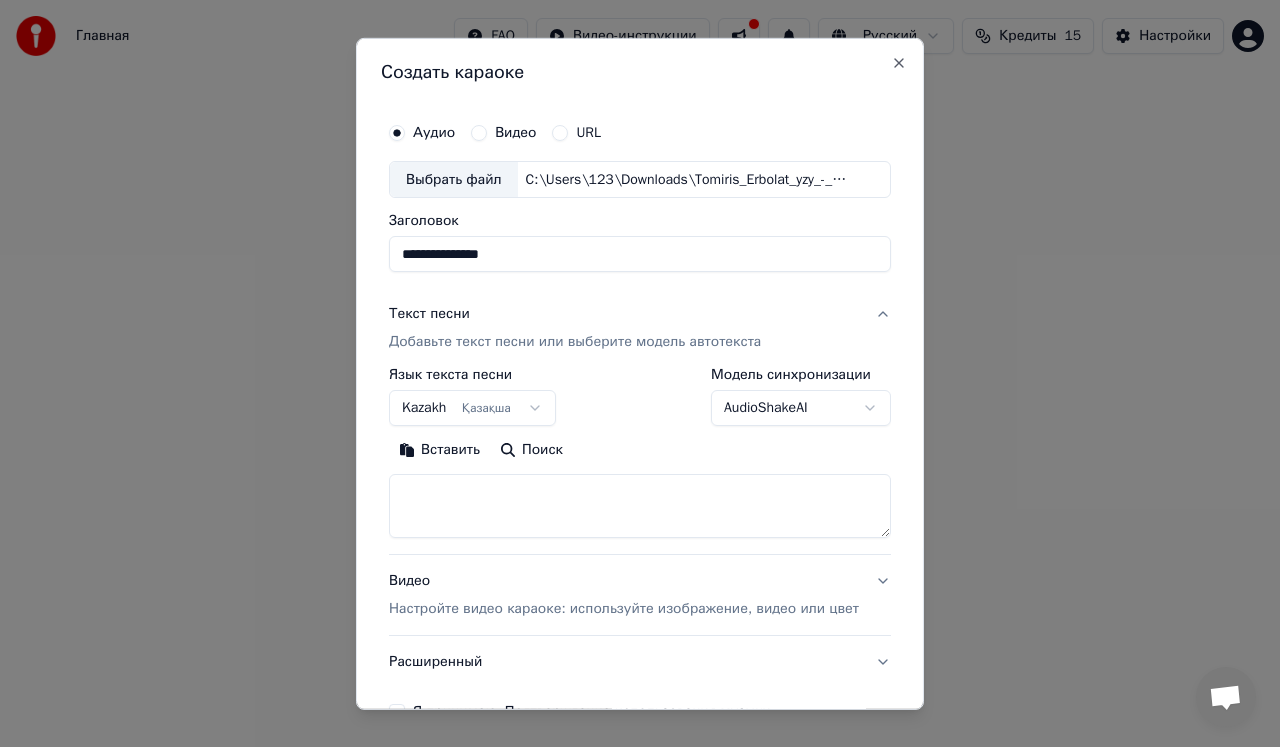 click at bounding box center (640, 506) 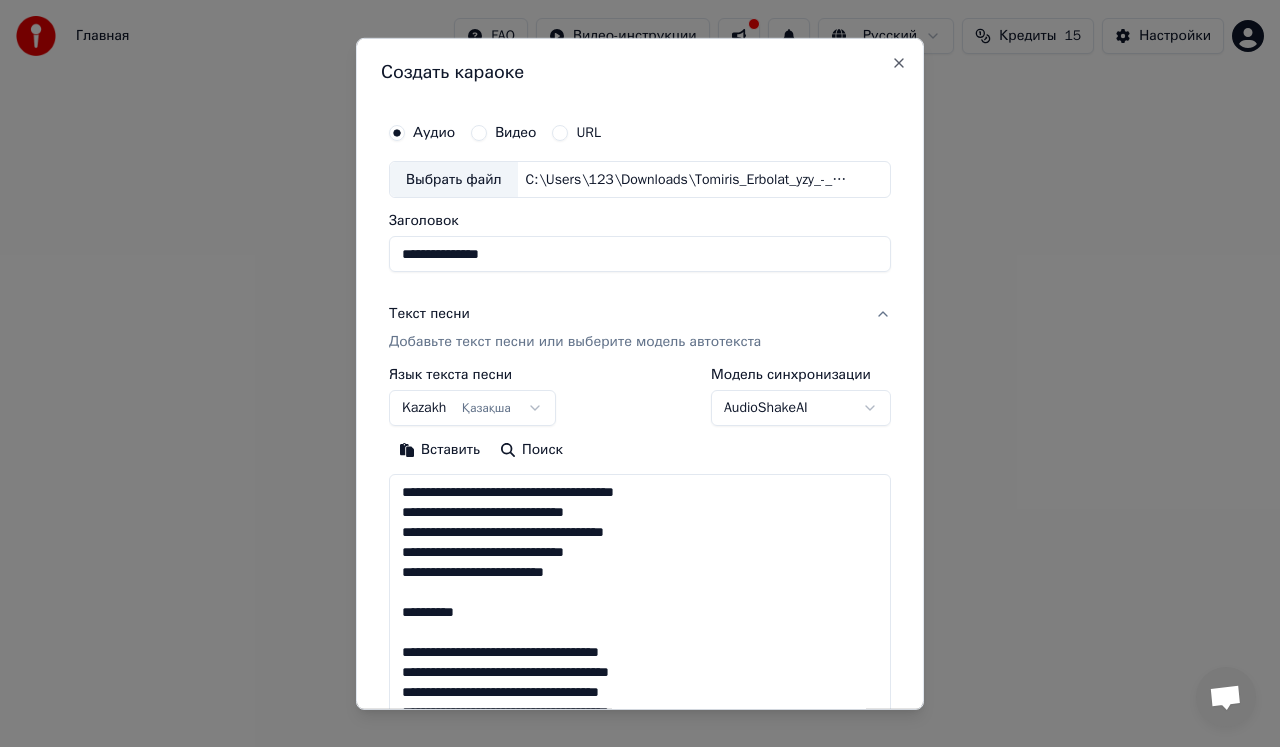 scroll, scrollTop: 346, scrollLeft: 0, axis: vertical 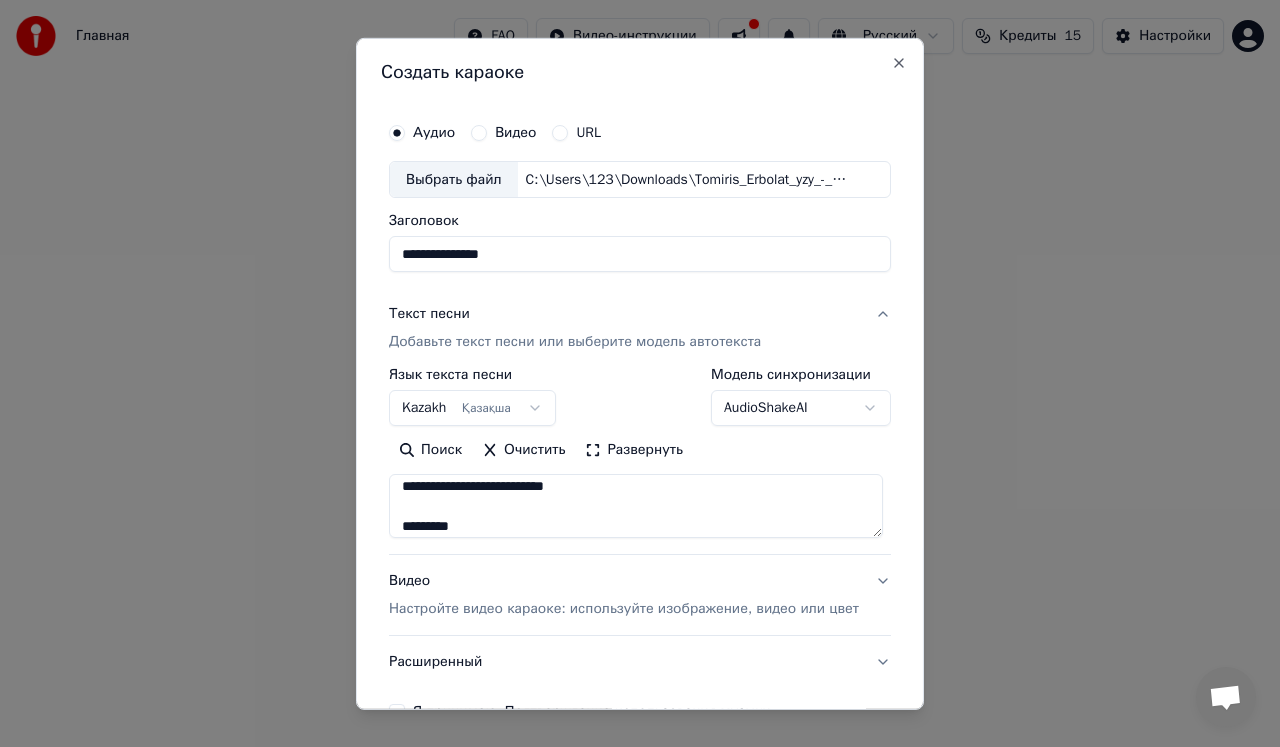 click on "**********" at bounding box center (636, 506) 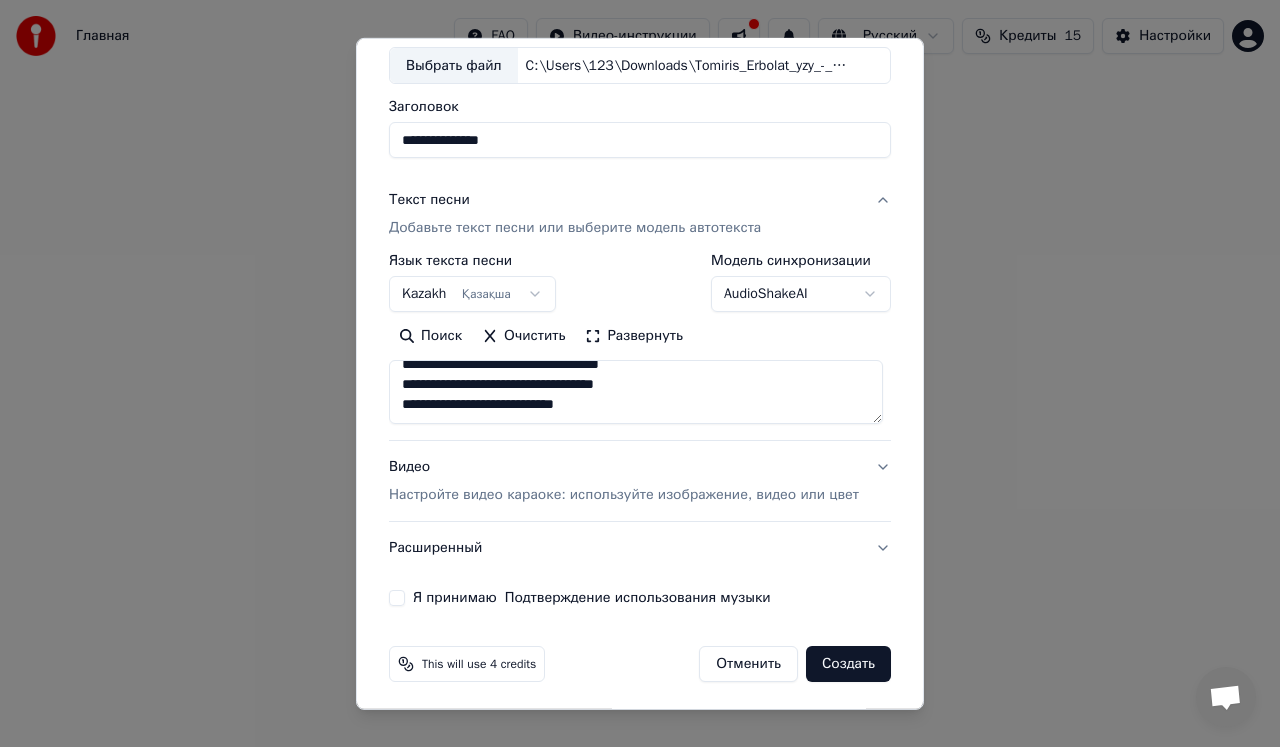scroll, scrollTop: 119, scrollLeft: 0, axis: vertical 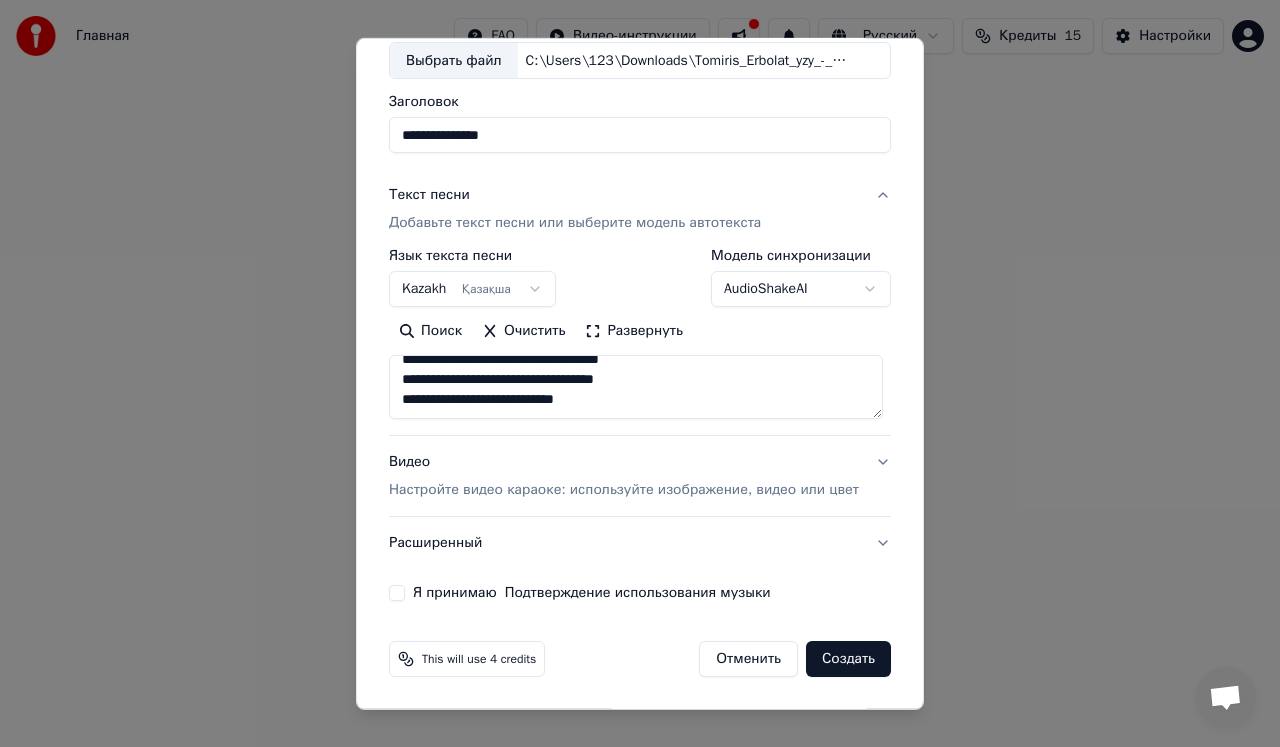 type on "**********" 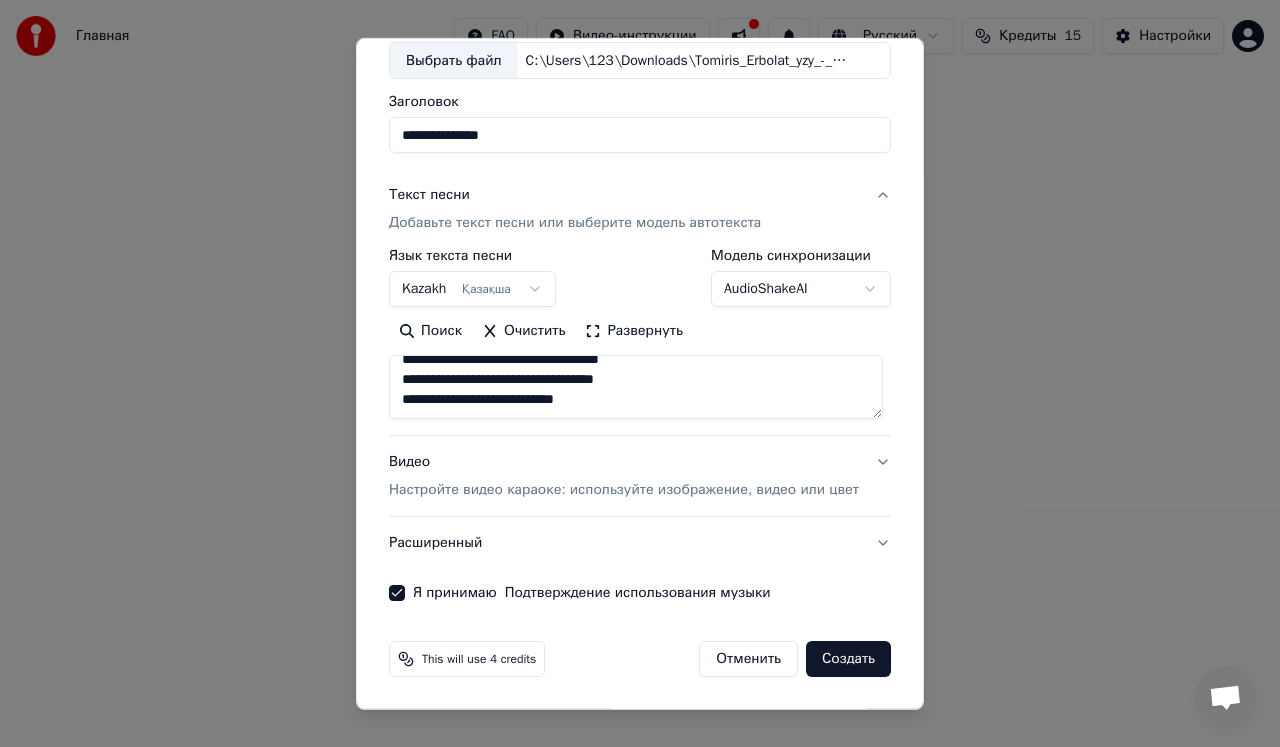 click on "Создать" at bounding box center [848, 659] 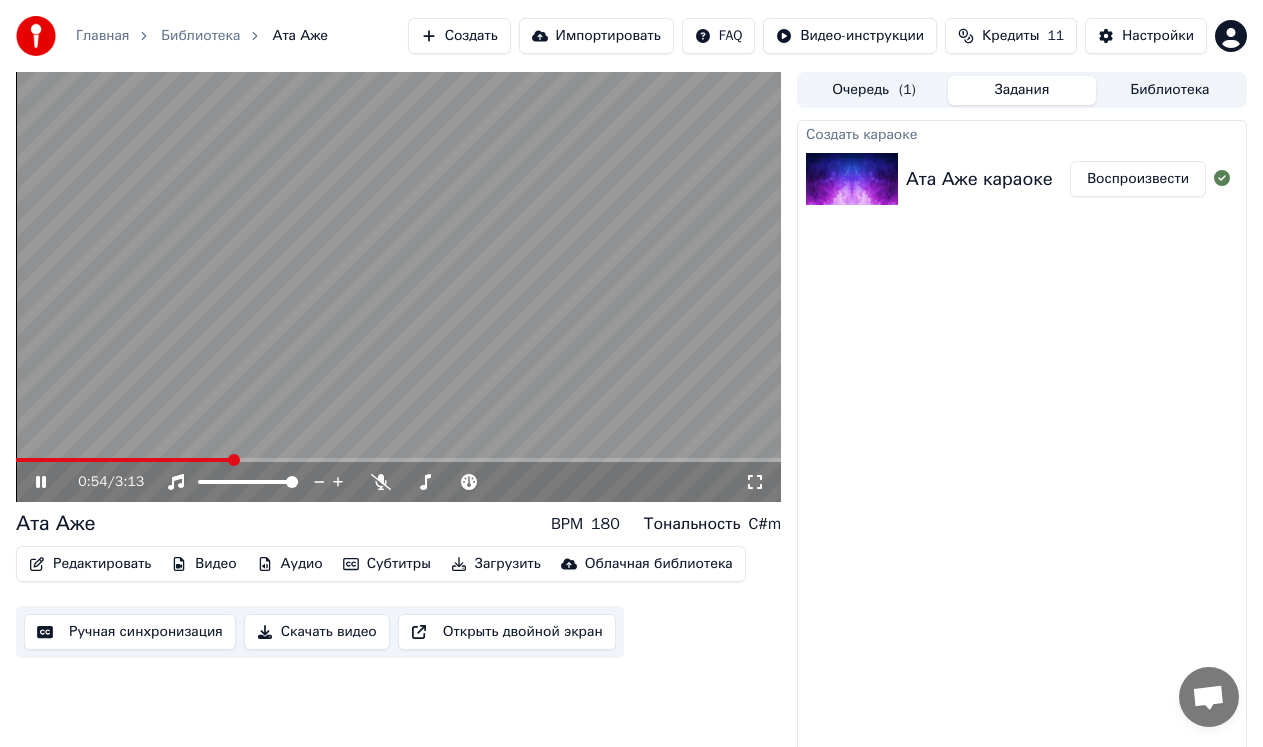 click on "0:54  /  3:13" at bounding box center (398, 482) 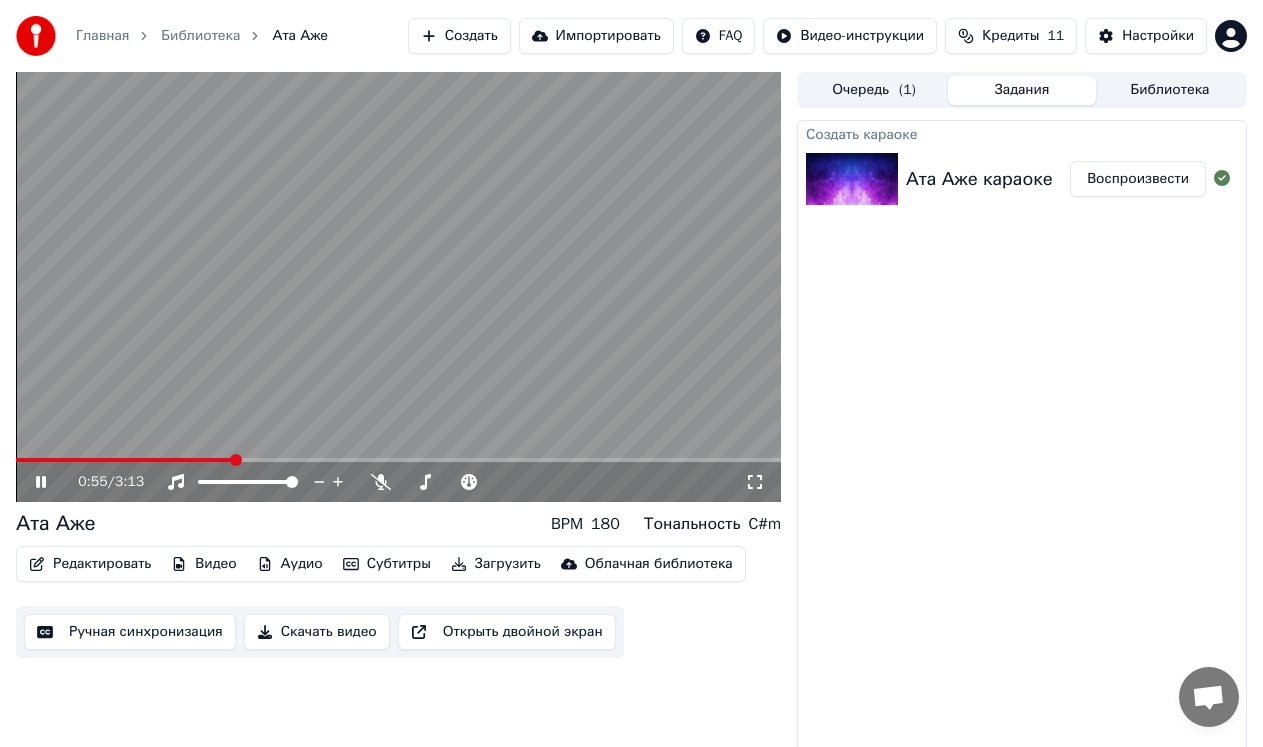 click 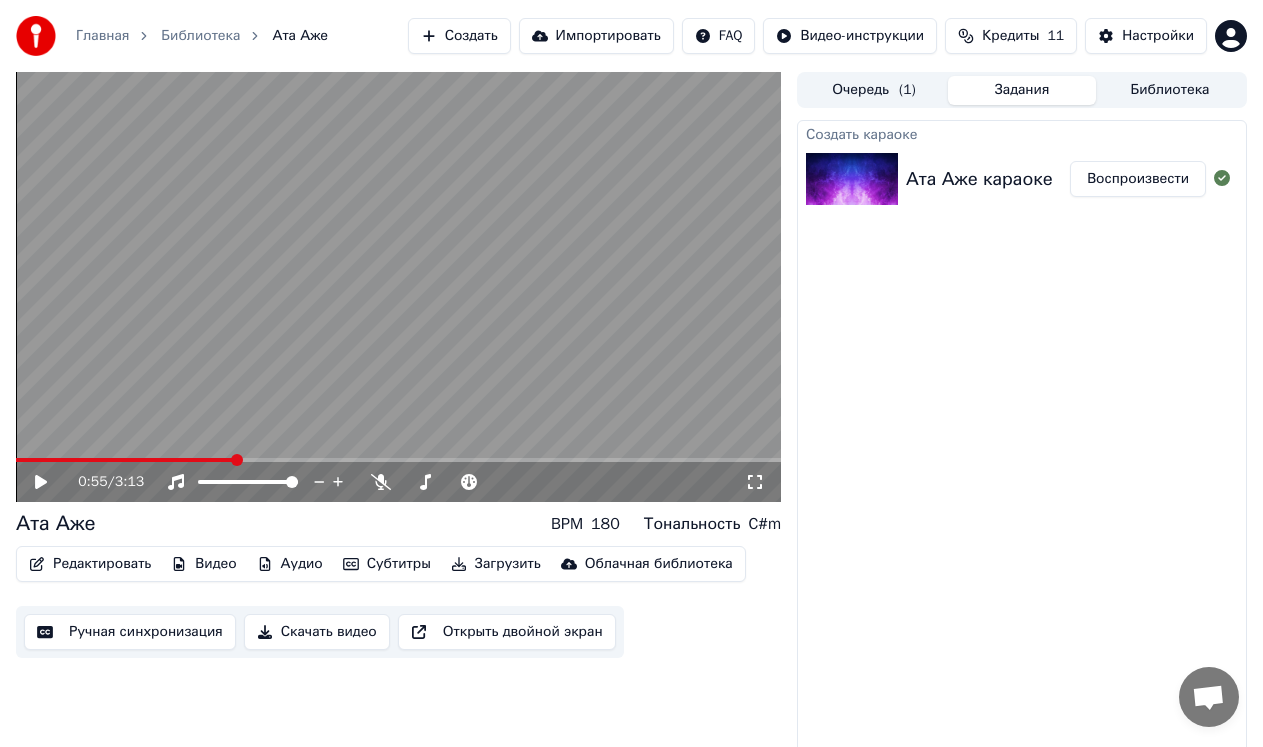 click at bounding box center (398, 287) 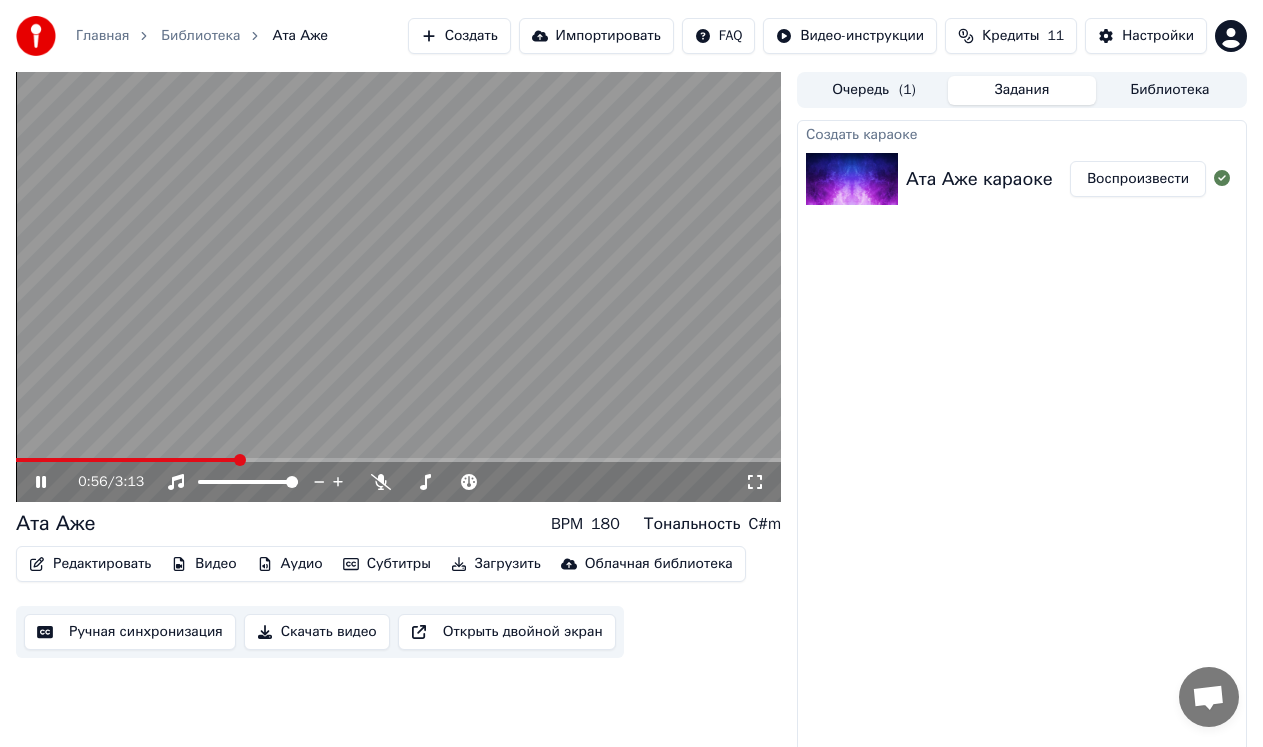 click at bounding box center [398, 287] 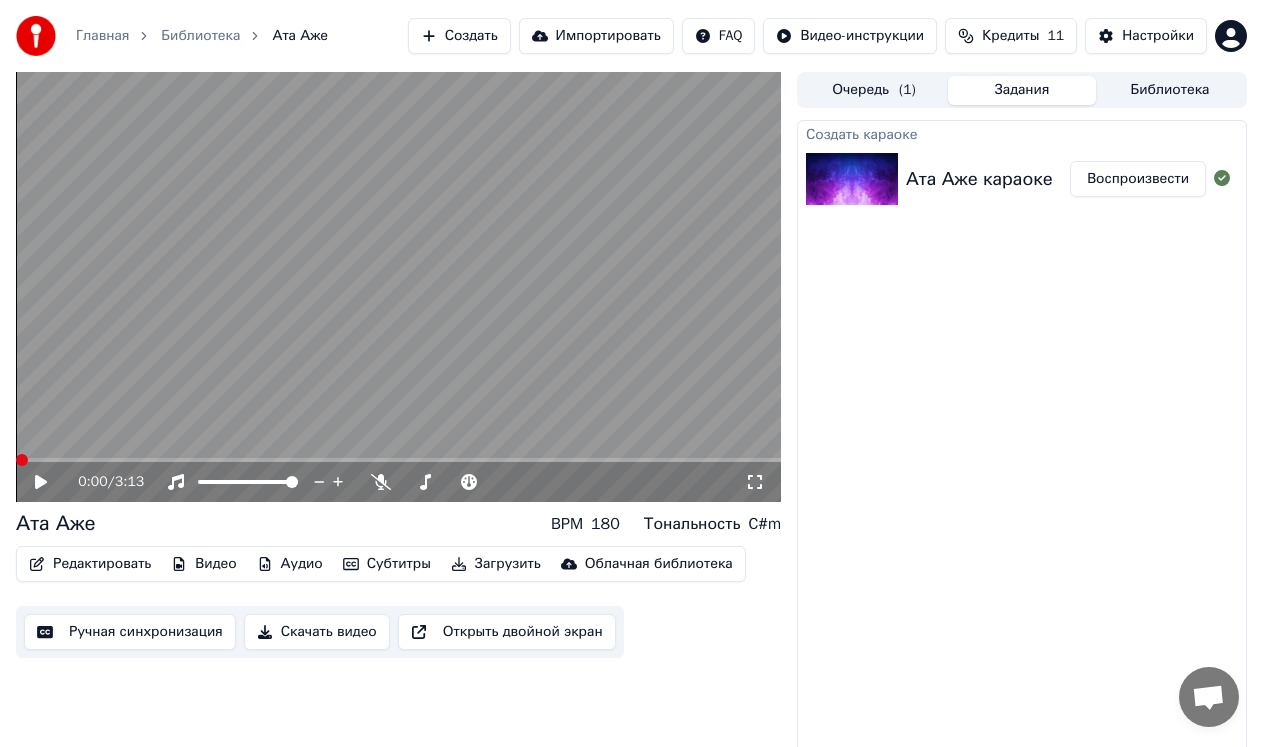 click at bounding box center [22, 460] 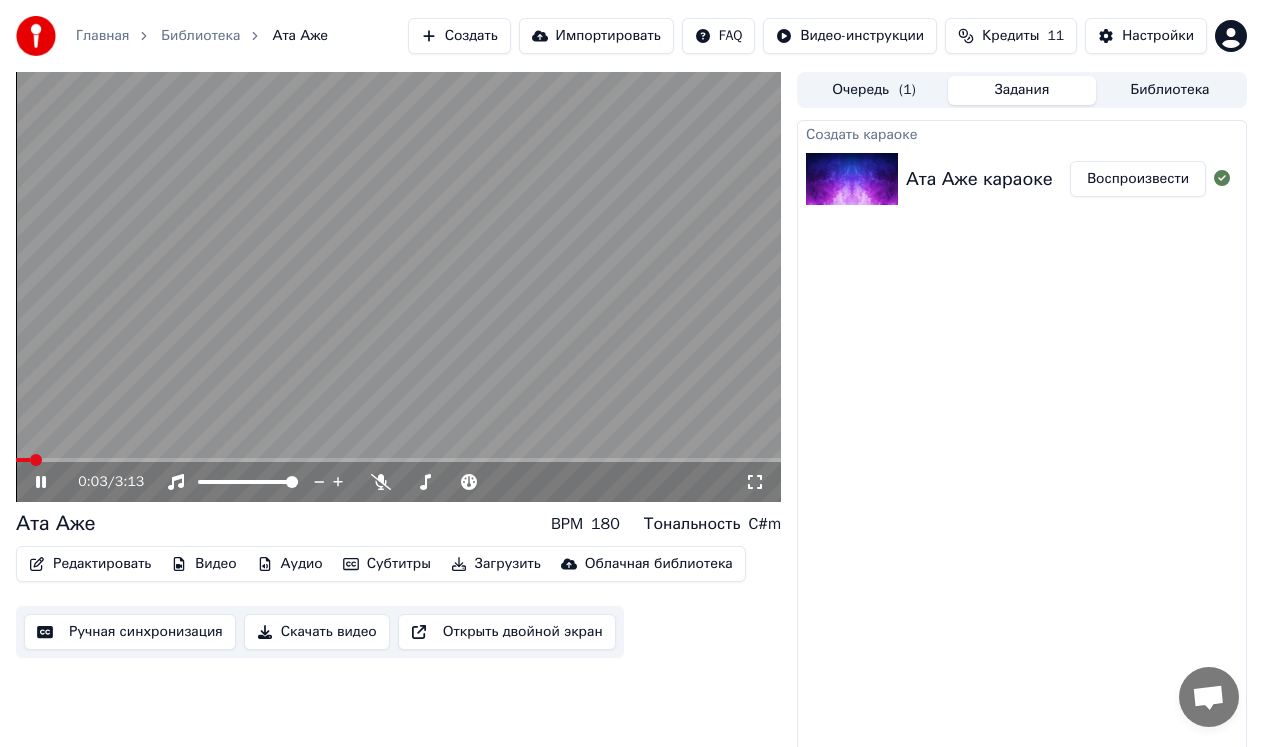 click 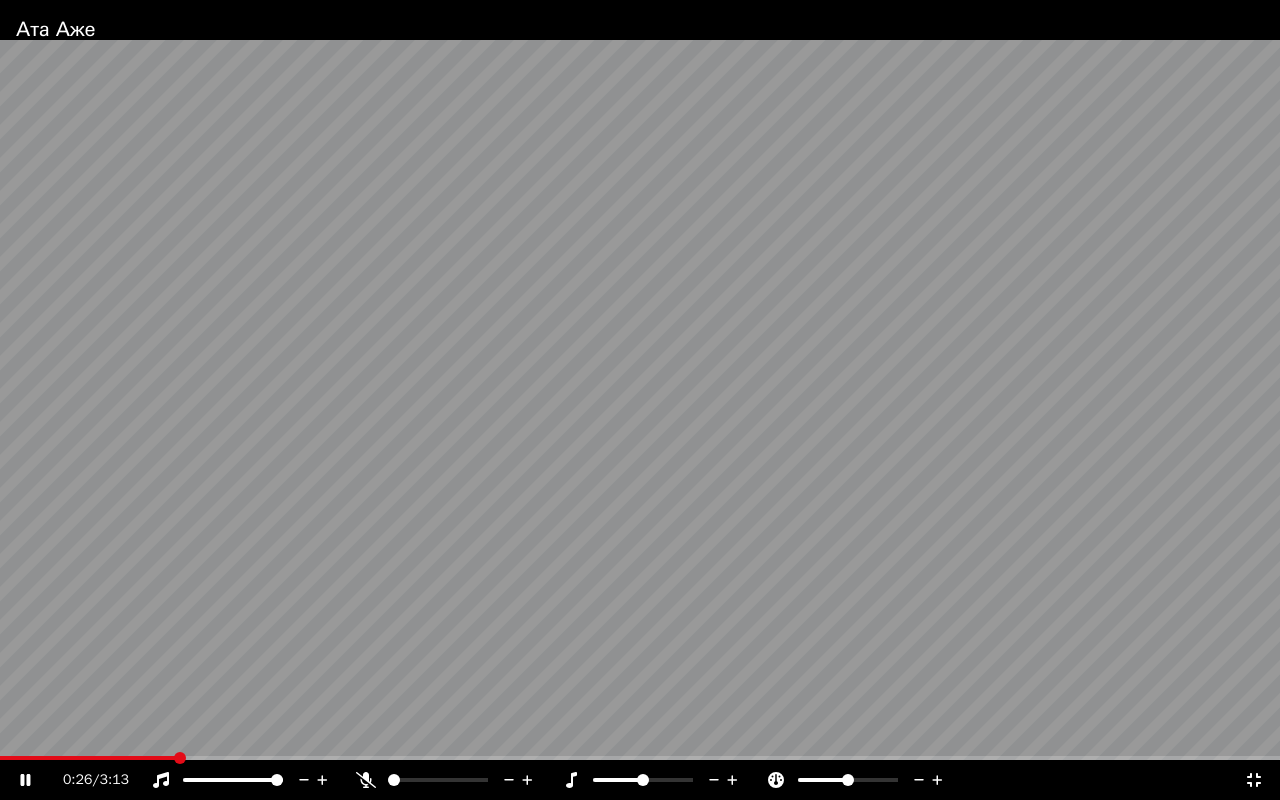 click 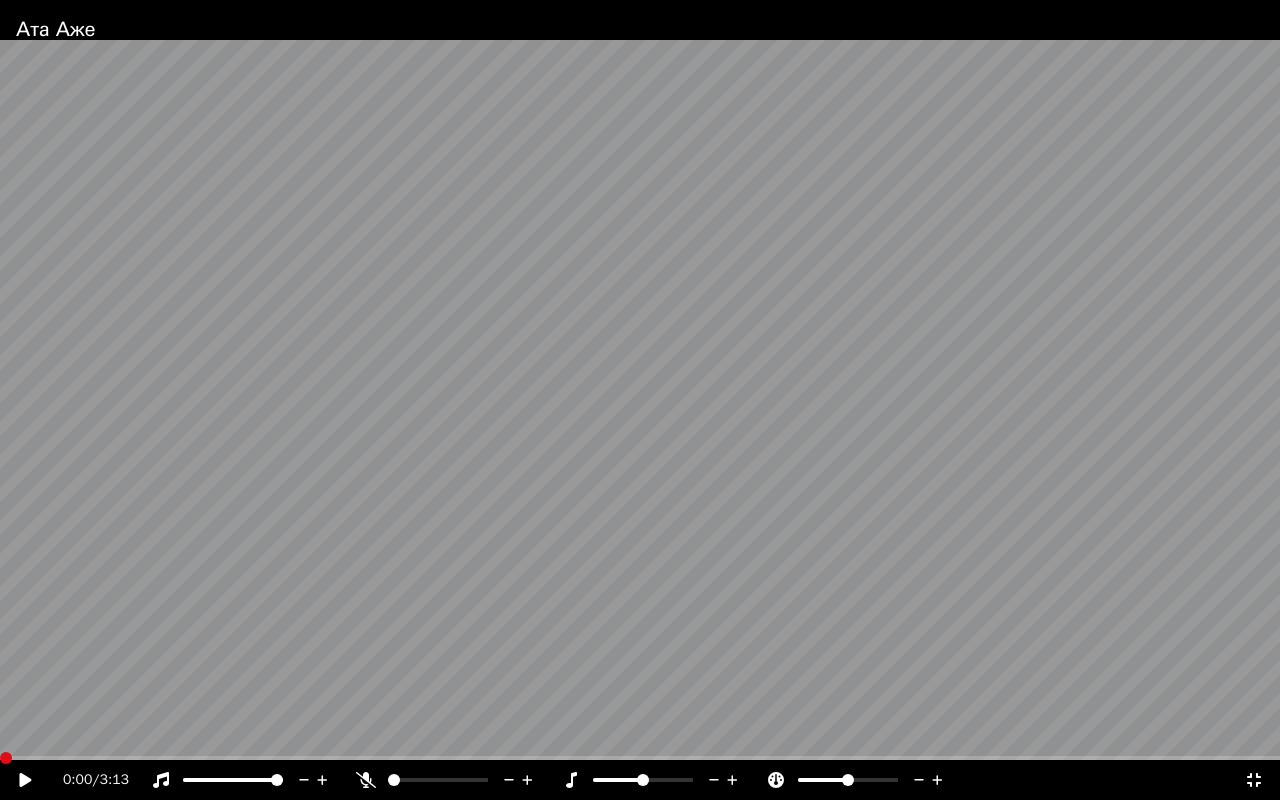 click at bounding box center [6, 758] 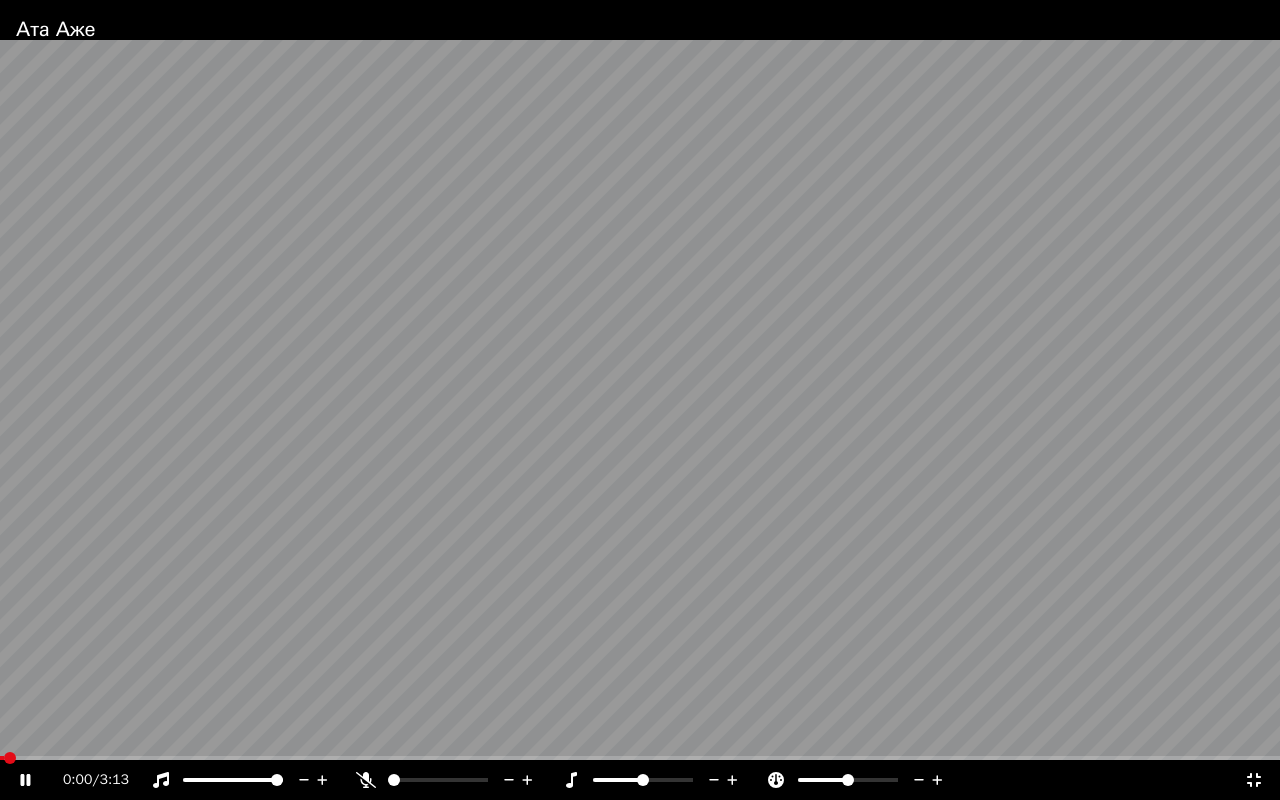 click at bounding box center [640, 758] 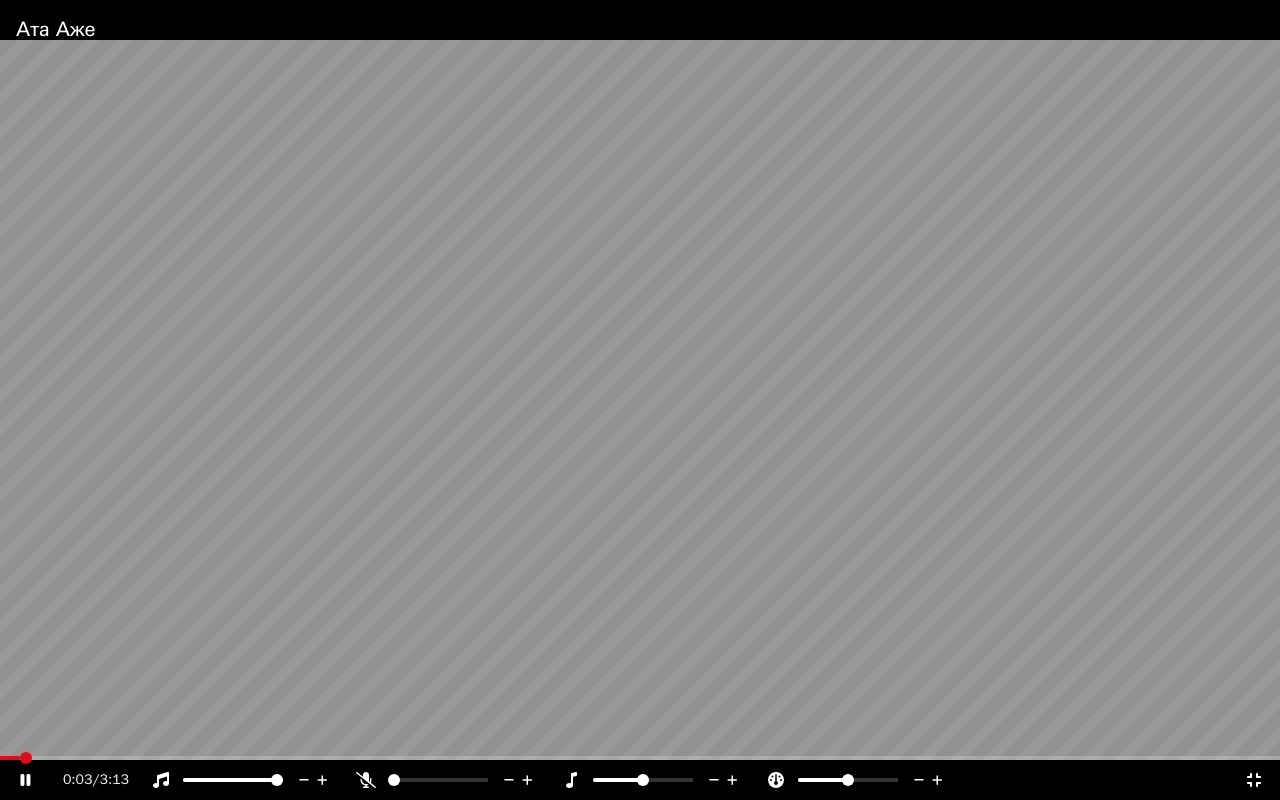 click at bounding box center [640, 758] 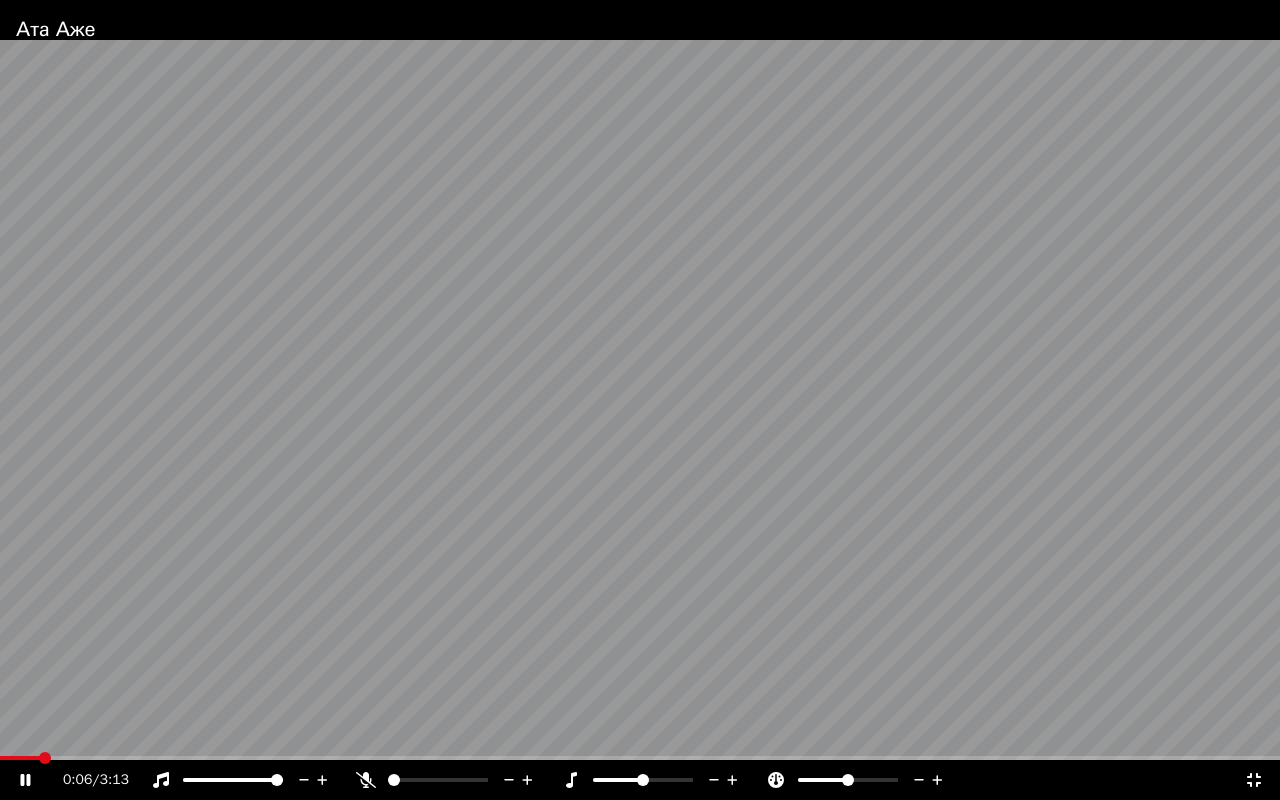 click at bounding box center (640, 400) 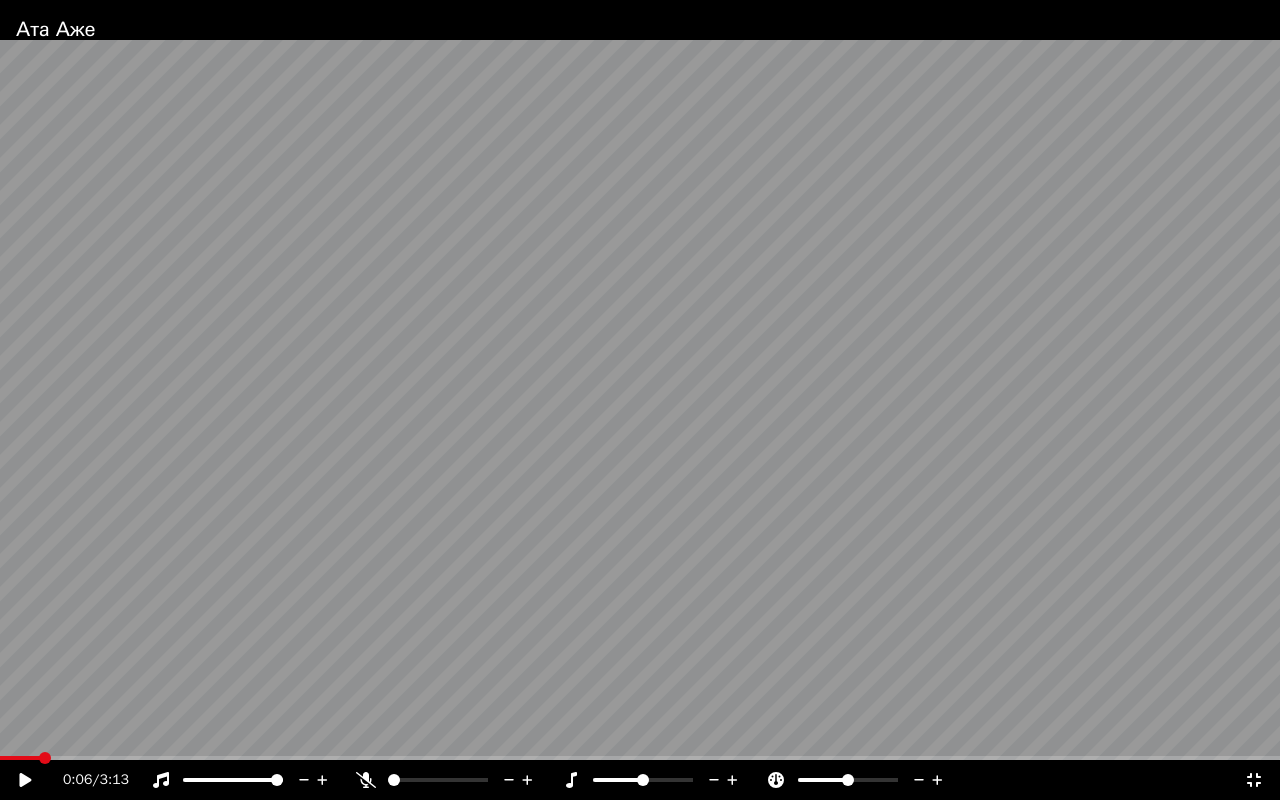 click 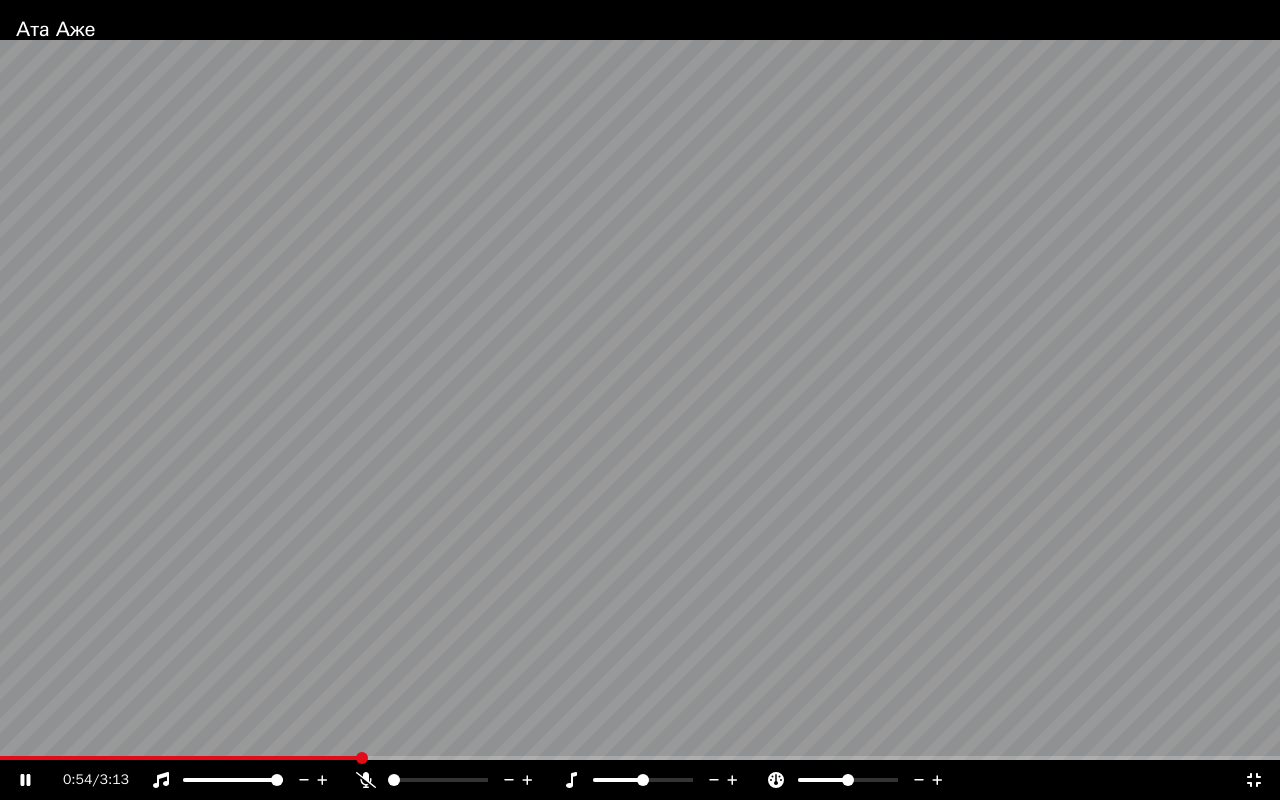 click 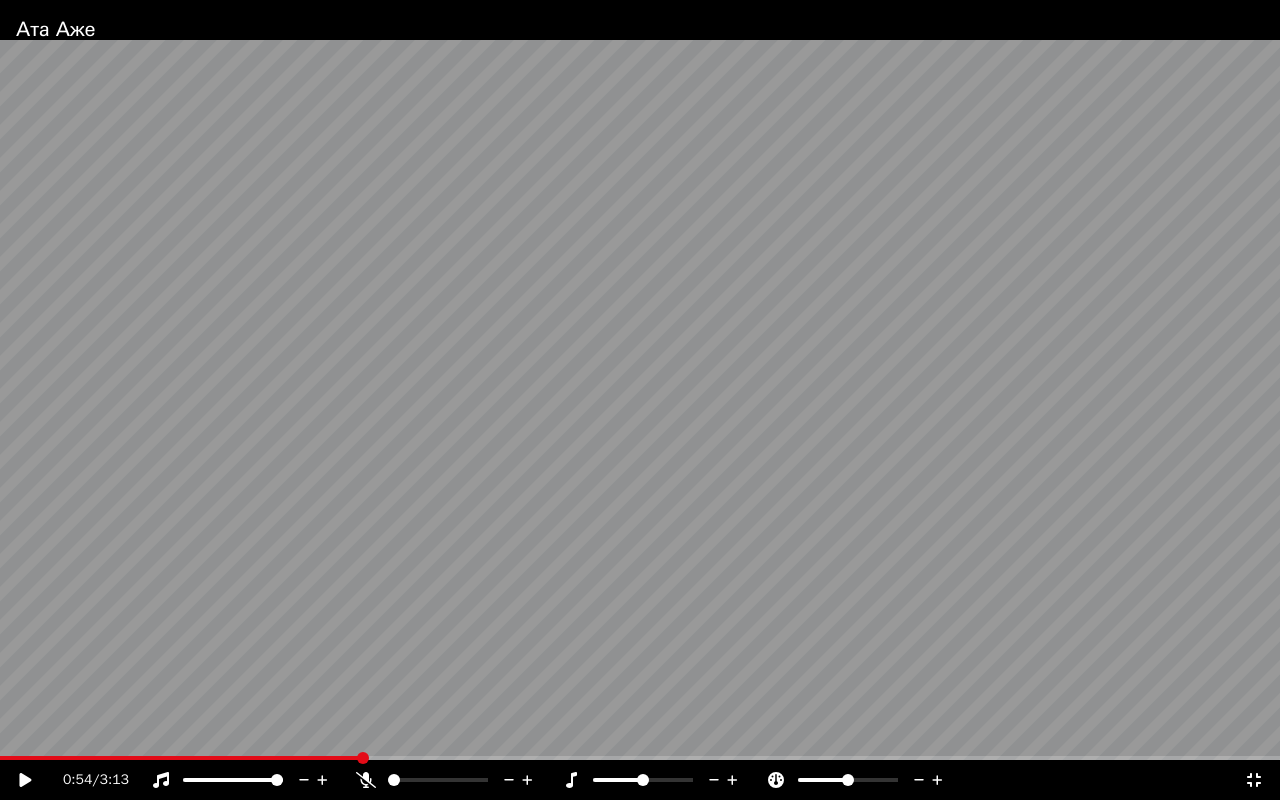 click 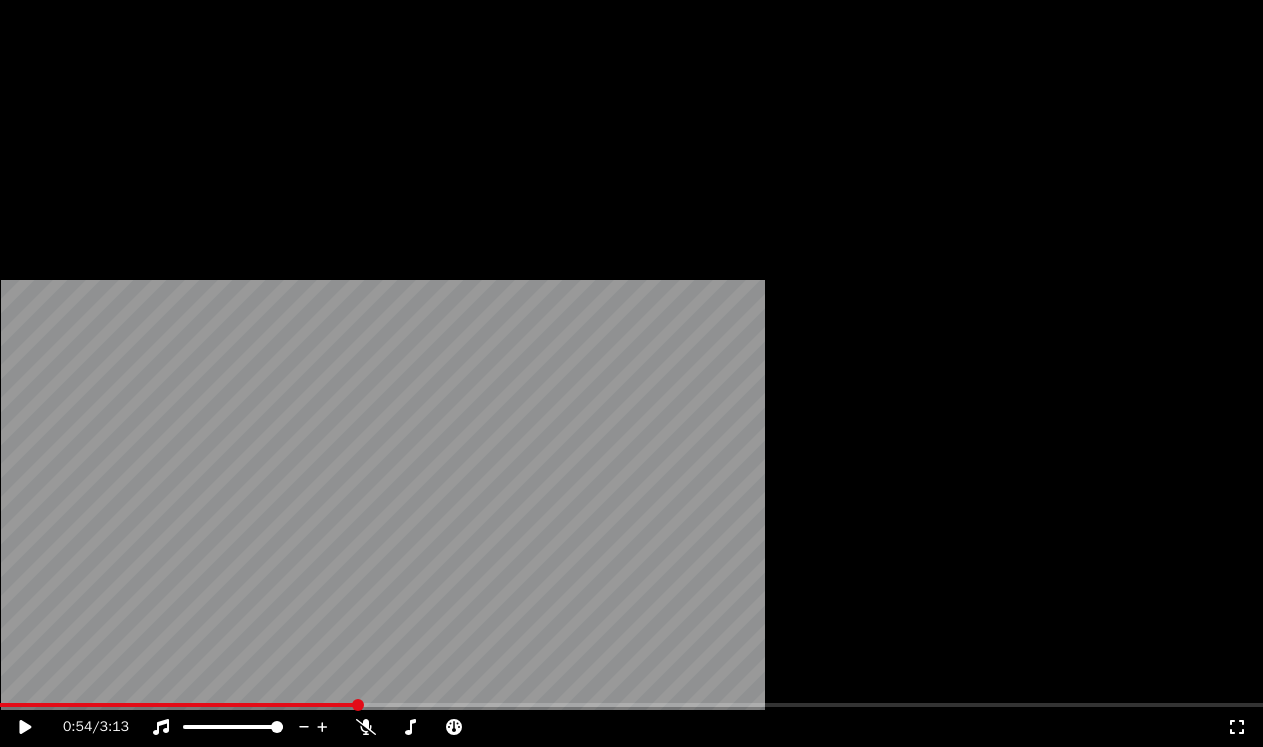 click on "Редактировать" at bounding box center (90, 134) 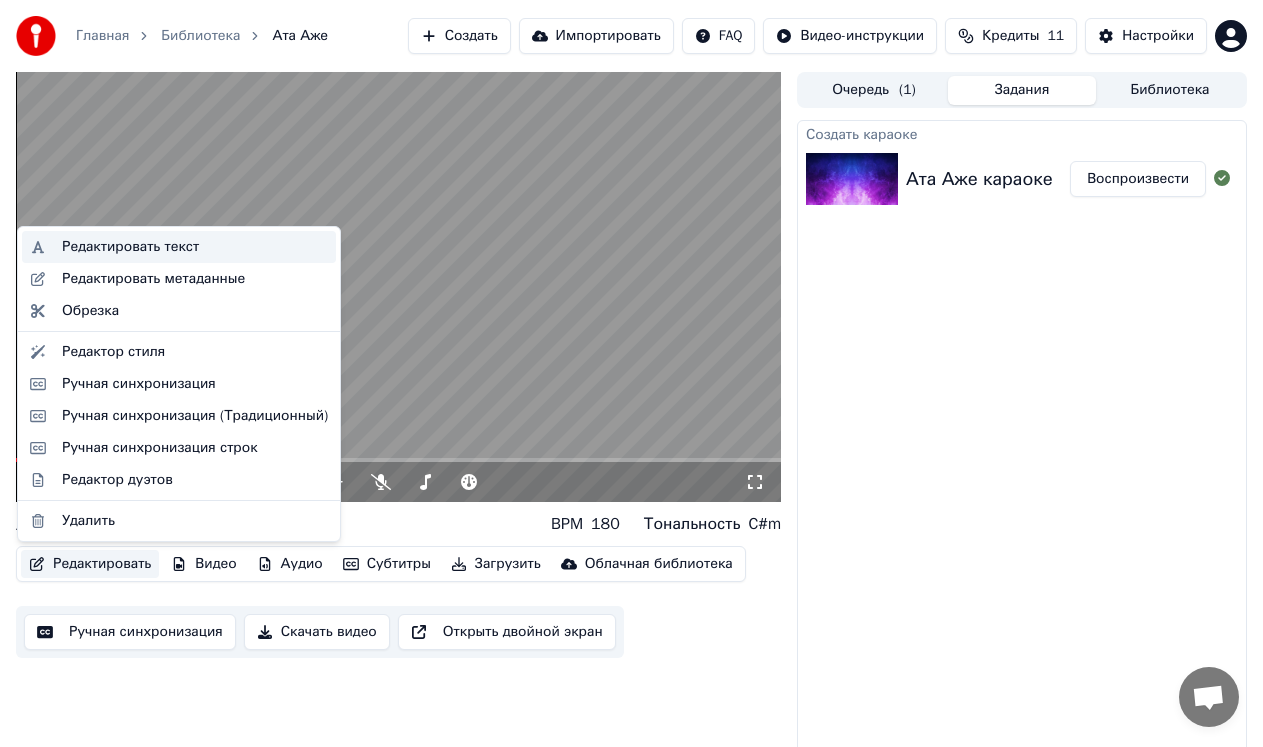 click on "Редактировать текст" at bounding box center (130, 247) 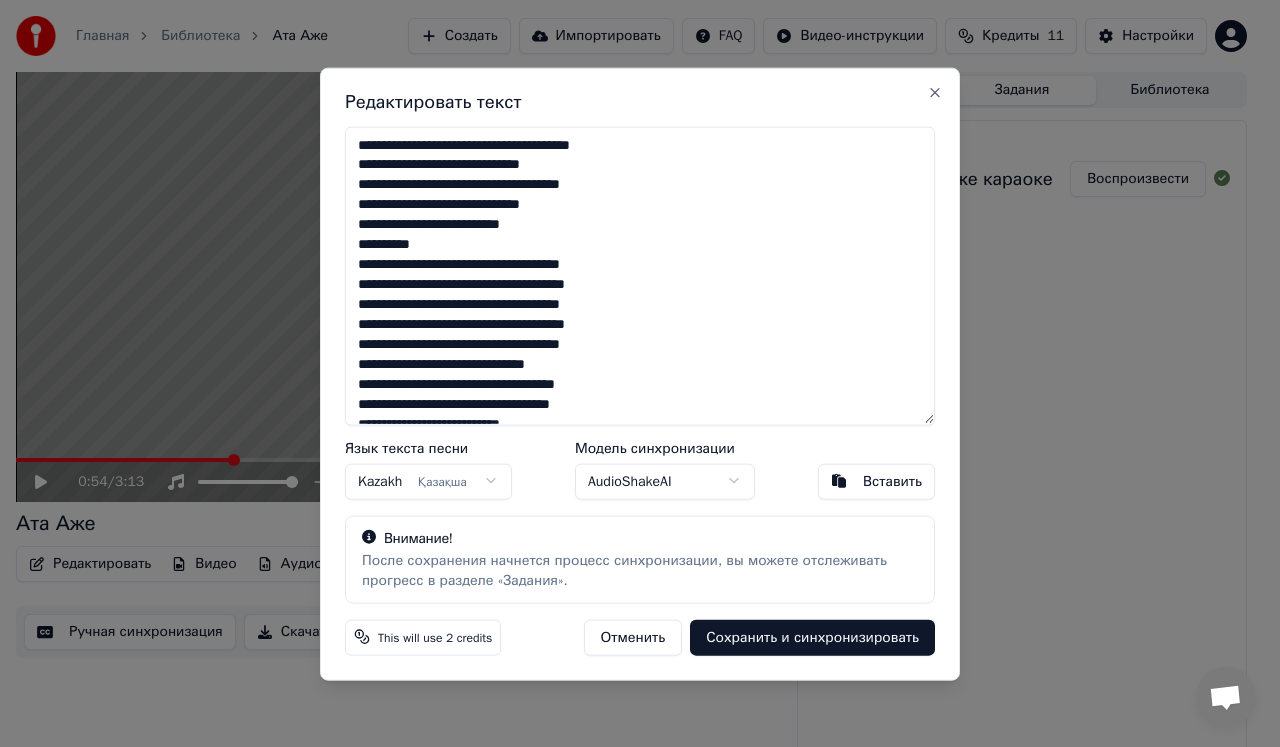 drag, startPoint x: 441, startPoint y: 246, endPoint x: 351, endPoint y: 248, distance: 90.02222 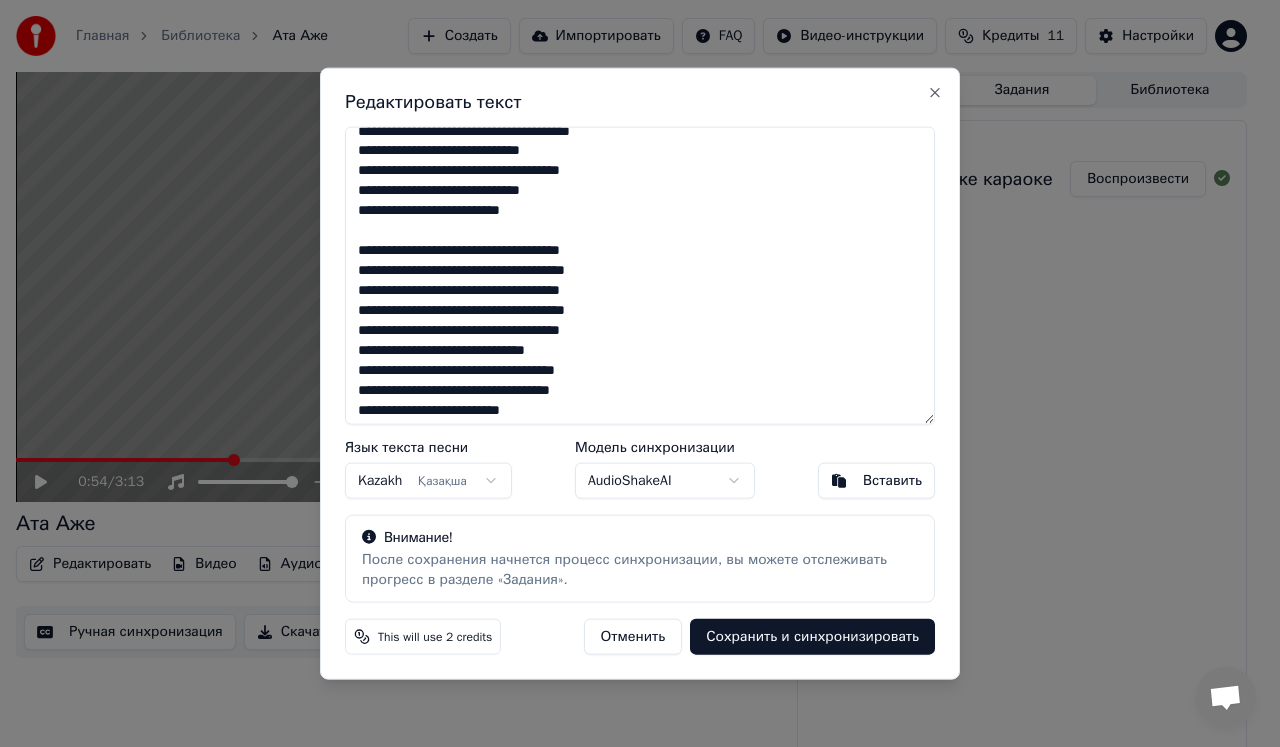 scroll, scrollTop: 19, scrollLeft: 0, axis: vertical 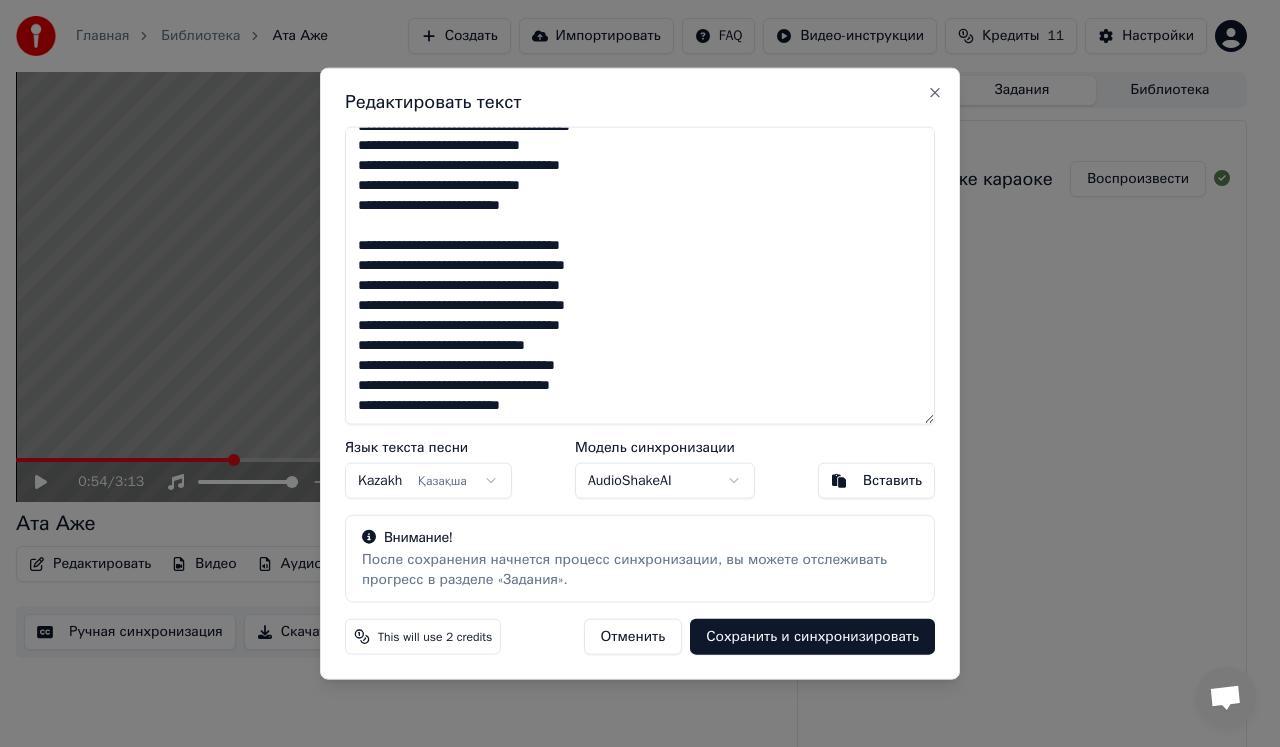 click on "**********" at bounding box center [640, 275] 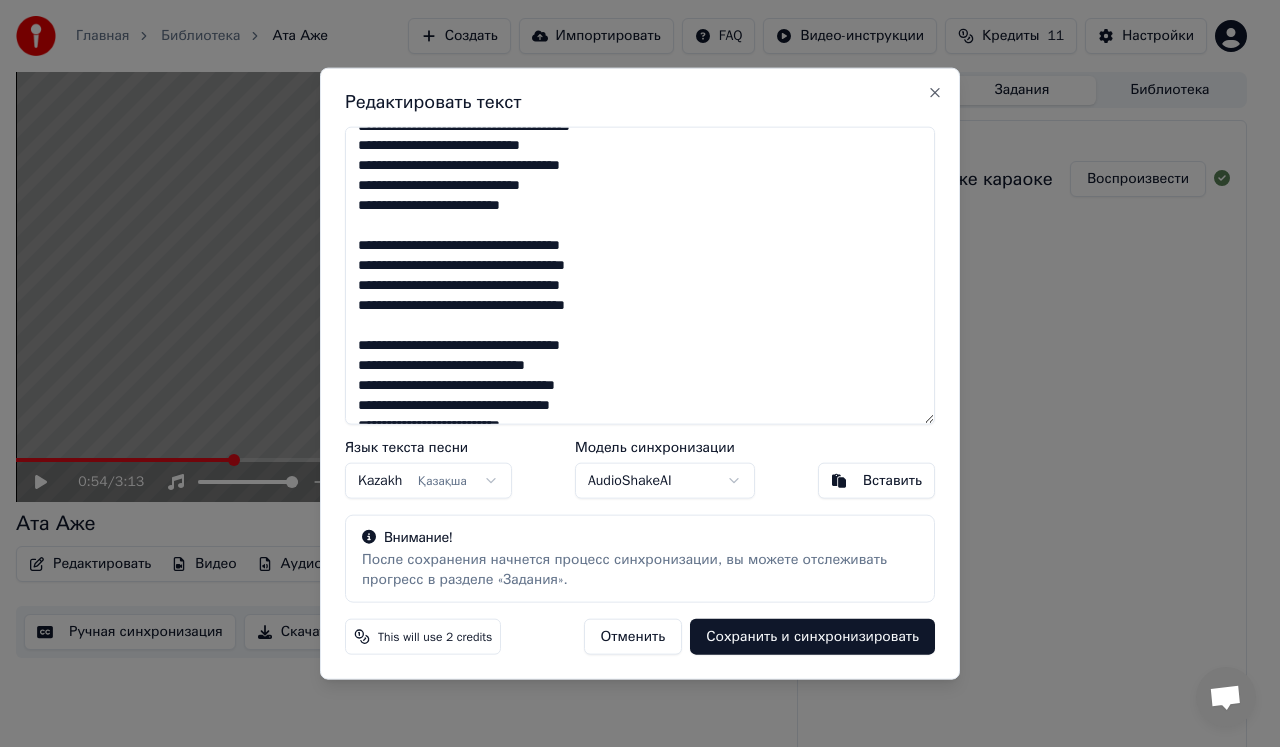 scroll, scrollTop: 39, scrollLeft: 0, axis: vertical 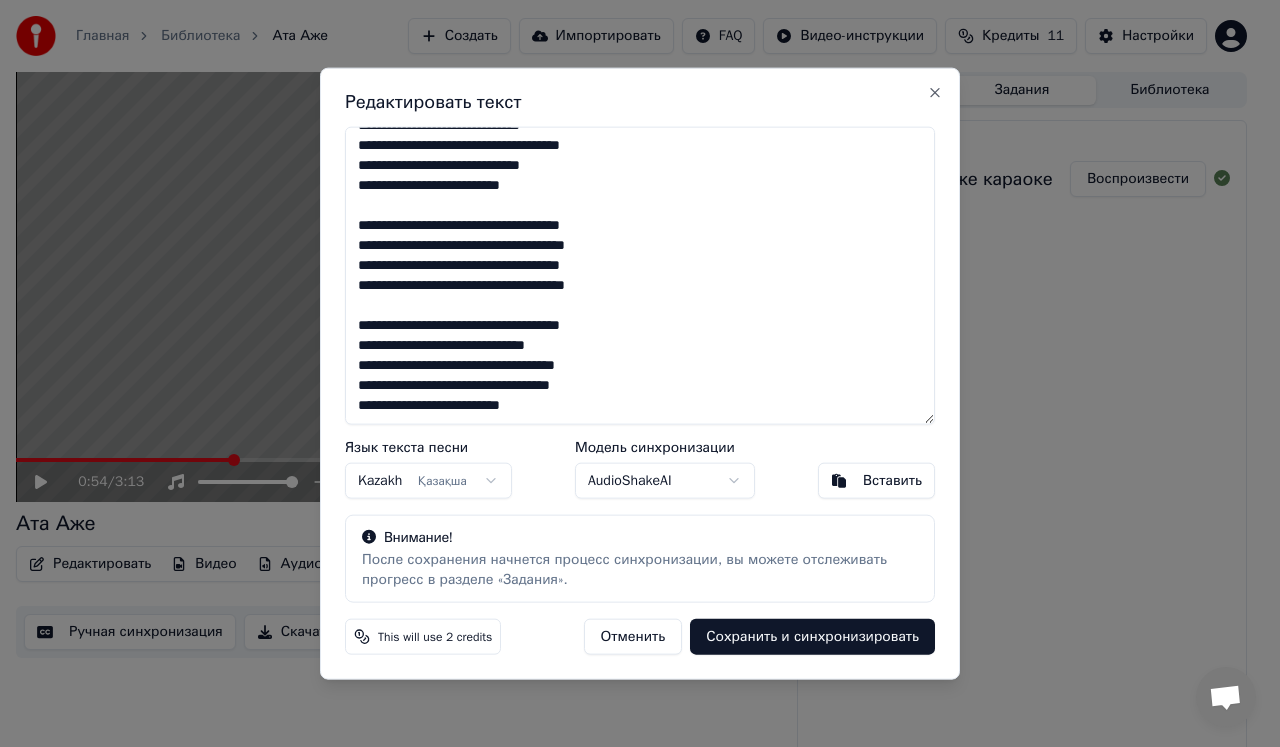 drag, startPoint x: 643, startPoint y: 292, endPoint x: 347, endPoint y: 224, distance: 303.7104 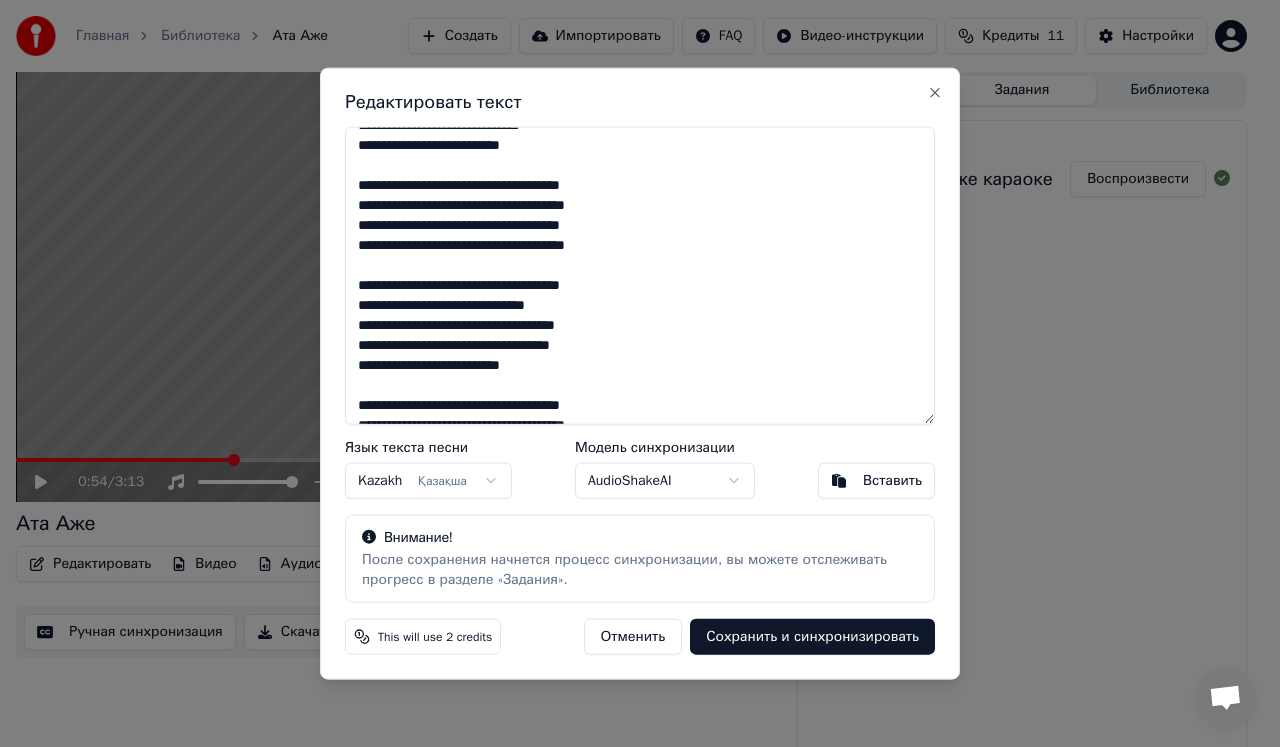 scroll, scrollTop: 139, scrollLeft: 0, axis: vertical 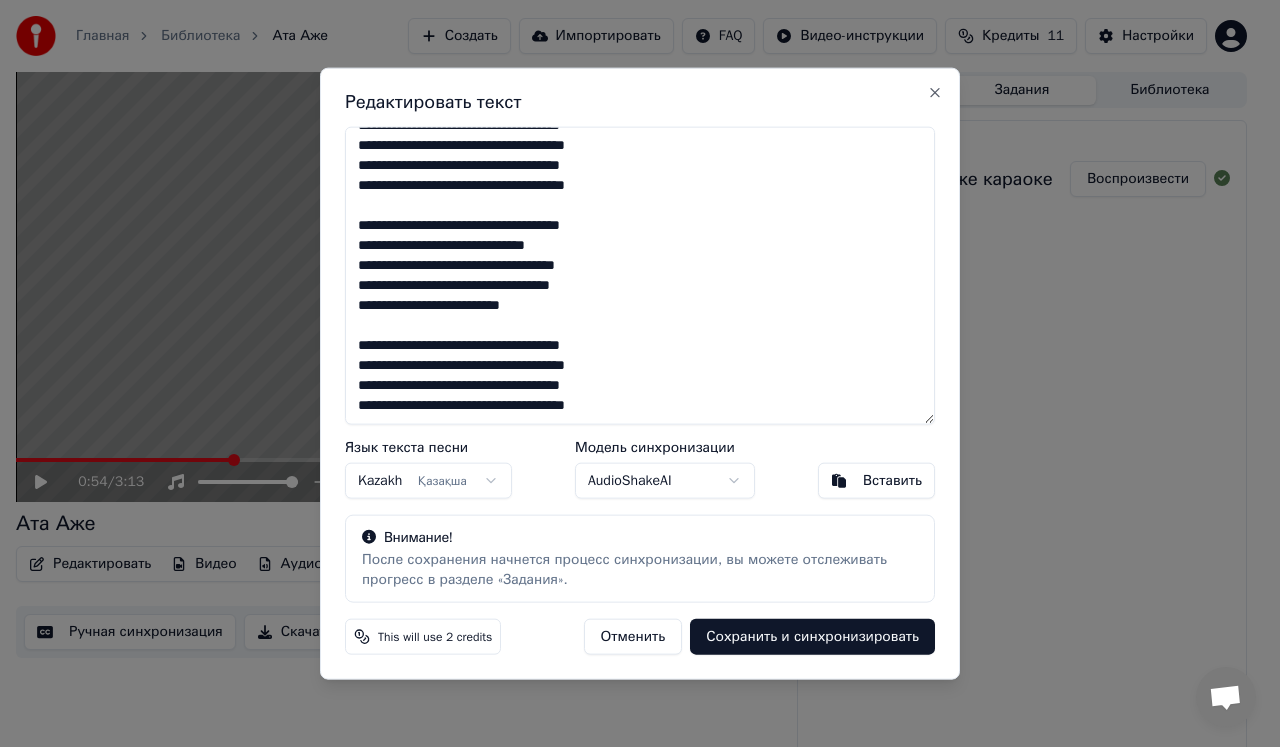 drag, startPoint x: 356, startPoint y: 305, endPoint x: 674, endPoint y: 421, distance: 338.49667 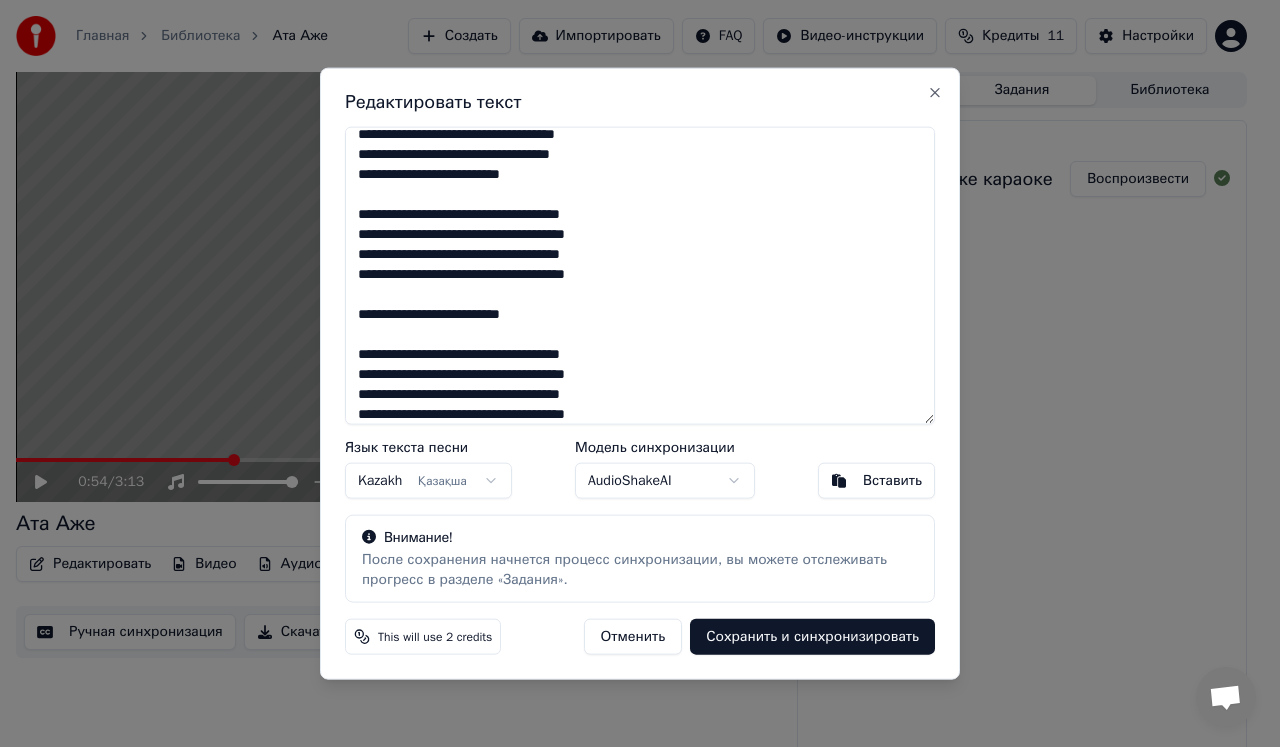 scroll, scrollTop: 279, scrollLeft: 0, axis: vertical 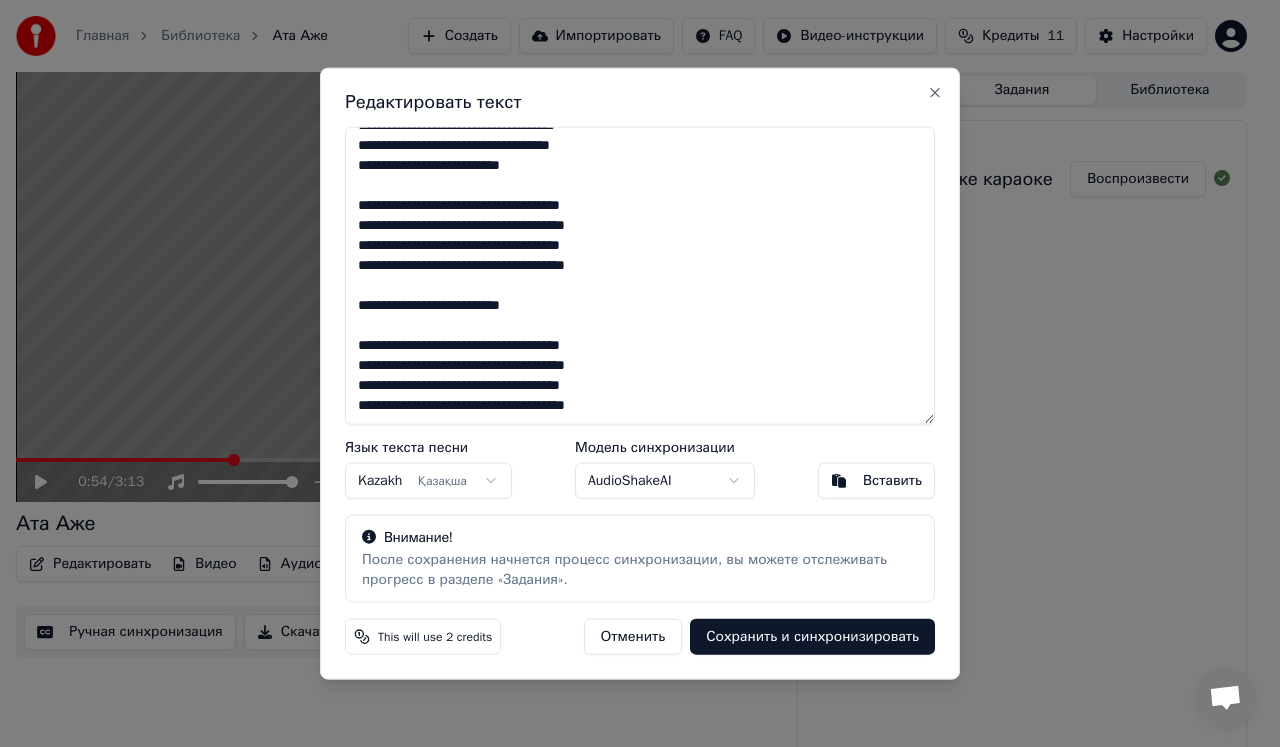 drag, startPoint x: 636, startPoint y: 404, endPoint x: 352, endPoint y: 385, distance: 284.63486 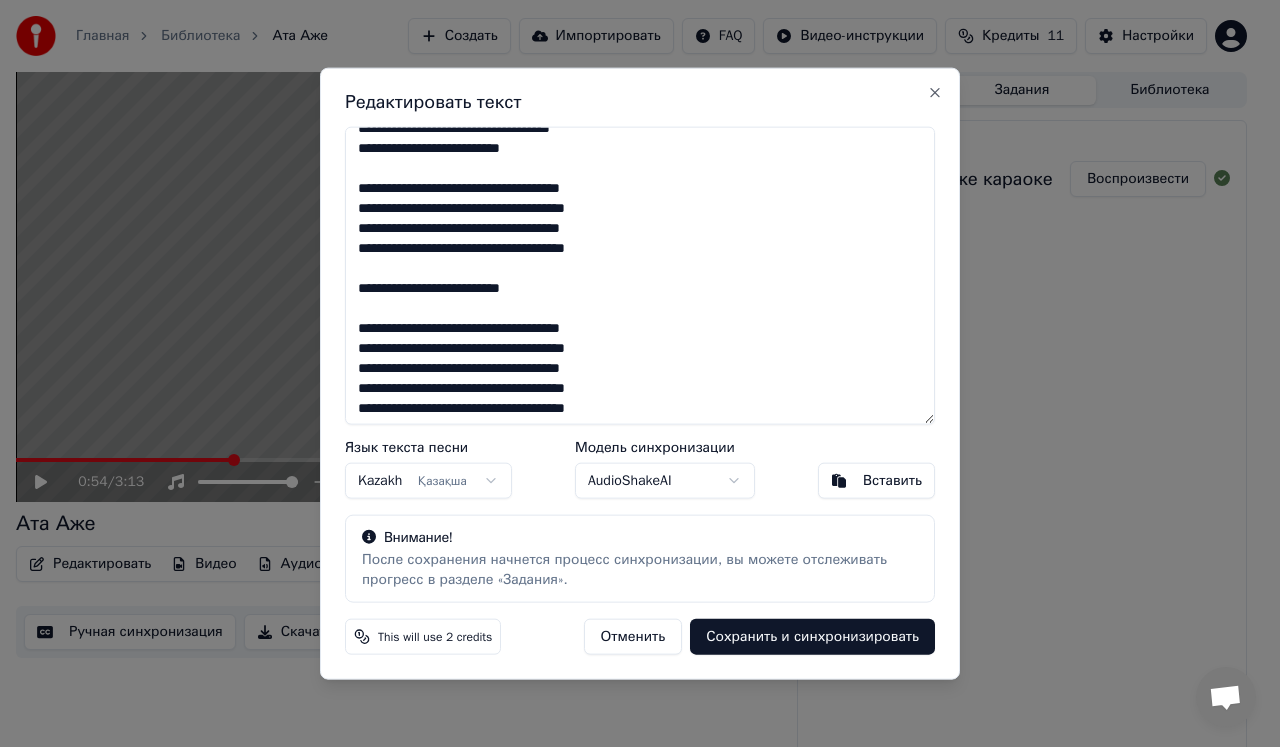 scroll, scrollTop: 299, scrollLeft: 0, axis: vertical 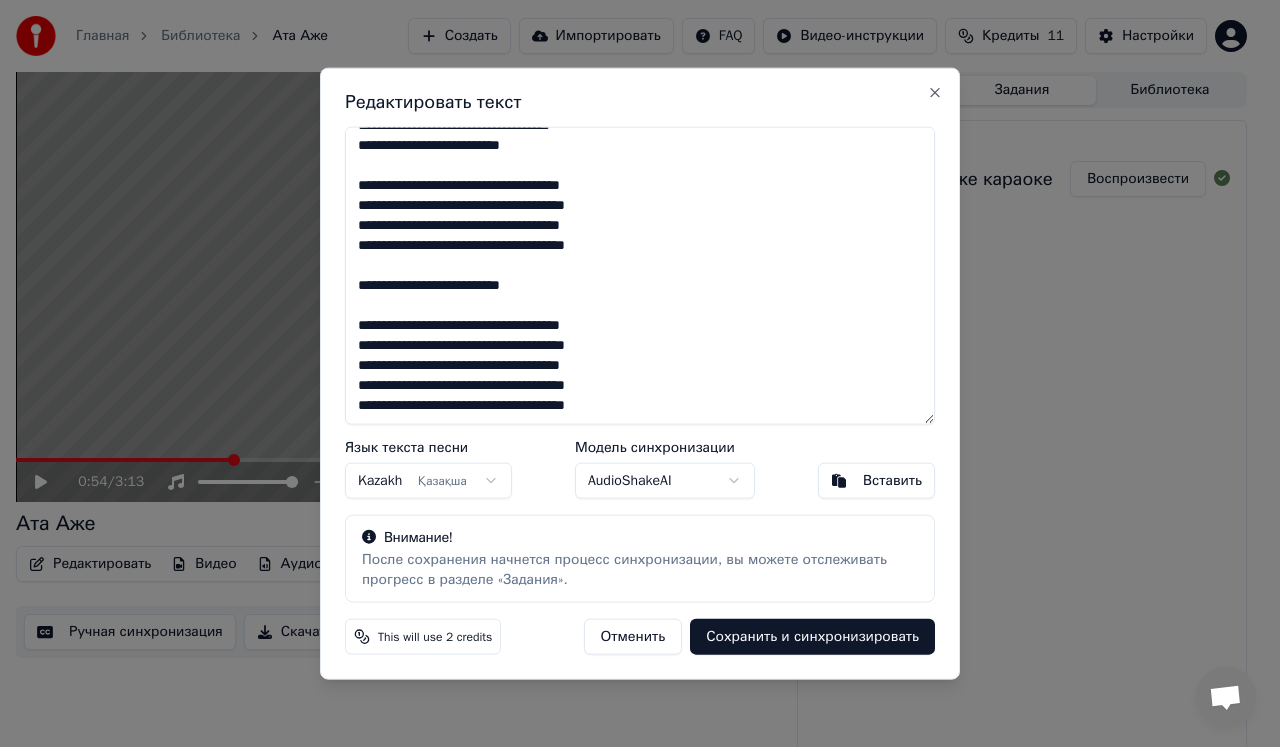type on "**********" 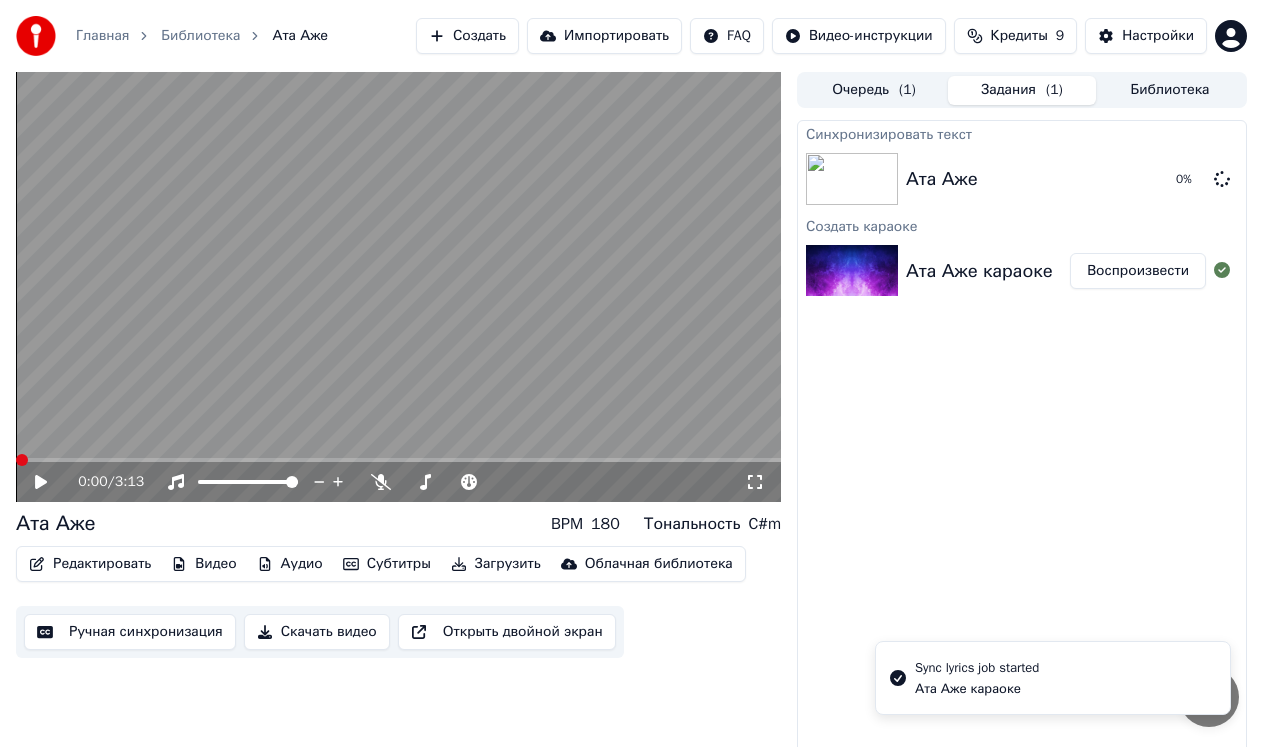 click at bounding box center [22, 460] 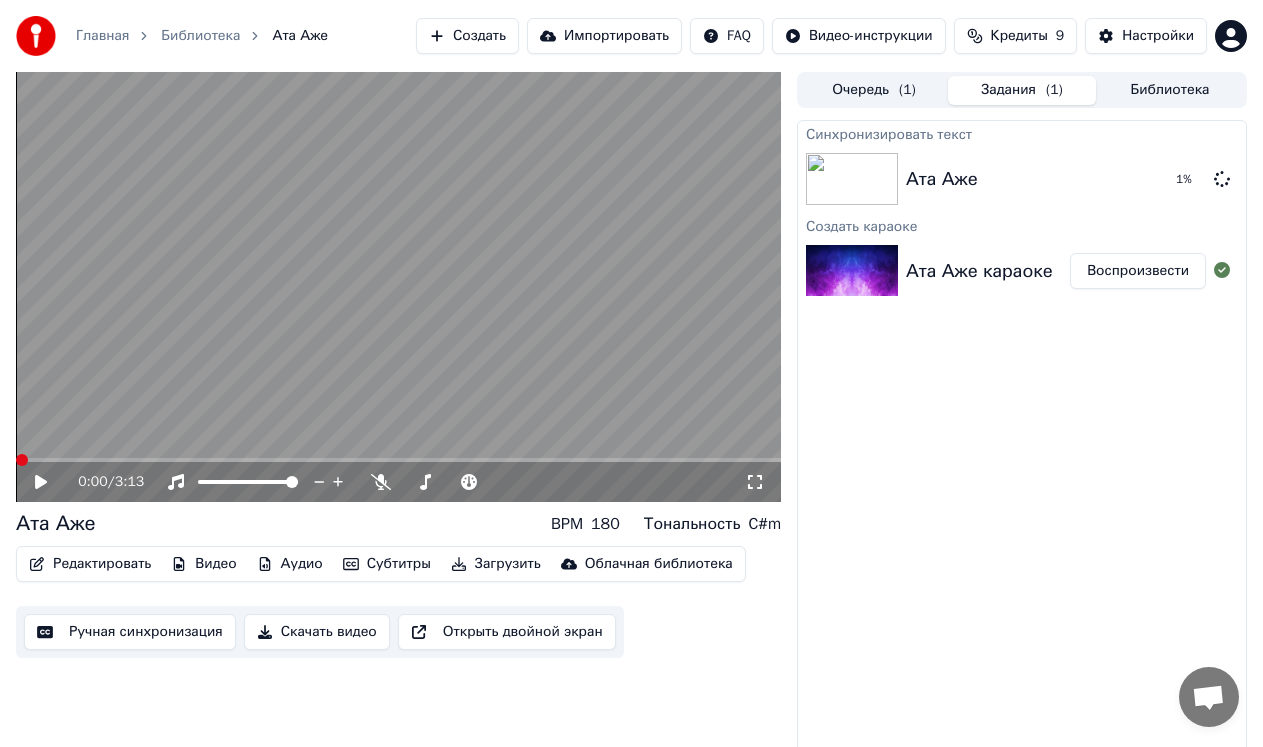 click 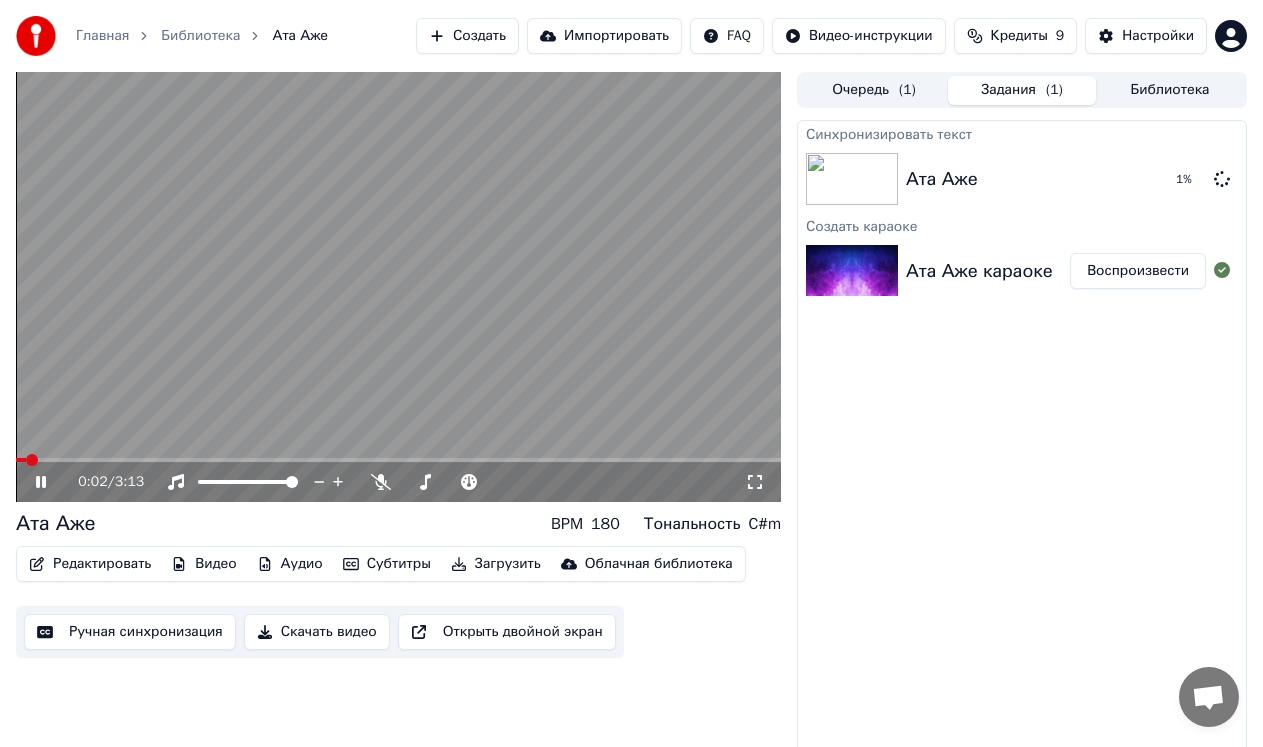 click 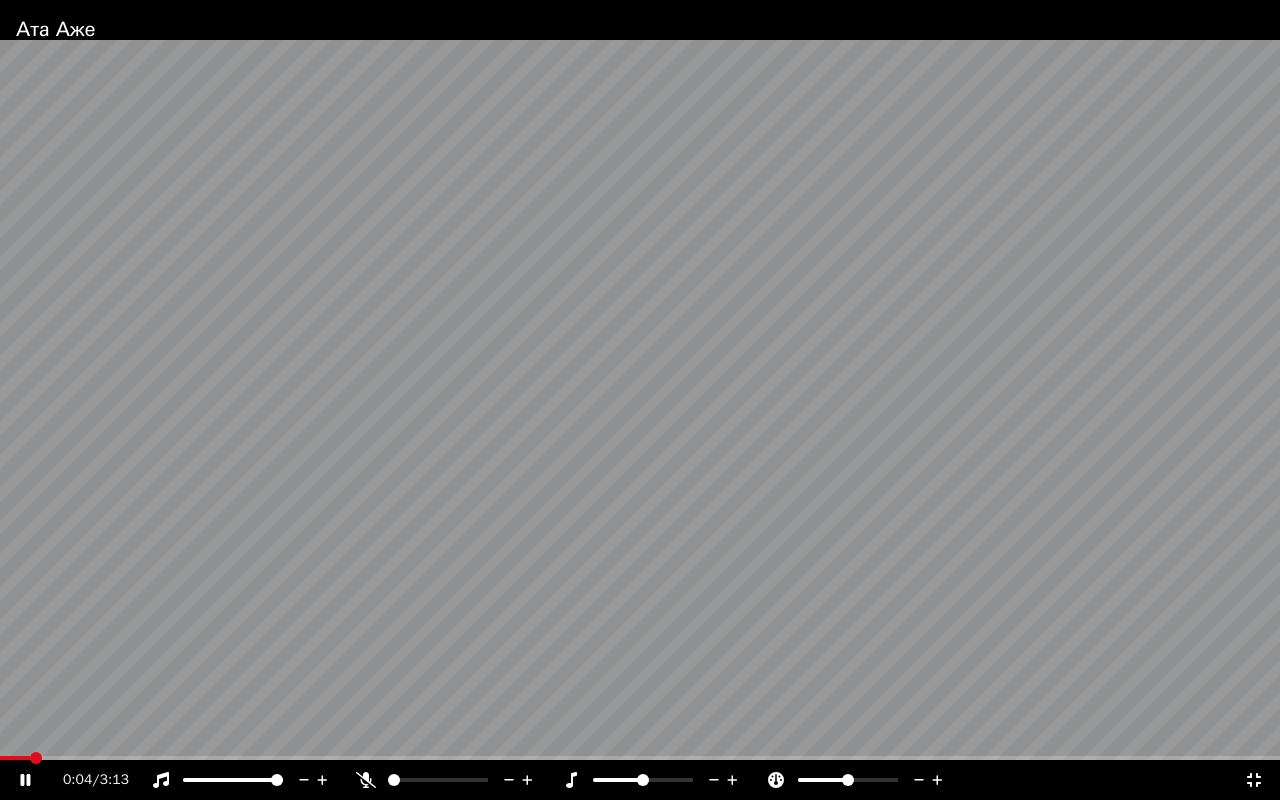click 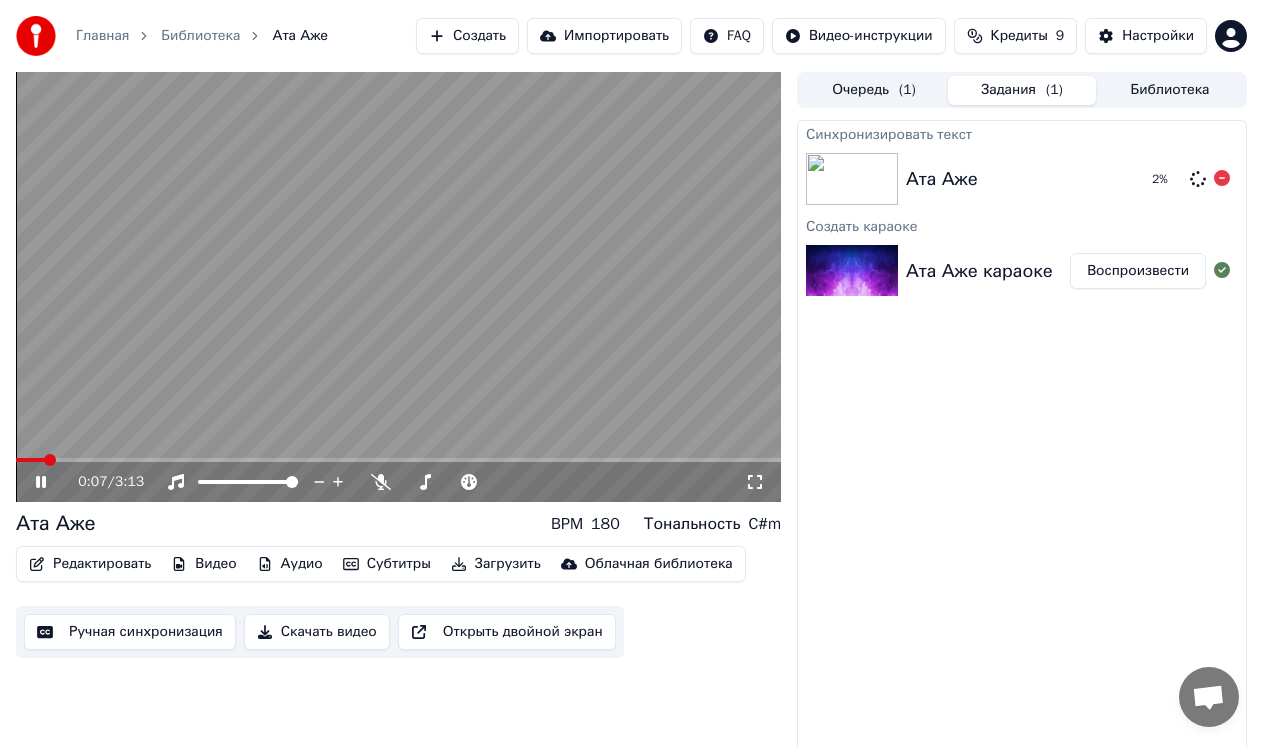 click at bounding box center (856, 179) 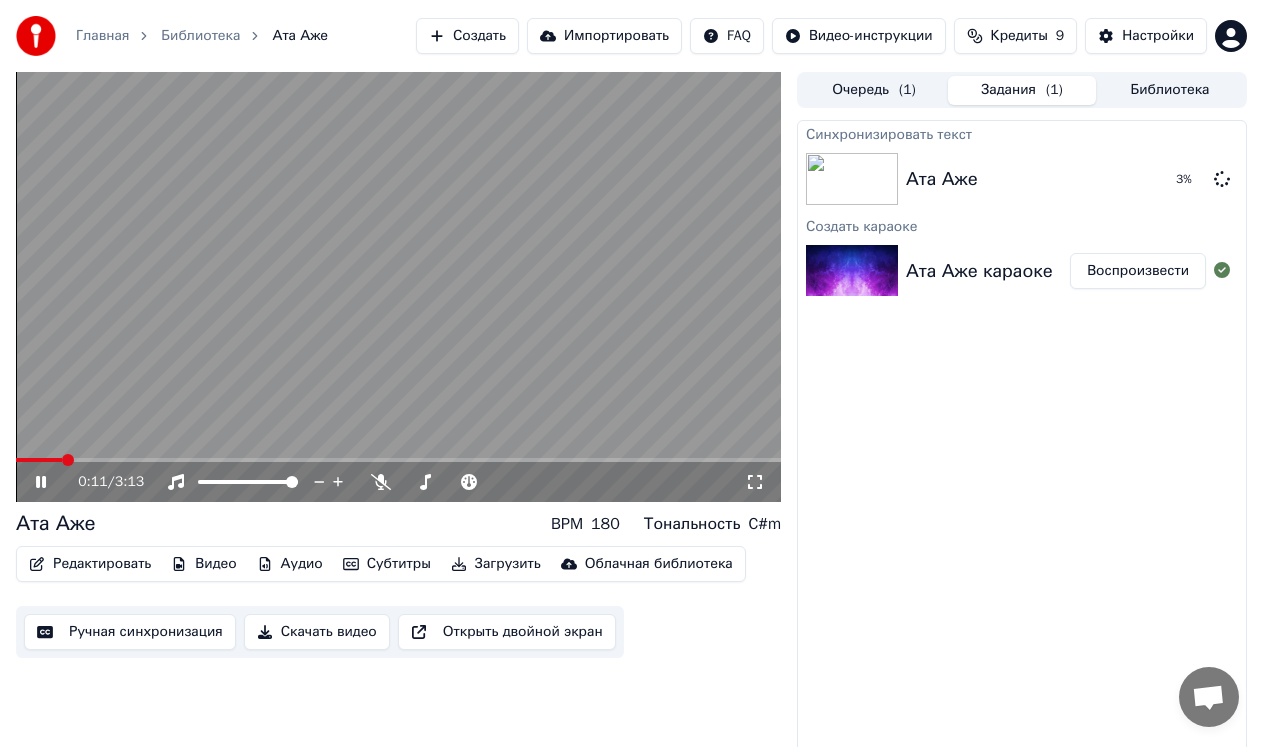 click on "0:11  /  3:13" at bounding box center [398, 482] 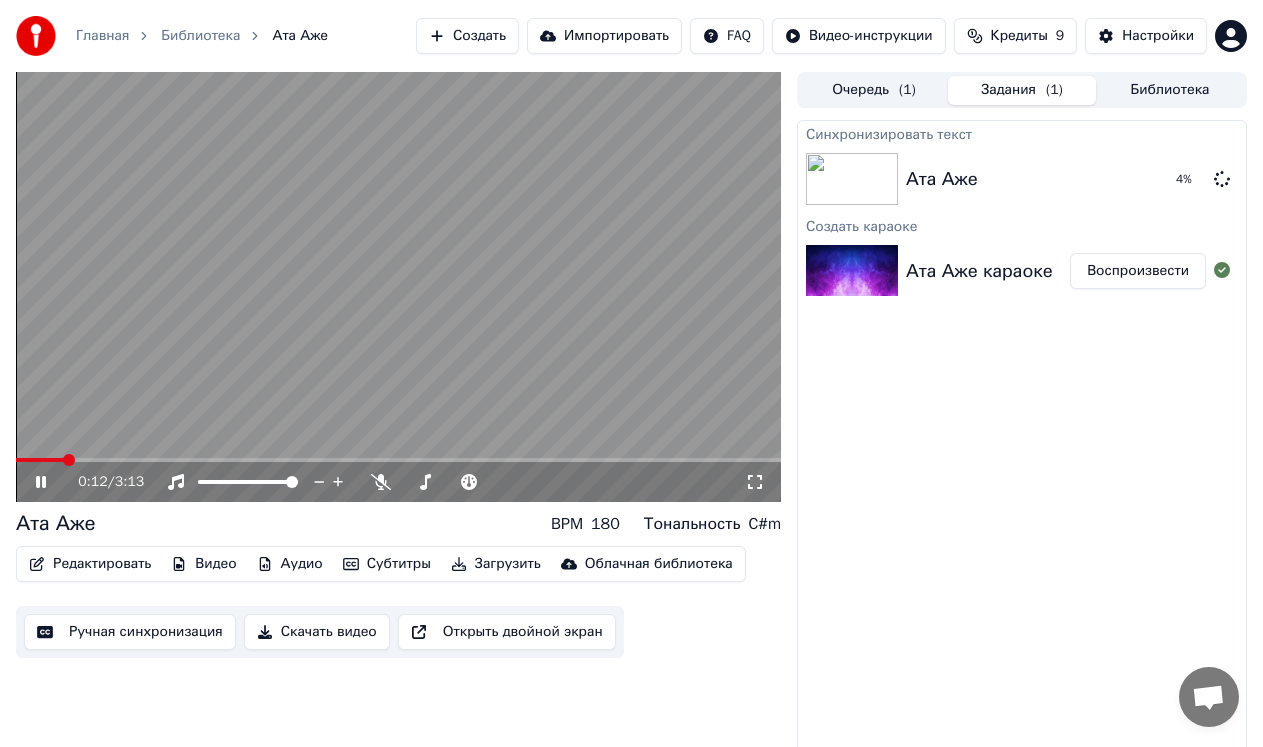 click at bounding box center [398, 460] 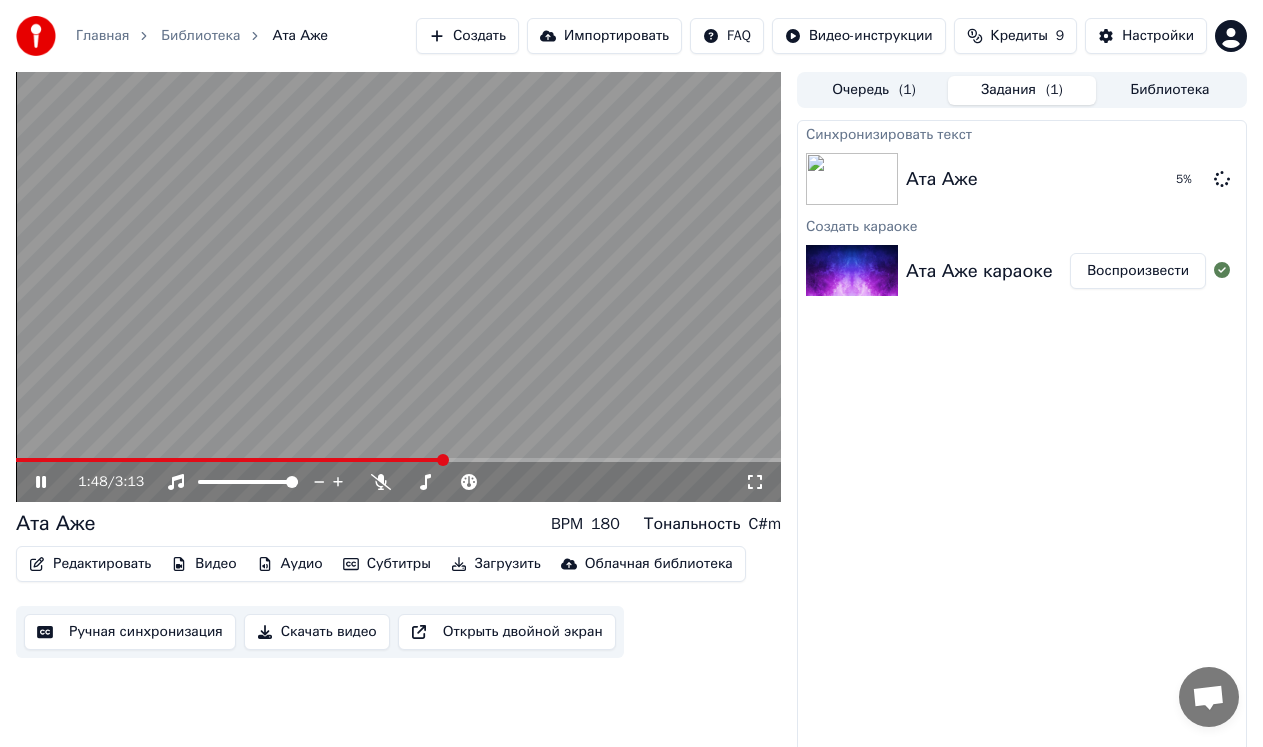 click 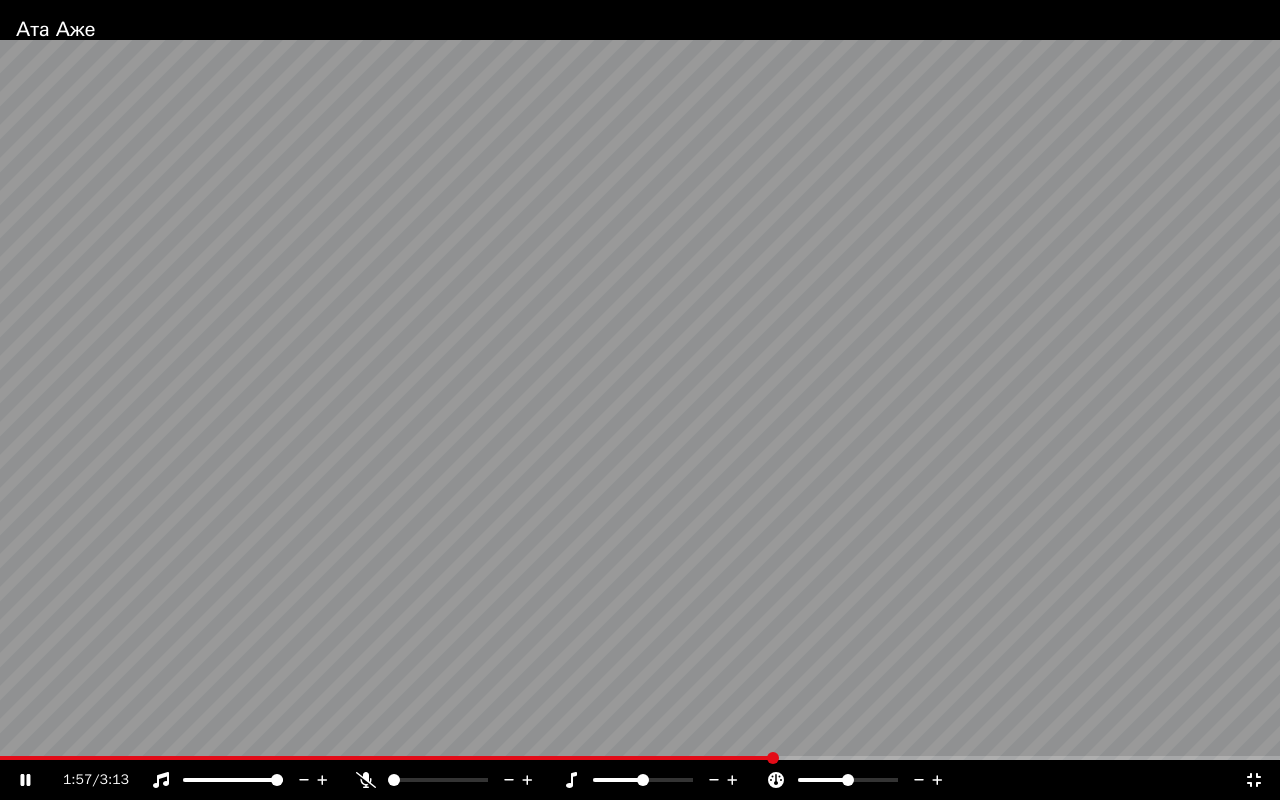 click at bounding box center (640, 400) 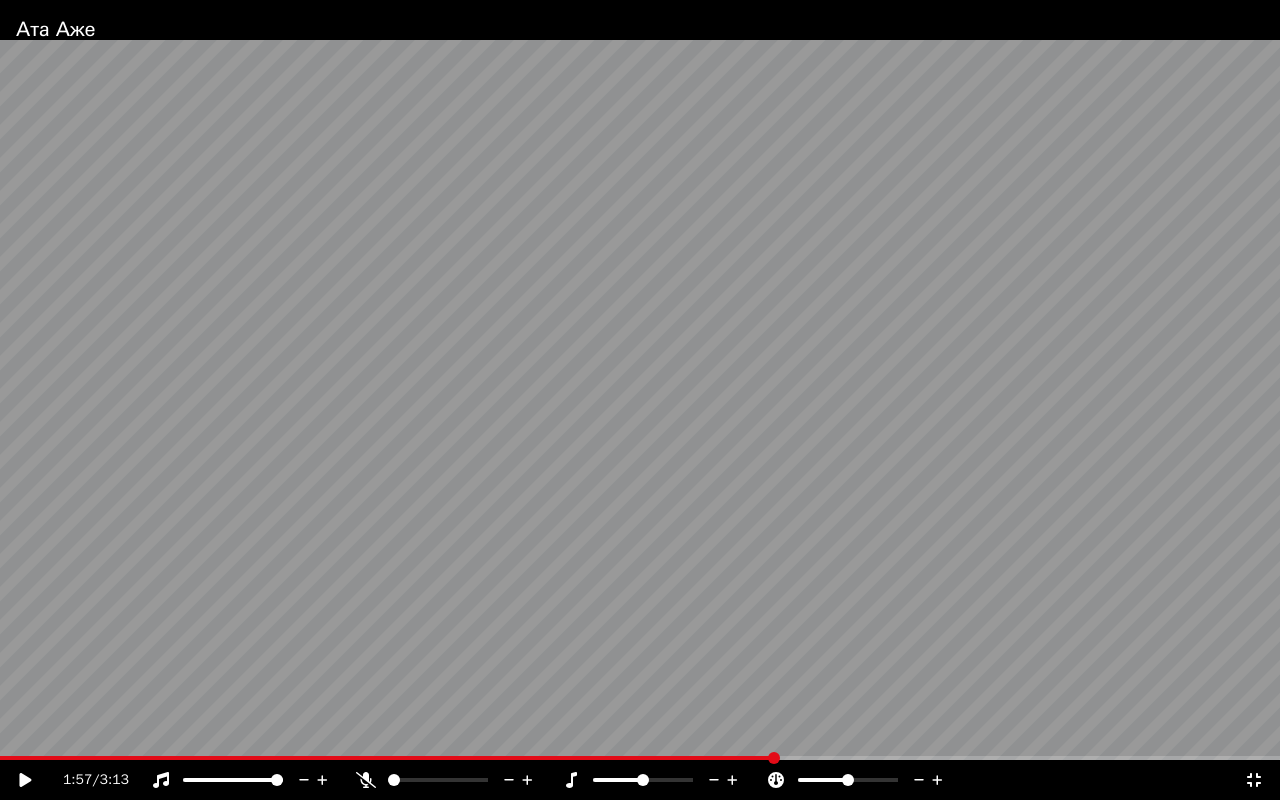 click 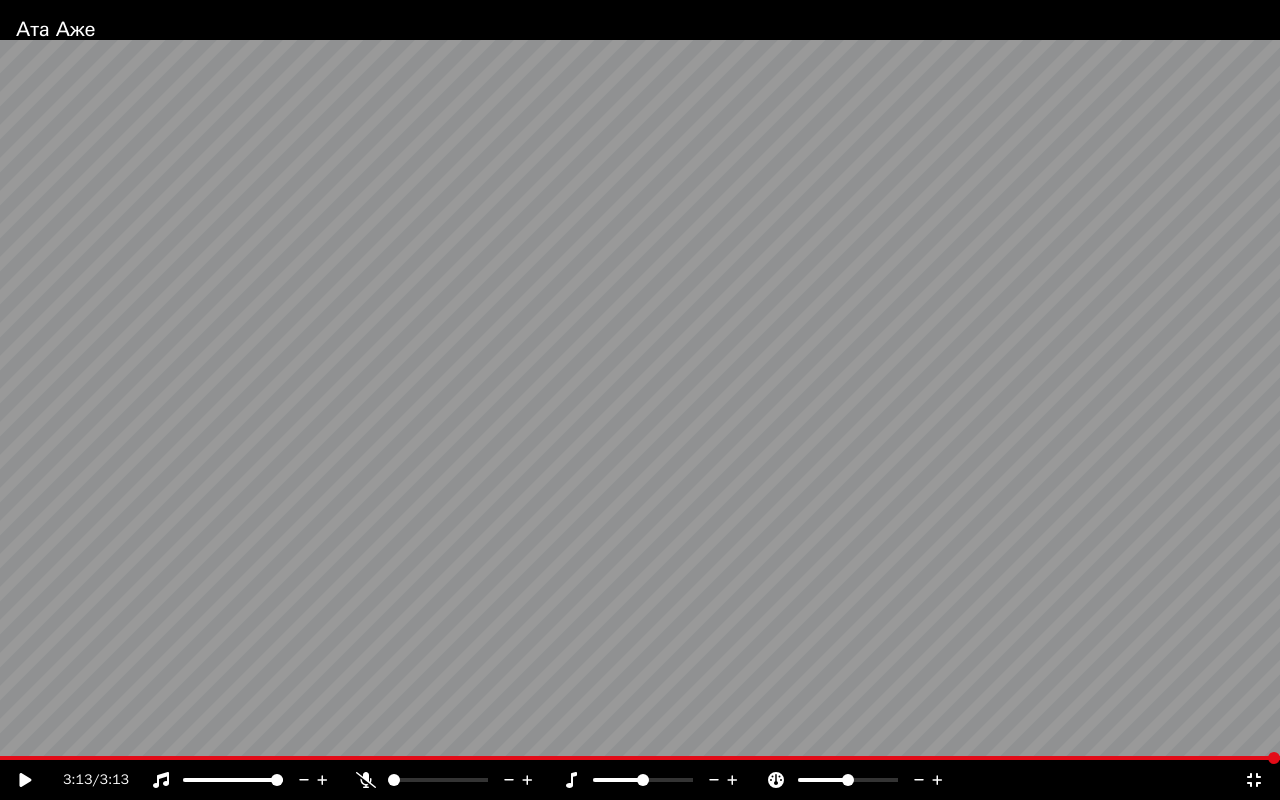 click 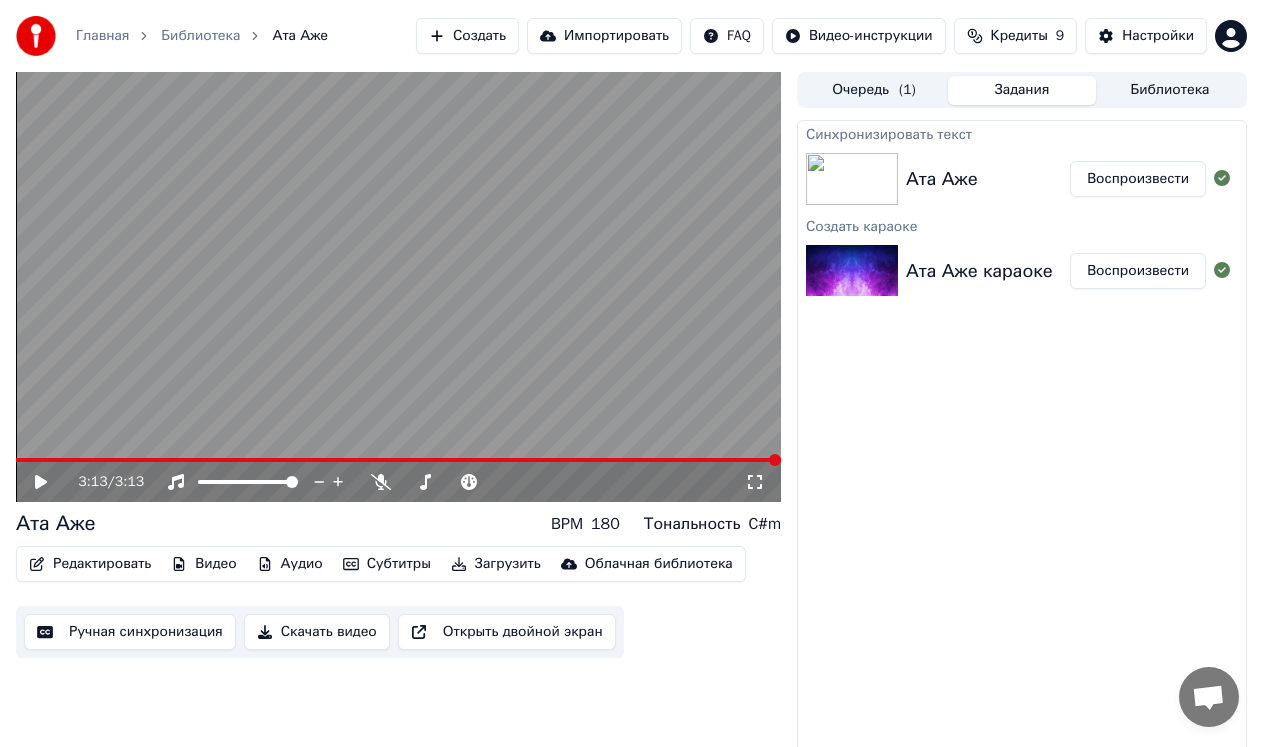 click on "Ата Аже" at bounding box center (988, 179) 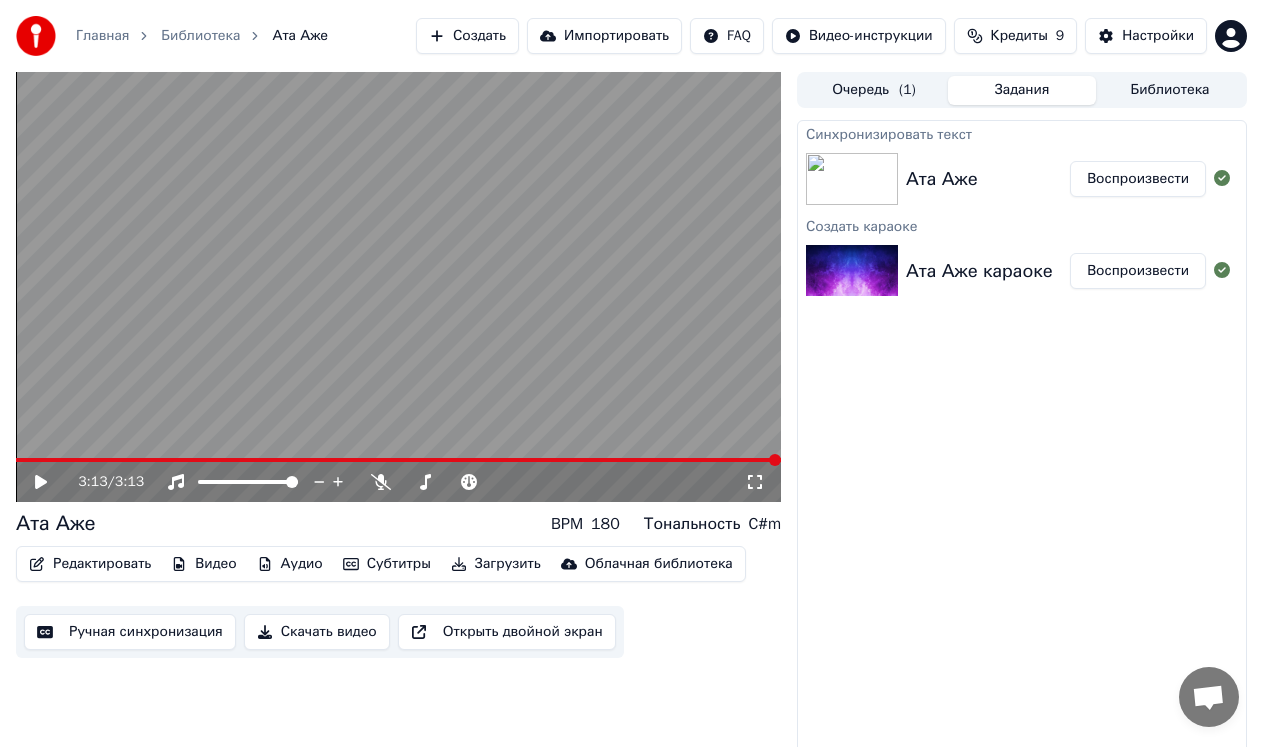 click on "Редактировать" at bounding box center [90, 564] 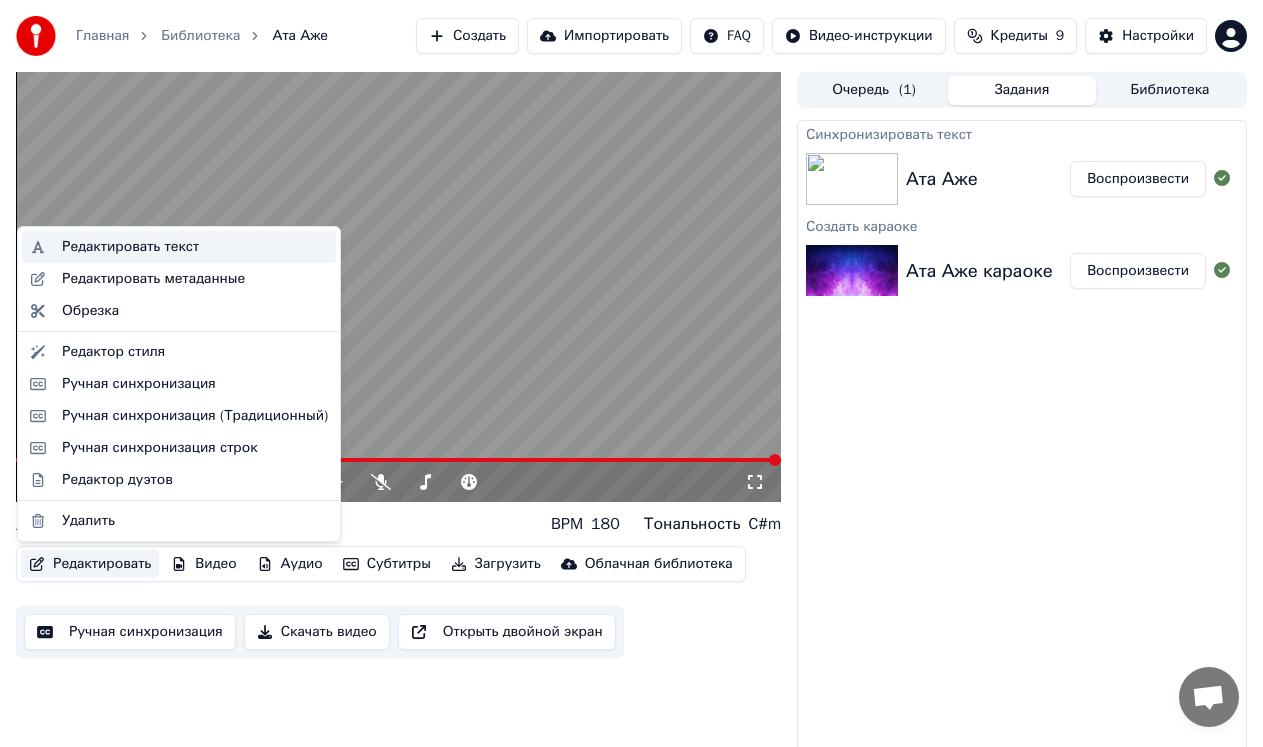 click on "Редактировать текст" at bounding box center (130, 247) 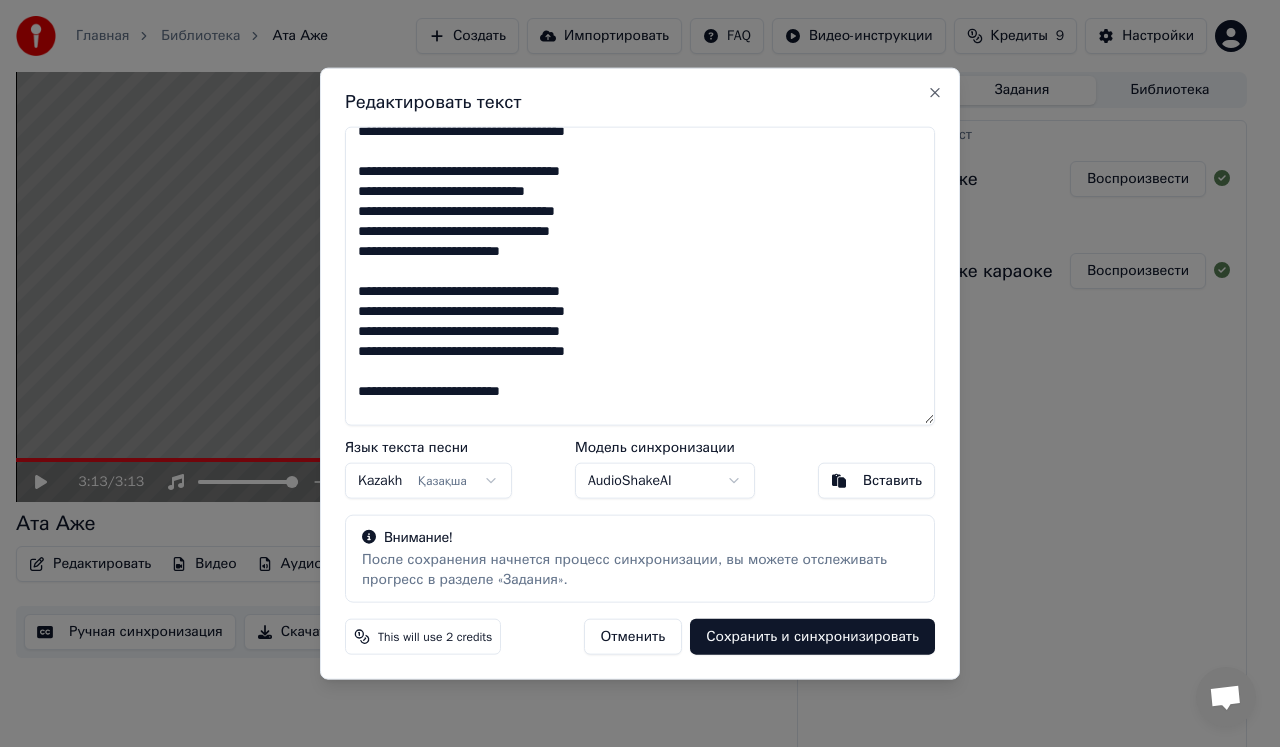 scroll, scrollTop: 299, scrollLeft: 0, axis: vertical 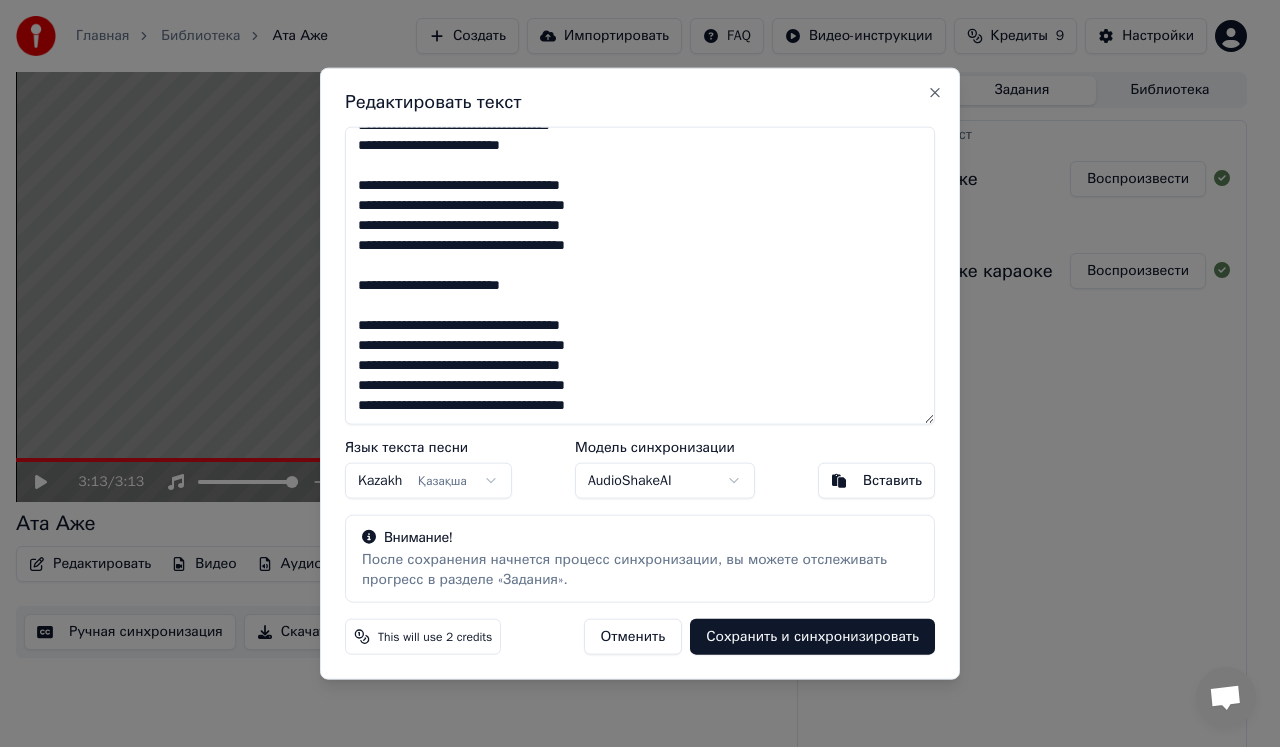 click on "**********" at bounding box center (640, 275) 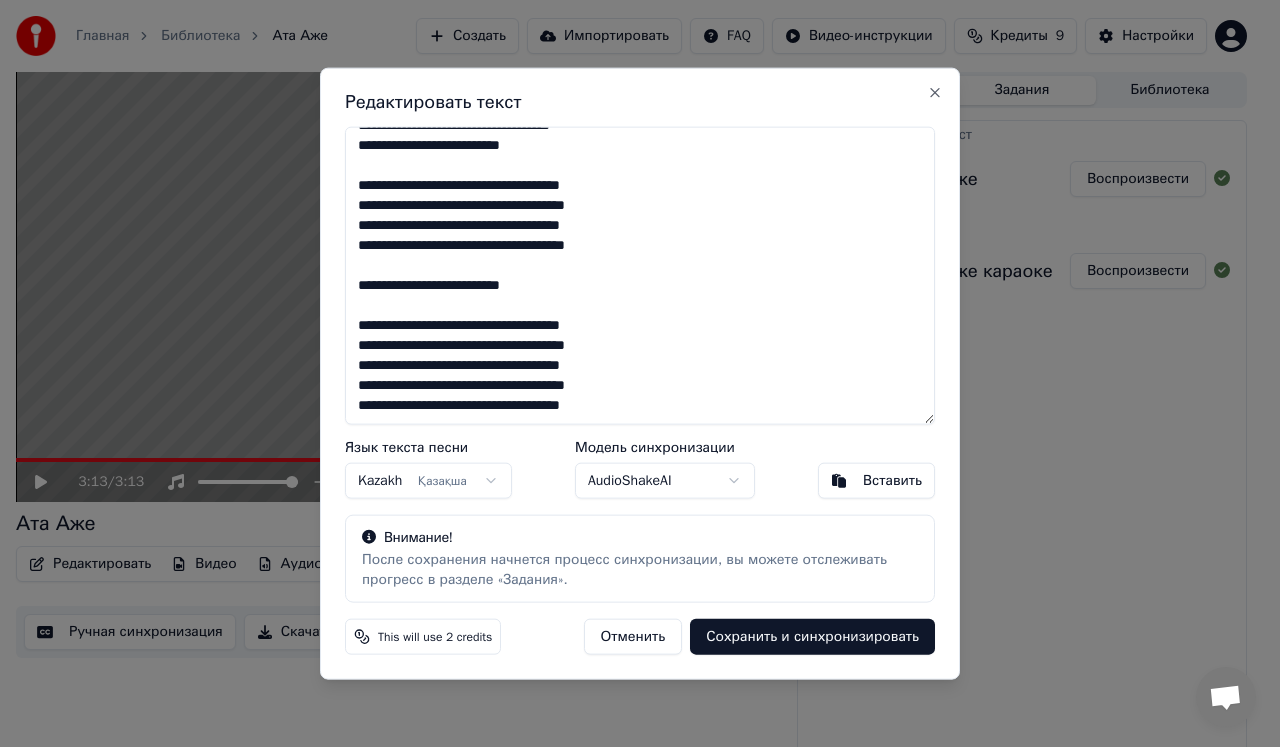 click on "**********" at bounding box center (640, 275) 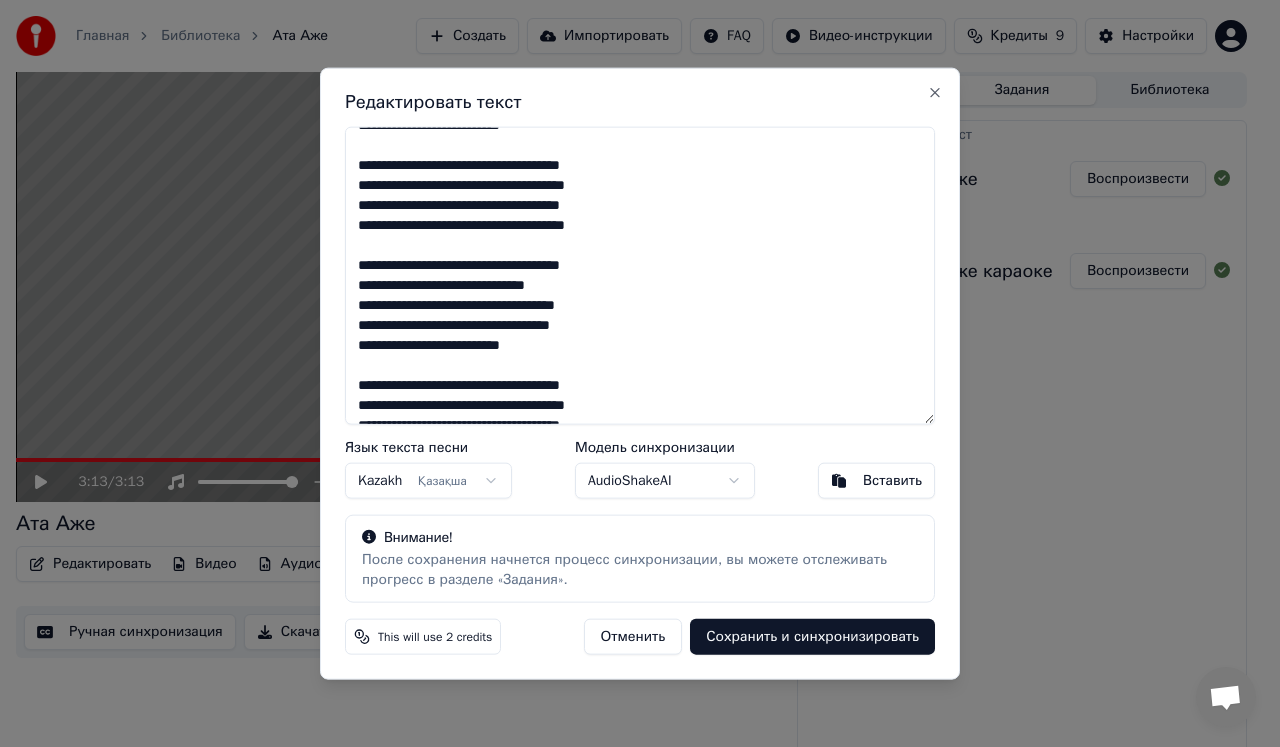scroll, scrollTop: 0, scrollLeft: 0, axis: both 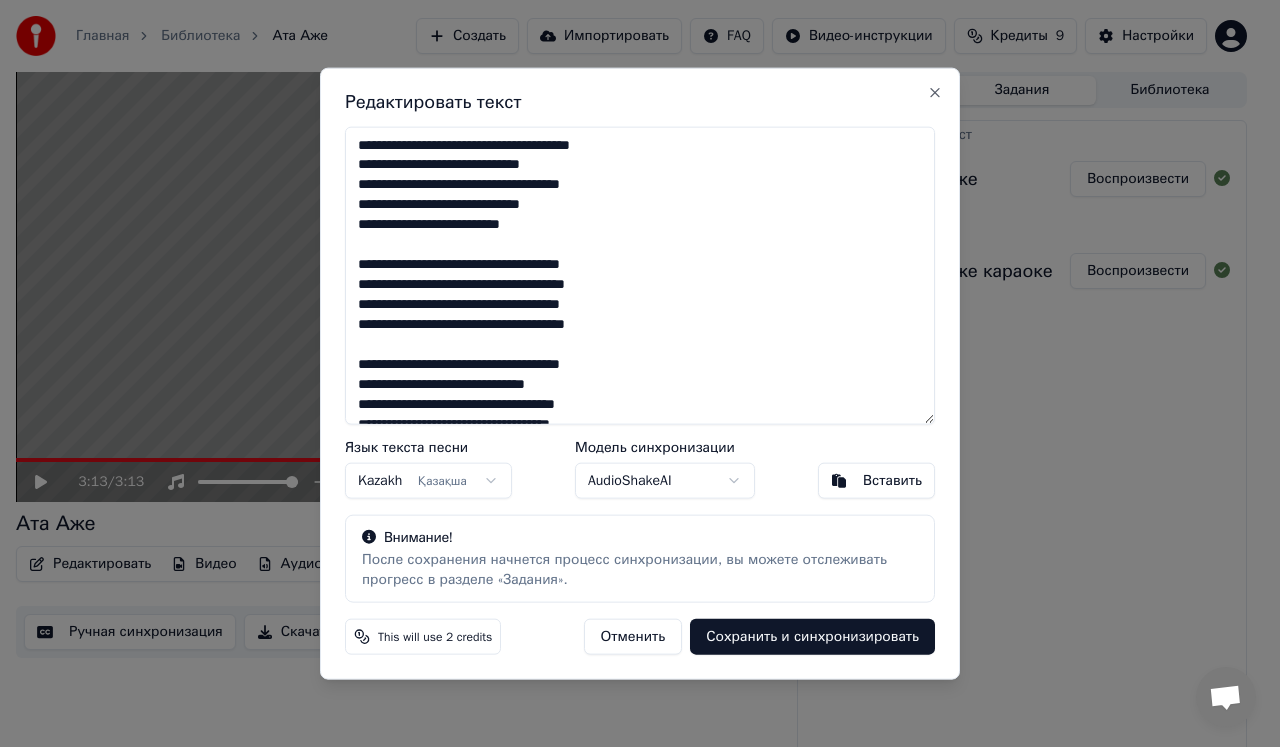 click on "**********" at bounding box center (640, 275) 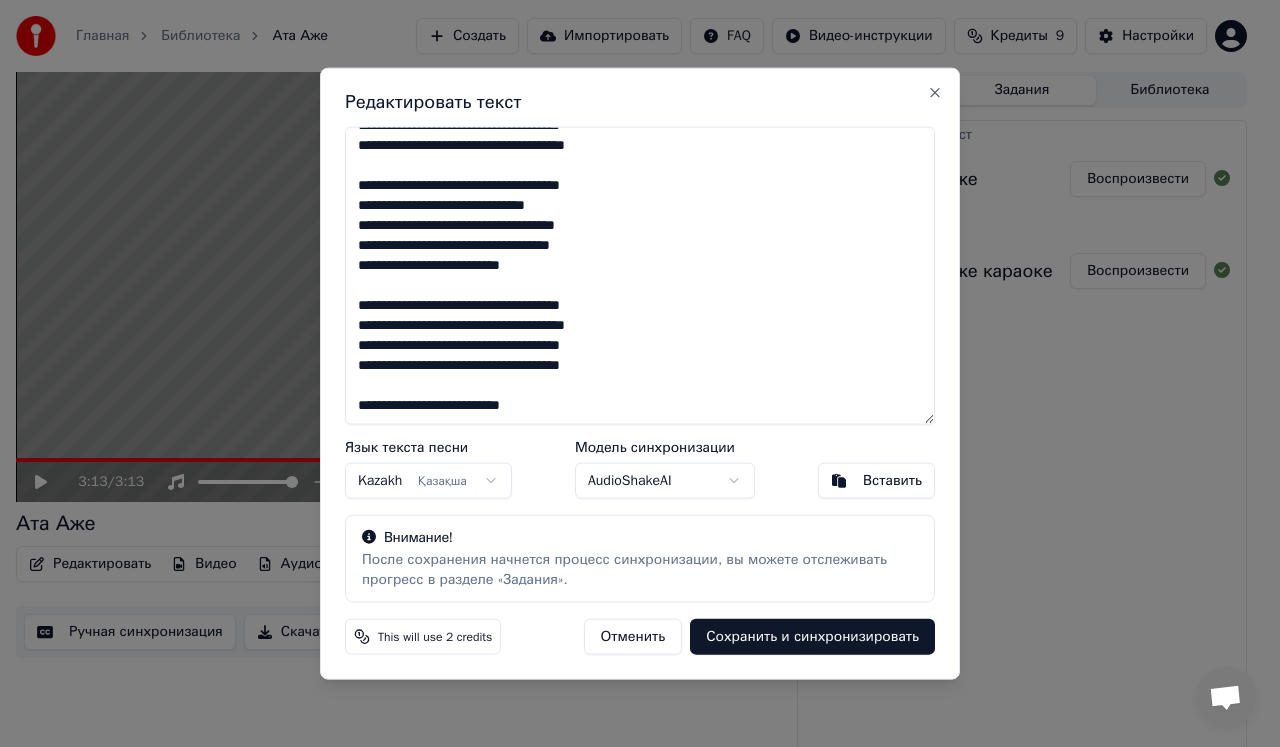 scroll, scrollTop: 200, scrollLeft: 0, axis: vertical 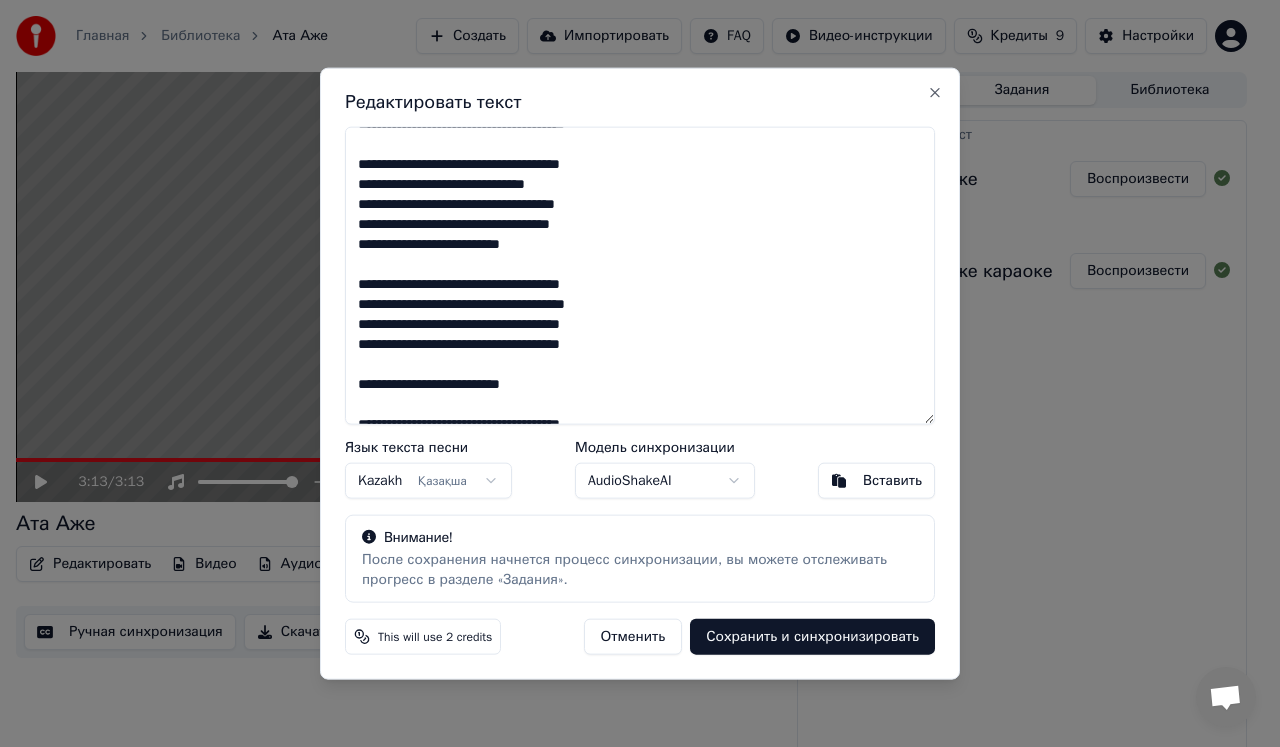 click on "**********" at bounding box center [640, 275] 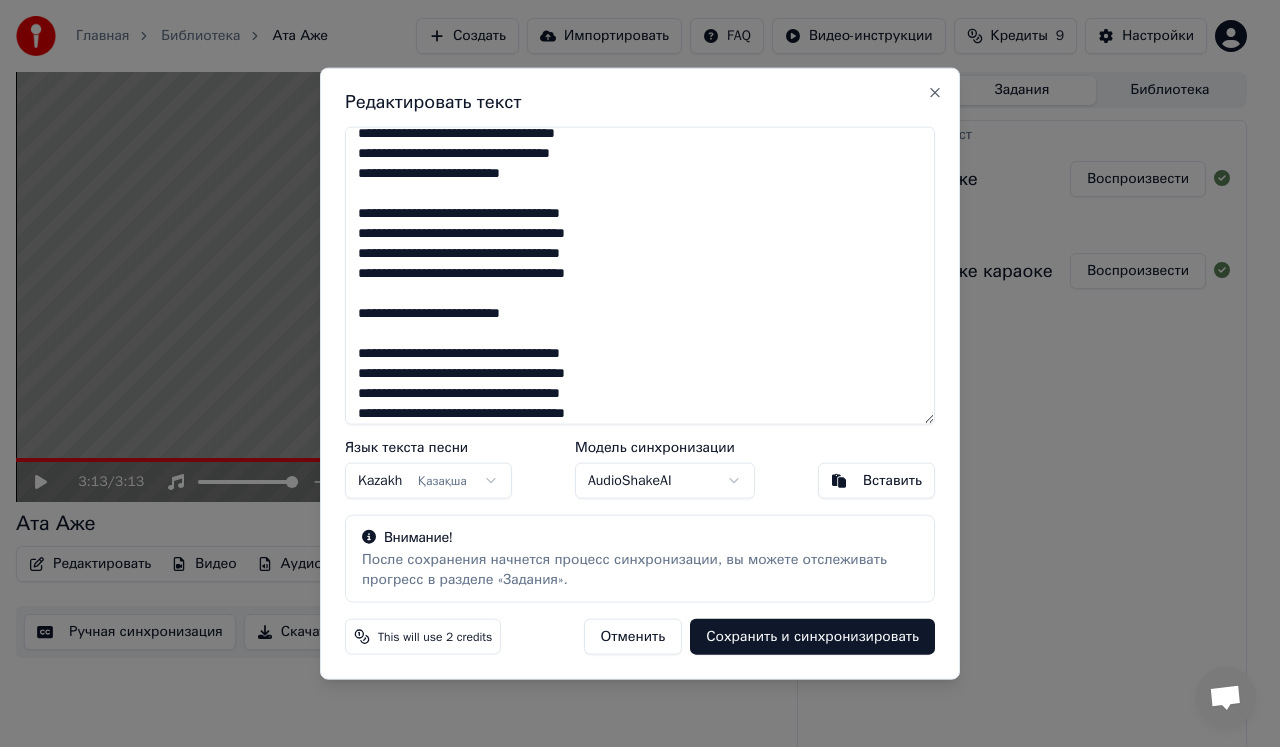 scroll, scrollTop: 299, scrollLeft: 0, axis: vertical 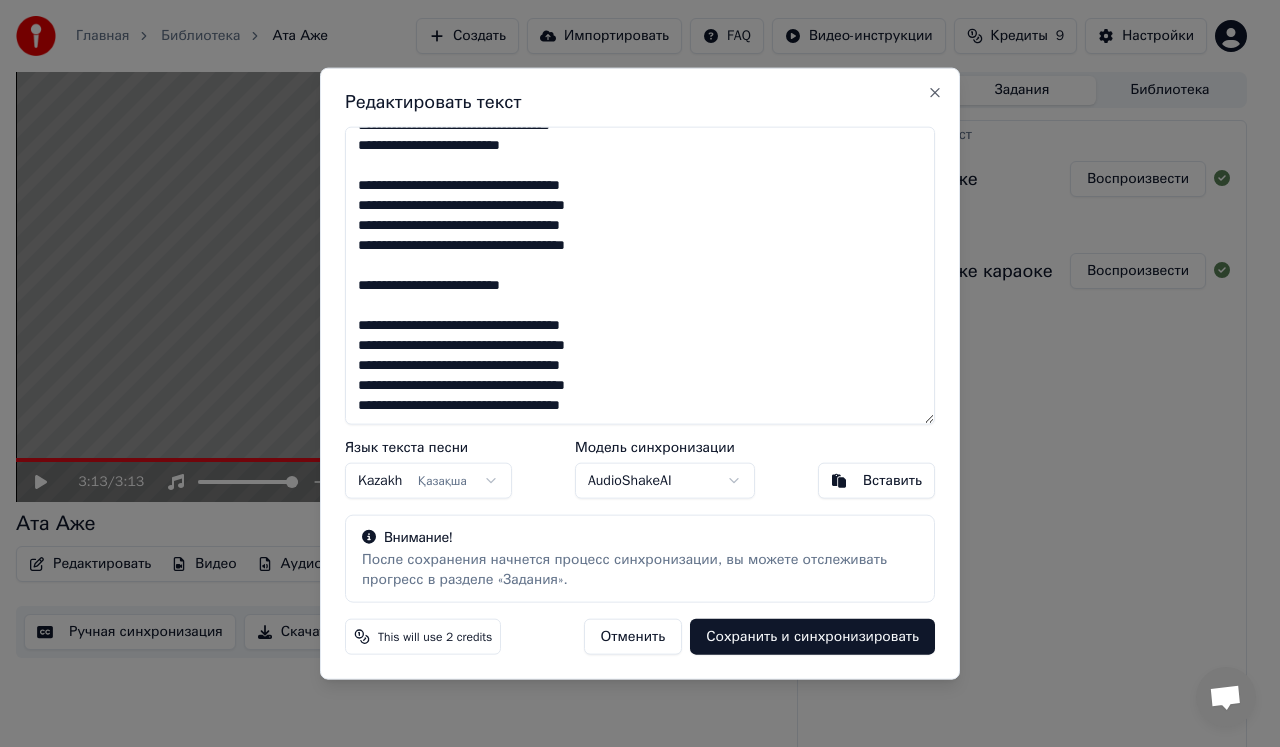 click on "**********" at bounding box center (640, 275) 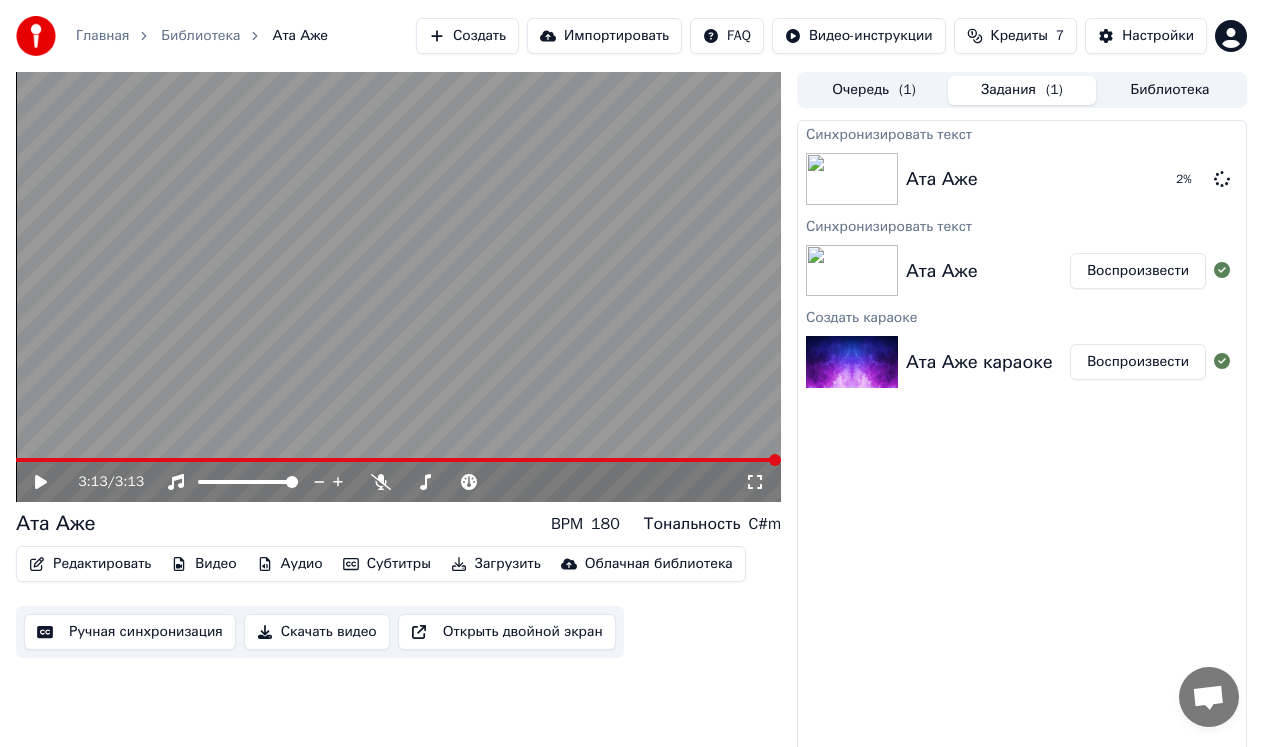 click 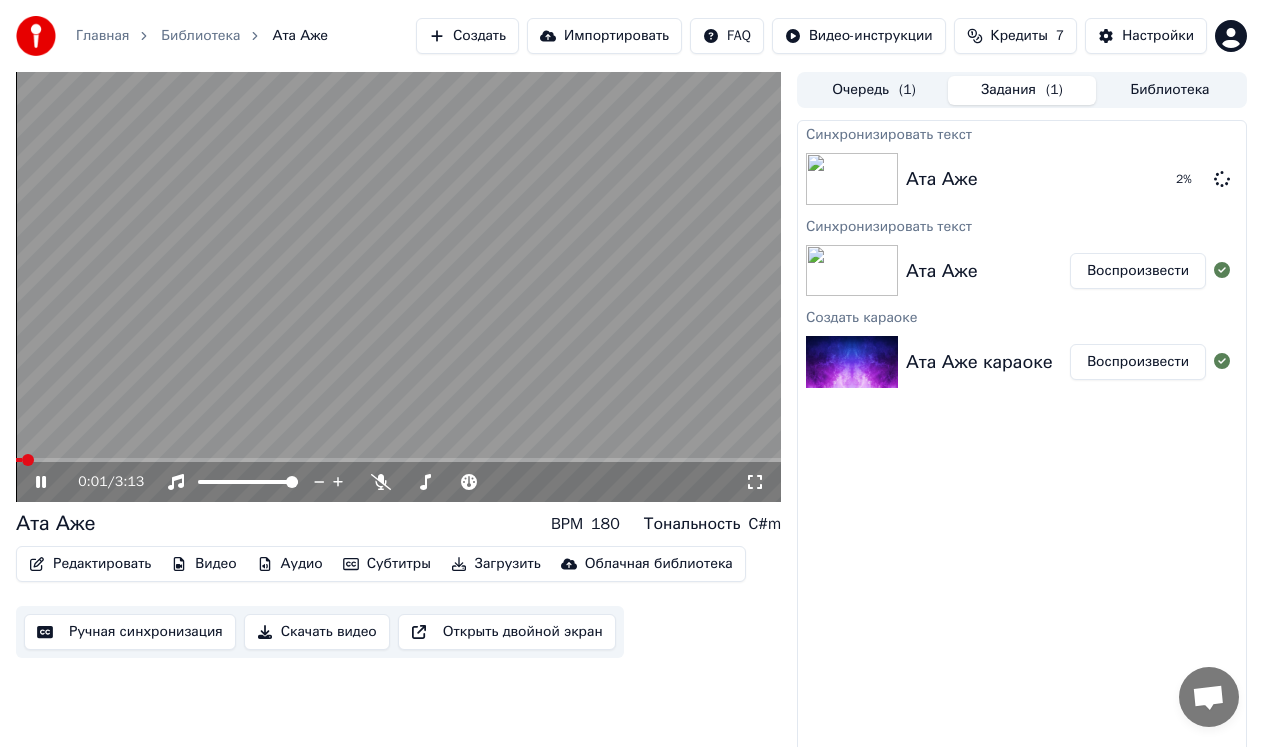 click 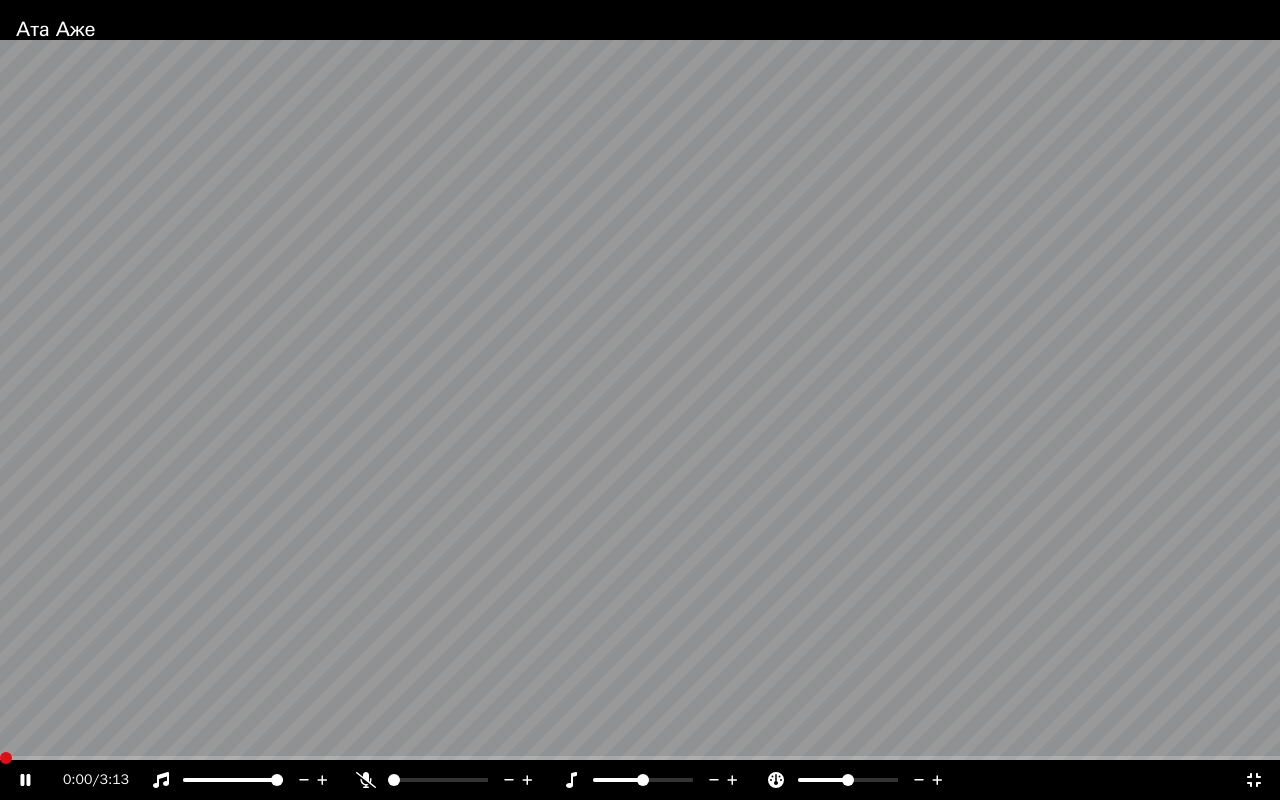 click at bounding box center (6, 758) 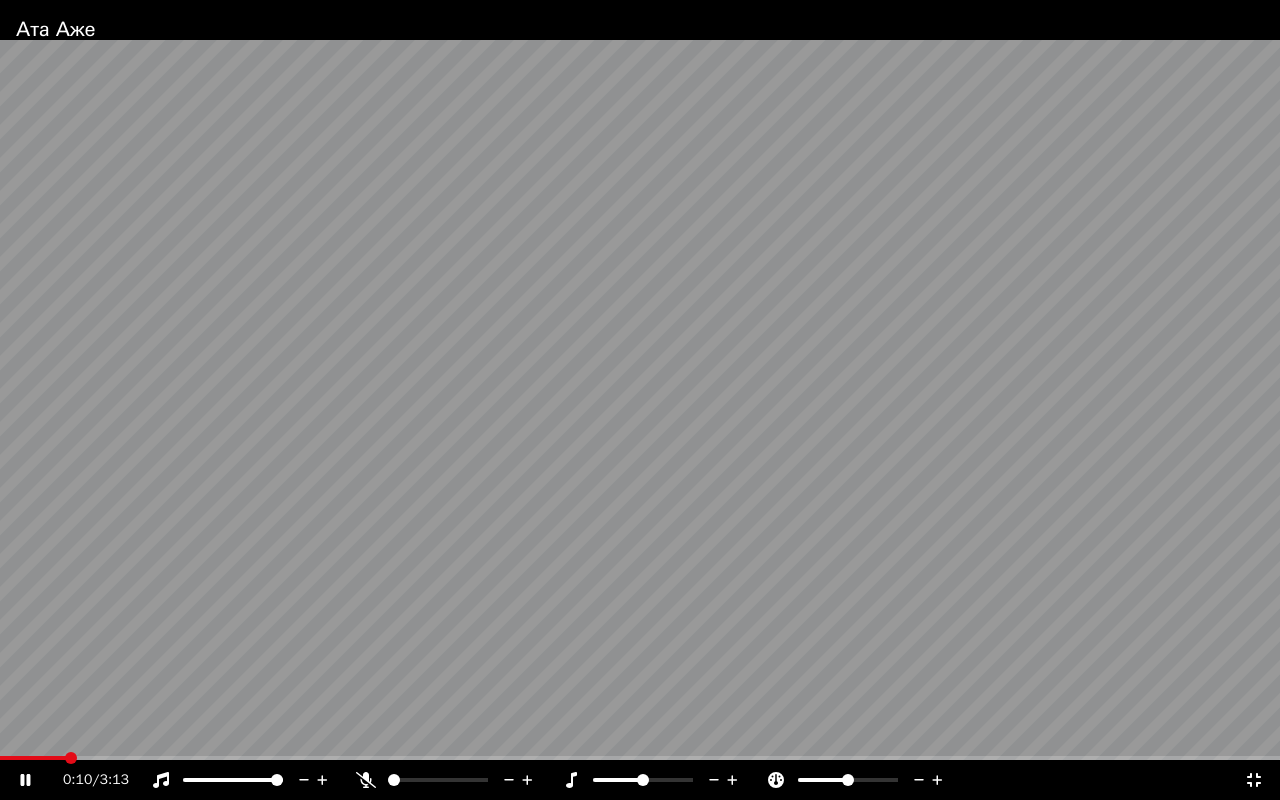 click at bounding box center [640, 758] 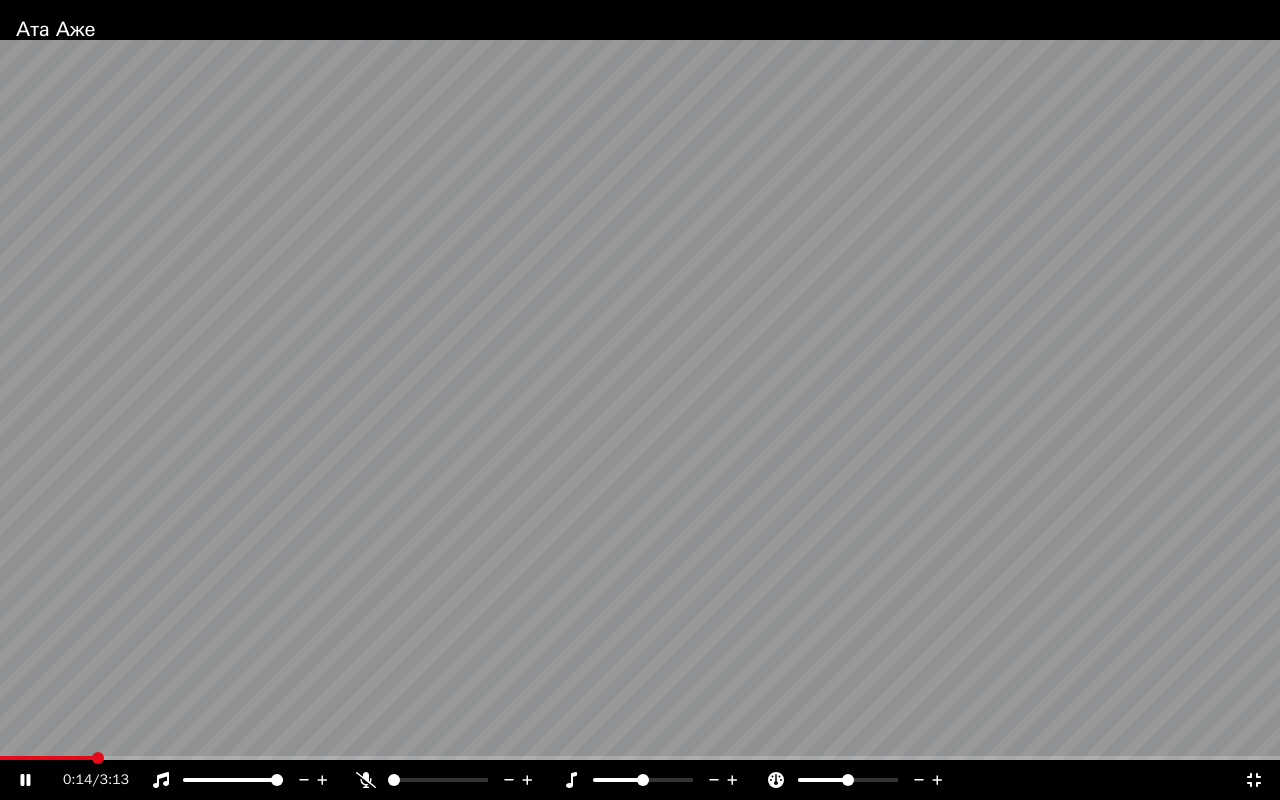click at bounding box center (640, 758) 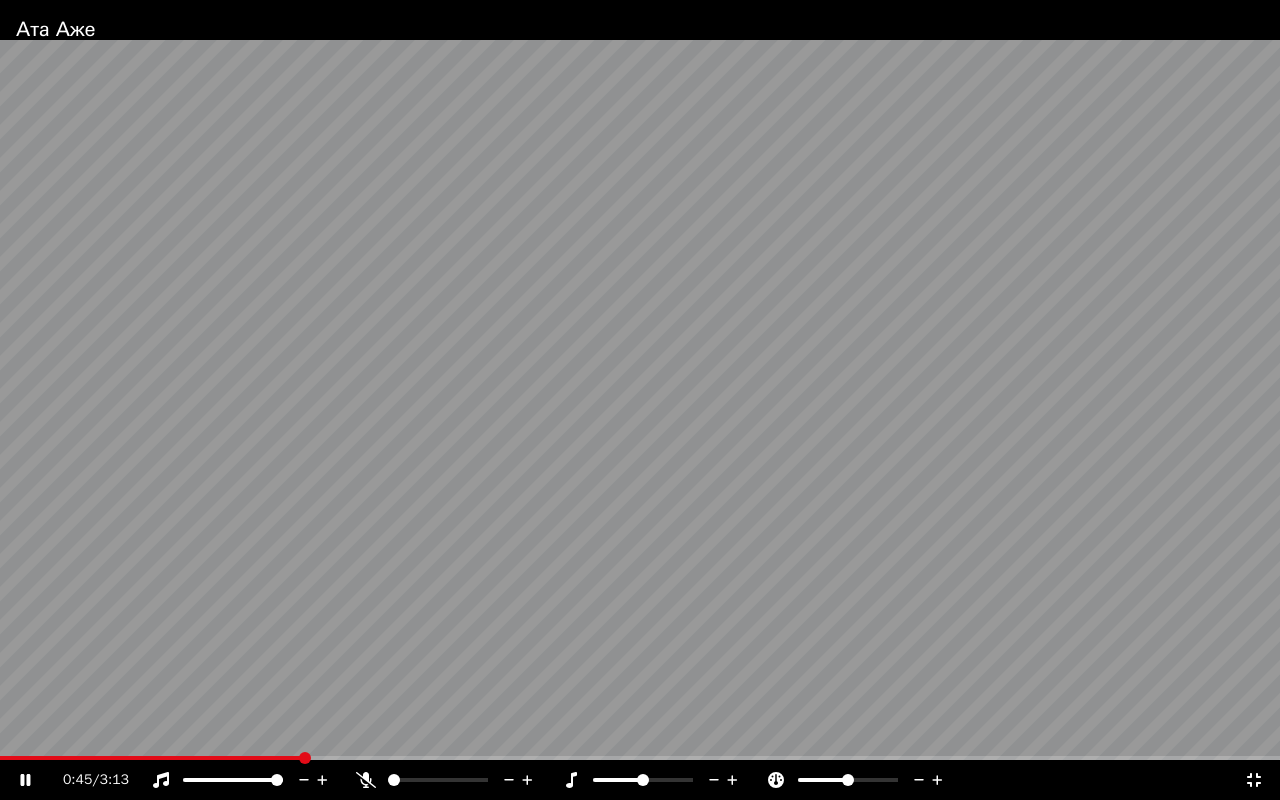 click on "0:45  /  3:13" at bounding box center [640, 780] 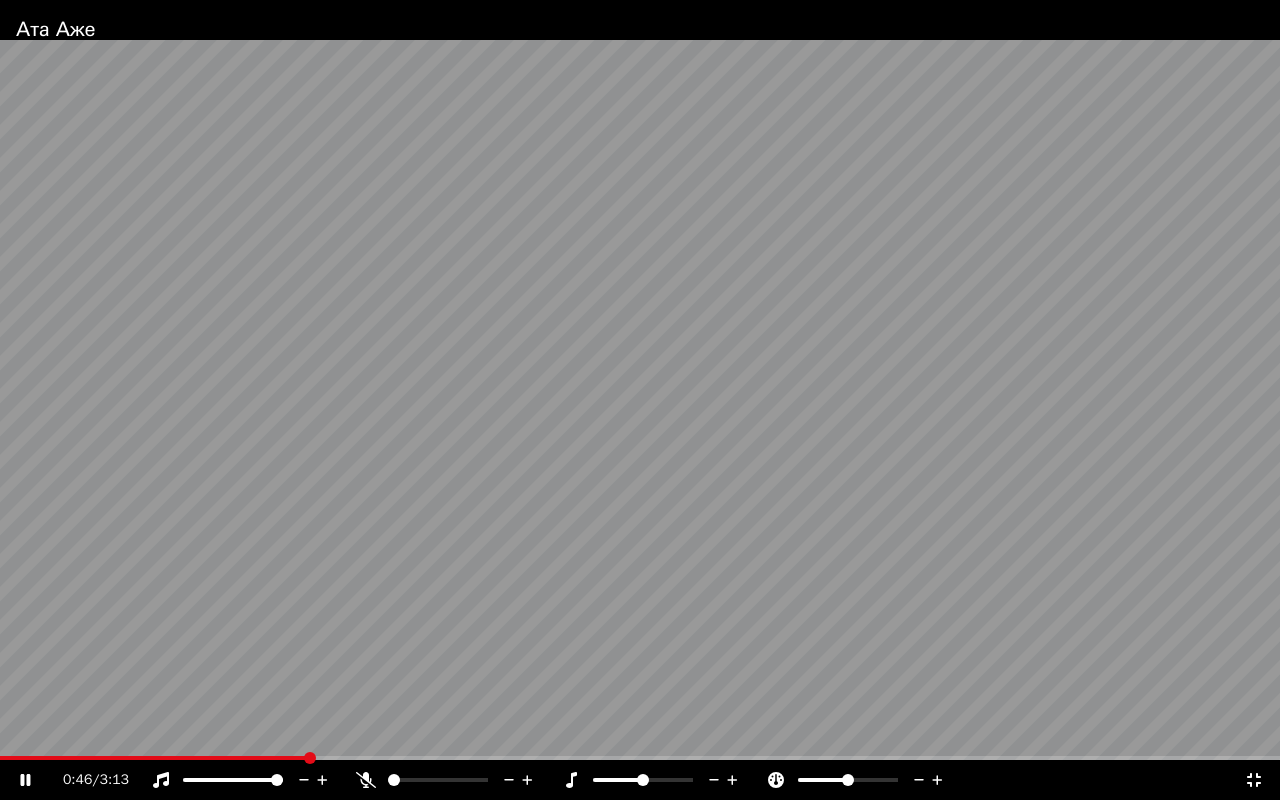 click at bounding box center (153, 758) 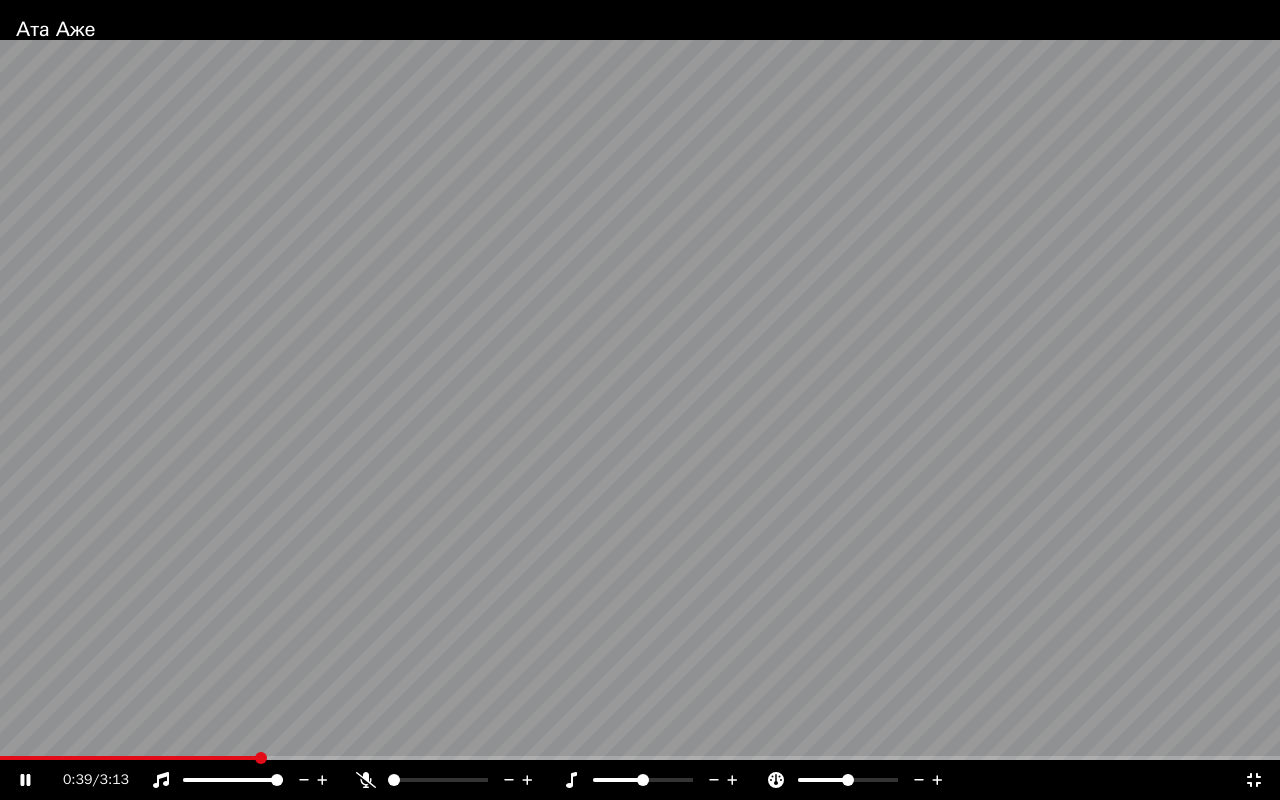 click at bounding box center (129, 758) 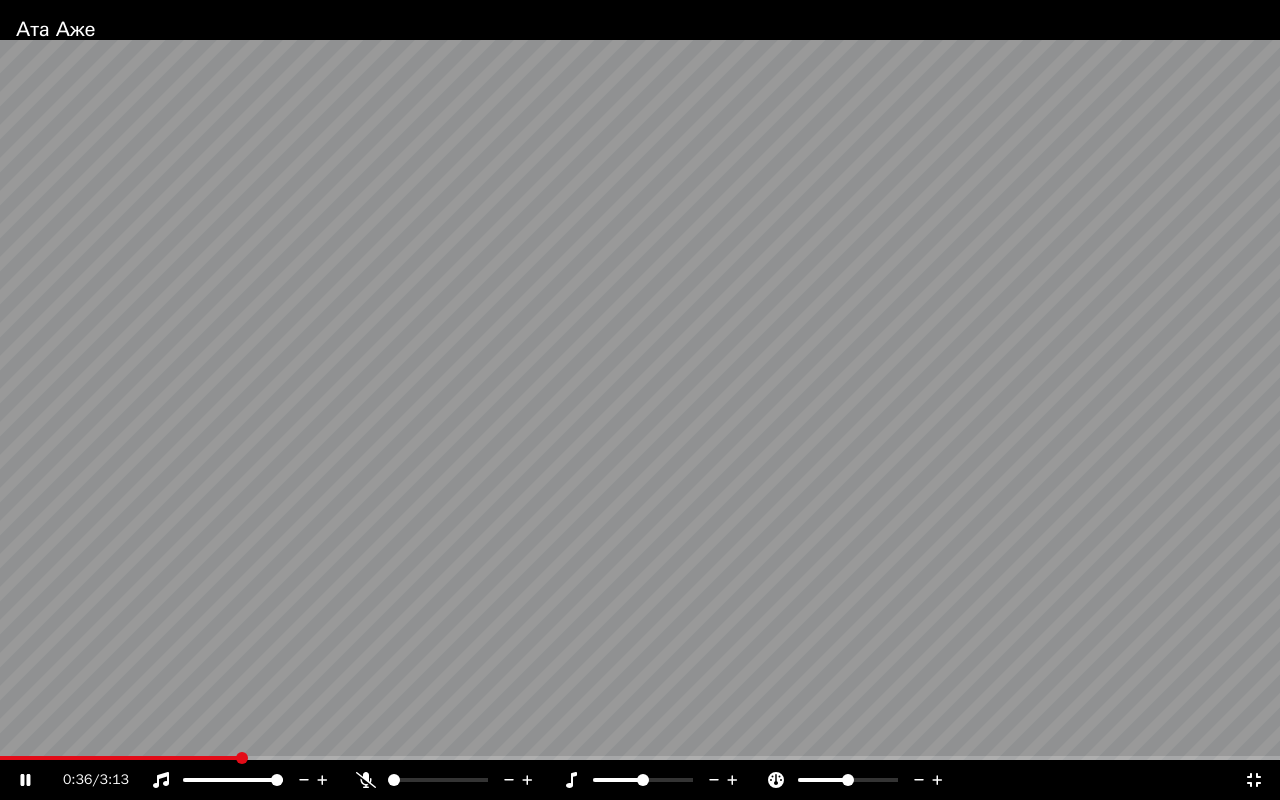 click at bounding box center [640, 400] 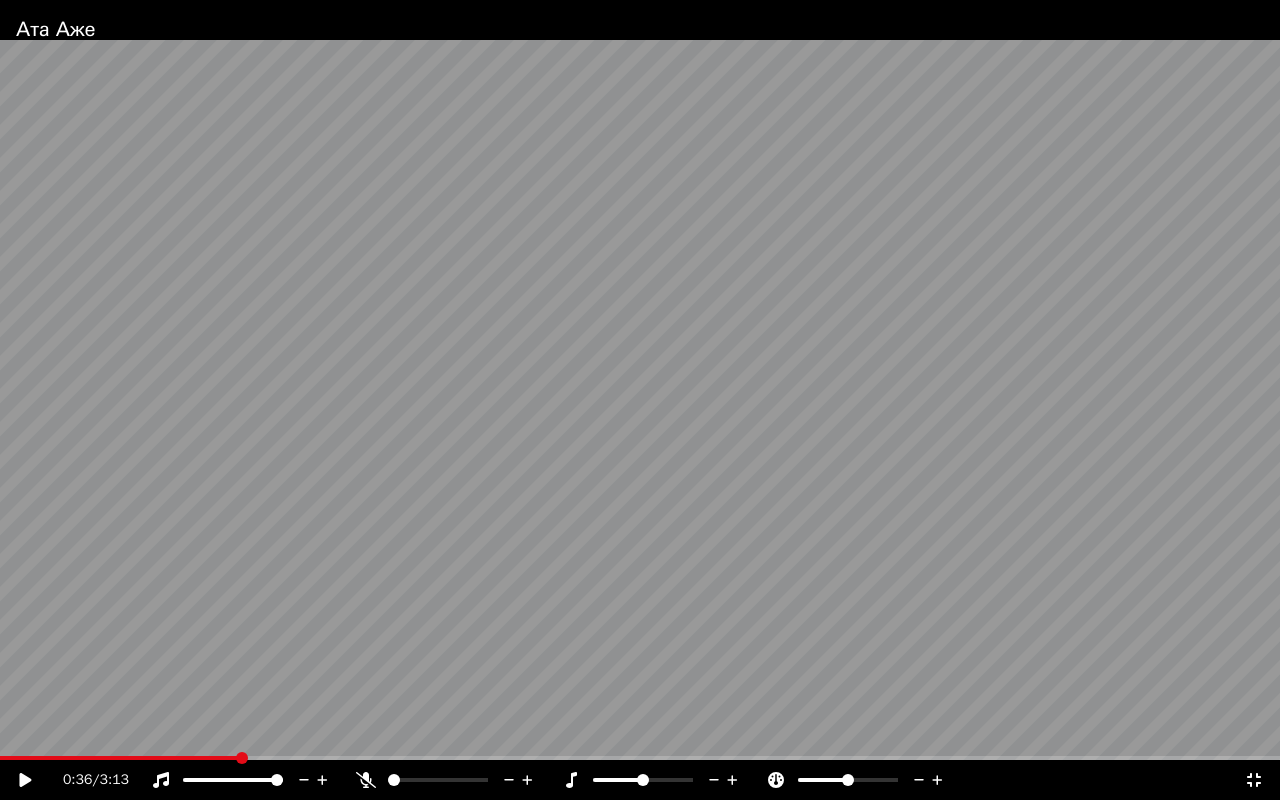 click 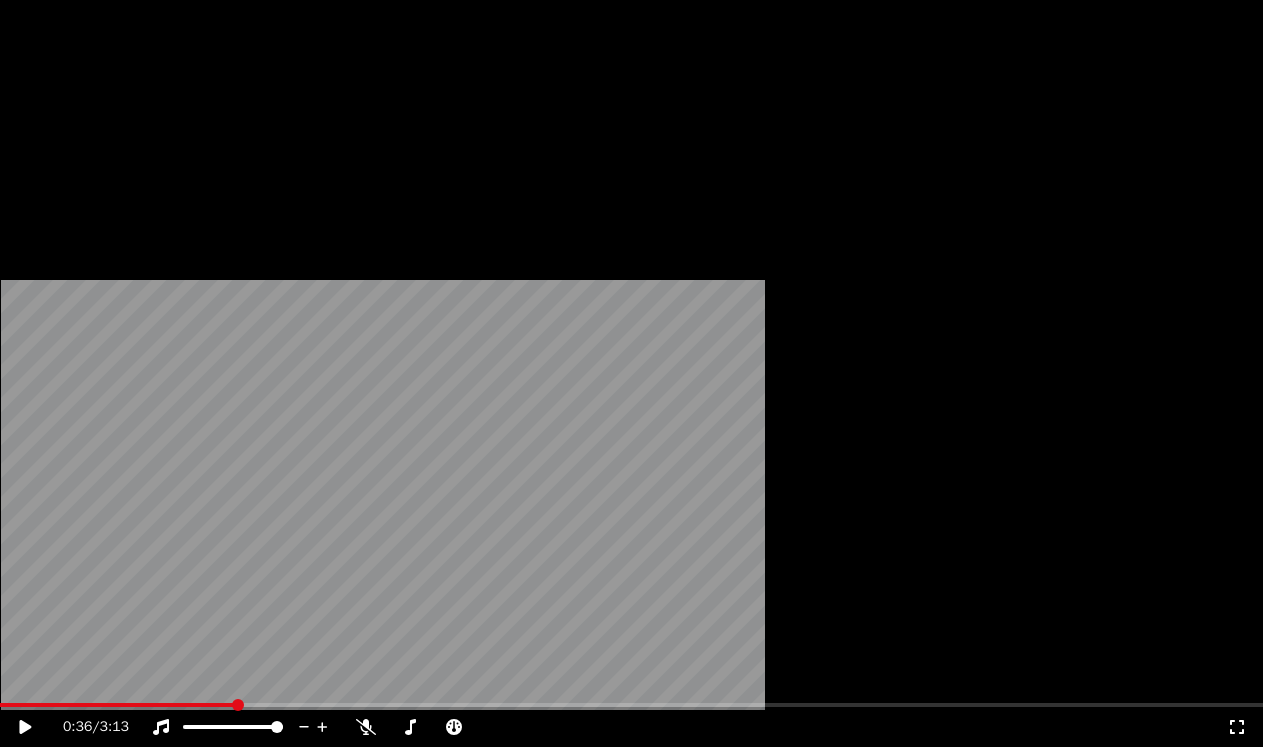 click on "Редактировать" at bounding box center [90, 134] 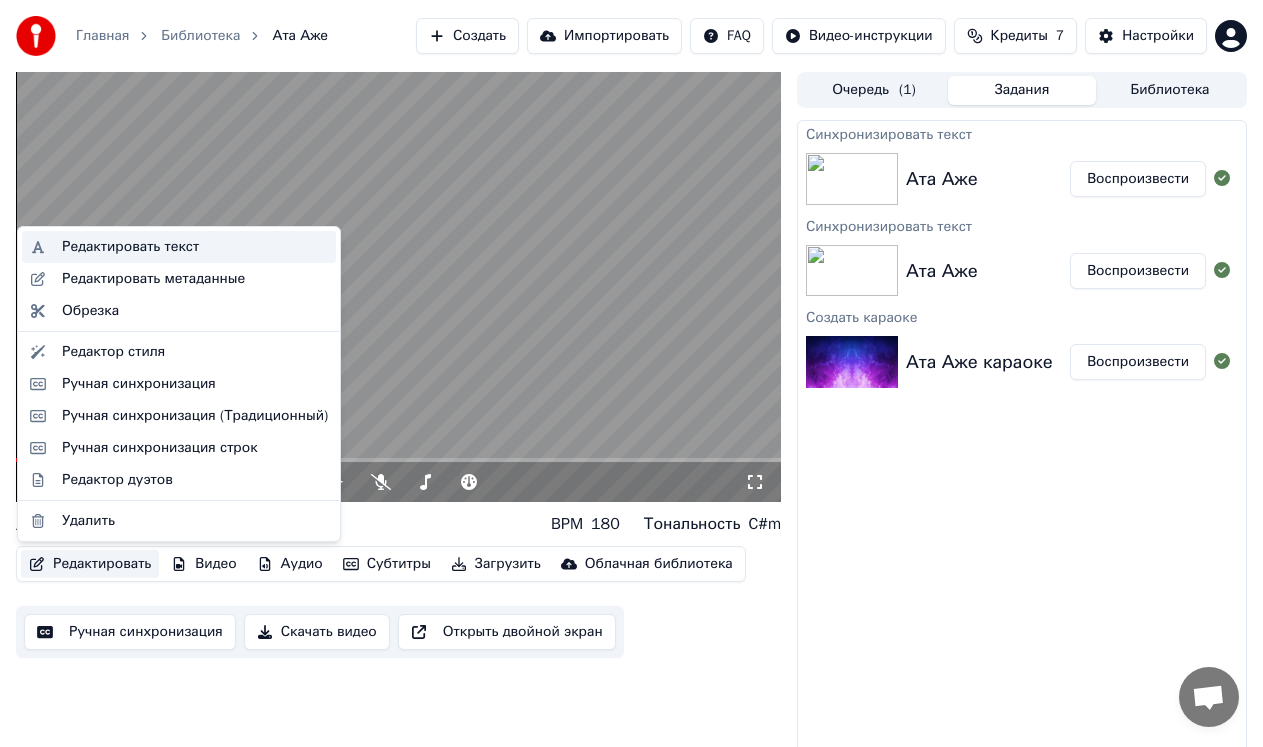 click on "Редактировать текст" at bounding box center (130, 247) 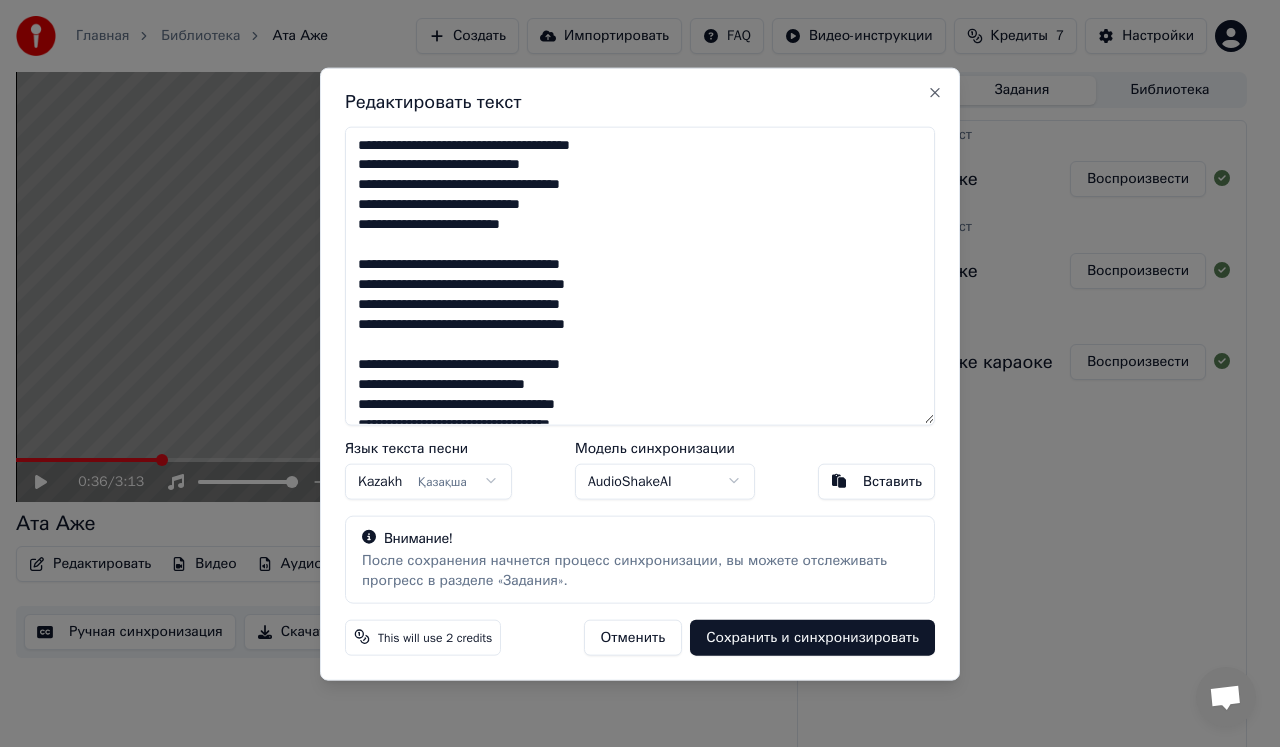 click on "**********" at bounding box center [640, 275] 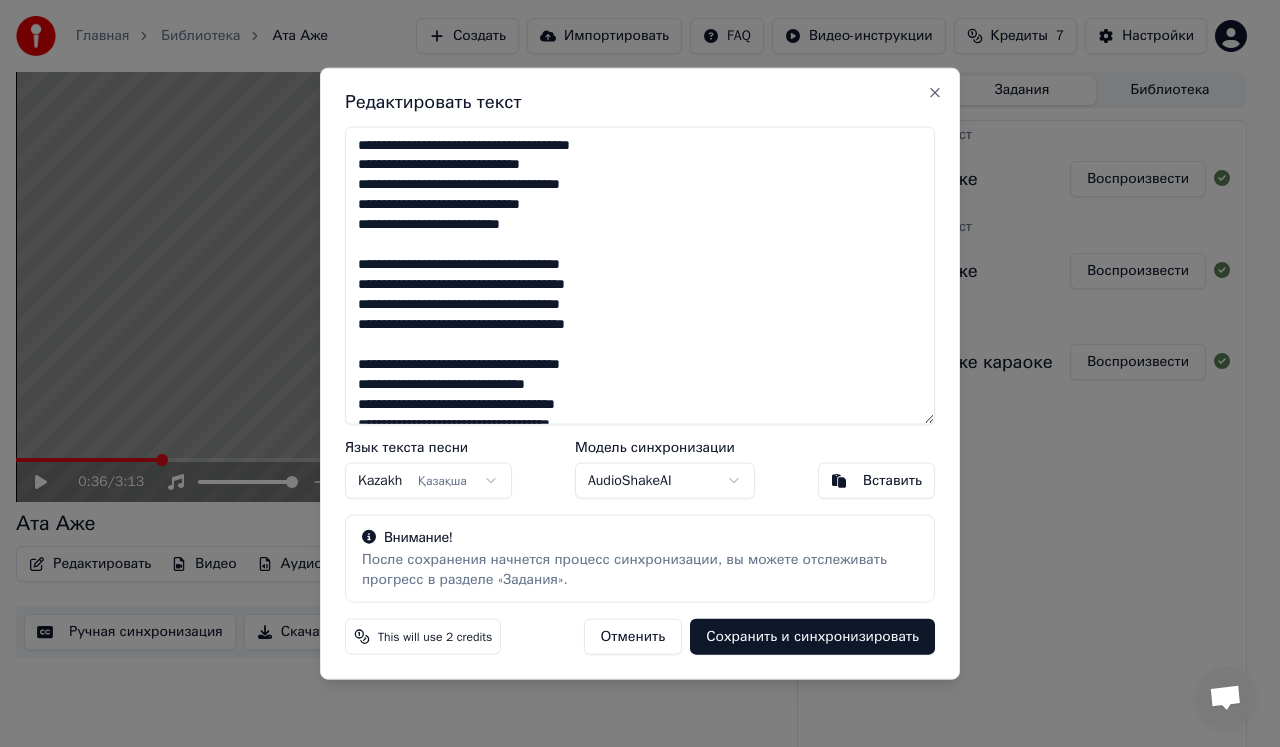 drag, startPoint x: 495, startPoint y: 188, endPoint x: 527, endPoint y: 201, distance: 34.539833 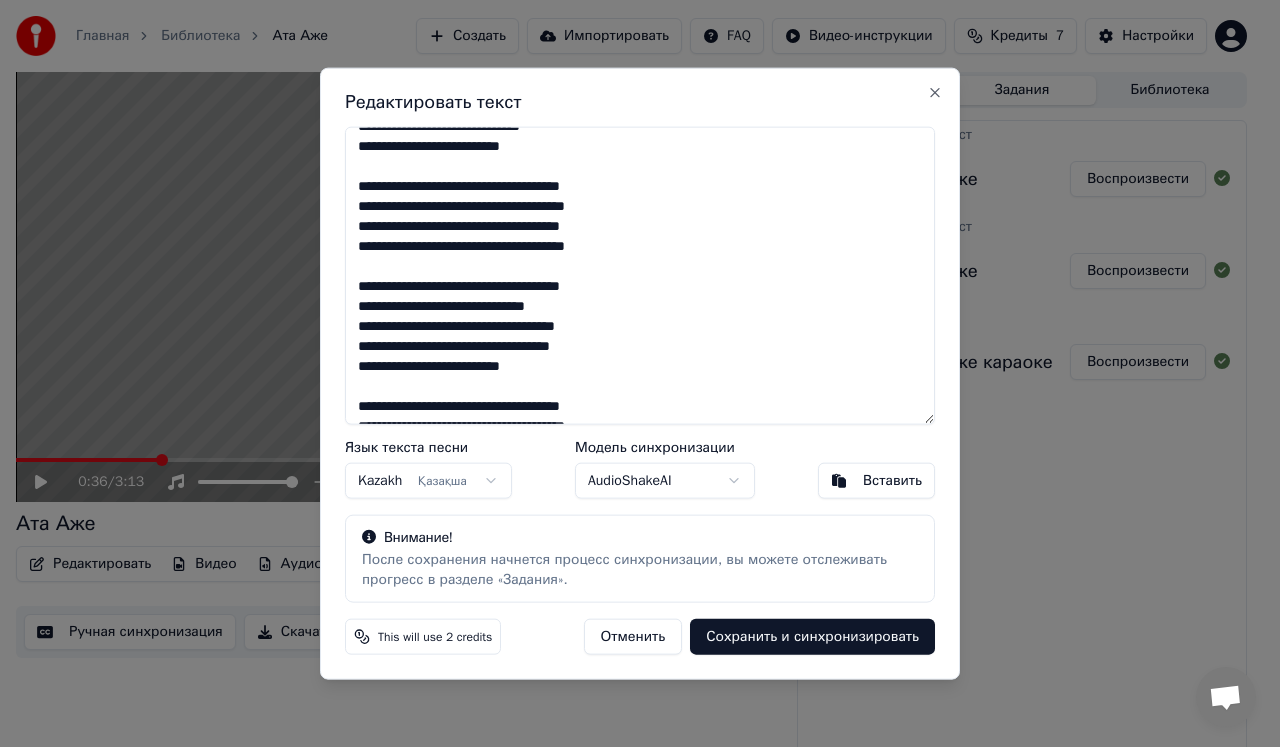 scroll, scrollTop: 97, scrollLeft: 0, axis: vertical 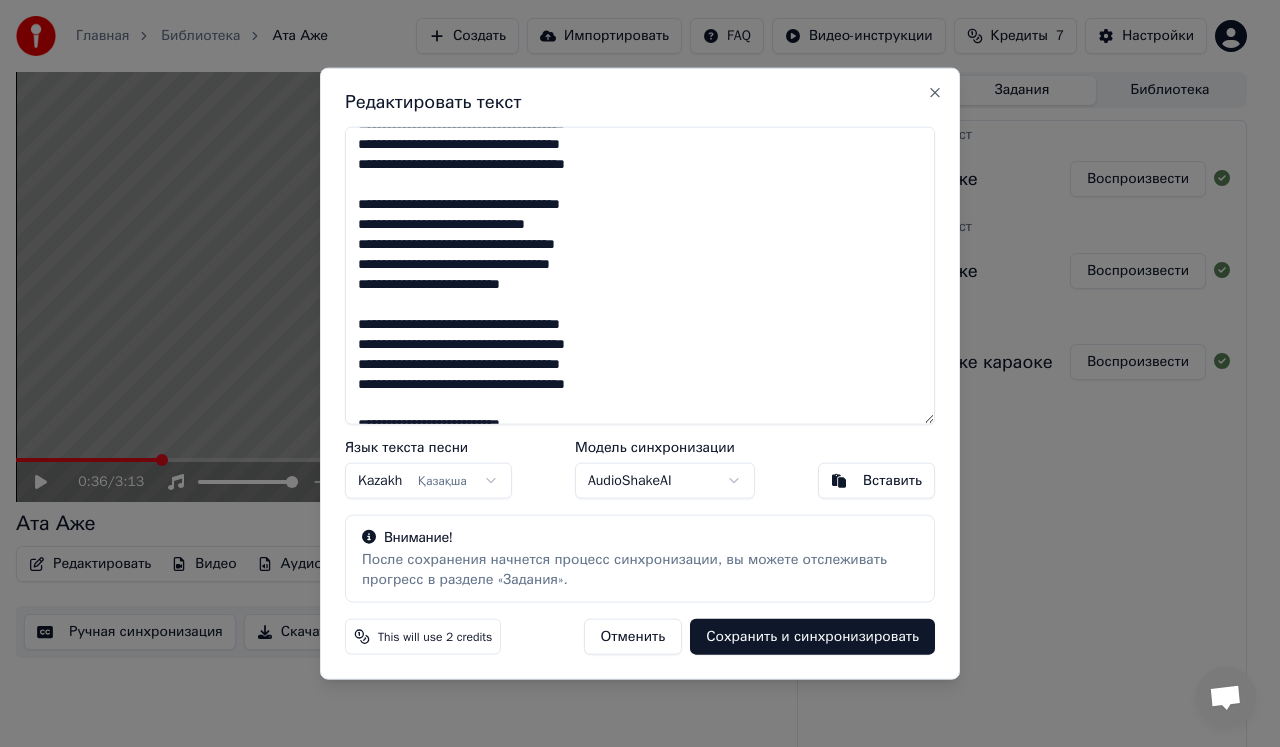 type on "**********" 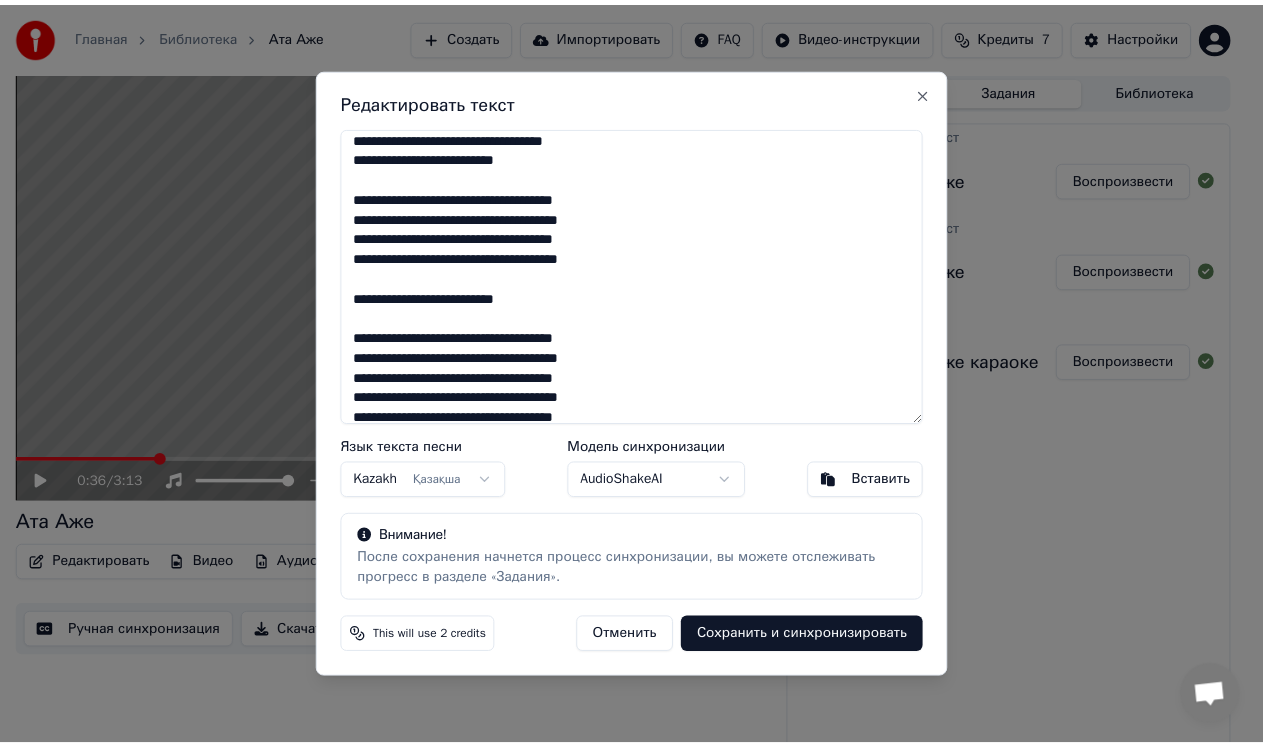 scroll, scrollTop: 299, scrollLeft: 0, axis: vertical 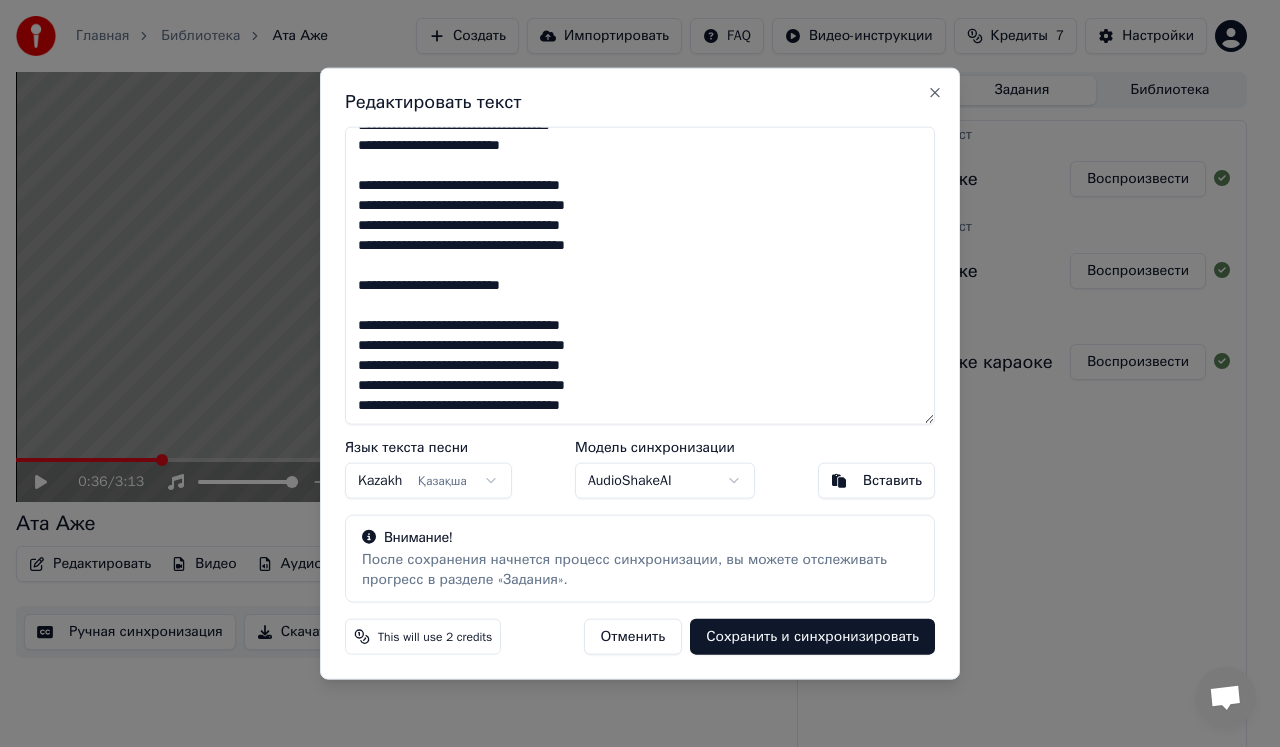 click on "Сохранить и синхронизировать" at bounding box center [812, 637] 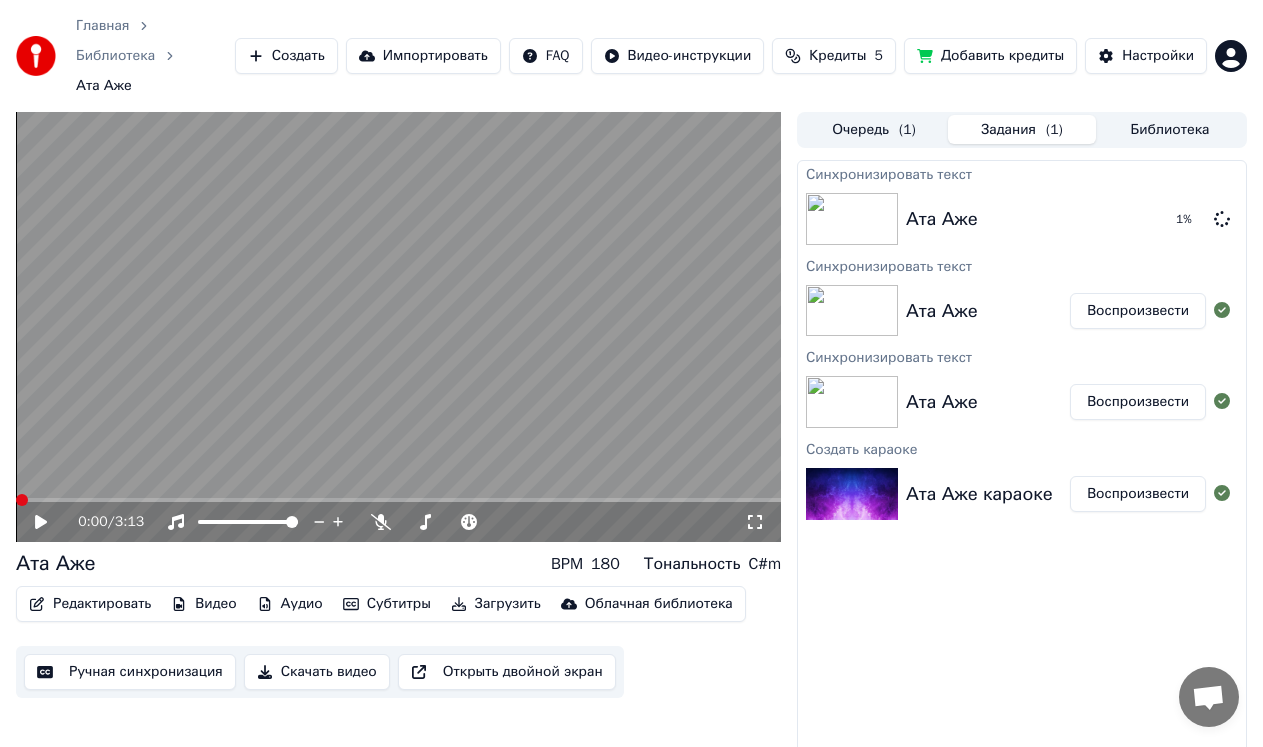 click at bounding box center [22, 500] 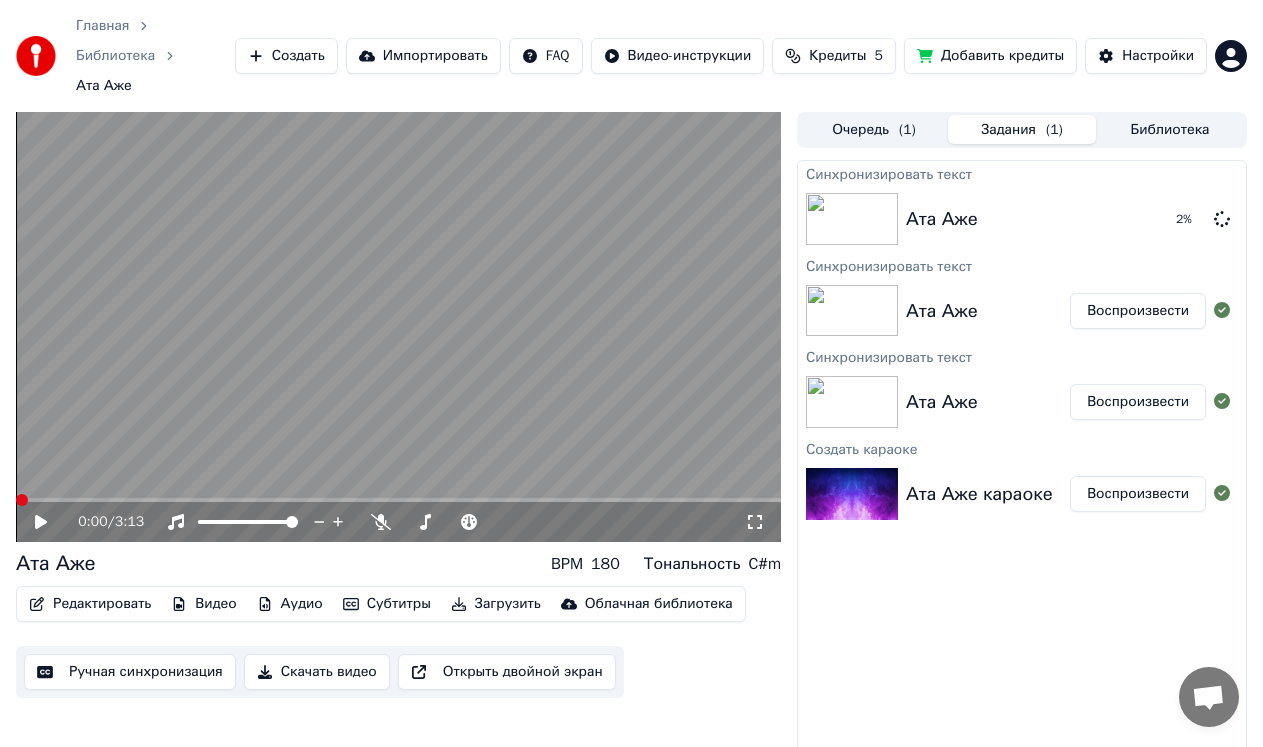 click 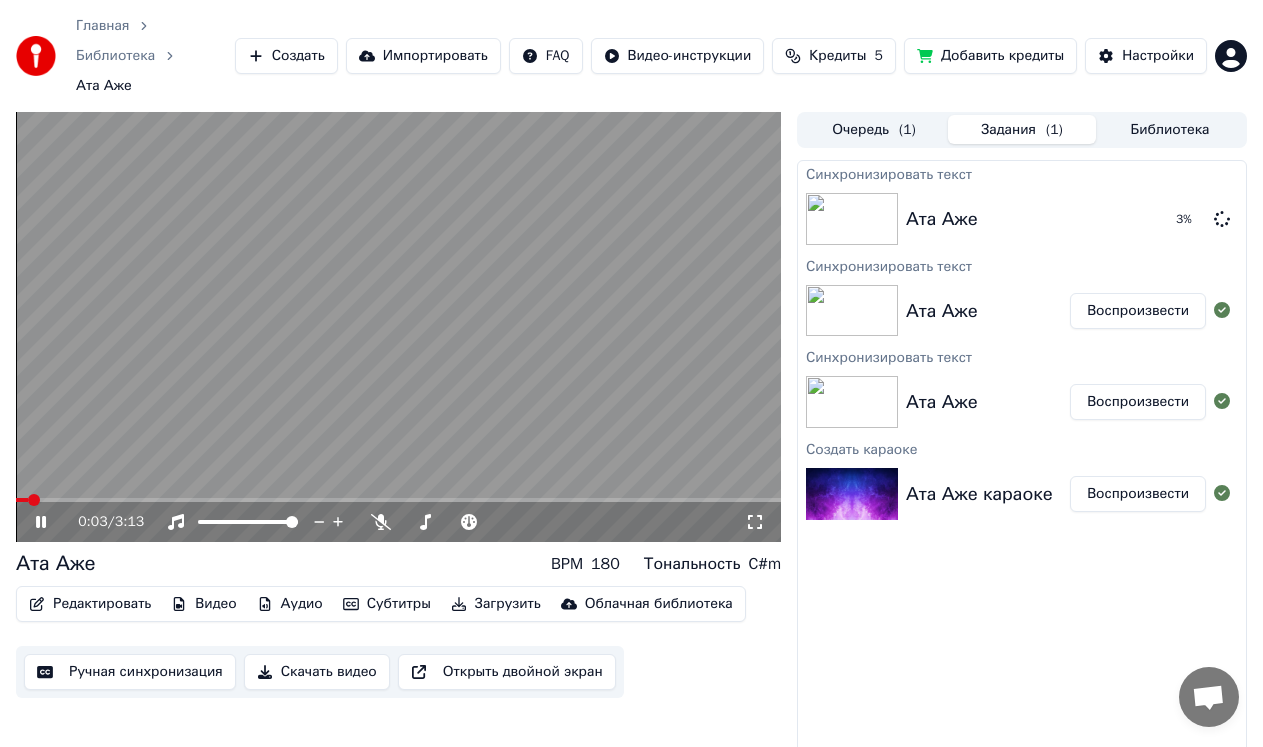click at bounding box center (398, 500) 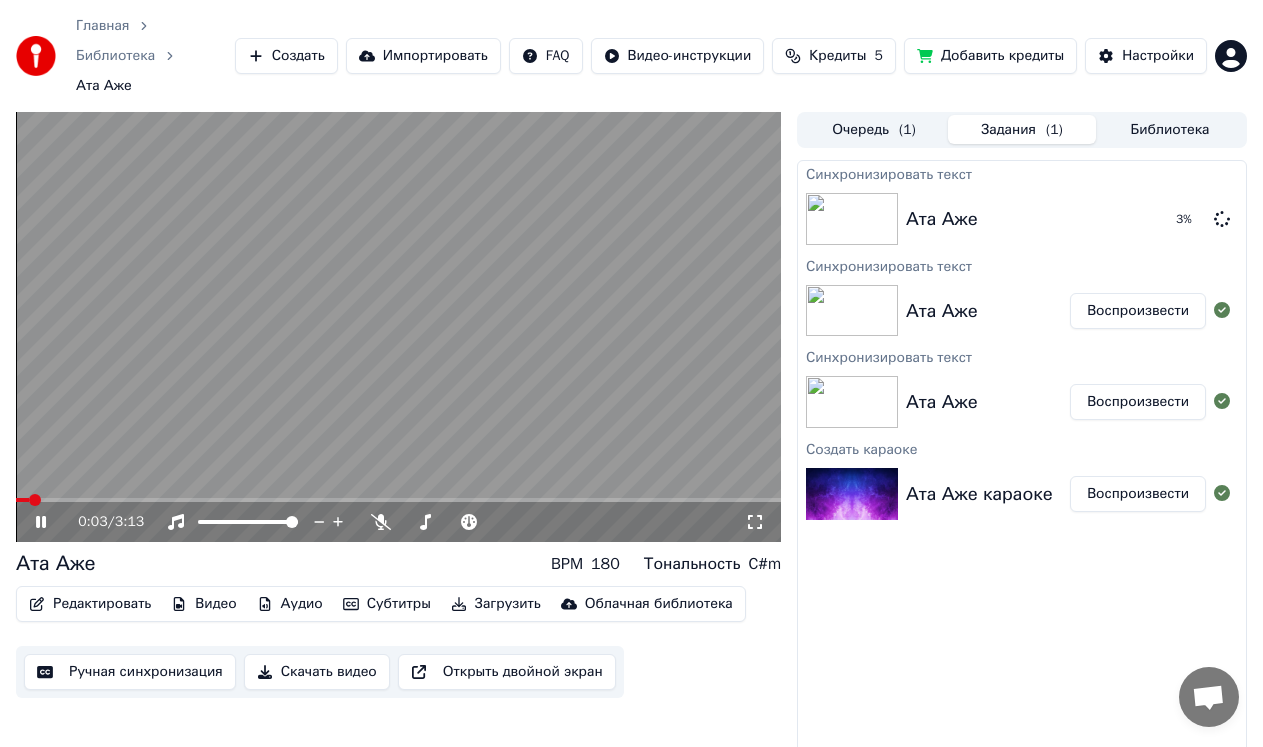 click at bounding box center [398, 327] 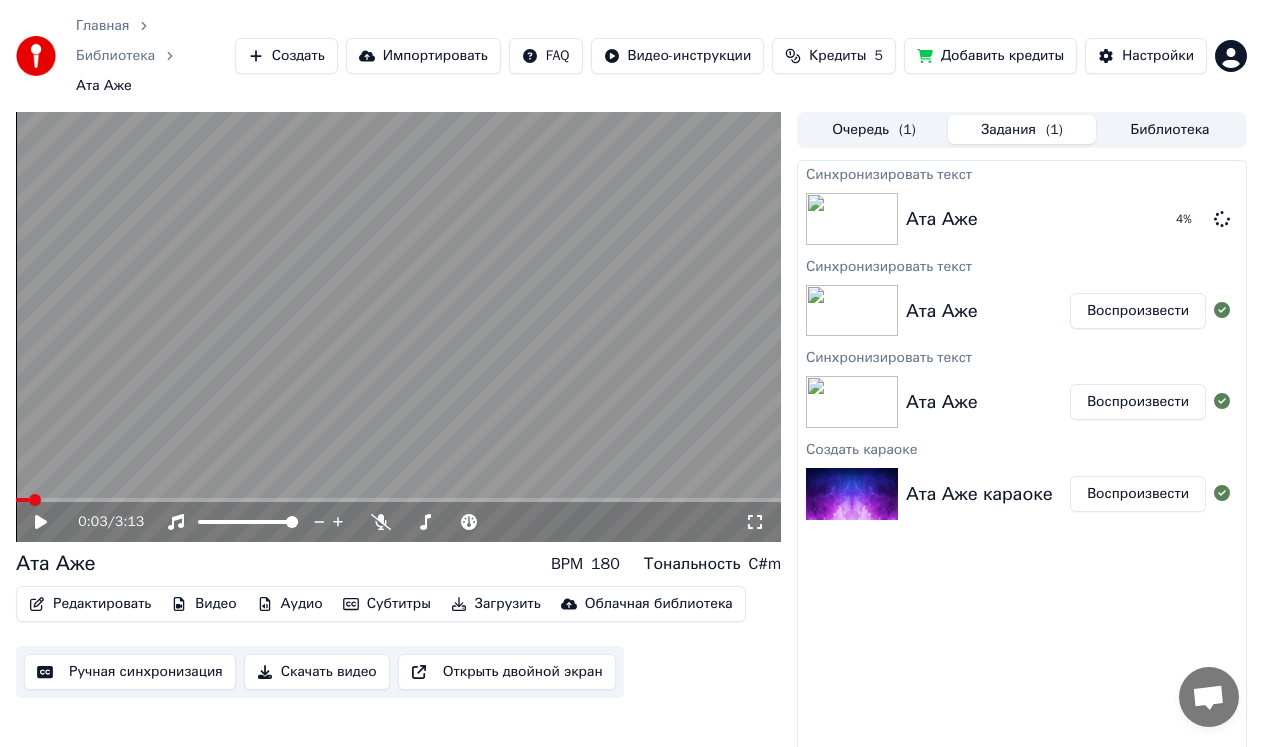 click 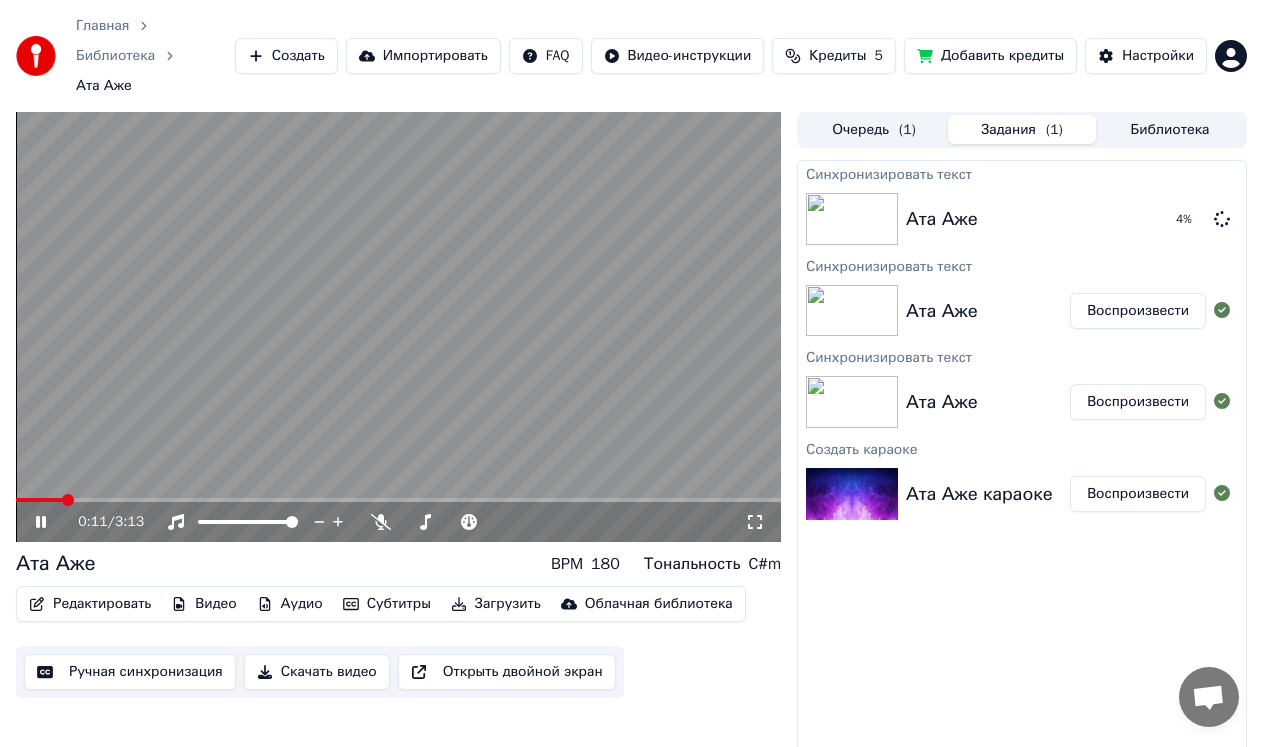click at bounding box center (398, 500) 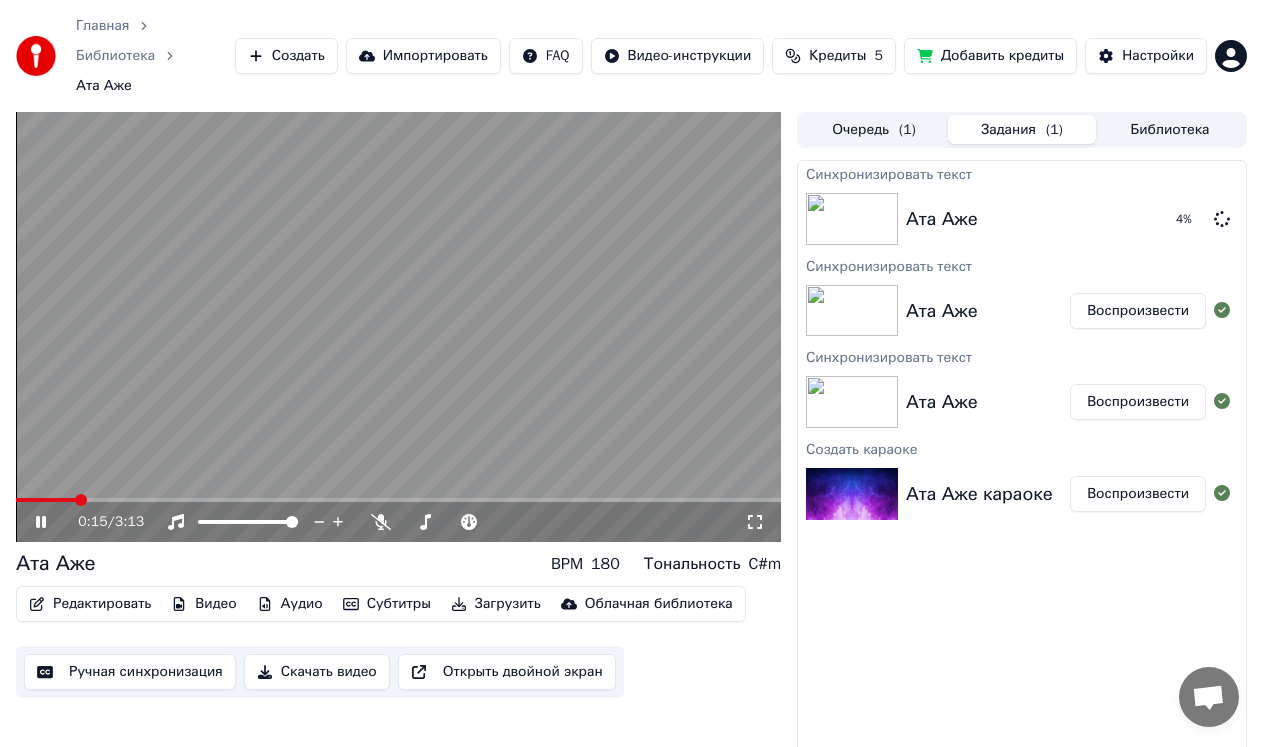 click on "0:15  /  3:13" at bounding box center (411, 522) 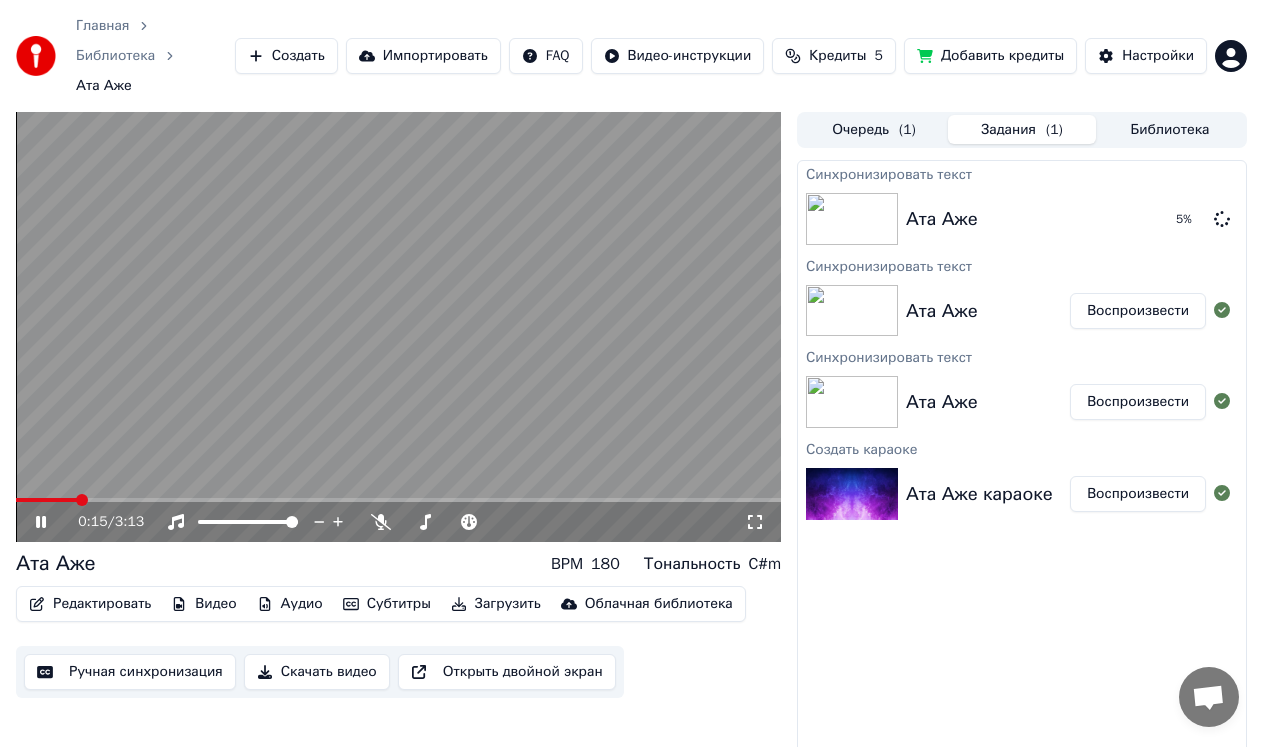 click 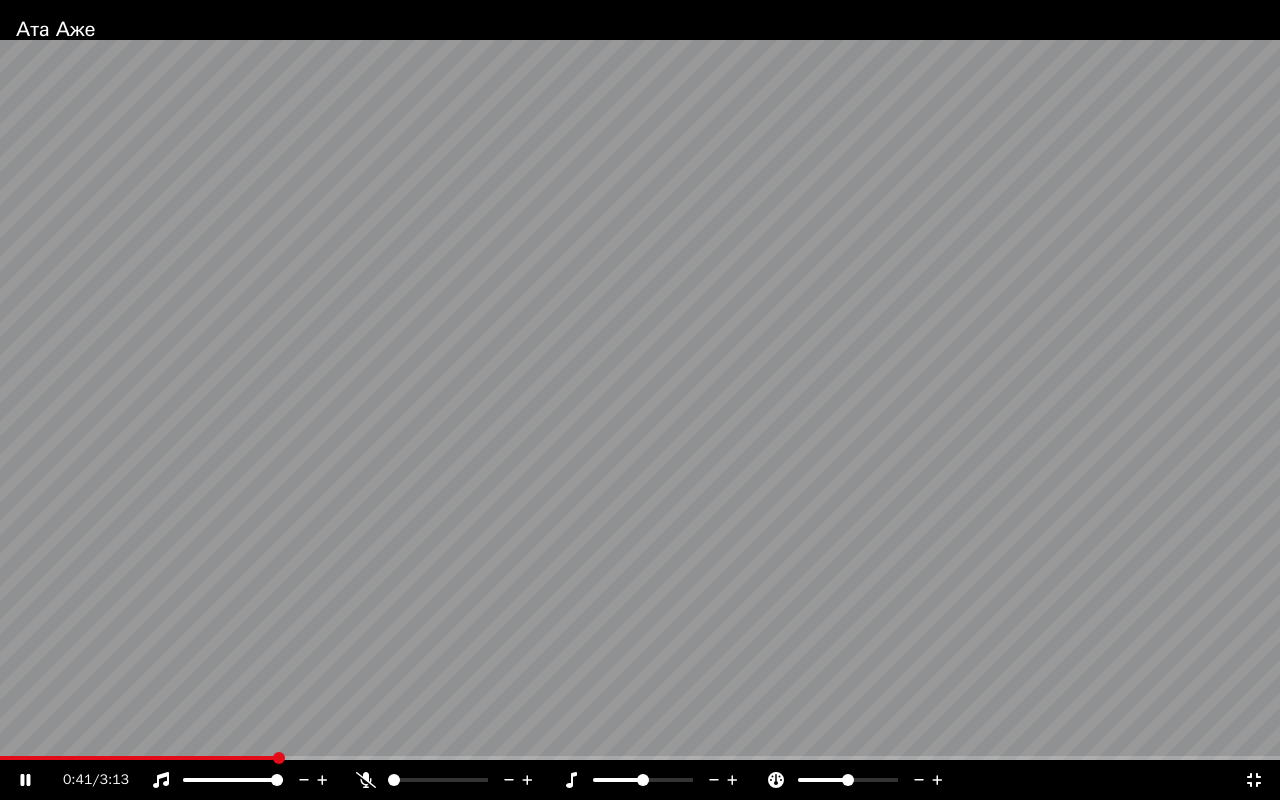 click at bounding box center [640, 400] 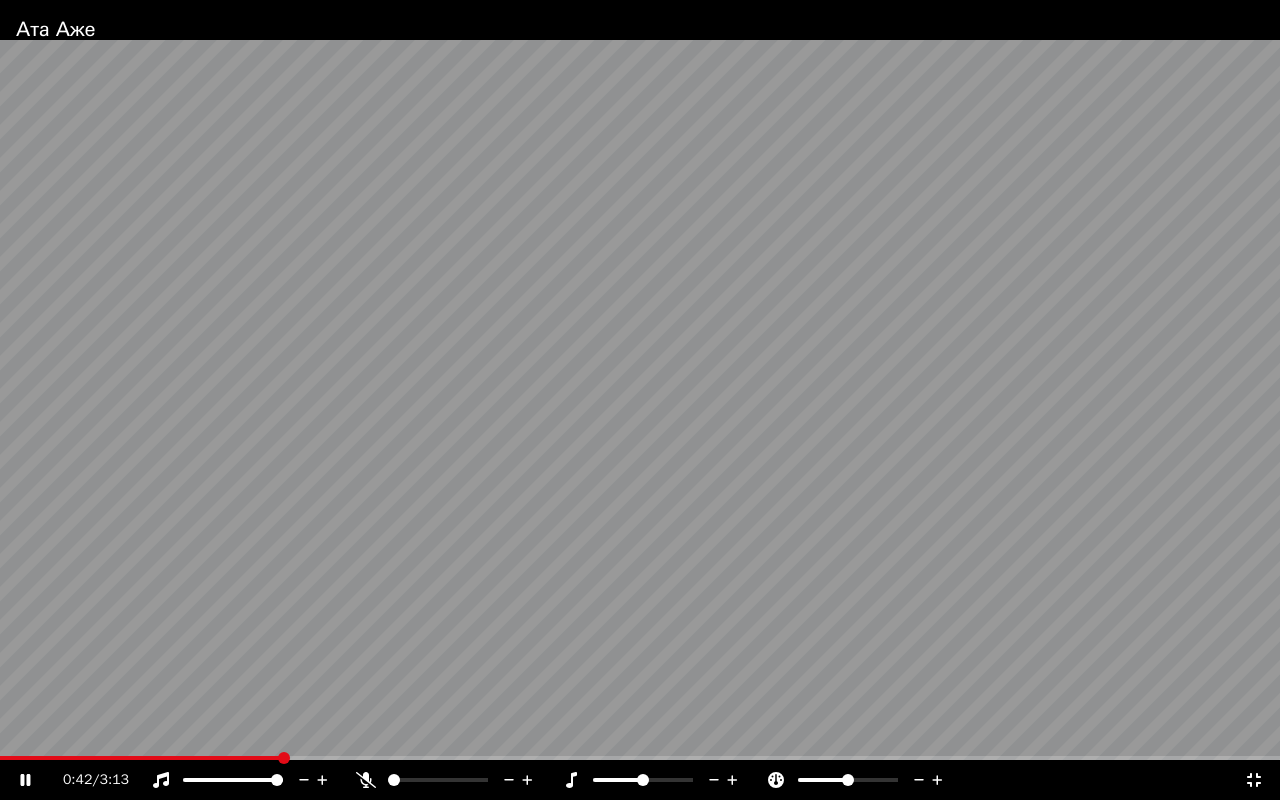 click 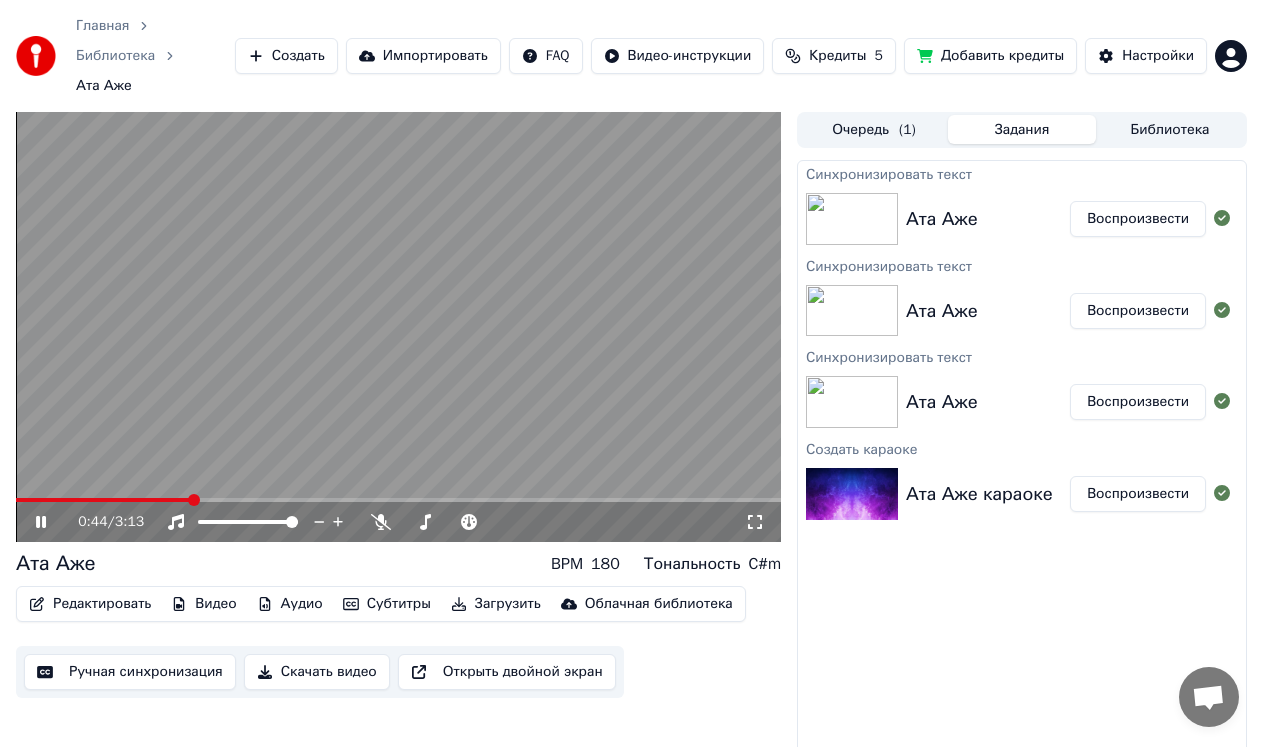click on "Ата Аже" at bounding box center (942, 219) 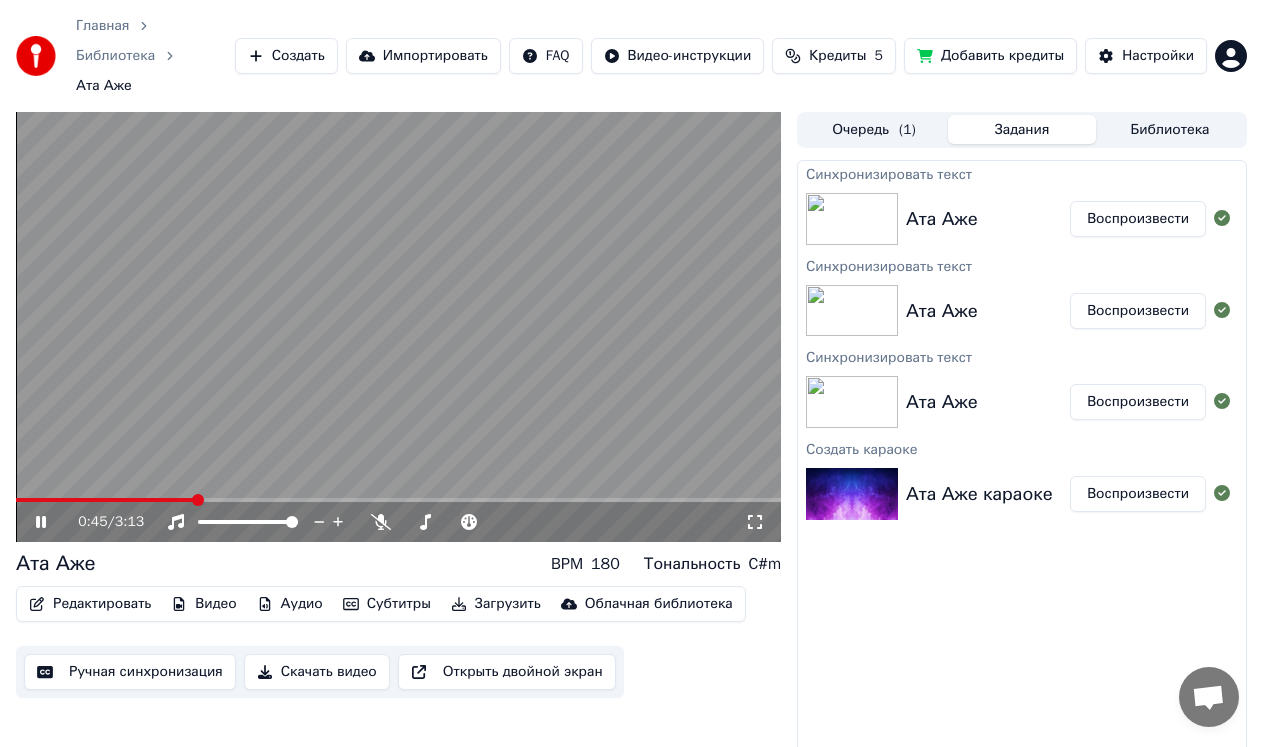 click on "Ата Аже" at bounding box center (942, 219) 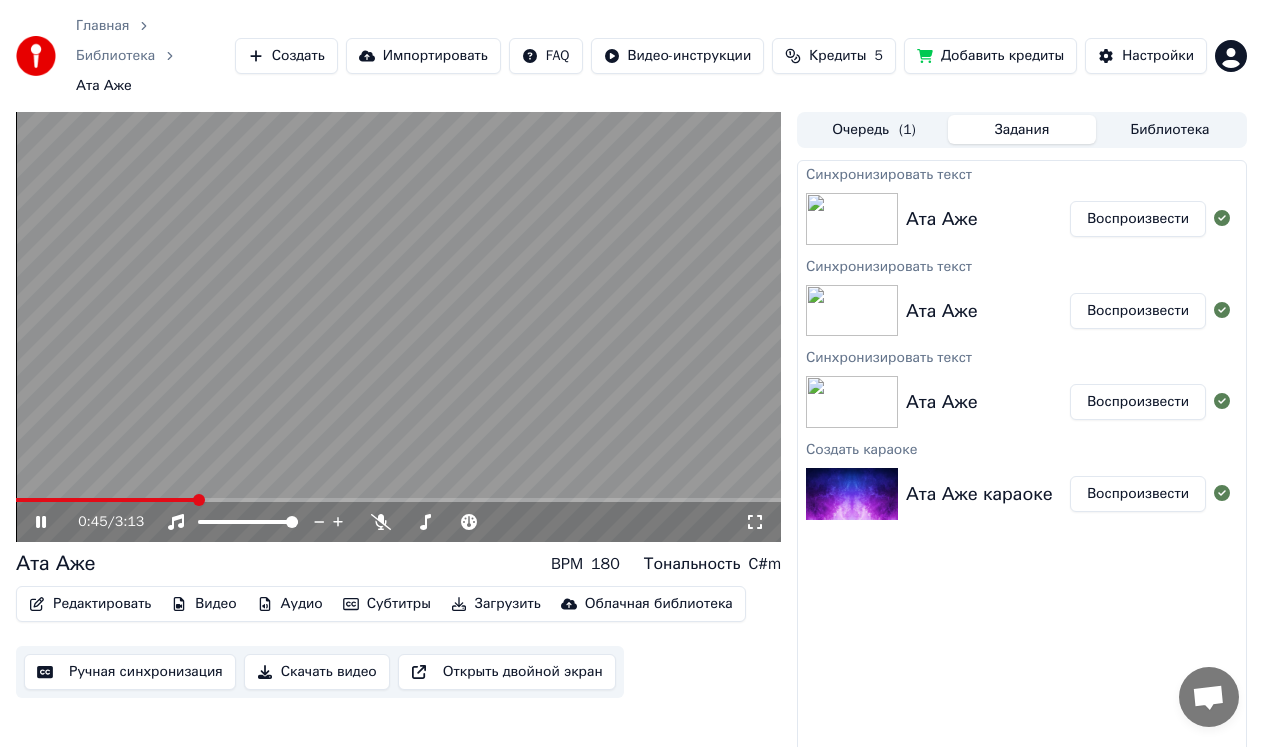click on "Ата Аже" at bounding box center (942, 219) 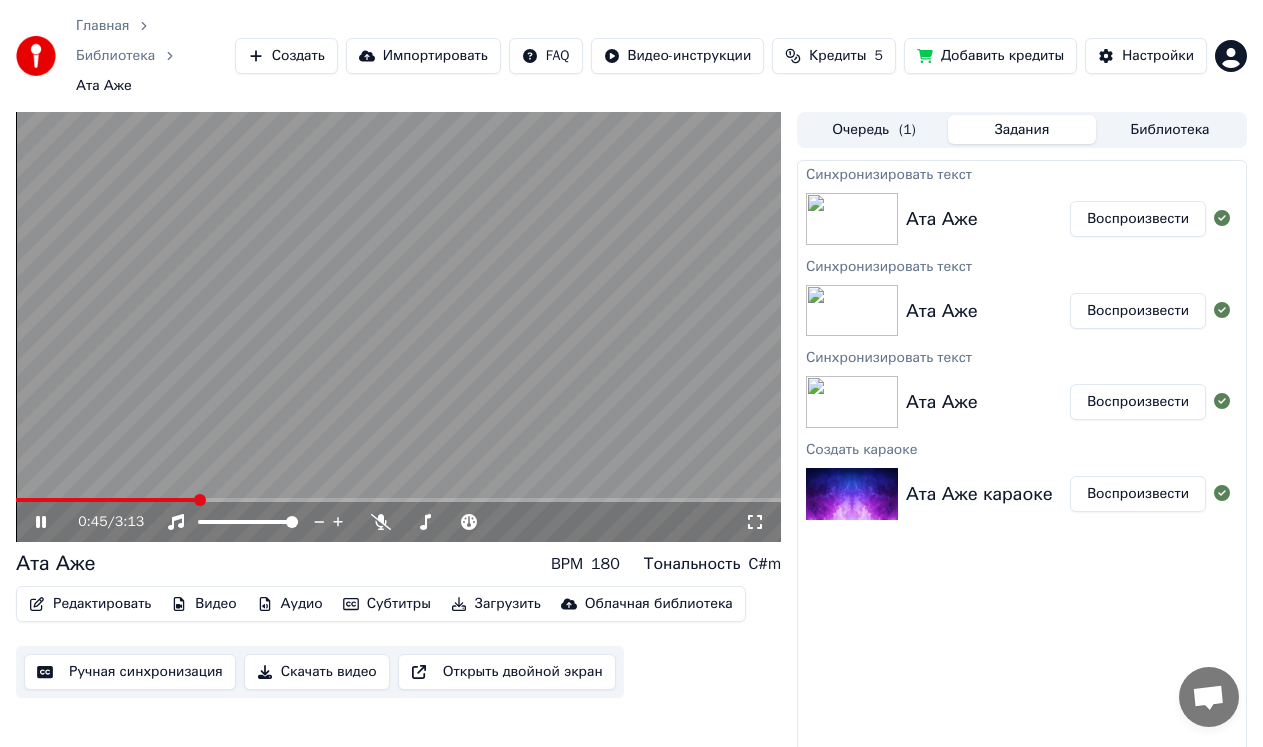 click on "Ата Аже" at bounding box center [942, 219] 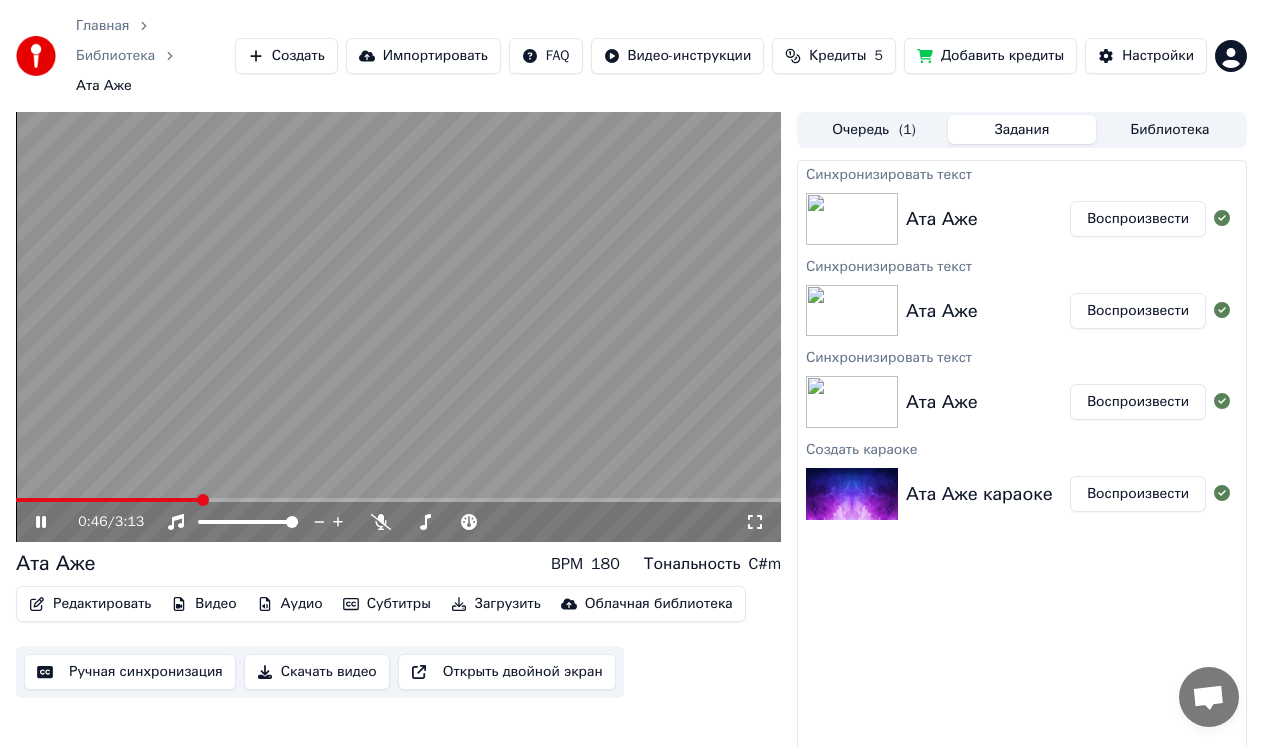 click at bounding box center [1222, 219] 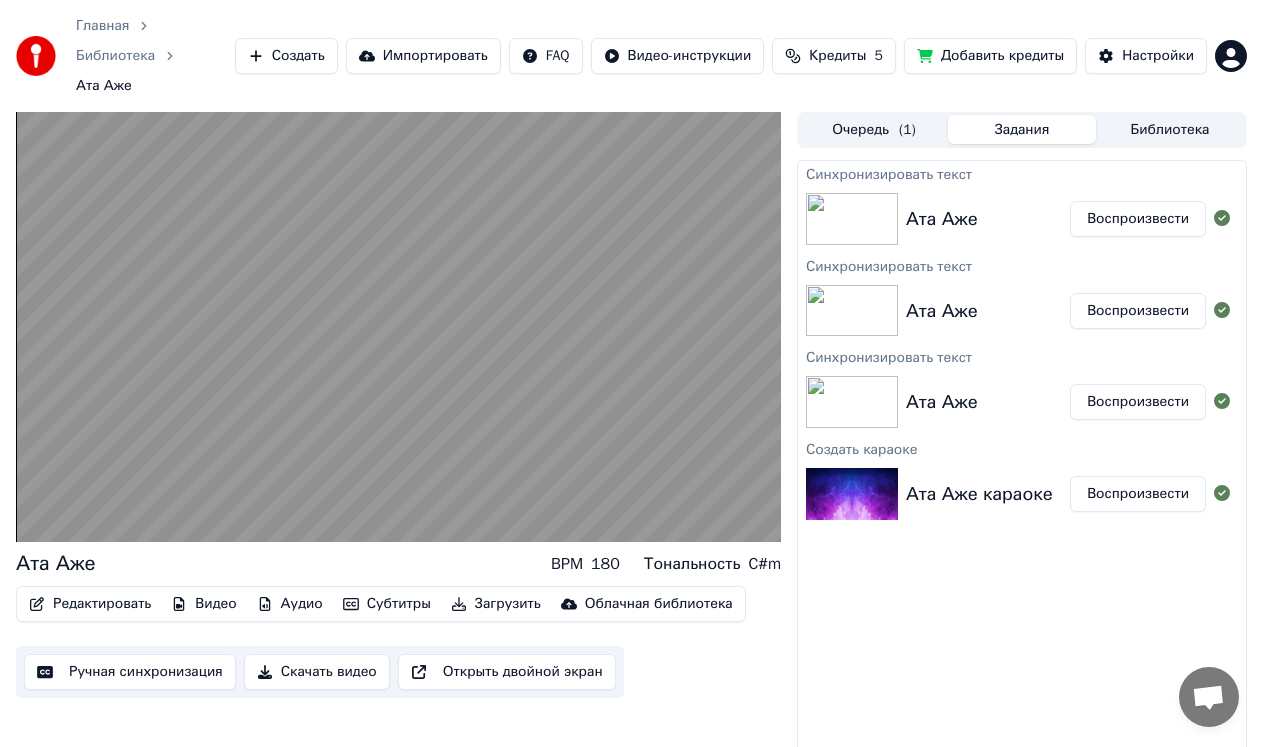 click on "Воспроизвести" at bounding box center (1138, 219) 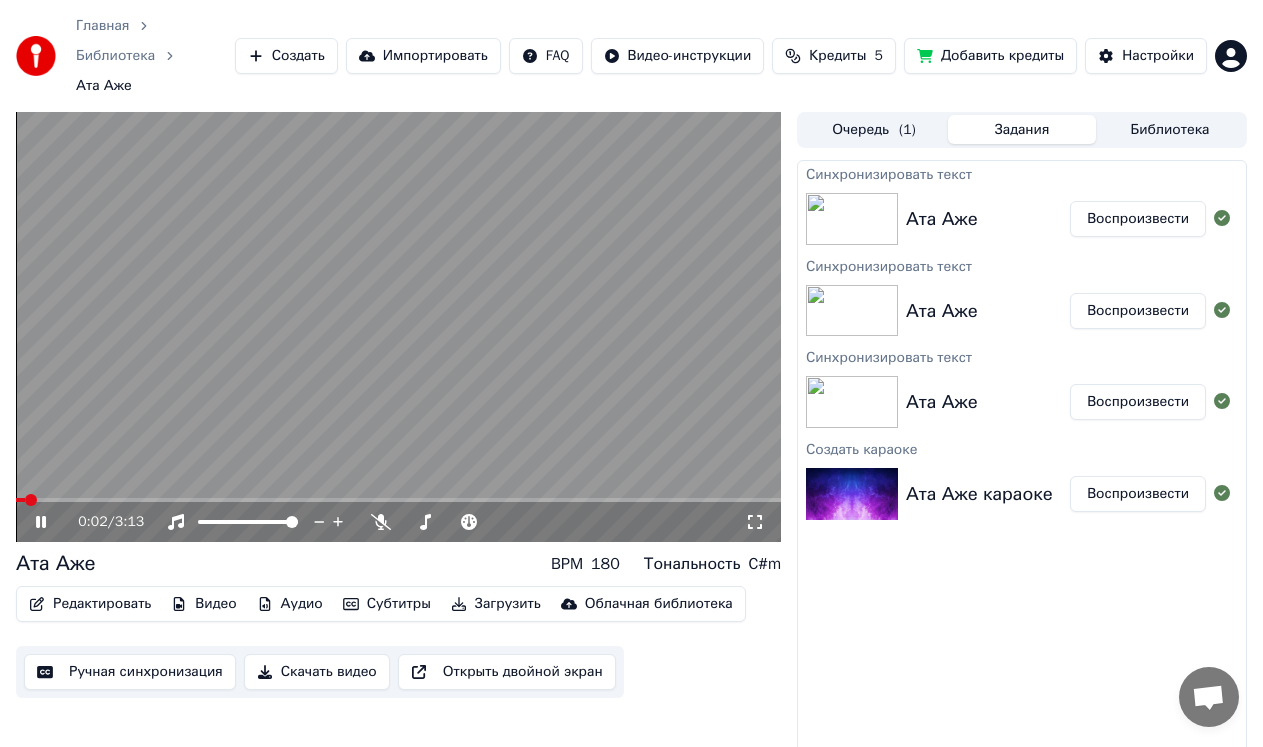 click at bounding box center [398, 327] 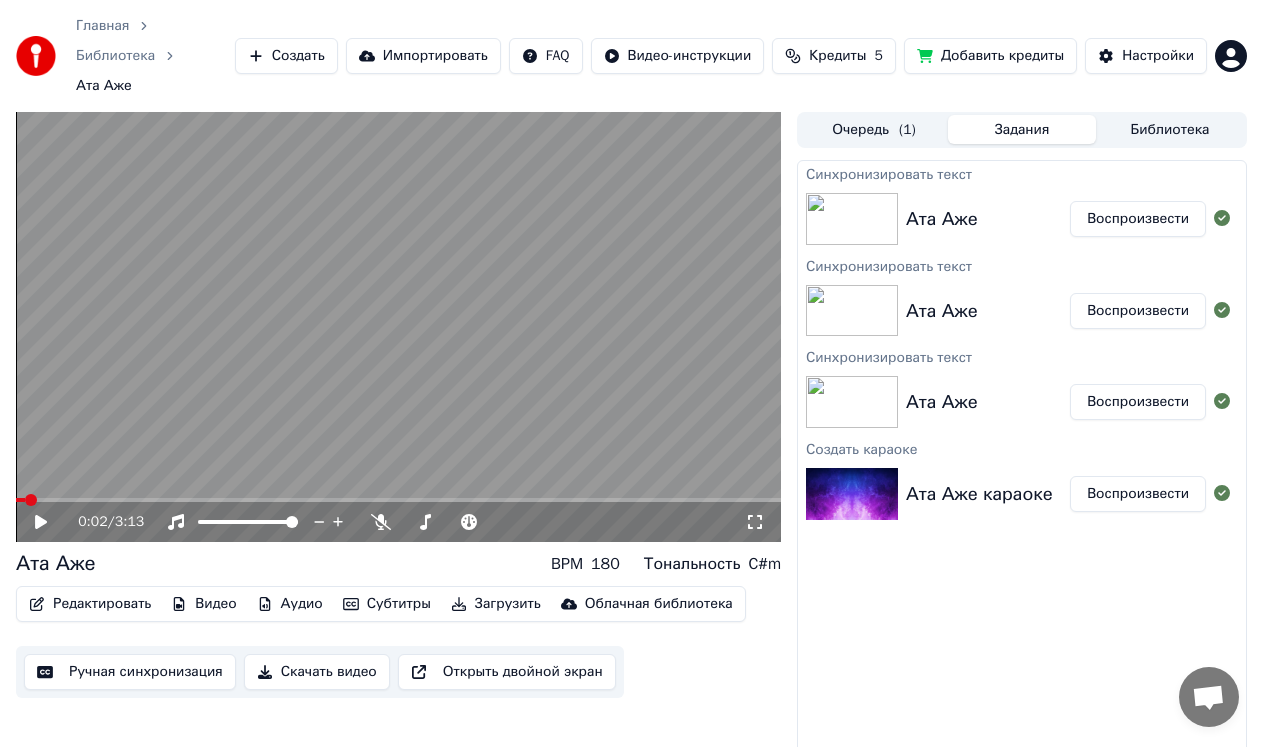 click 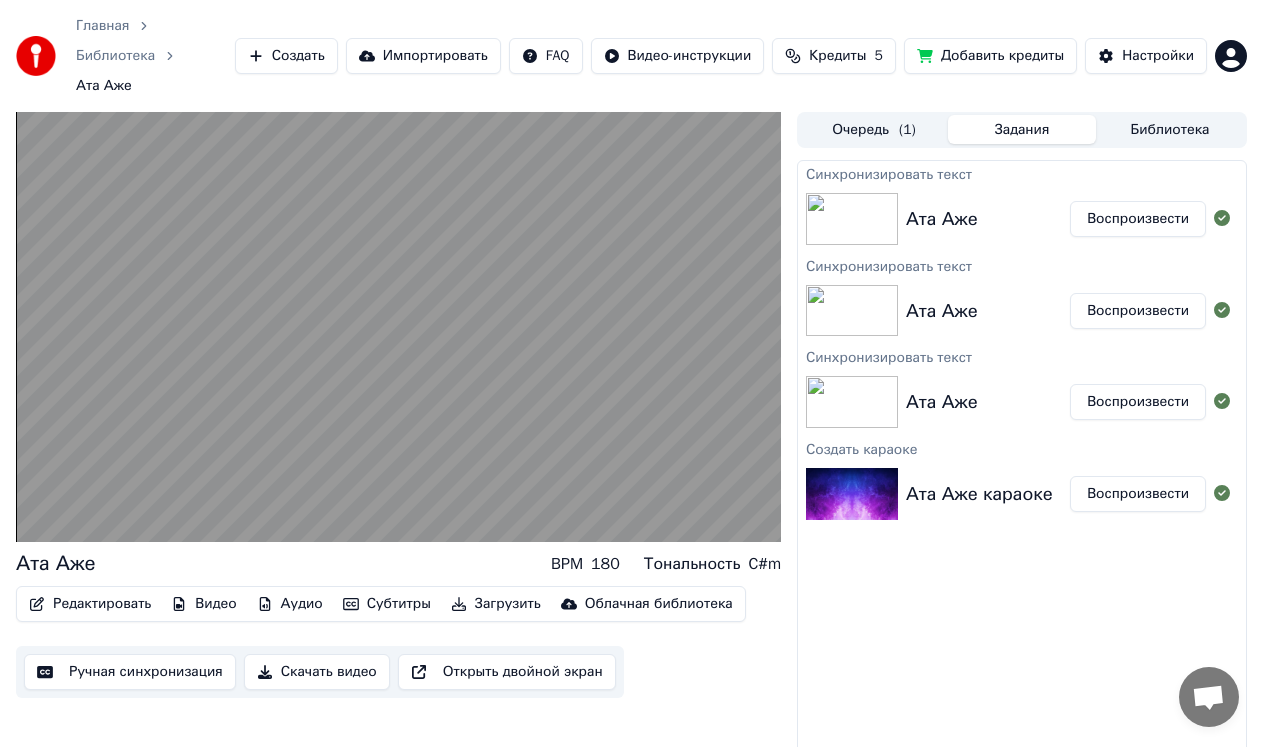 click on "Очередь ( 1 )" at bounding box center (874, 129) 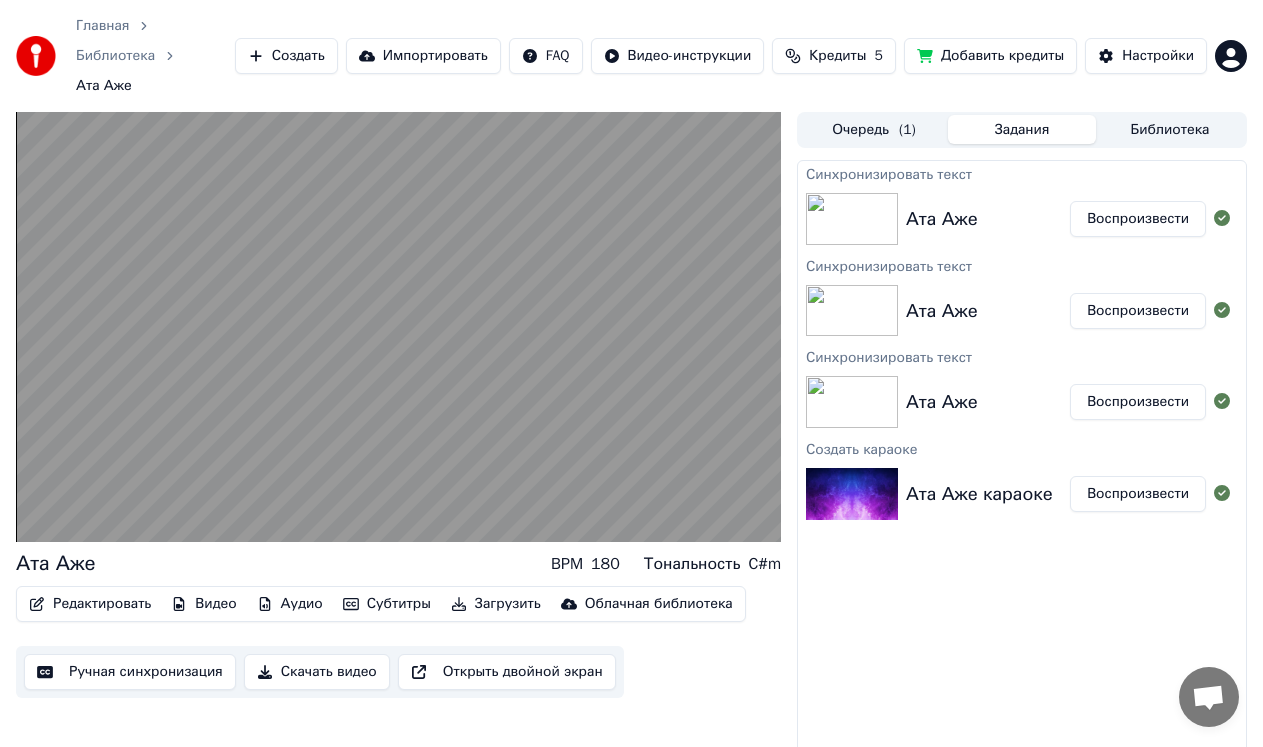 click on "Задания" at bounding box center (1022, 129) 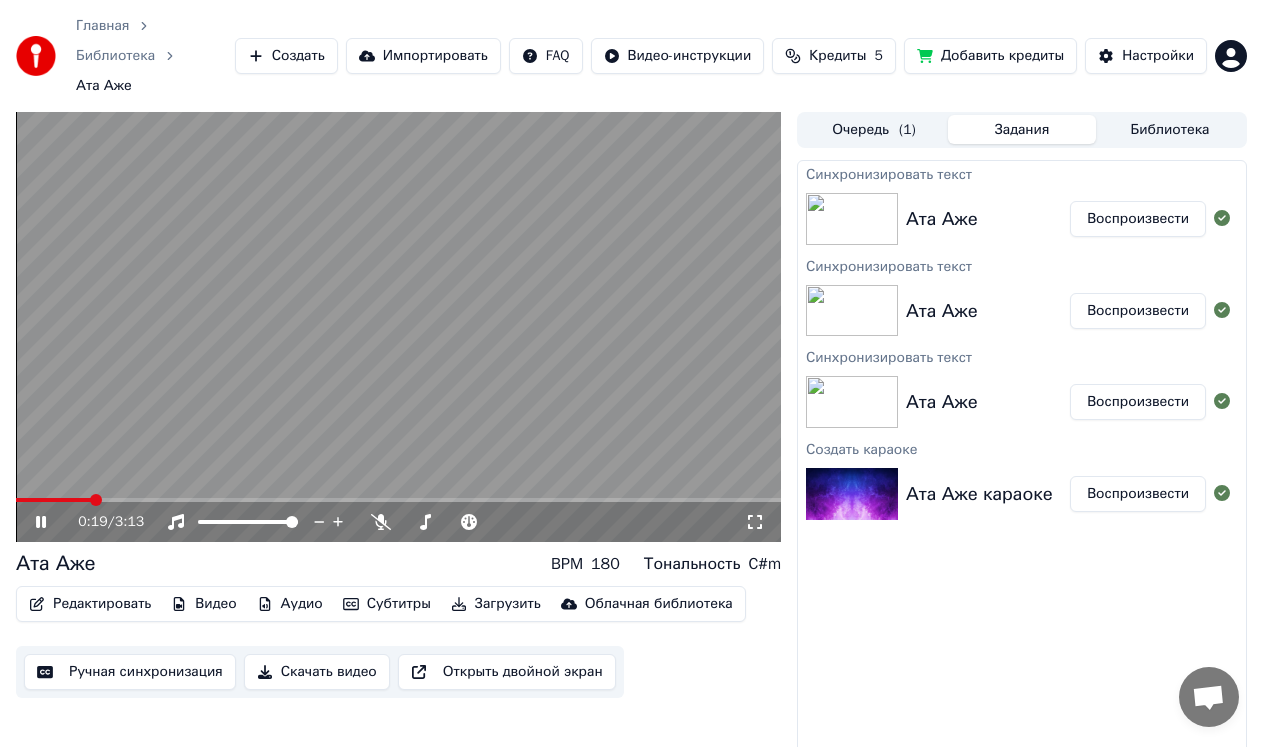 click at bounding box center (398, 500) 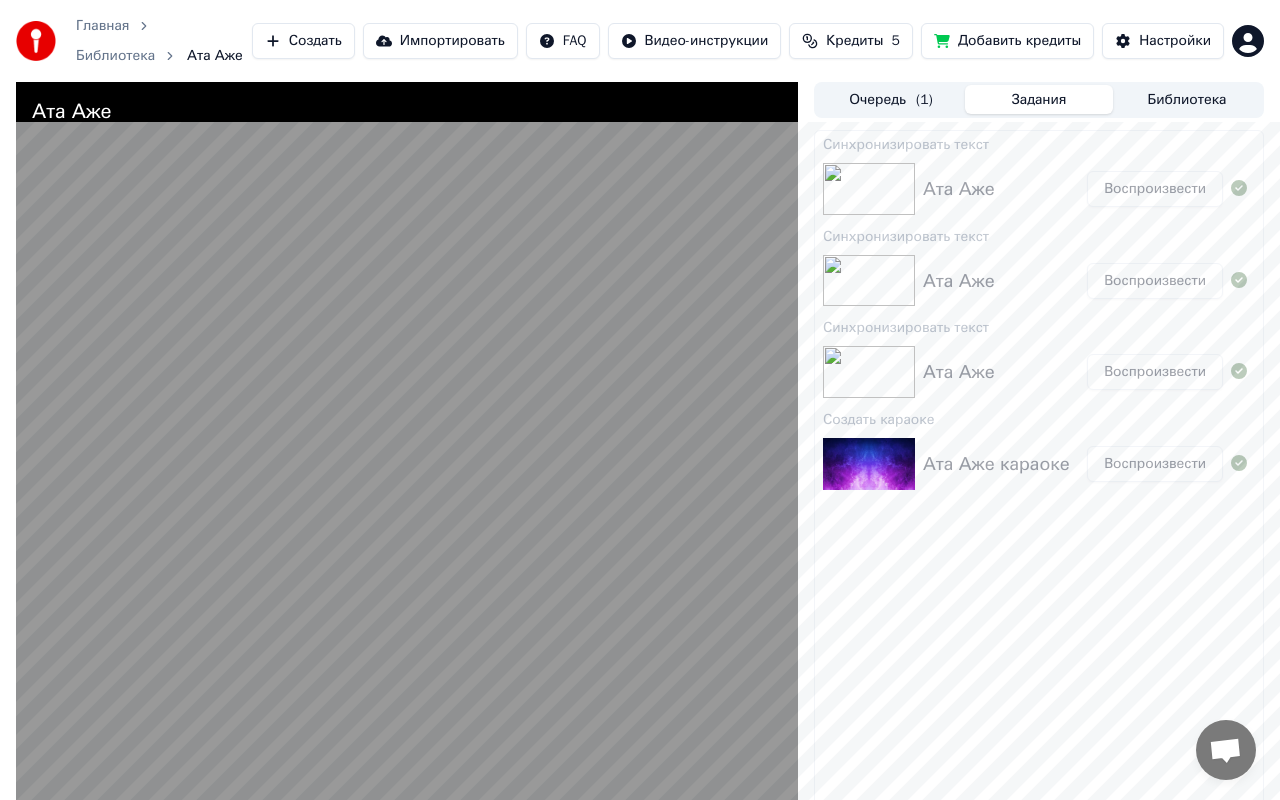 click at bounding box center (407, 482) 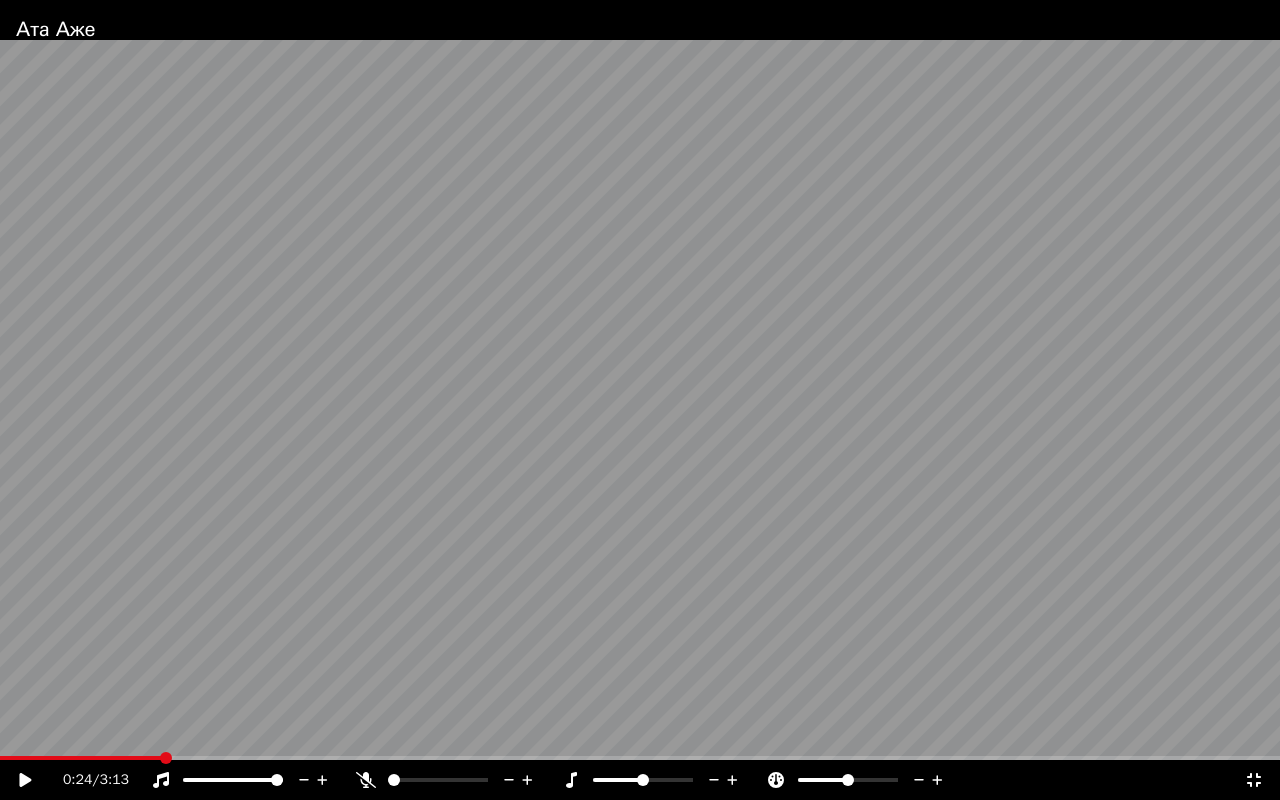 click at bounding box center (640, 400) 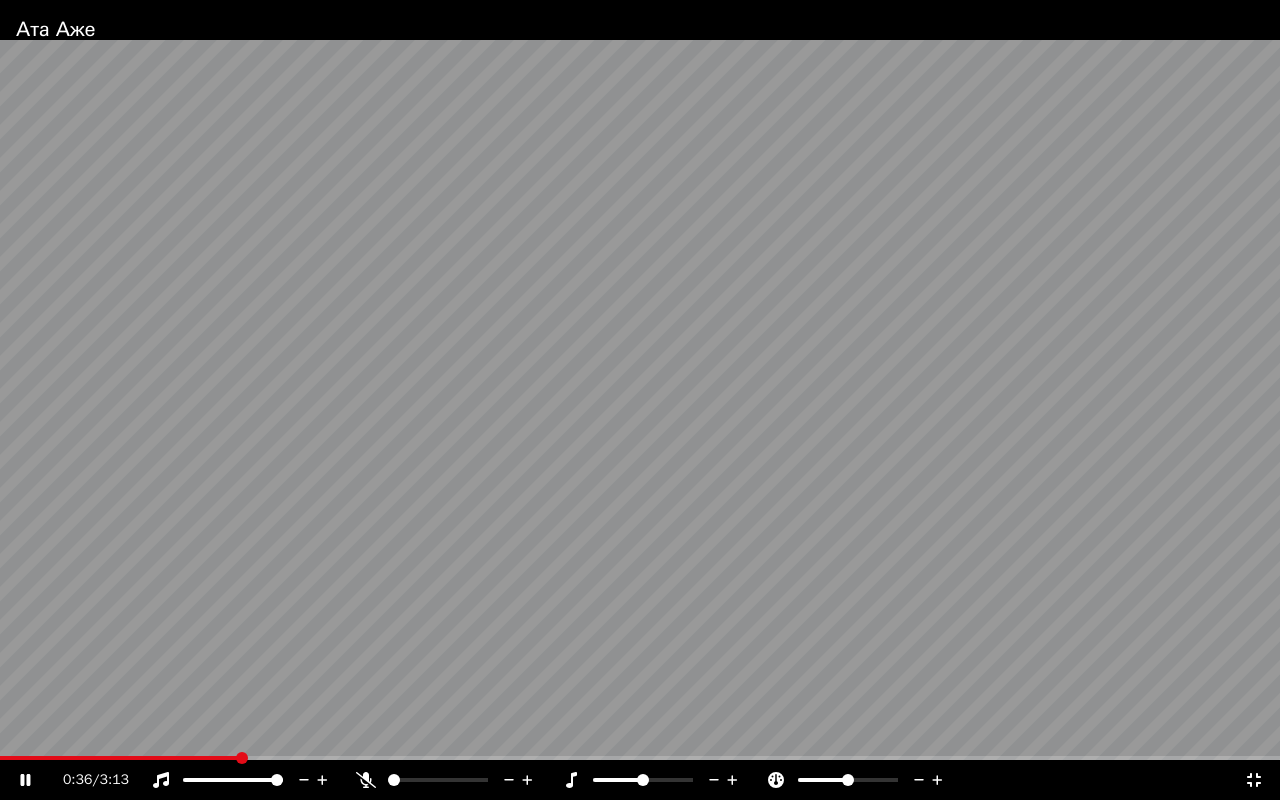 click at bounding box center (242, 758) 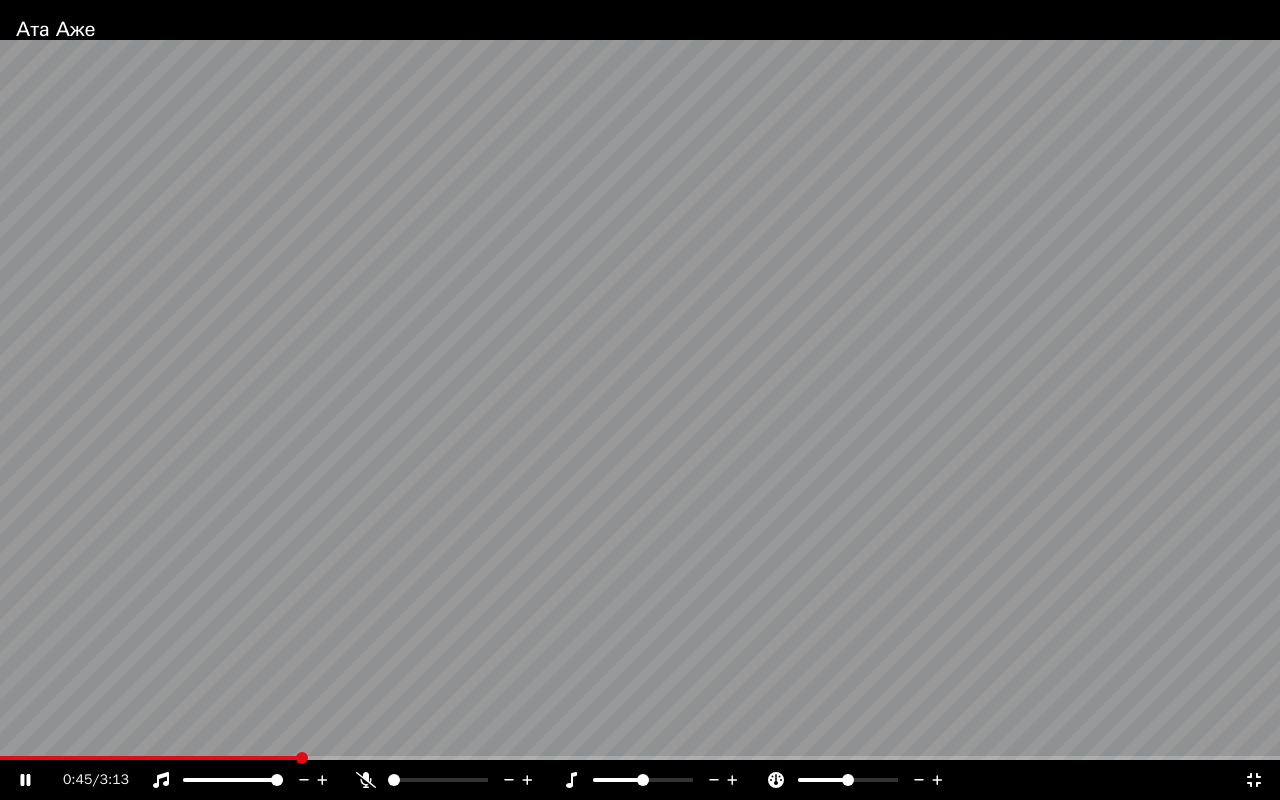 drag, startPoint x: 310, startPoint y: 755, endPoint x: 875, endPoint y: 696, distance: 568.0722 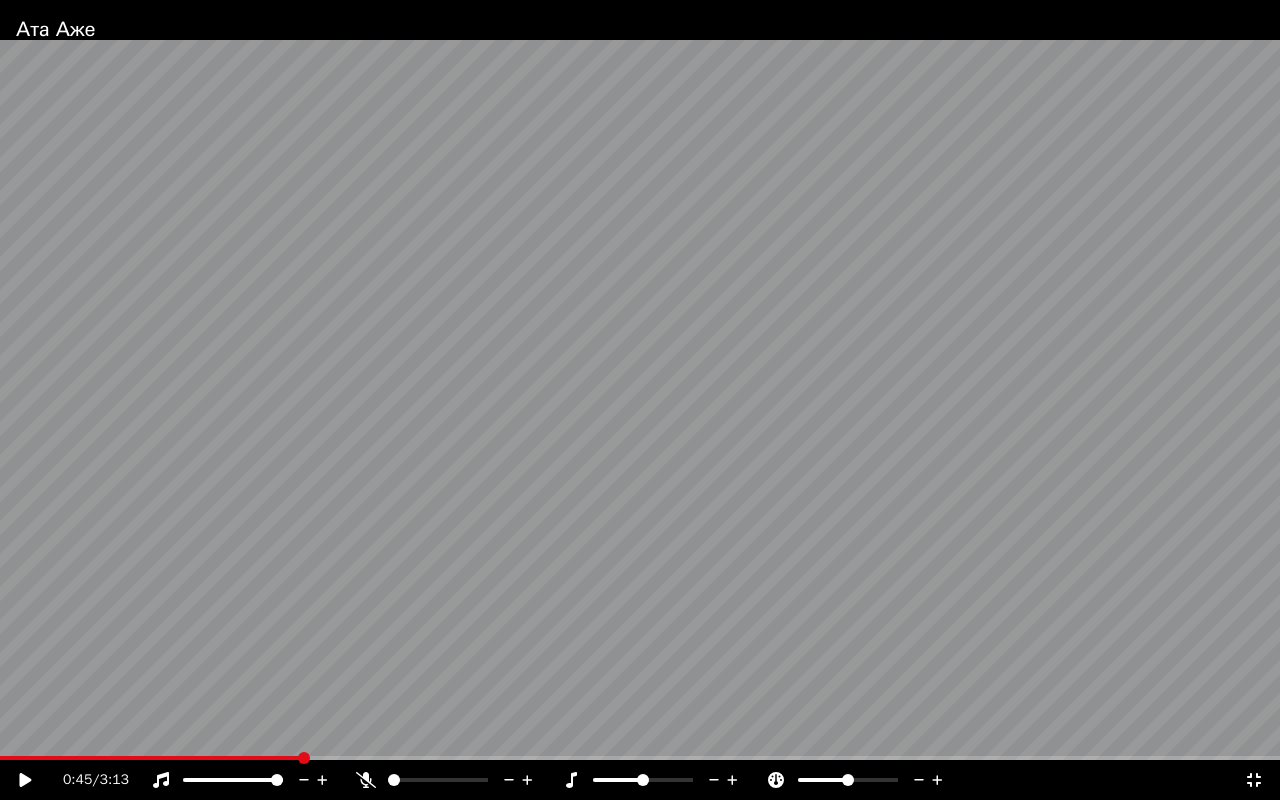 click at bounding box center (640, 400) 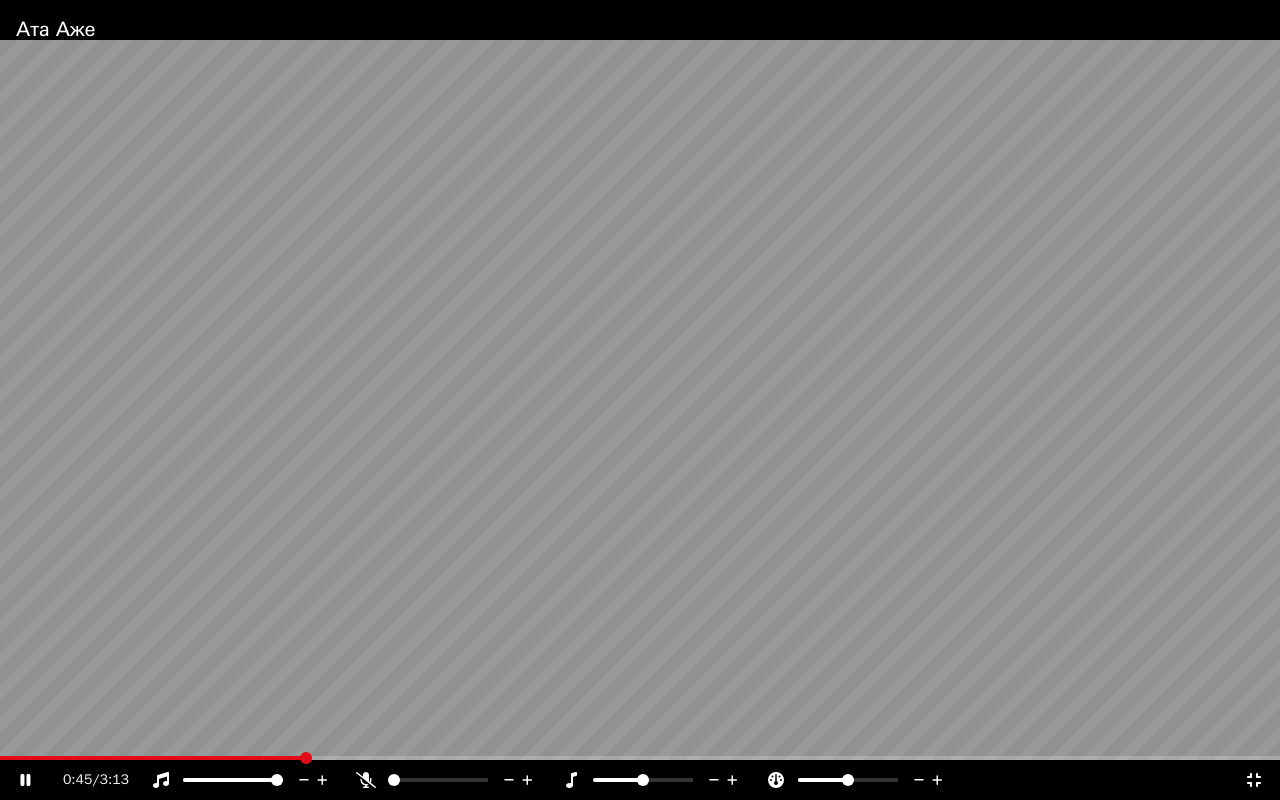 click at bounding box center [640, 758] 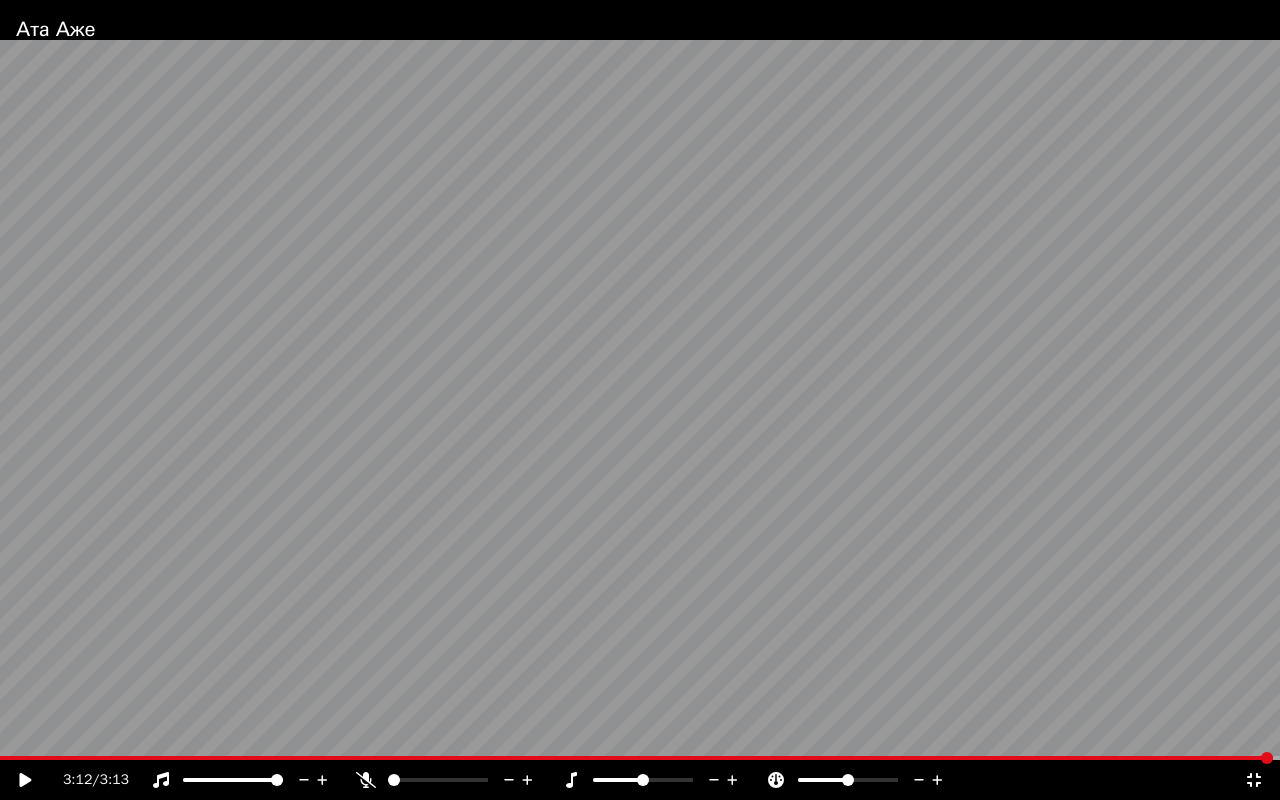 click 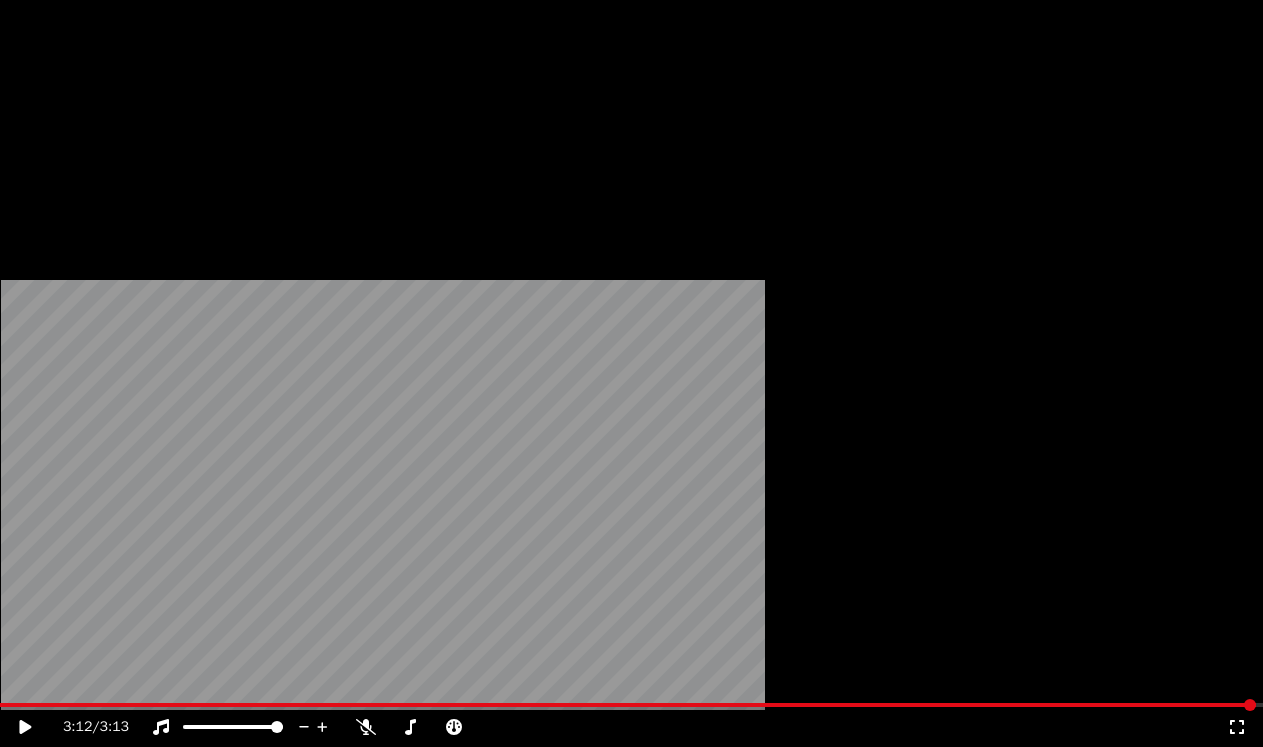 scroll, scrollTop: 48, scrollLeft: 0, axis: vertical 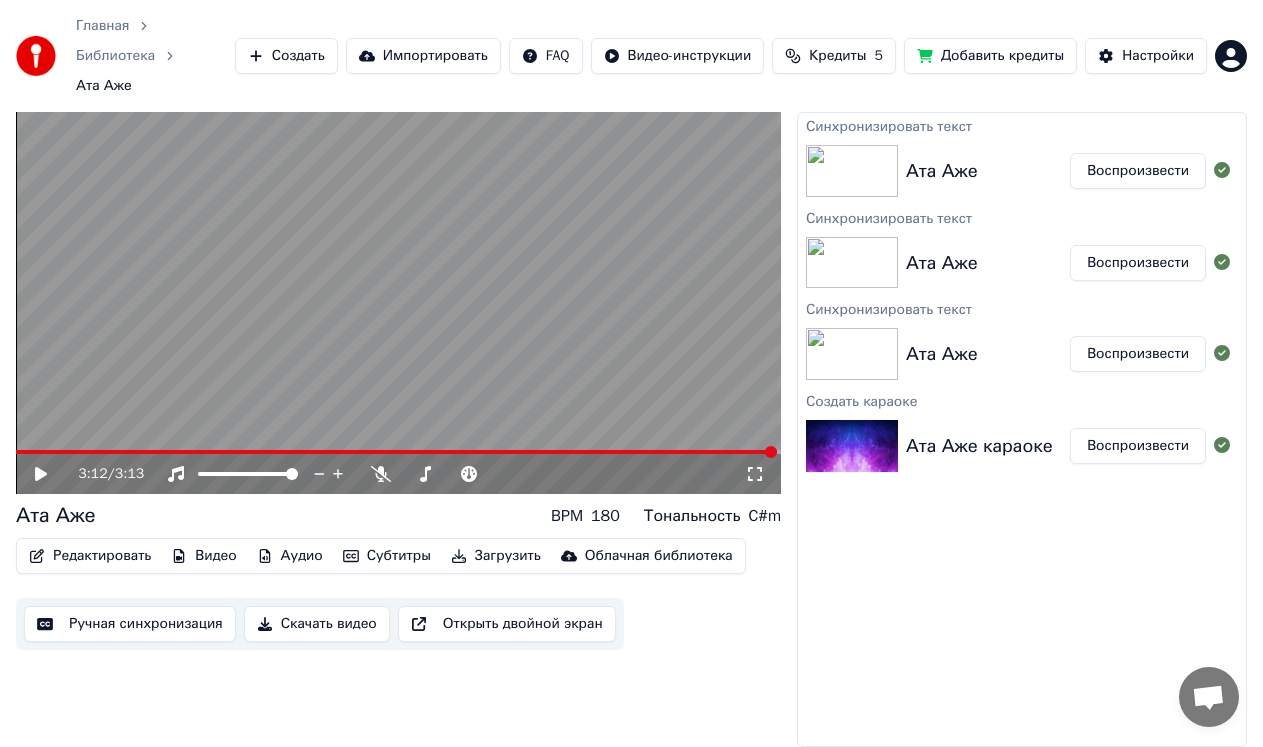 click on "Скачать видео" at bounding box center [317, 624] 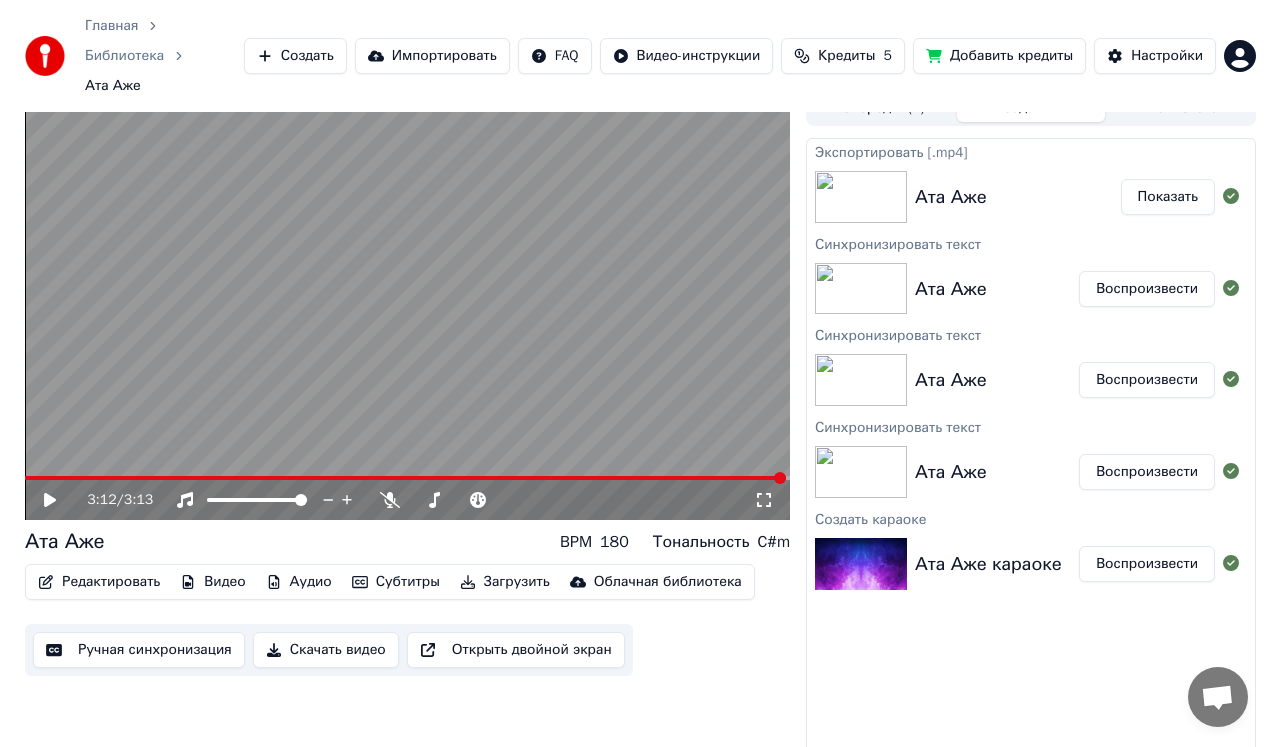 scroll, scrollTop: 0, scrollLeft: 0, axis: both 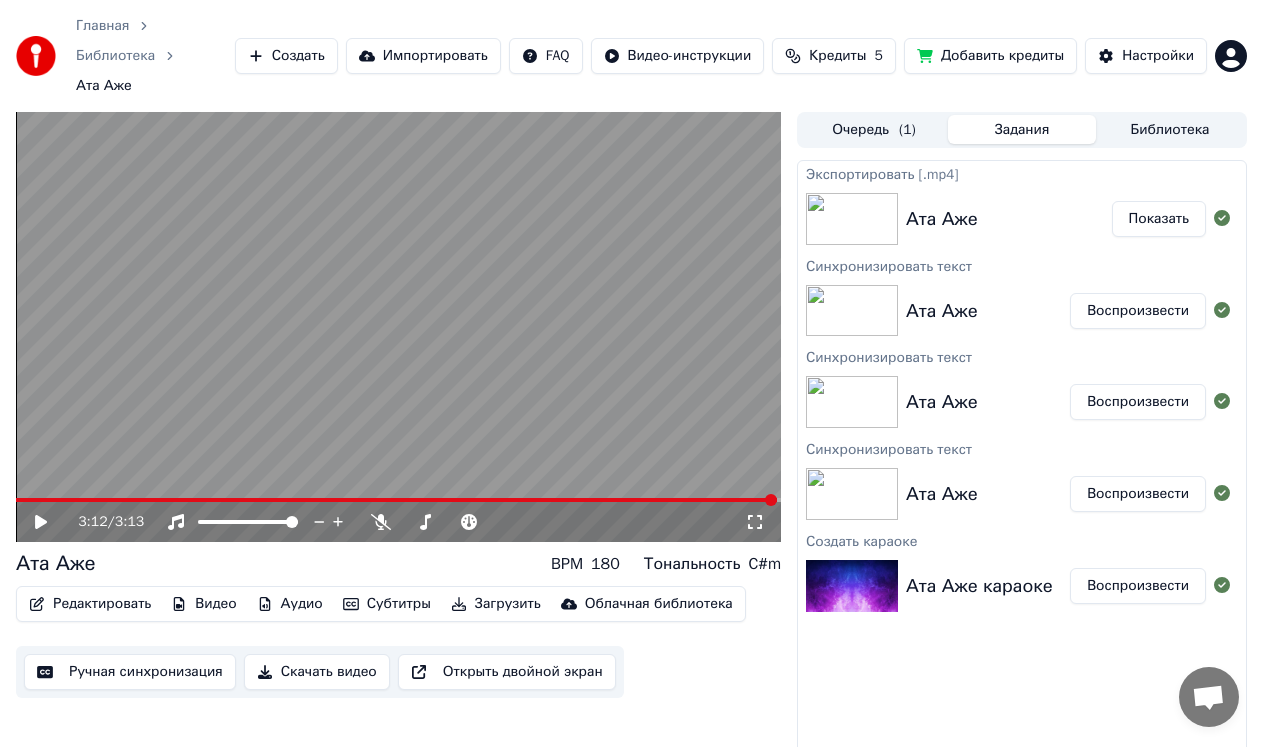 click on "Показать" at bounding box center [1159, 219] 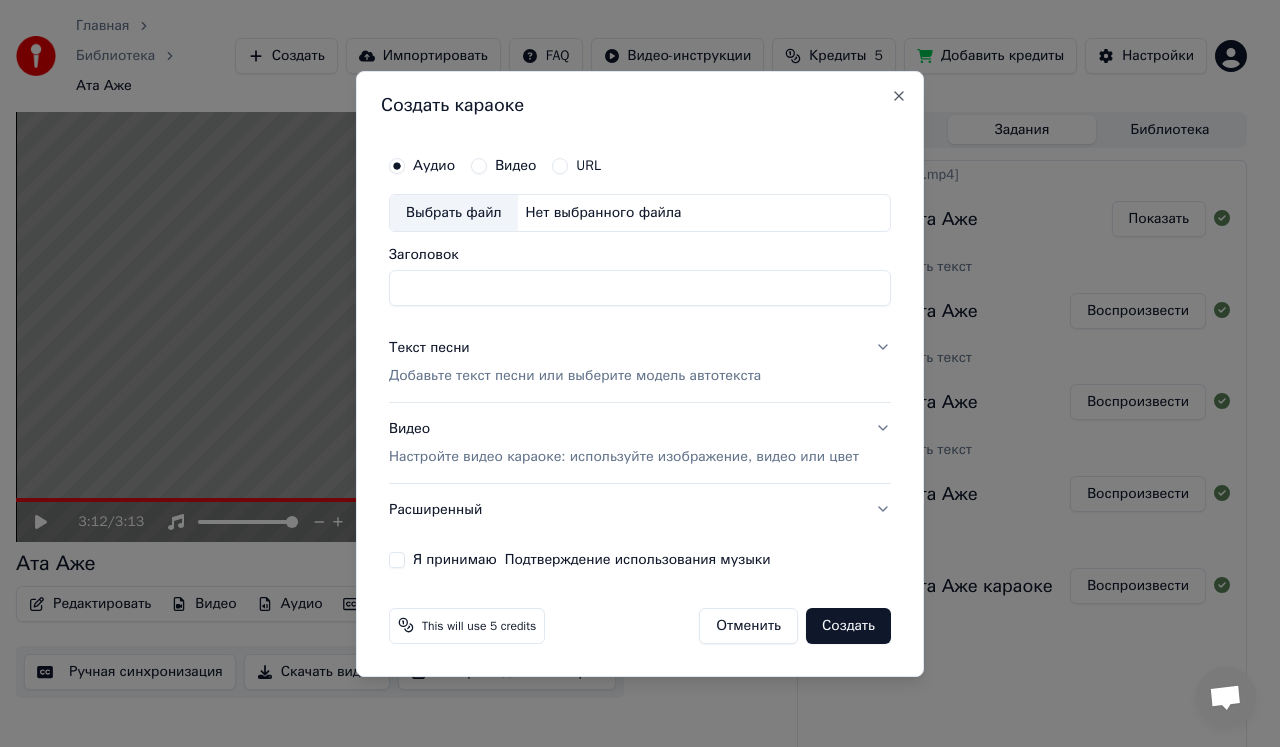 click on "Аудио" at bounding box center (434, 166) 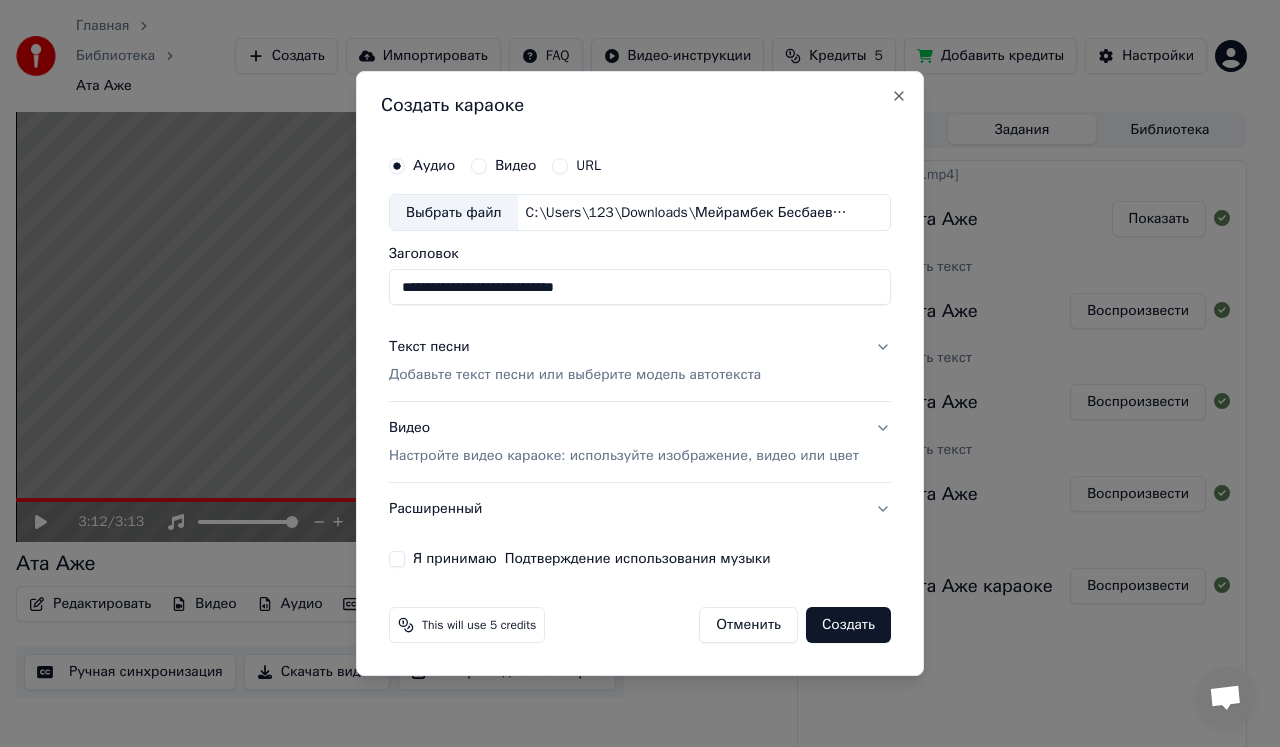 click on "**********" at bounding box center (640, 288) 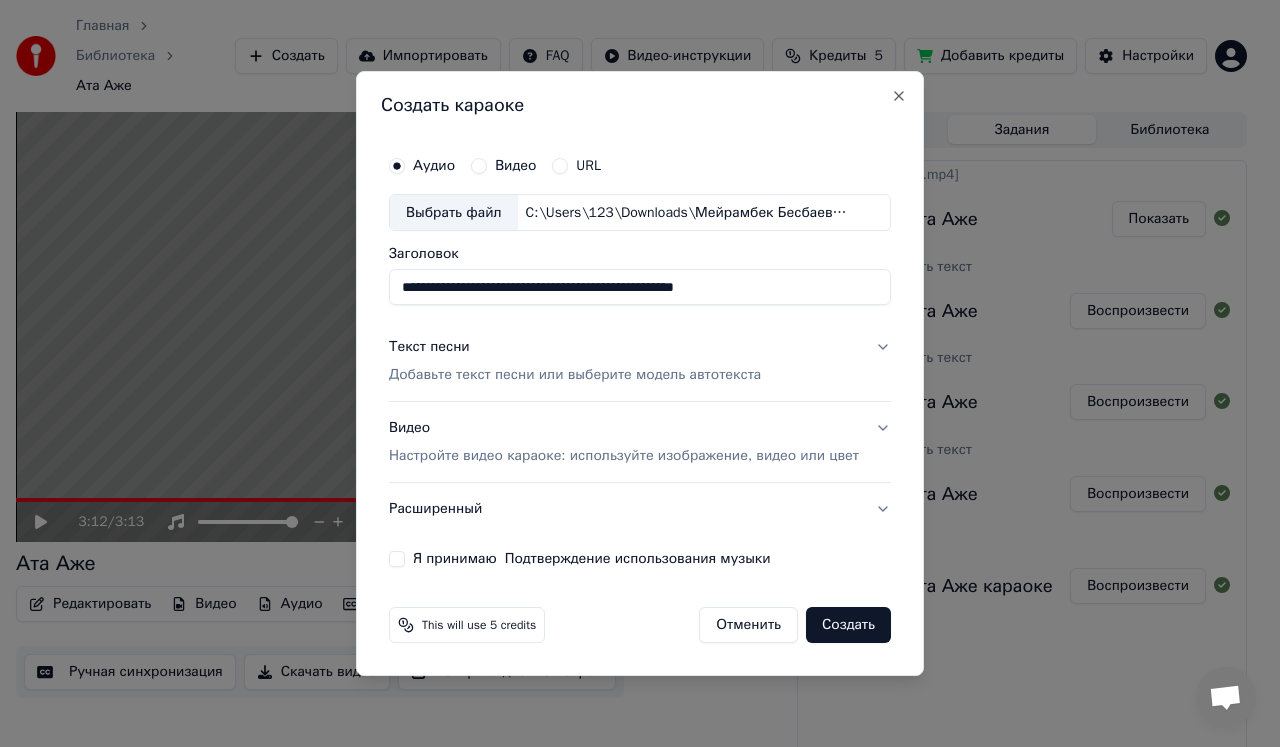 click on "**********" at bounding box center (640, 288) 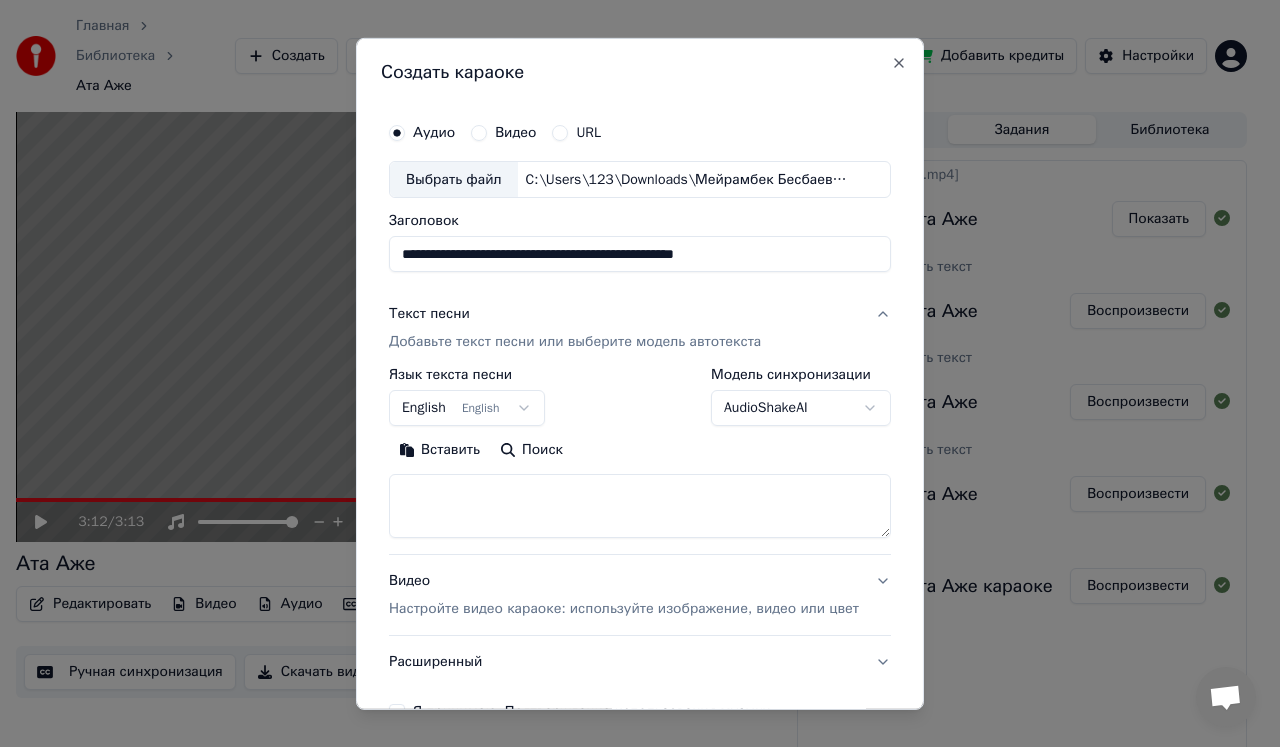 click on "English English" at bounding box center (467, 408) 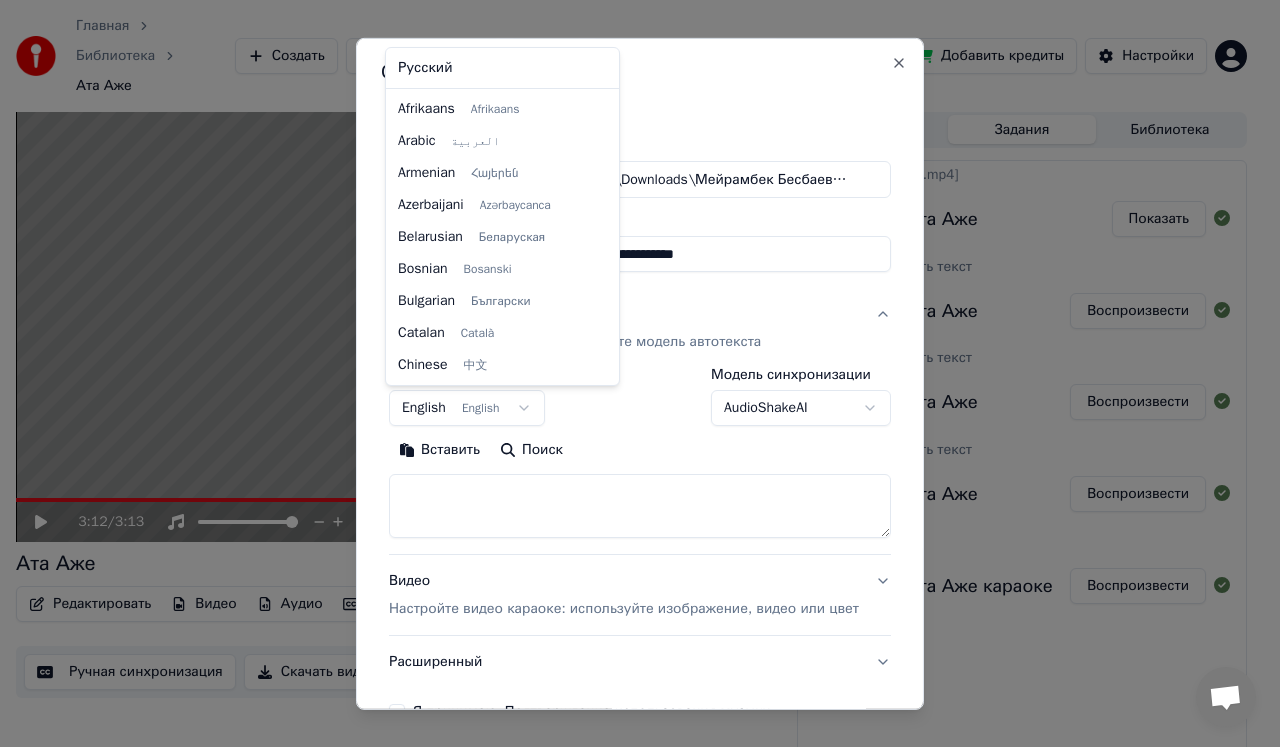 scroll, scrollTop: 160, scrollLeft: 0, axis: vertical 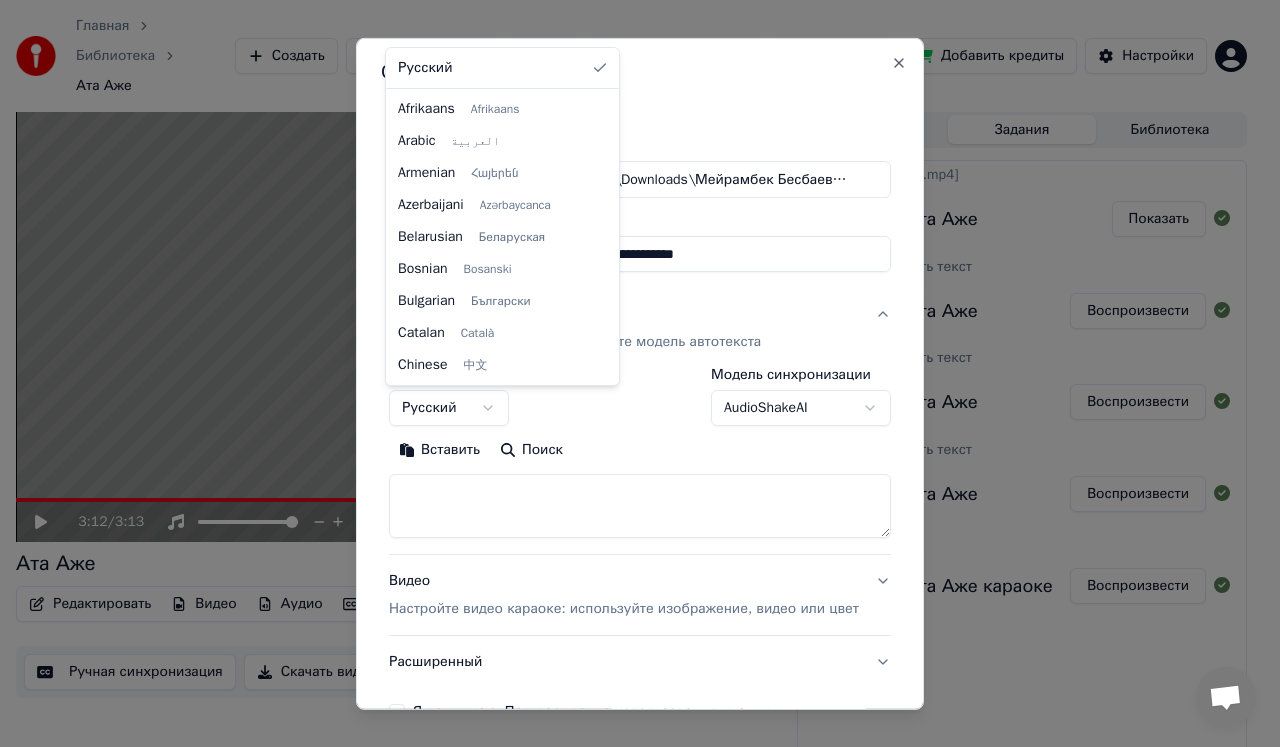 click on "Главная Библиотека Ата Аже Создать Импортировать FAQ Видео-инструкции Кредиты 5 Добавить кредиты Настройки 3:12  /  3:13 Ата Аже BPM 180 Тональность C#m Редактировать Видео Аудио Субтитры Загрузить Облачная библиотека Ручная синхронизация Скачать видео Открыть двойной экран Очередь ( 1 ) Задания Библиотека Экспортировать [.mp4] Ата Аже Показать Синхронизировать текст Ата Аже Воспроизвести Синхронизировать текст Ата Аже Воспроизвести Синхронизировать текст Ата Аже Воспроизвести Создать караоке Ата Аже караоке Воспроизвести
Создать караоке Аудио Видео URL ******* ***" at bounding box center (631, 373) 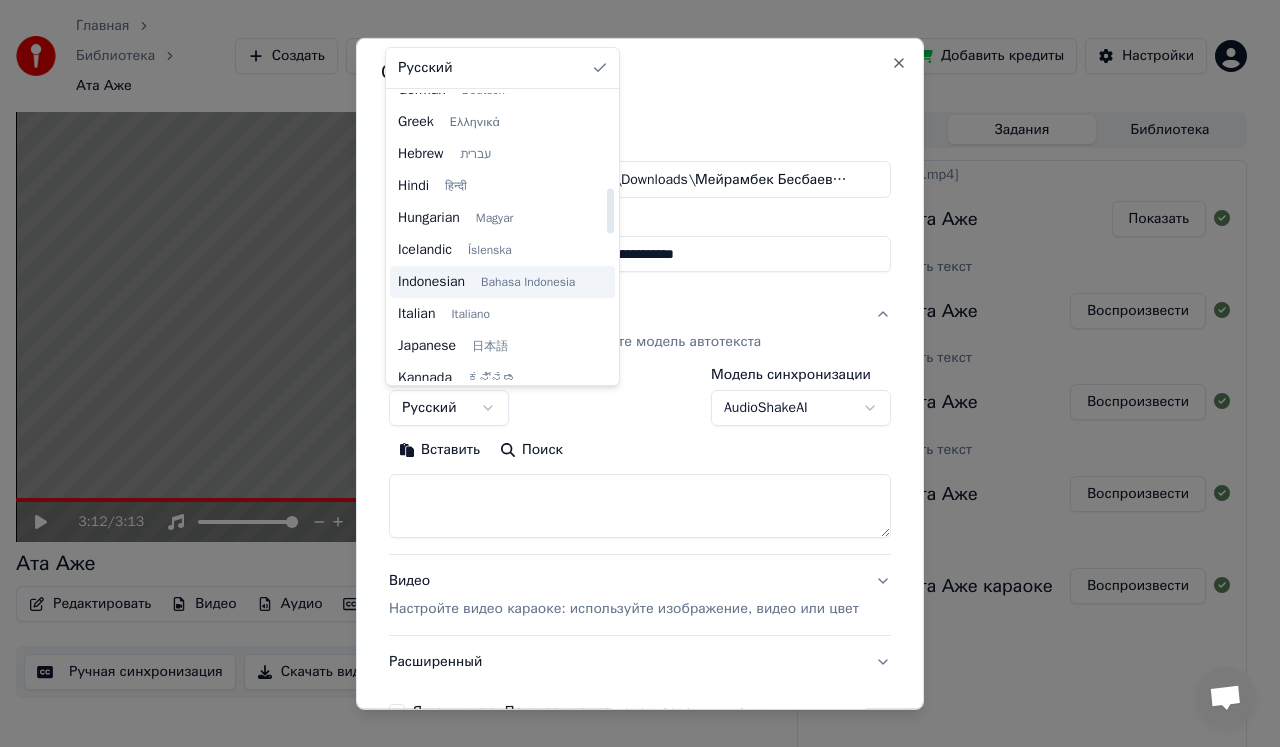 scroll, scrollTop: 700, scrollLeft: 0, axis: vertical 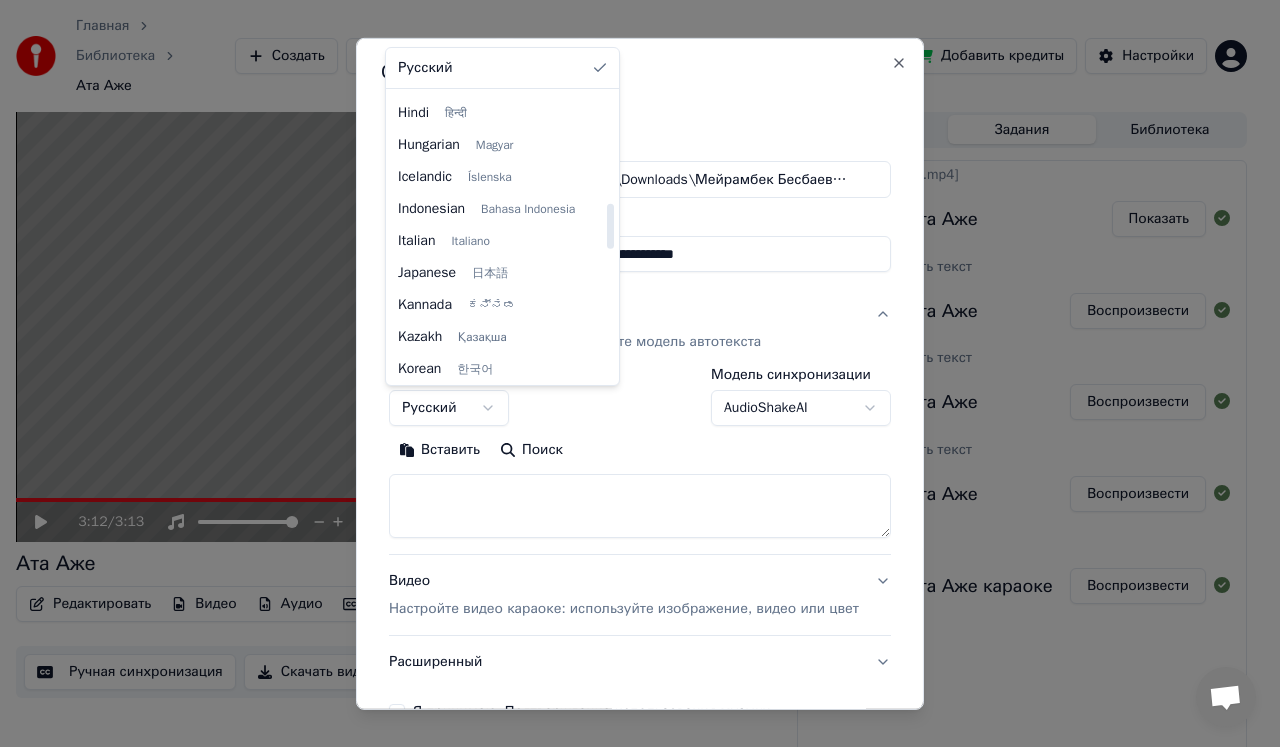 select on "**" 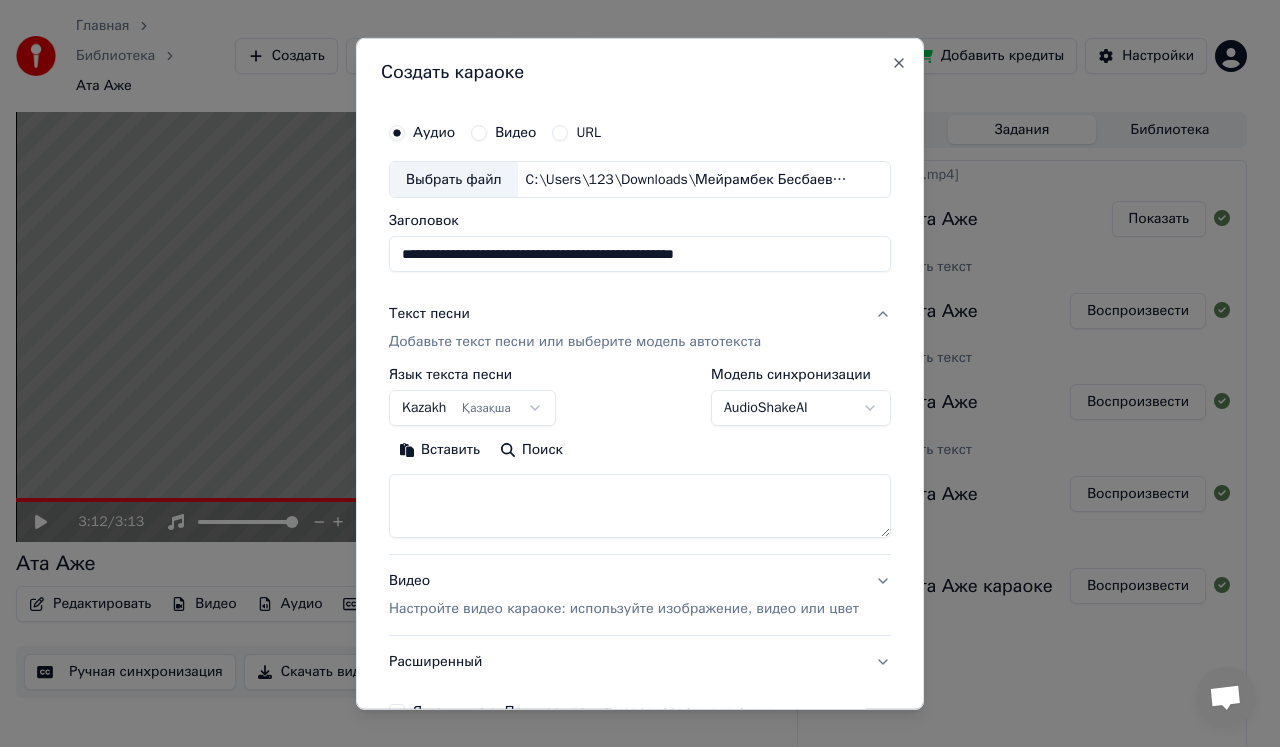 click at bounding box center (640, 506) 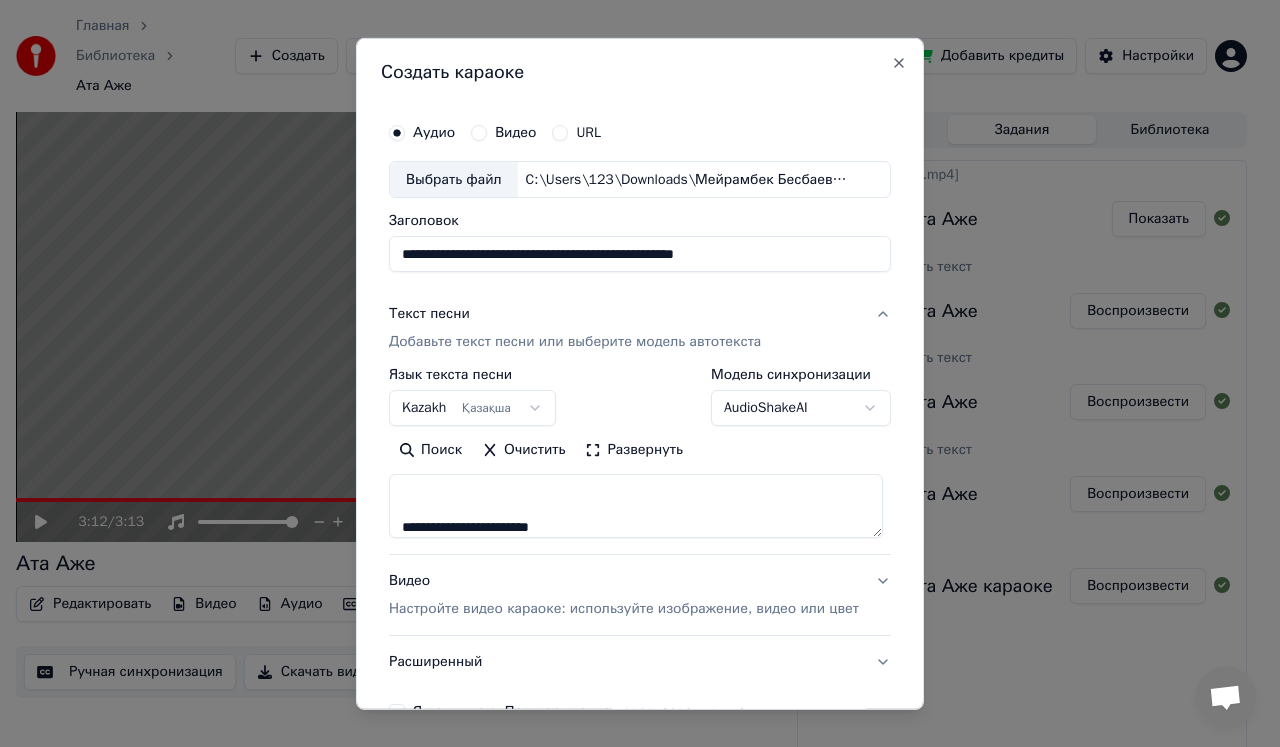 scroll, scrollTop: 0, scrollLeft: 0, axis: both 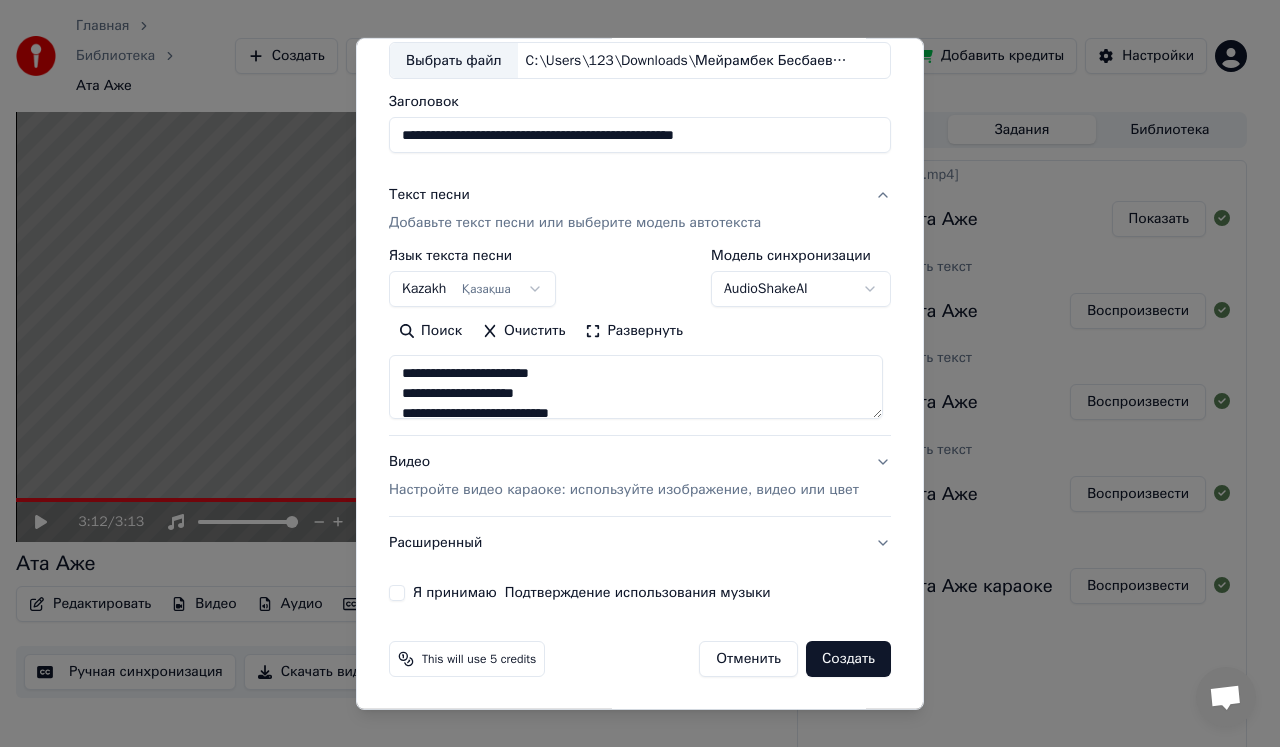 type on "**********" 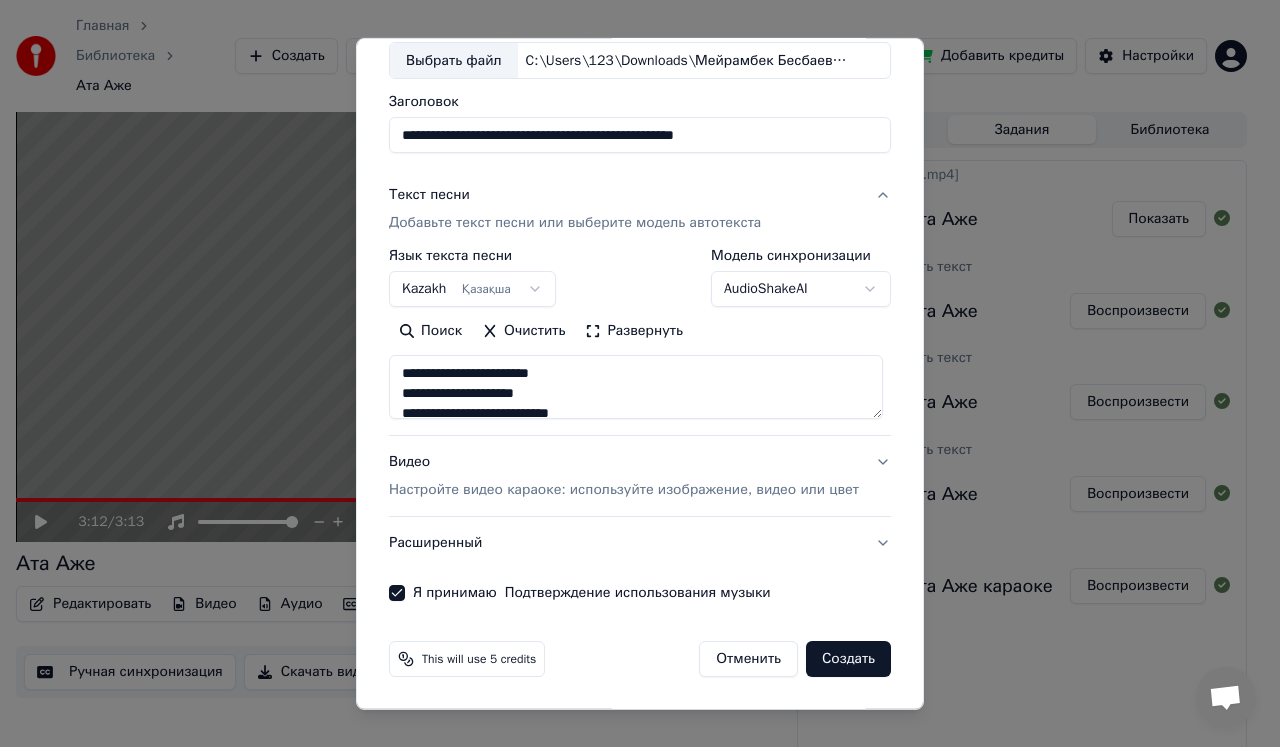 click on "Создать" at bounding box center [848, 659] 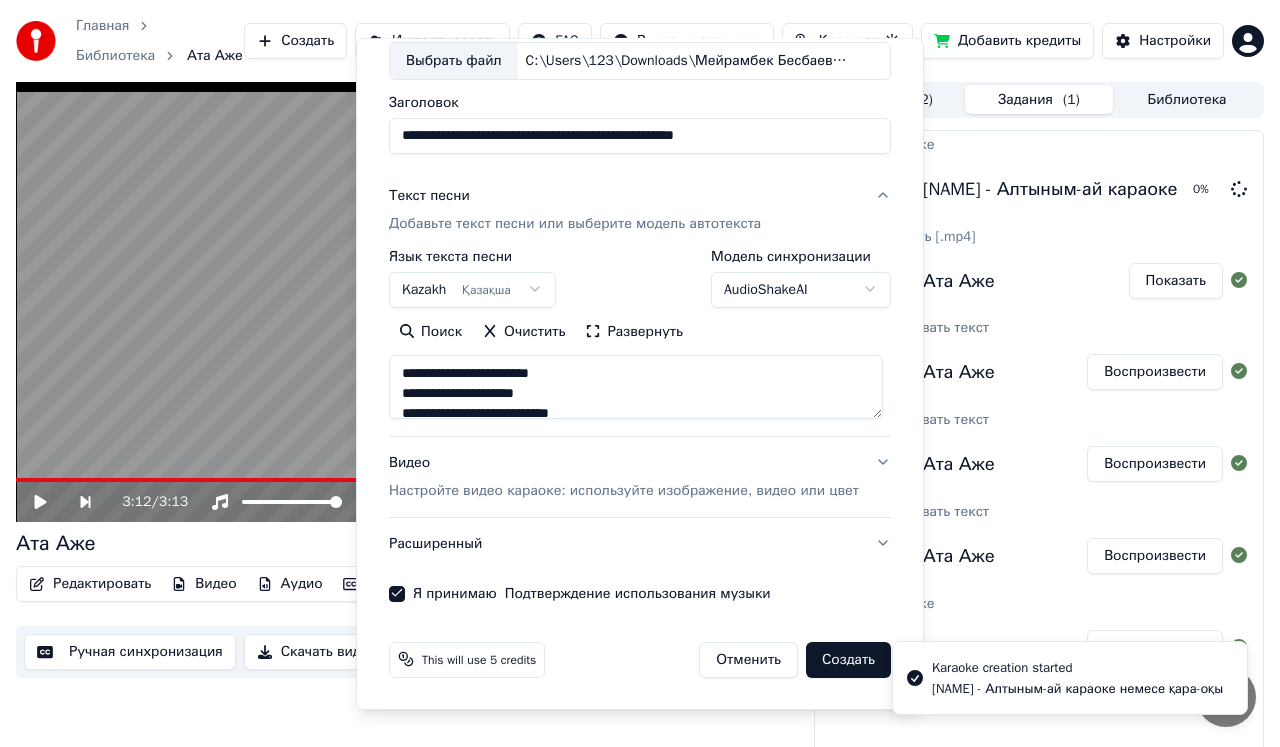 type 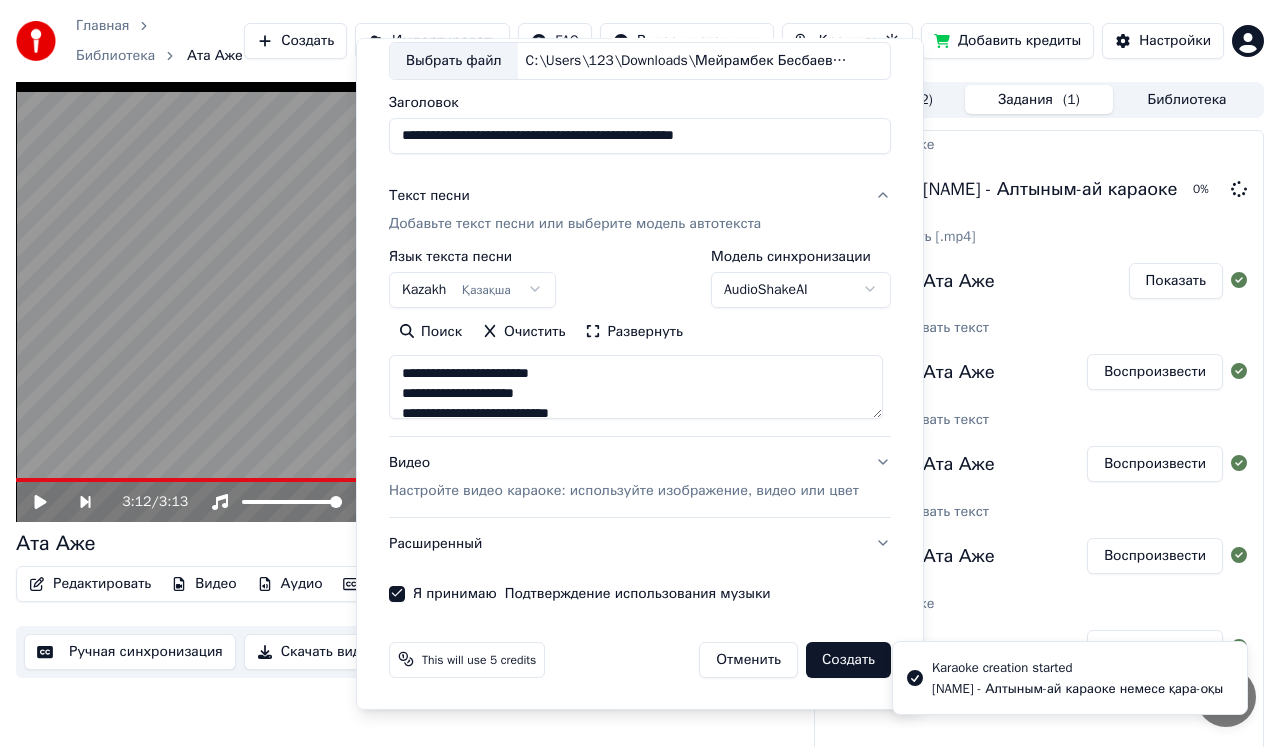 type 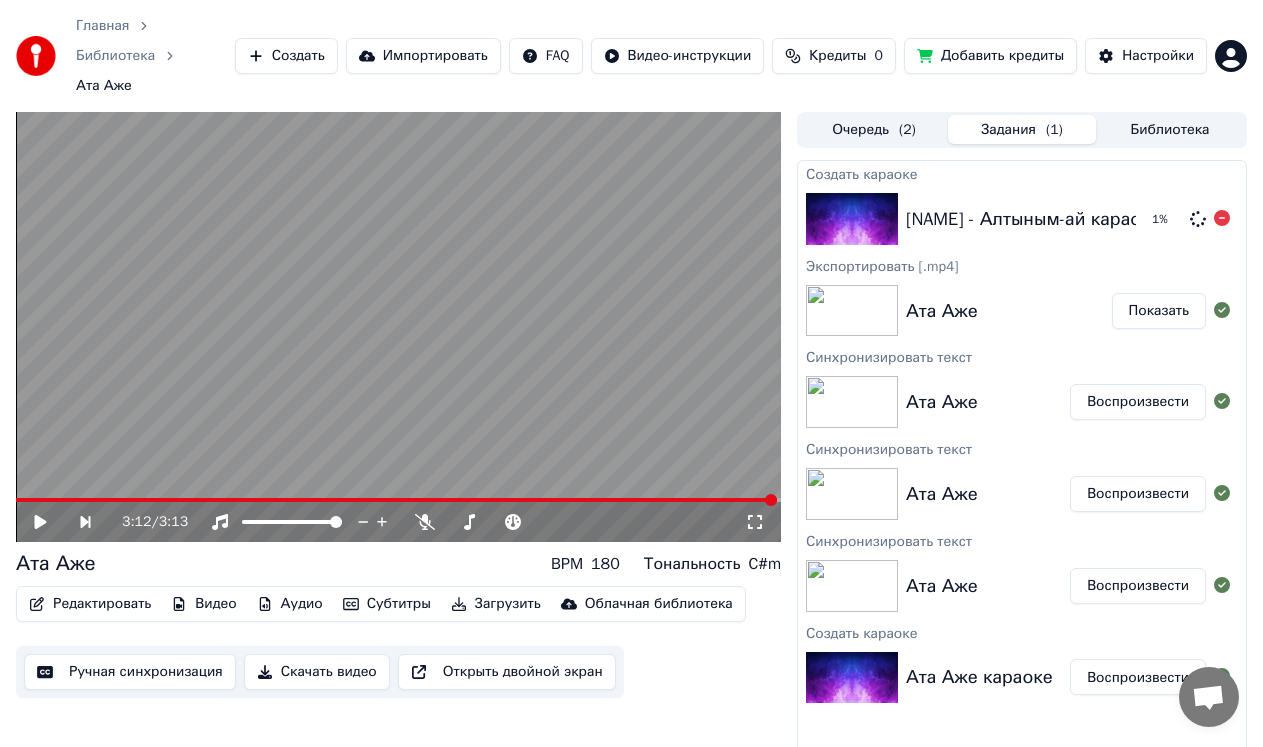 click on "[NAME] - Алтыным-ай караоке немесе қара-оқы" at bounding box center (1108, 219) 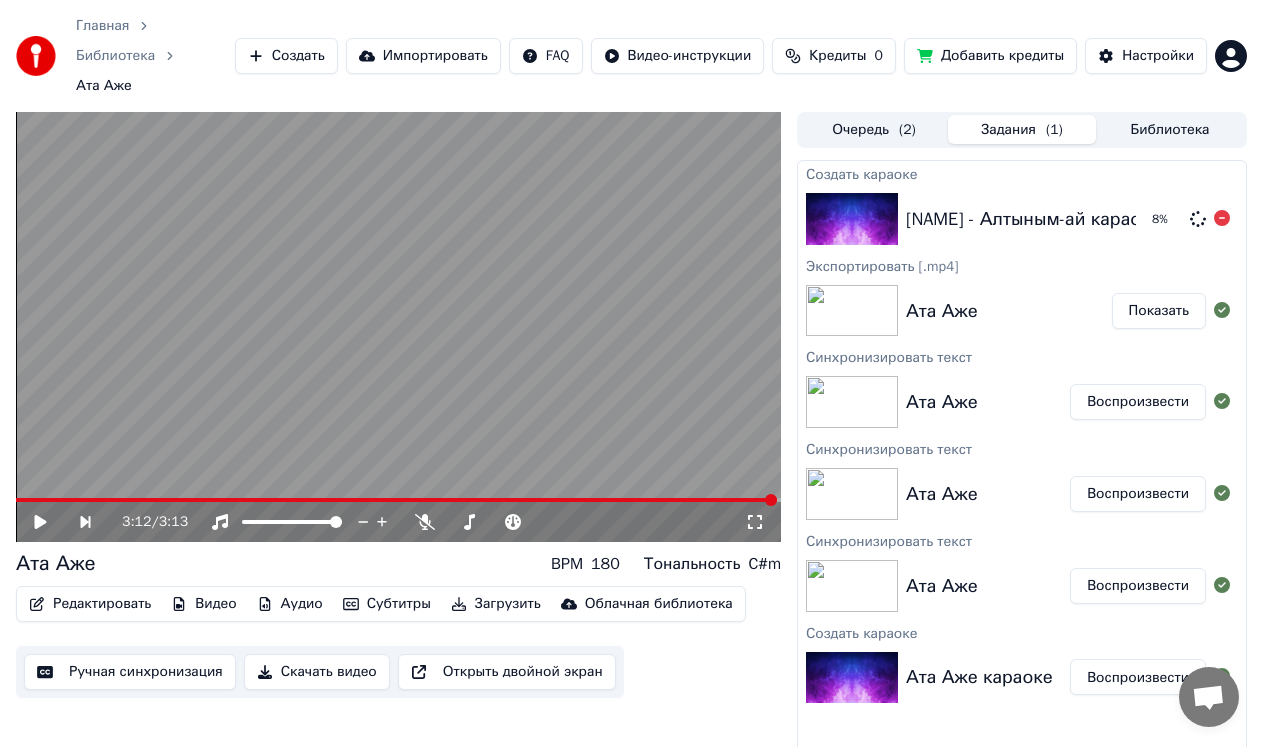 click on "[NAME] - Алтыным-ай караоке немесе қара-оқы" at bounding box center [1108, 219] 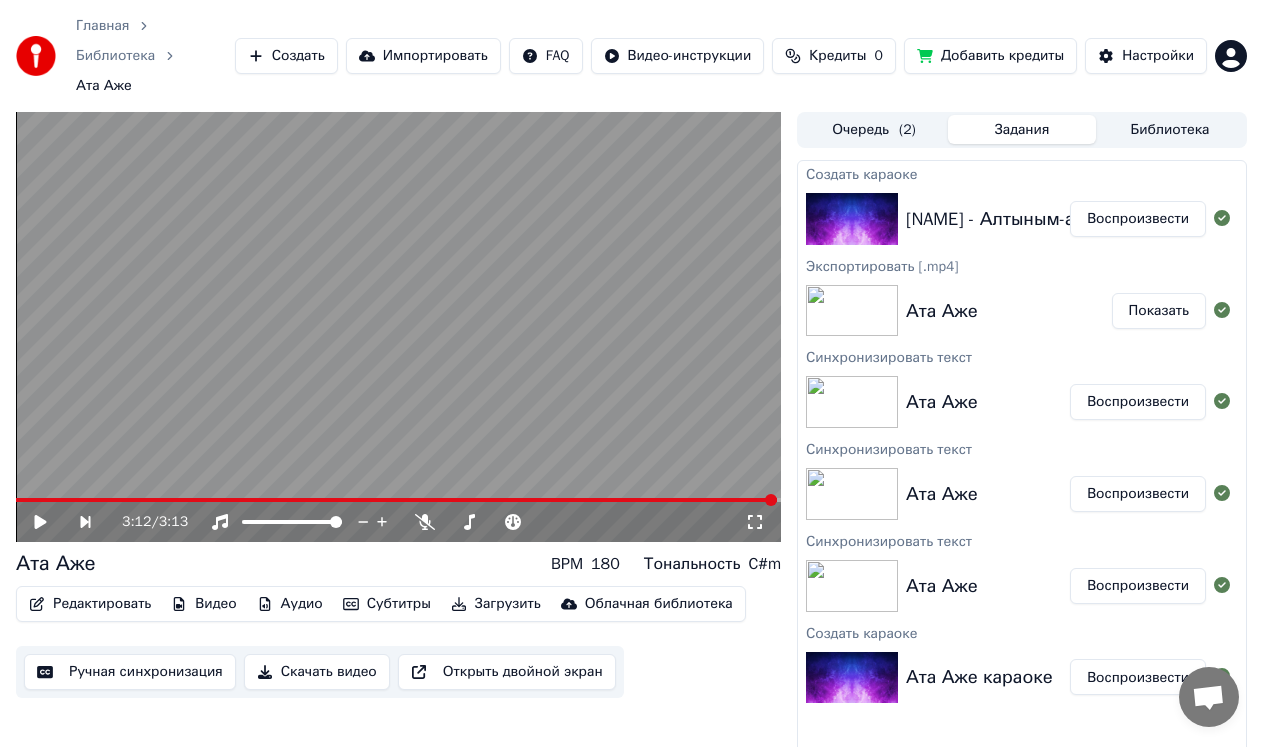 click on "Воспроизвести" at bounding box center (1138, 219) 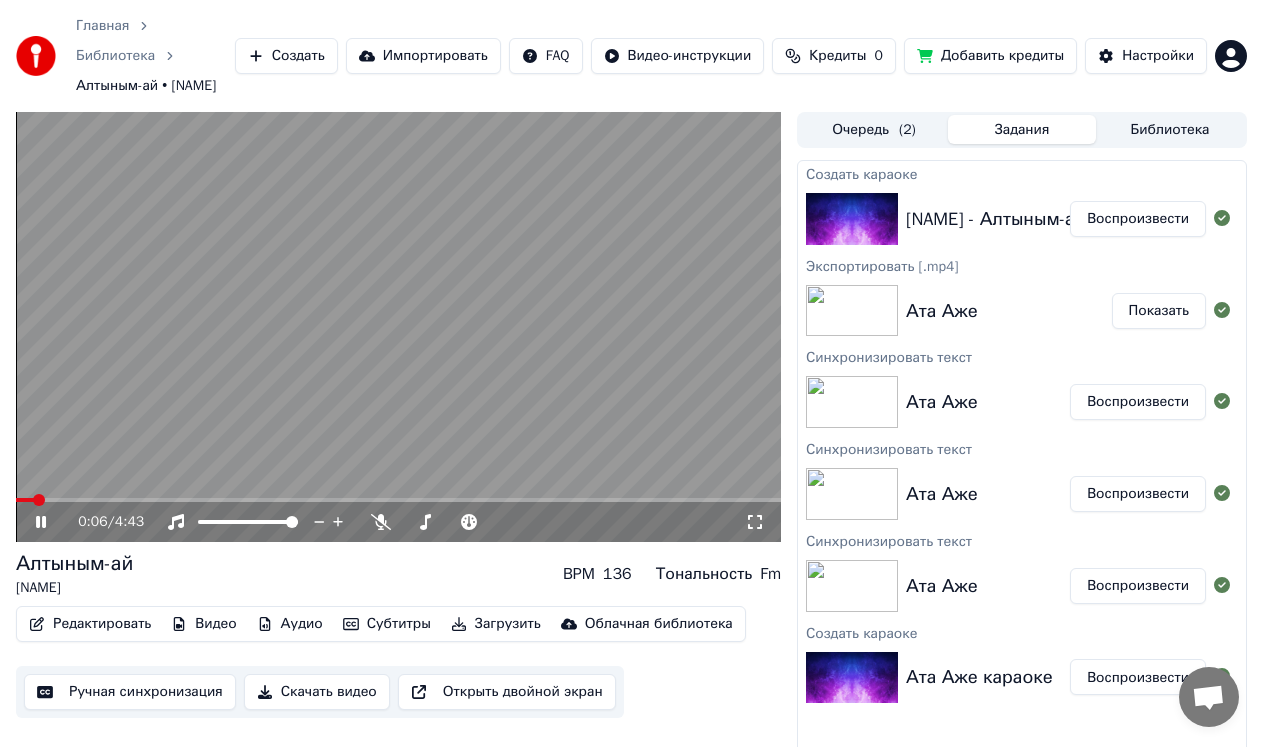 click 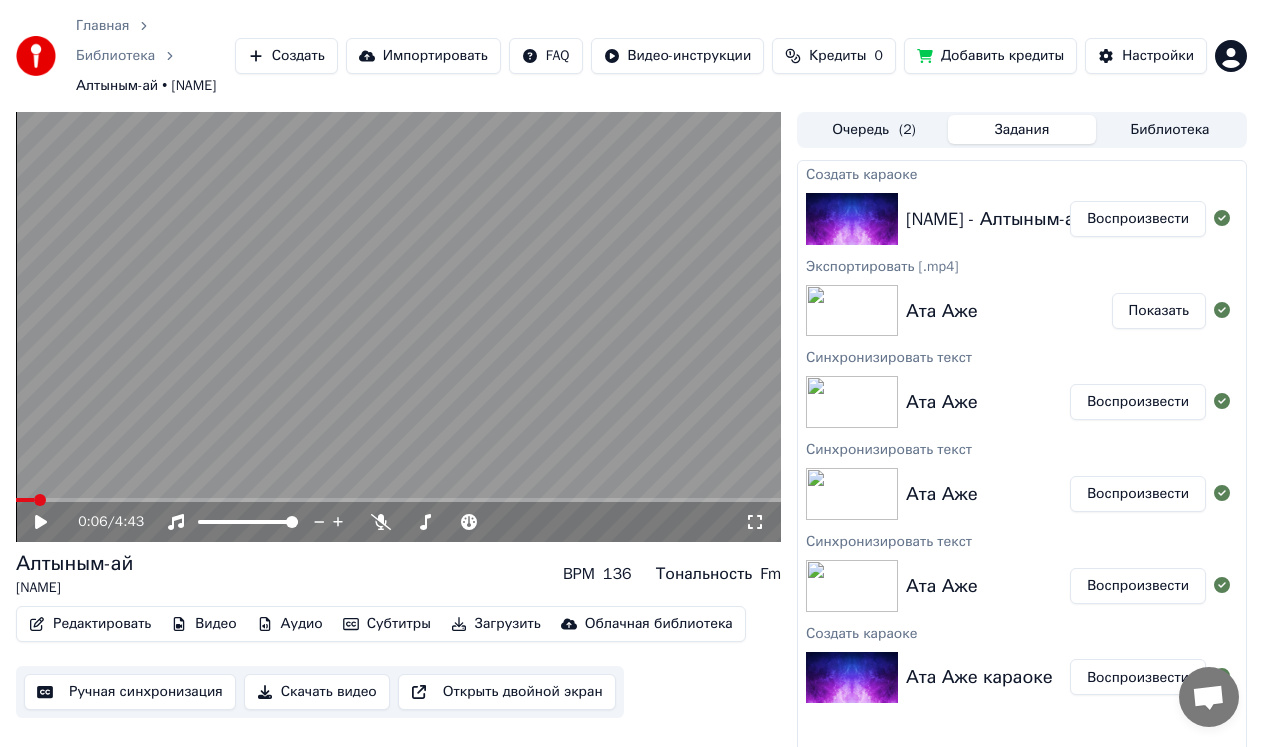 click on "Редактировать" at bounding box center [90, 624] 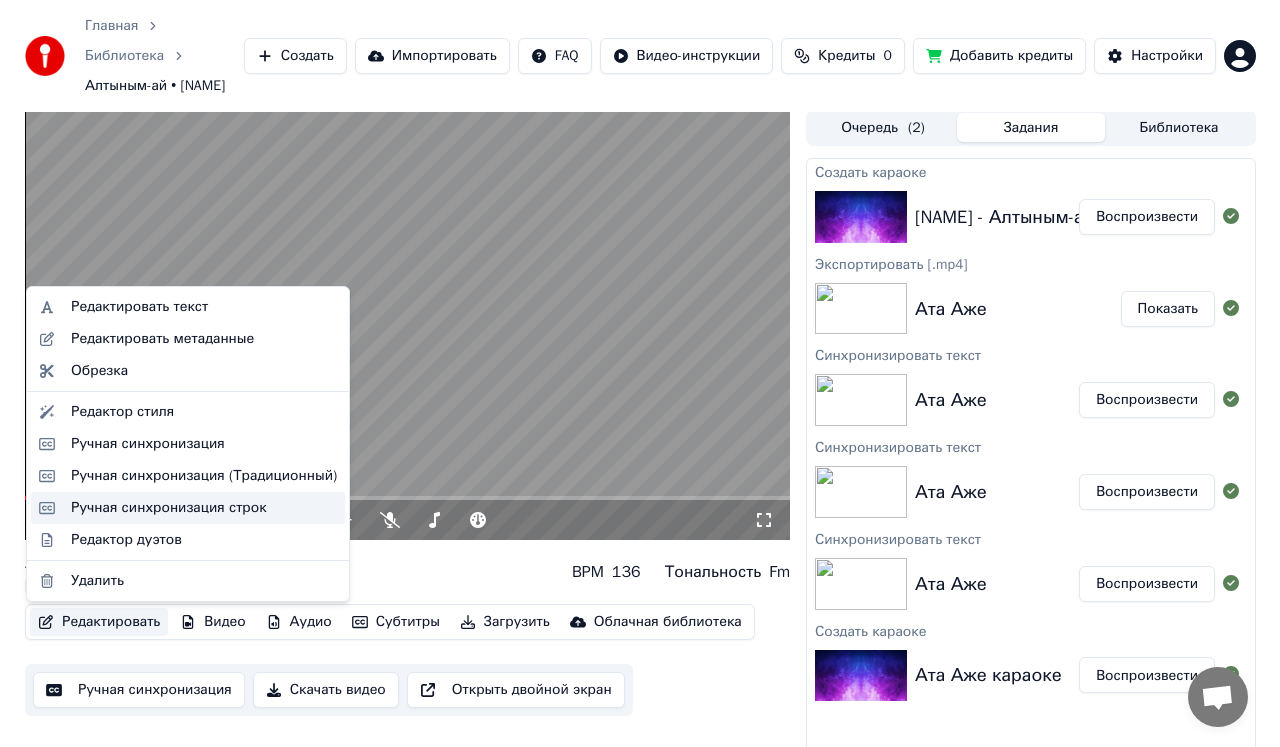 scroll, scrollTop: 0, scrollLeft: 0, axis: both 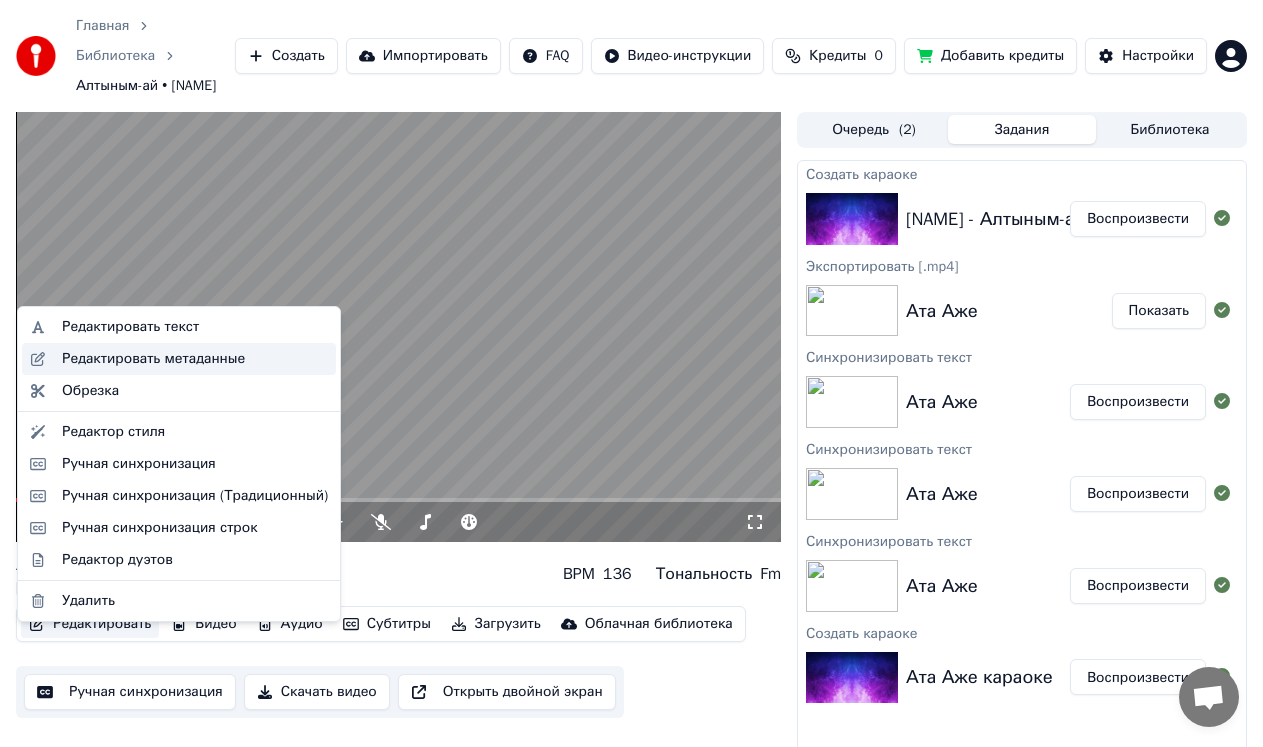 click on "Редактировать метаданные" at bounding box center [153, 359] 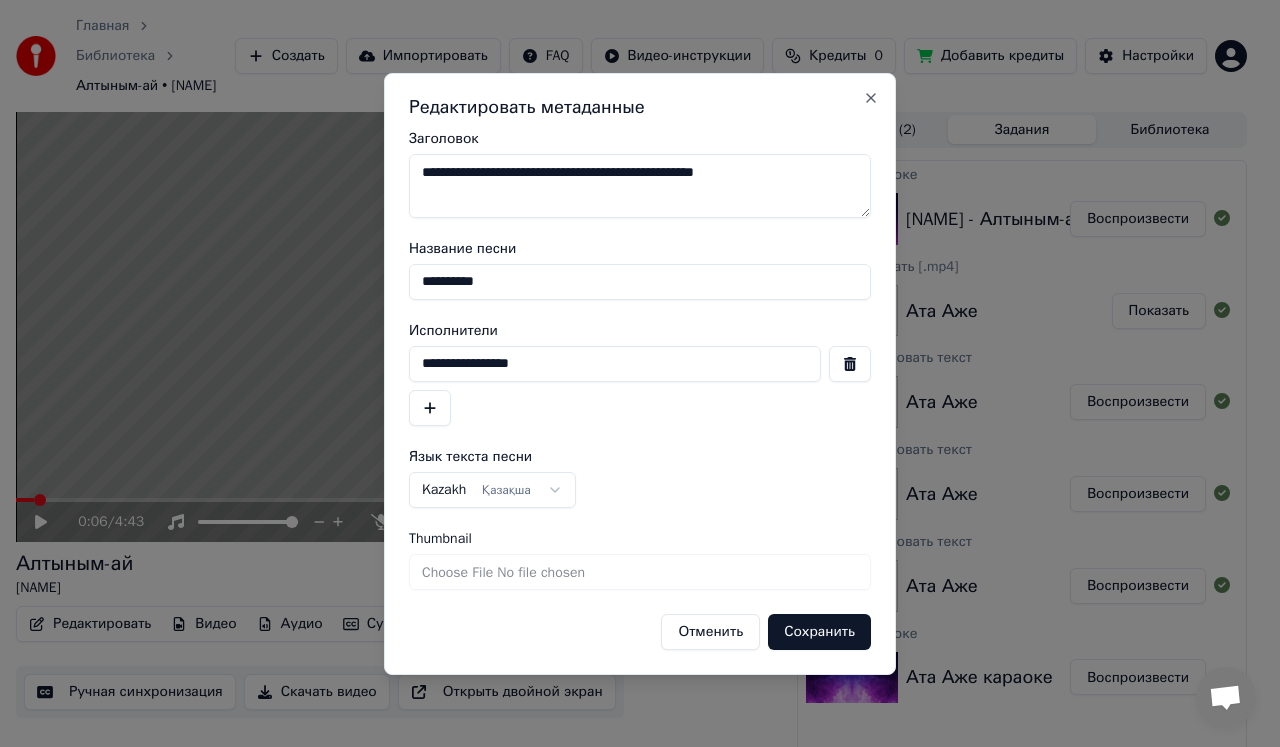 click on "Thumbnail" at bounding box center (640, 572) 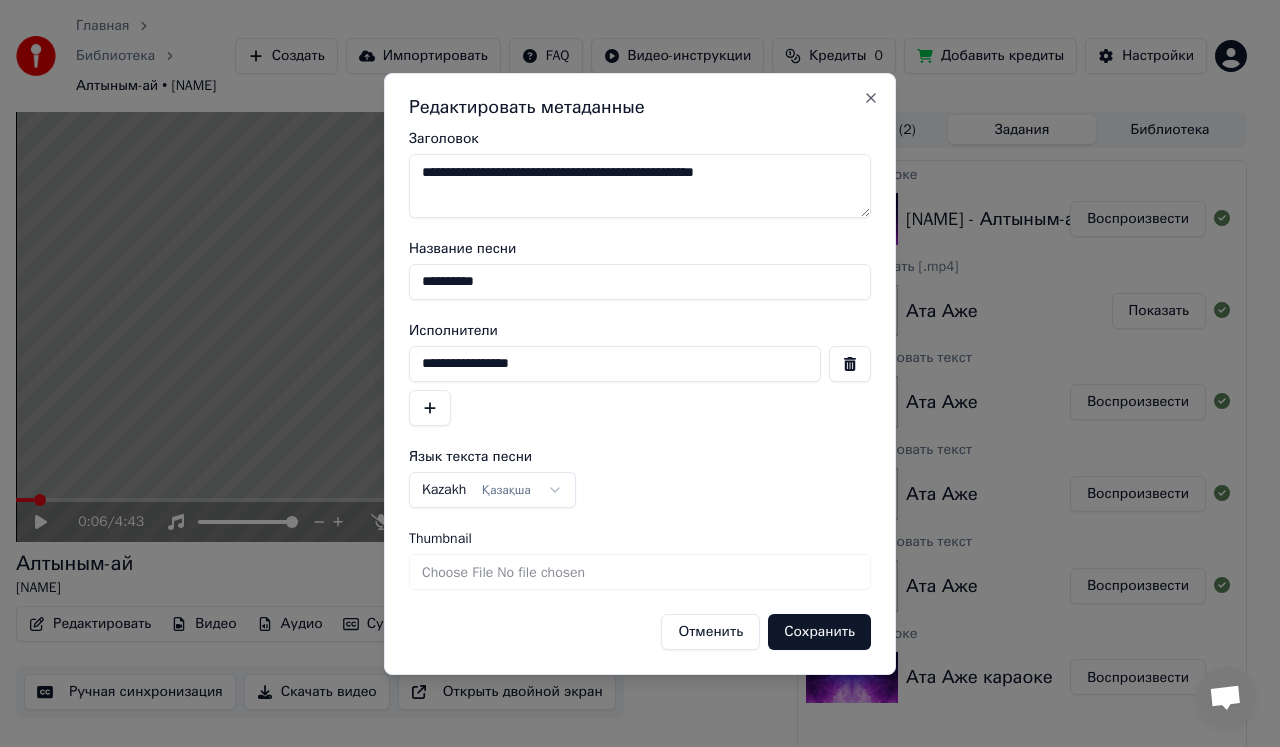 type on "**********" 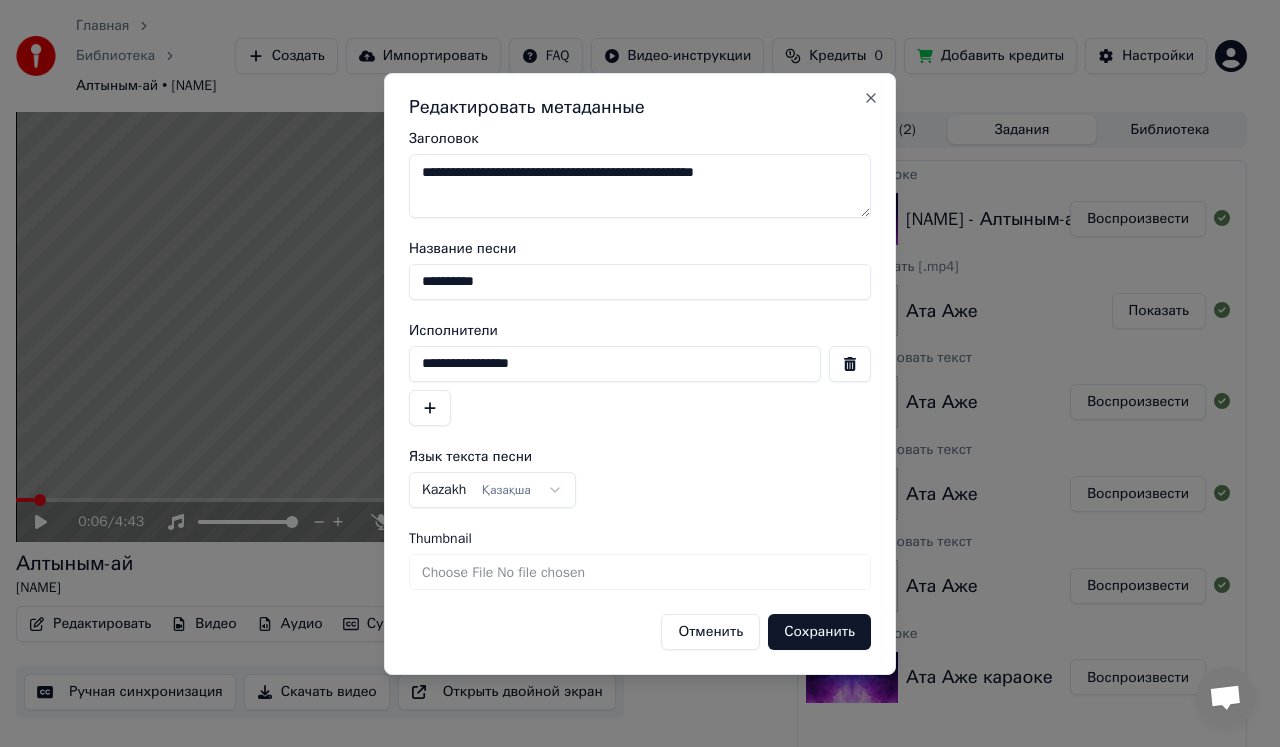 click on "Сохранить" at bounding box center [819, 632] 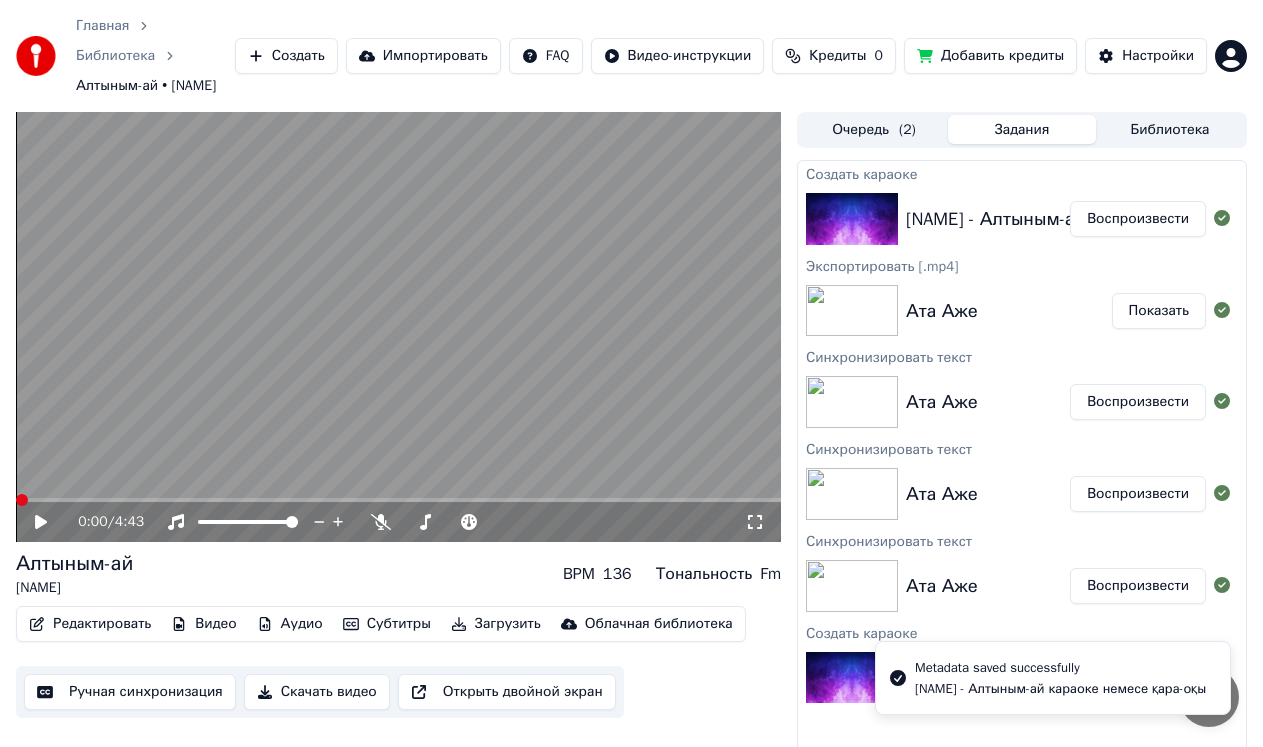 click 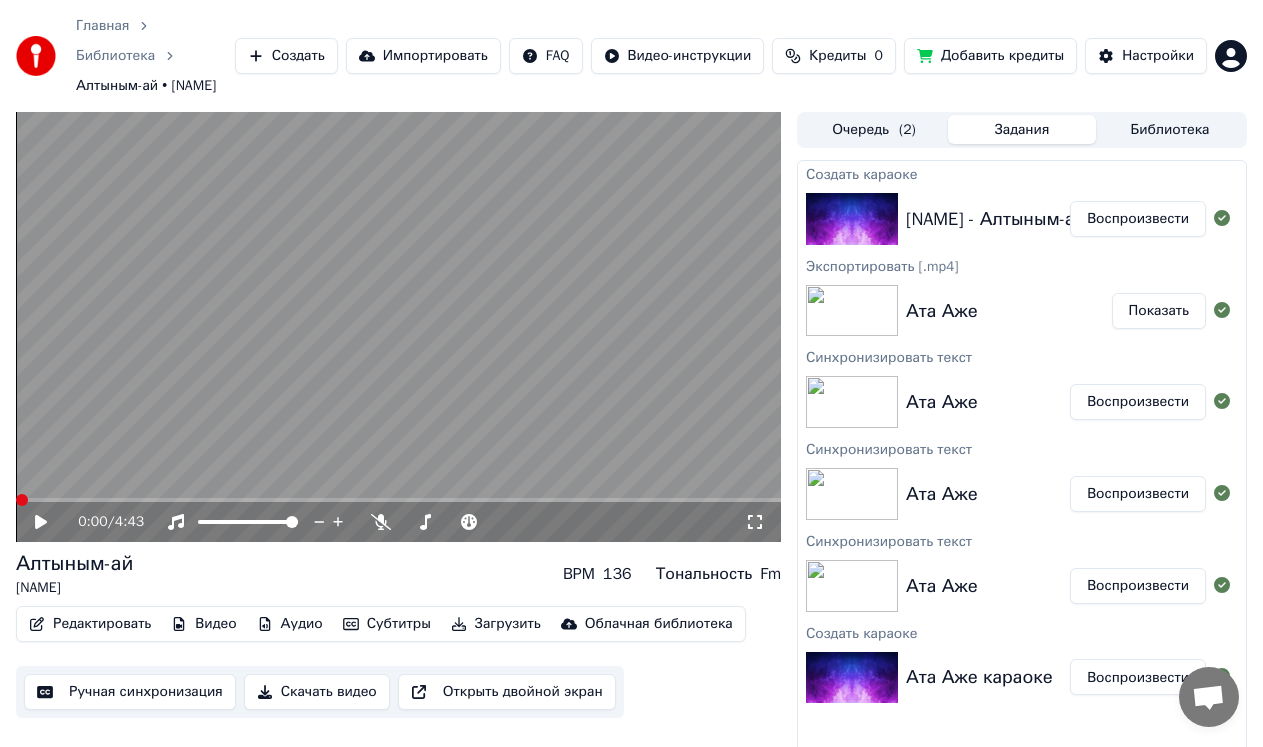 click on "[NAME] - Алтыным-ай караоке немесе қара-оқы" at bounding box center [1108, 219] 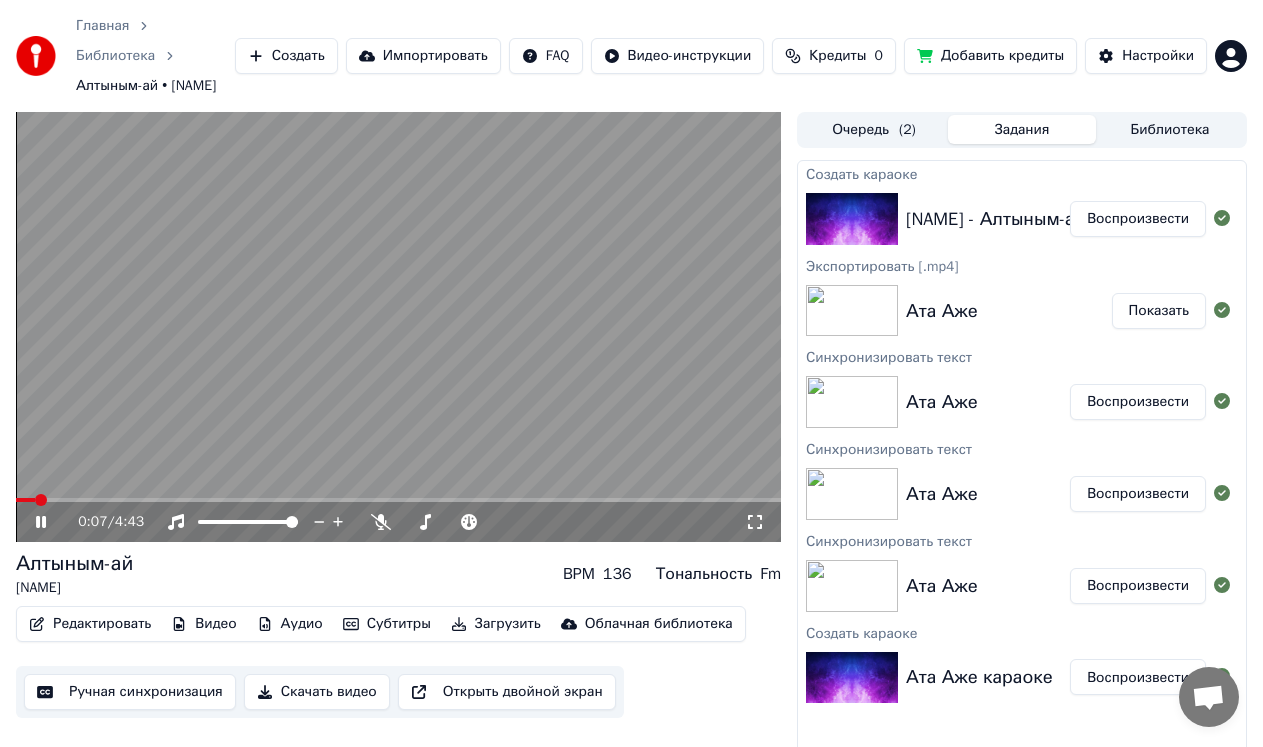 click at bounding box center [398, 500] 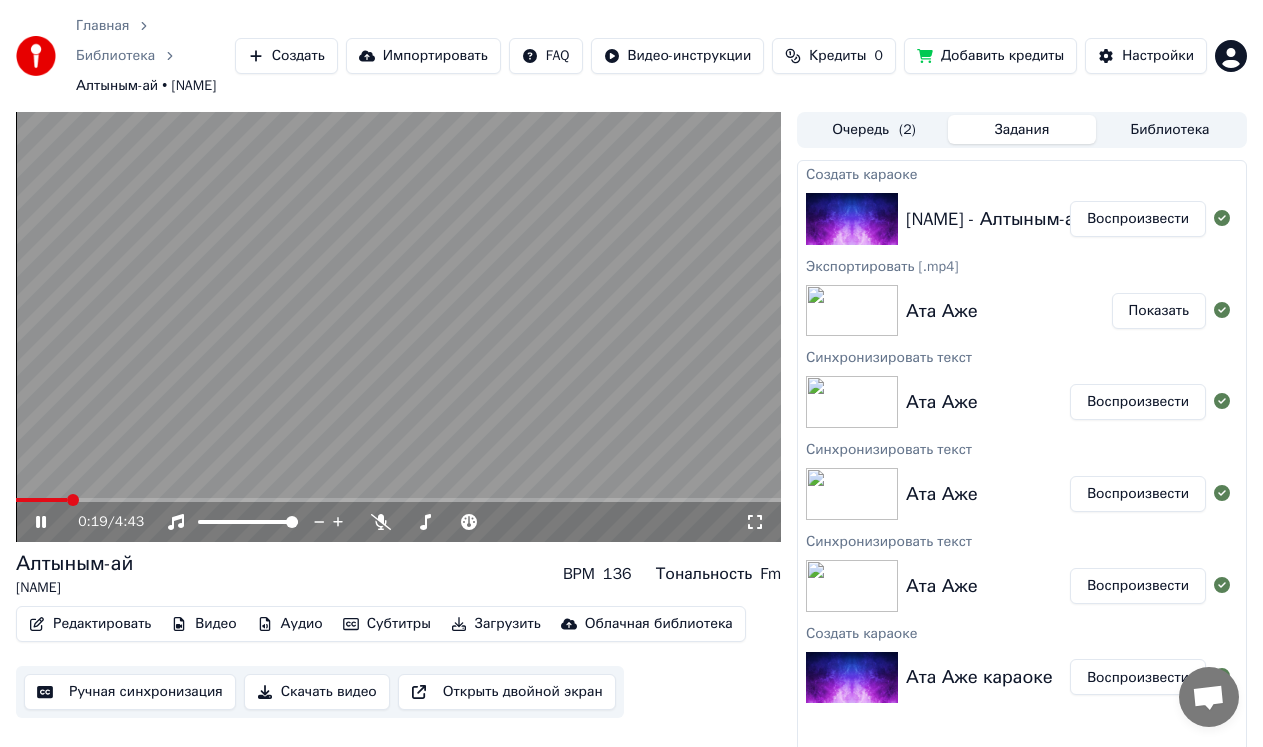 click at bounding box center (398, 500) 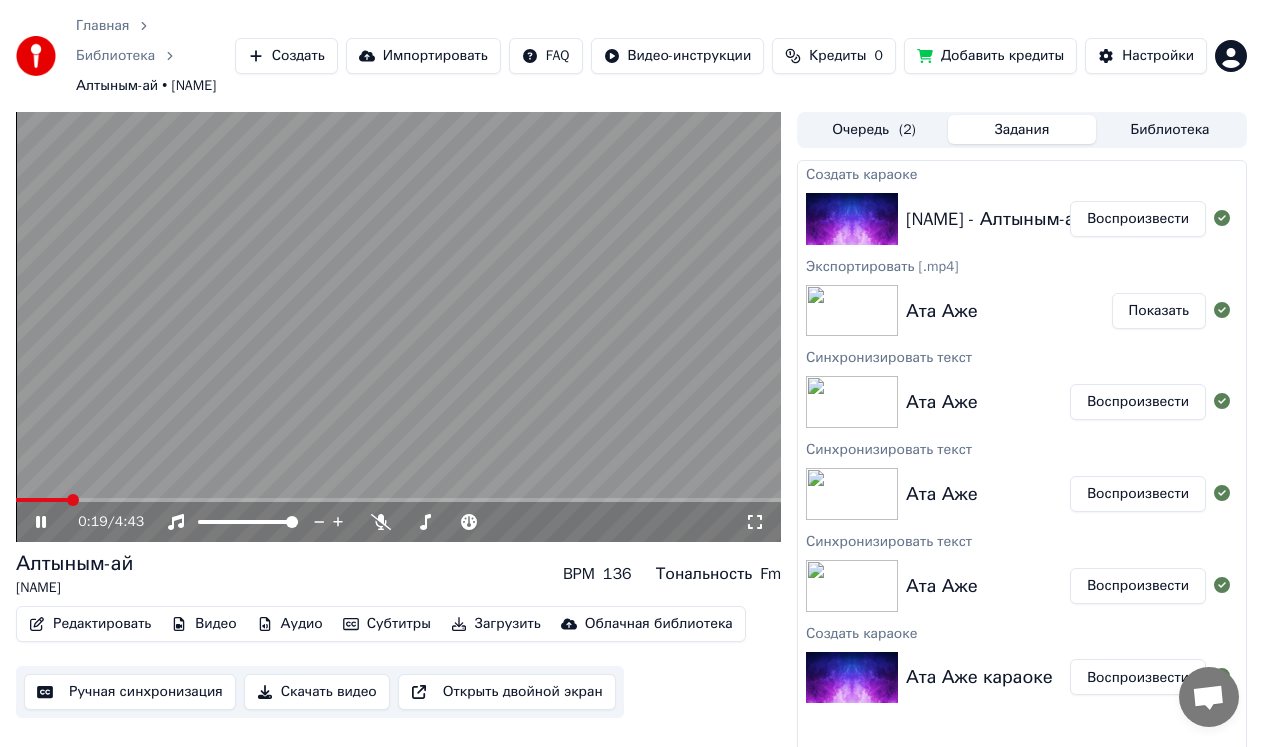 click at bounding box center [398, 327] 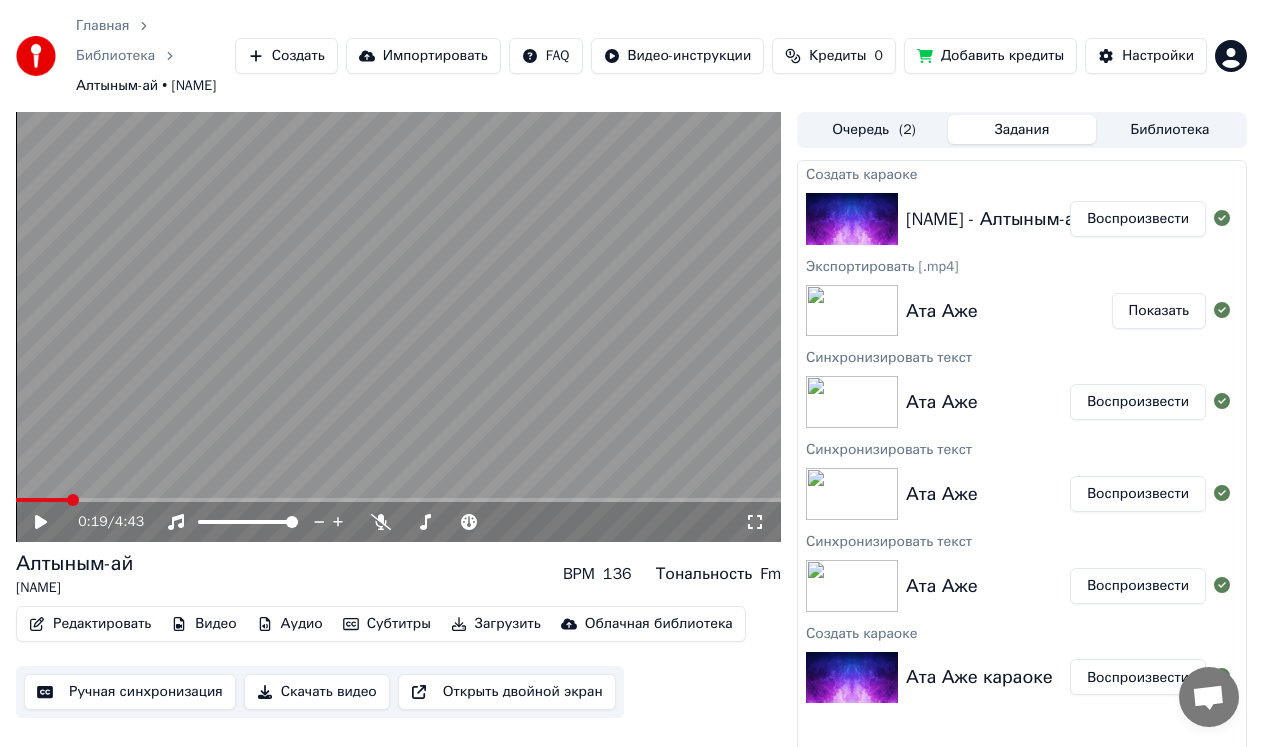click at bounding box center (398, 327) 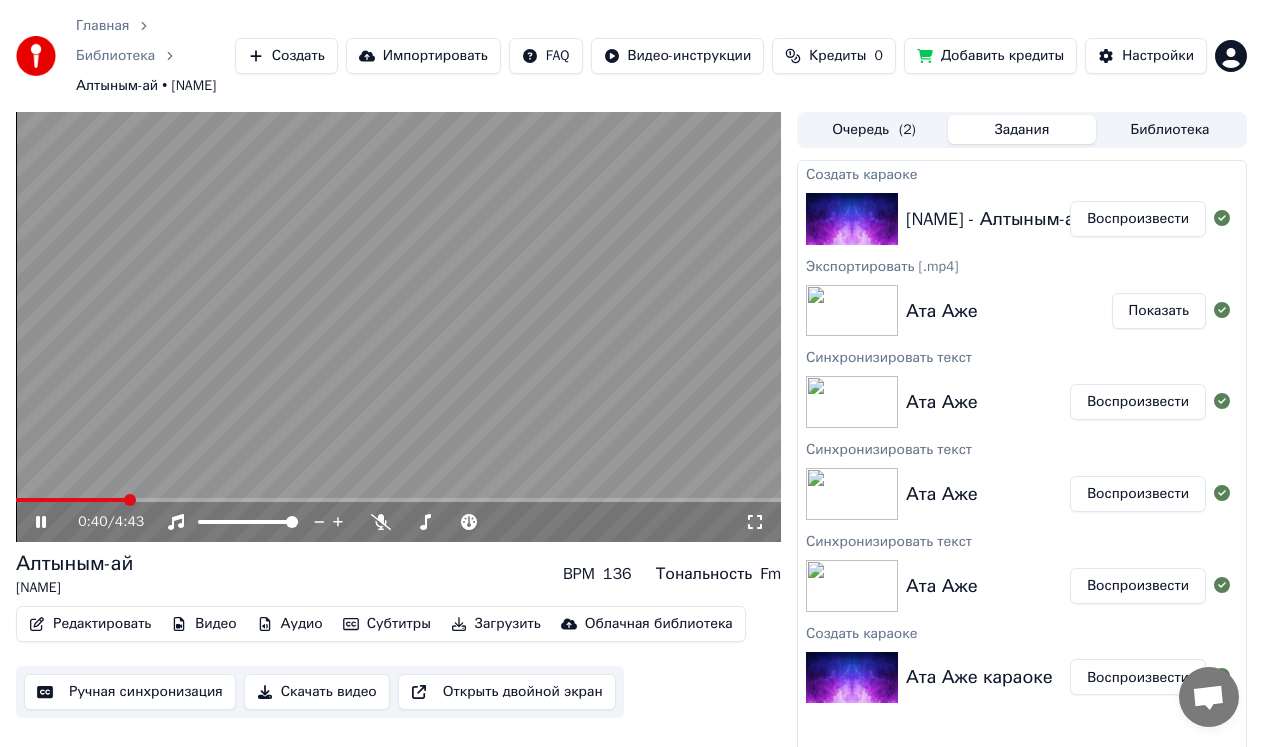 click 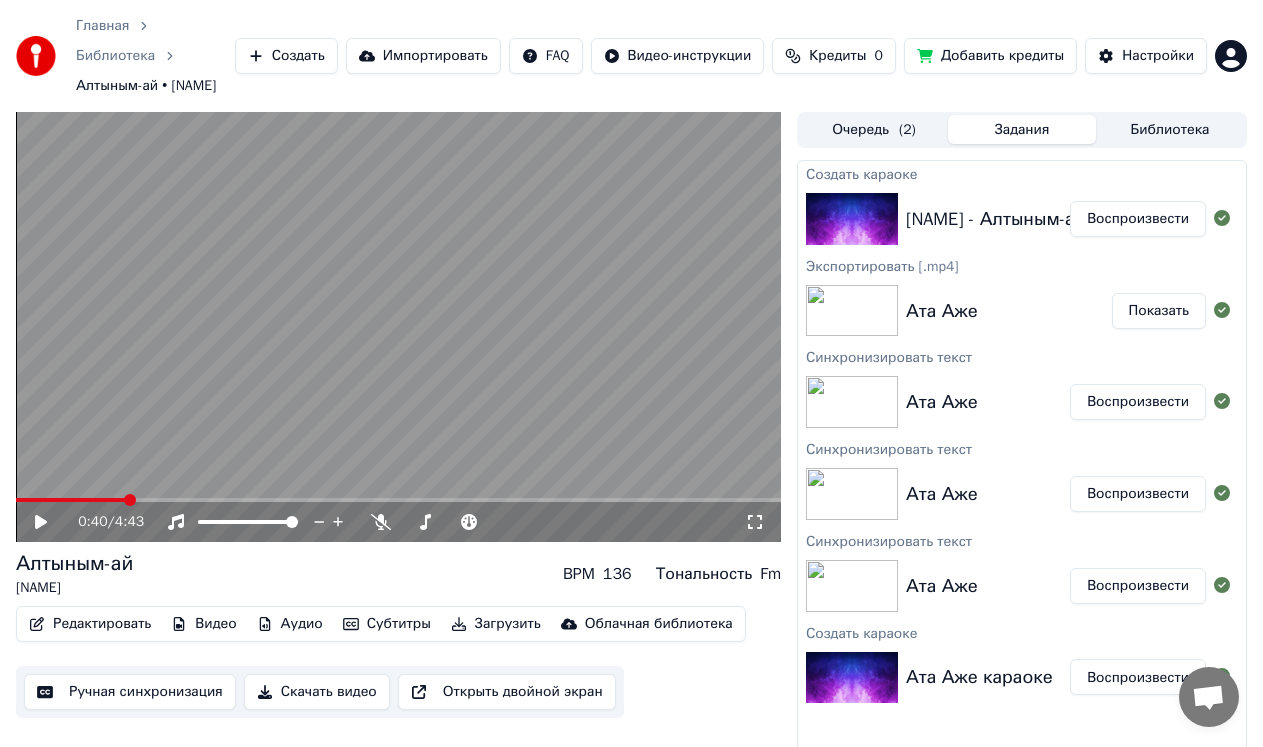 click on "Видео" at bounding box center (203, 624) 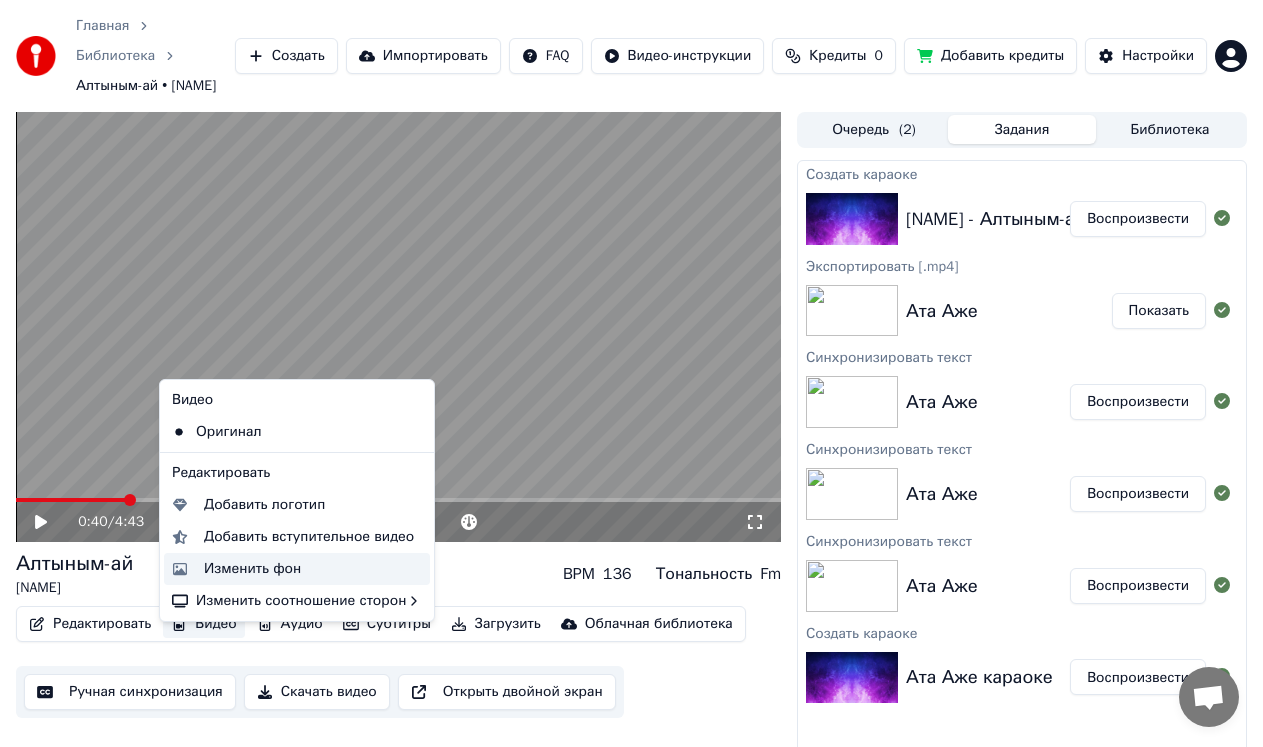click on "Изменить фон" at bounding box center (252, 569) 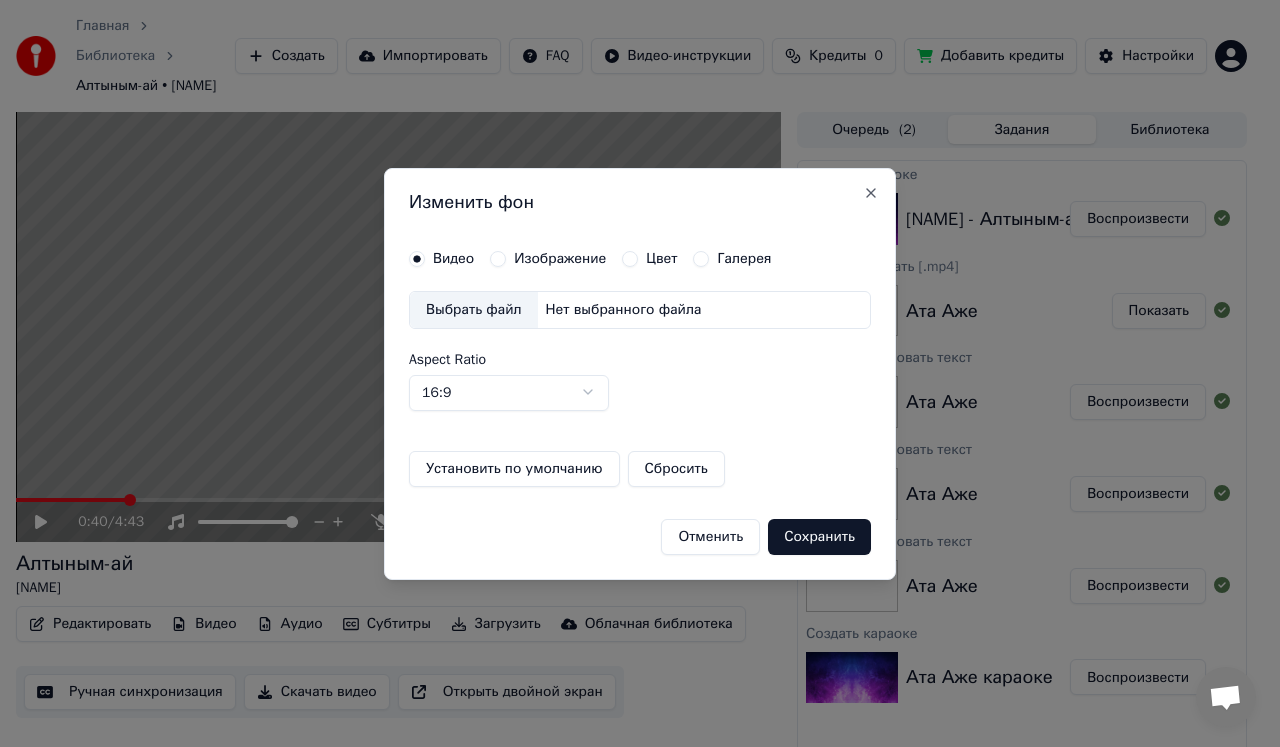 click on "Выбрать файл" at bounding box center (474, 310) 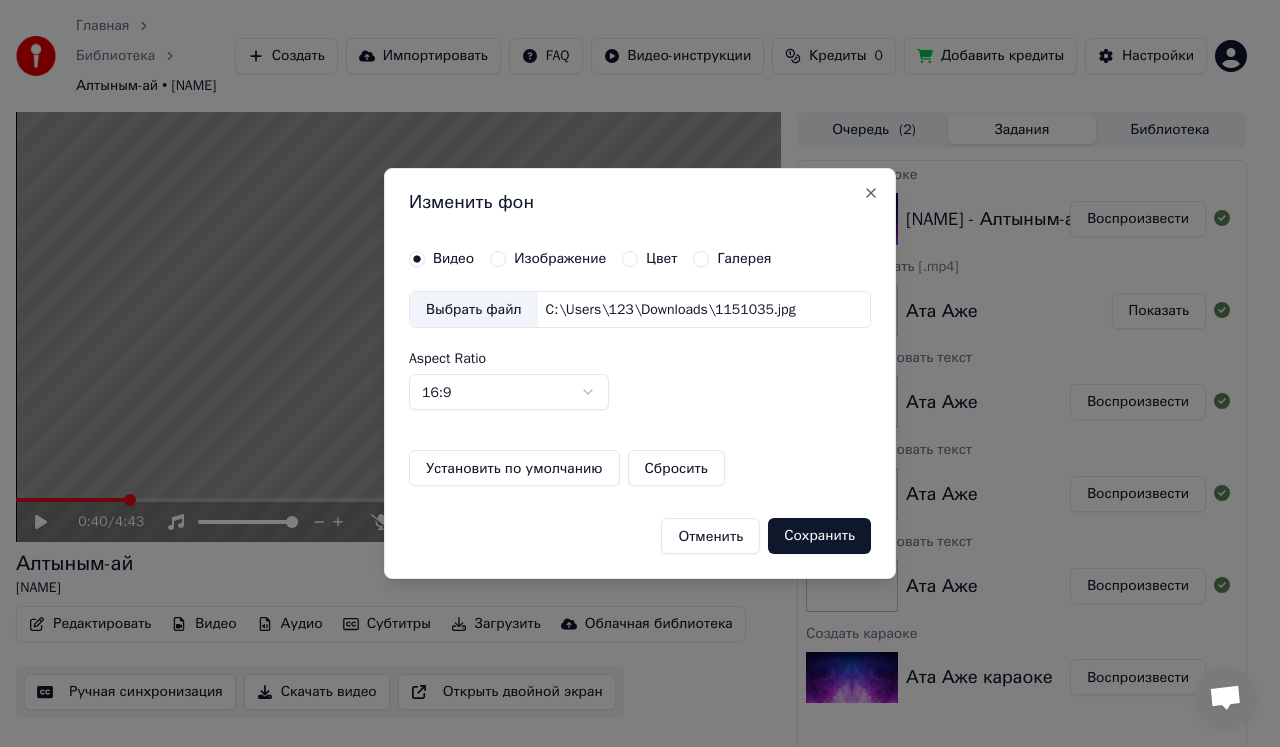click on "Главная Библиотека Алтыным-ай • [NAME] Создать Импортировать FAQ Видео-инструкции Кредиты 0 Добавить кредиты Настройки 0:40  /  4:43 Алтыным-ай [NAME] BPM 136 Тональность Fm Редактировать Видео Аудио Субтитры Загрузить Облачная библиотека Ручная синхронизация Скачать видео Открыть двойной экран Очередь ( 2 ) Задания Библиотека Создать караоке [NAME] - Алтыным-ай караоке немесе қара-оқы Воспроизвести Экспортировать [.mp4] Ата Аже Показать Синхронизировать текст Ата Аже Воспроизвести Синхронизировать текст Ата Аже Воспроизвести" at bounding box center (631, 373) 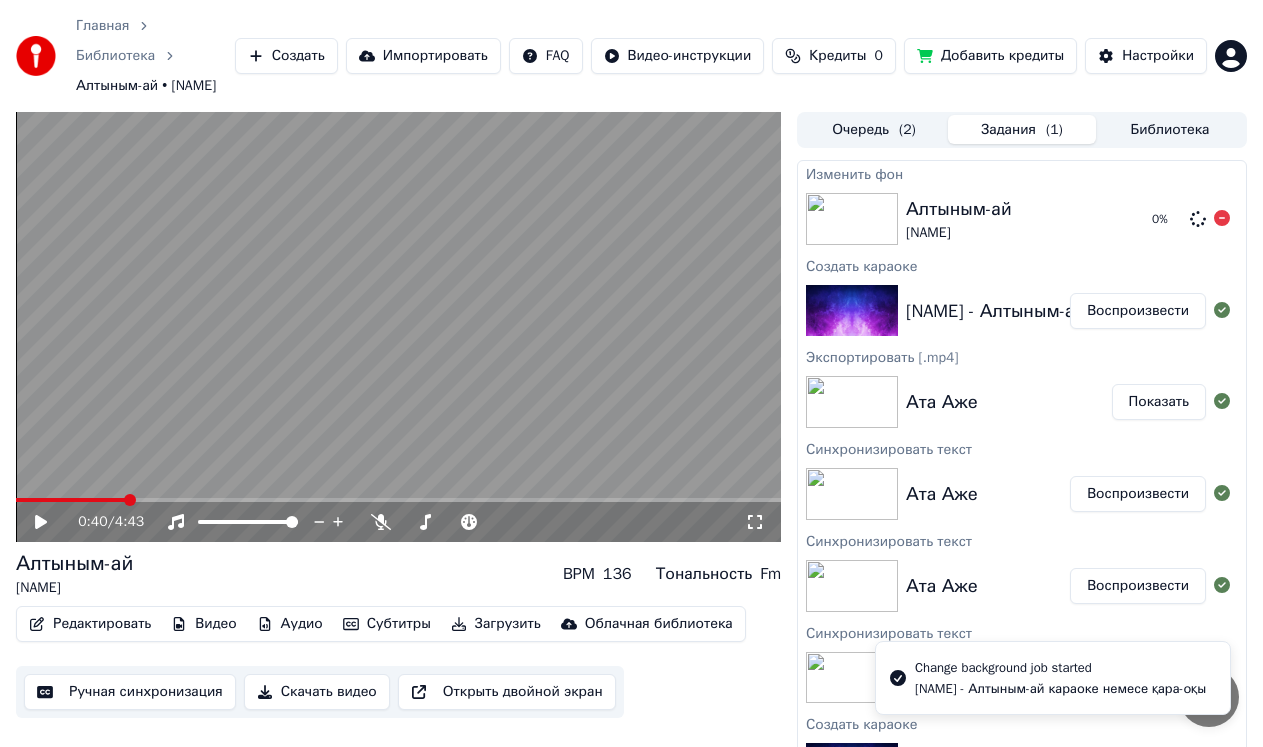 click at bounding box center (852, 219) 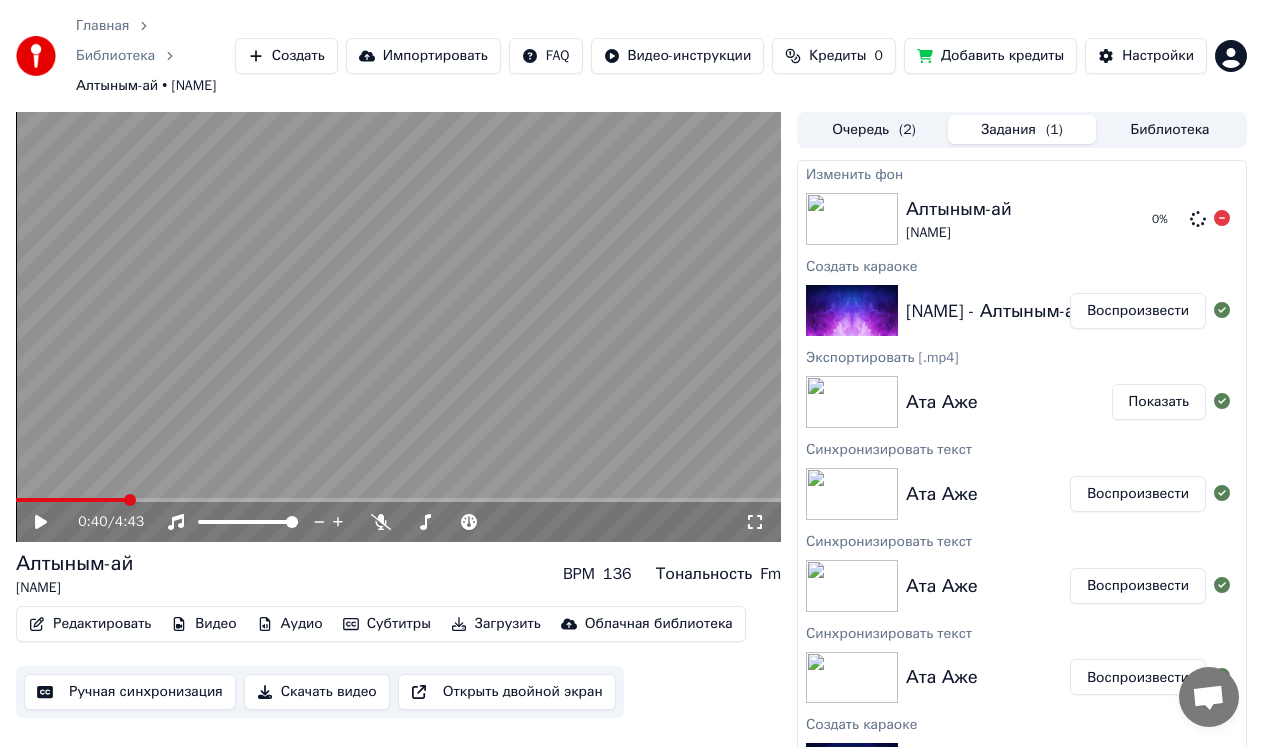click on "[NAME]" at bounding box center [959, 233] 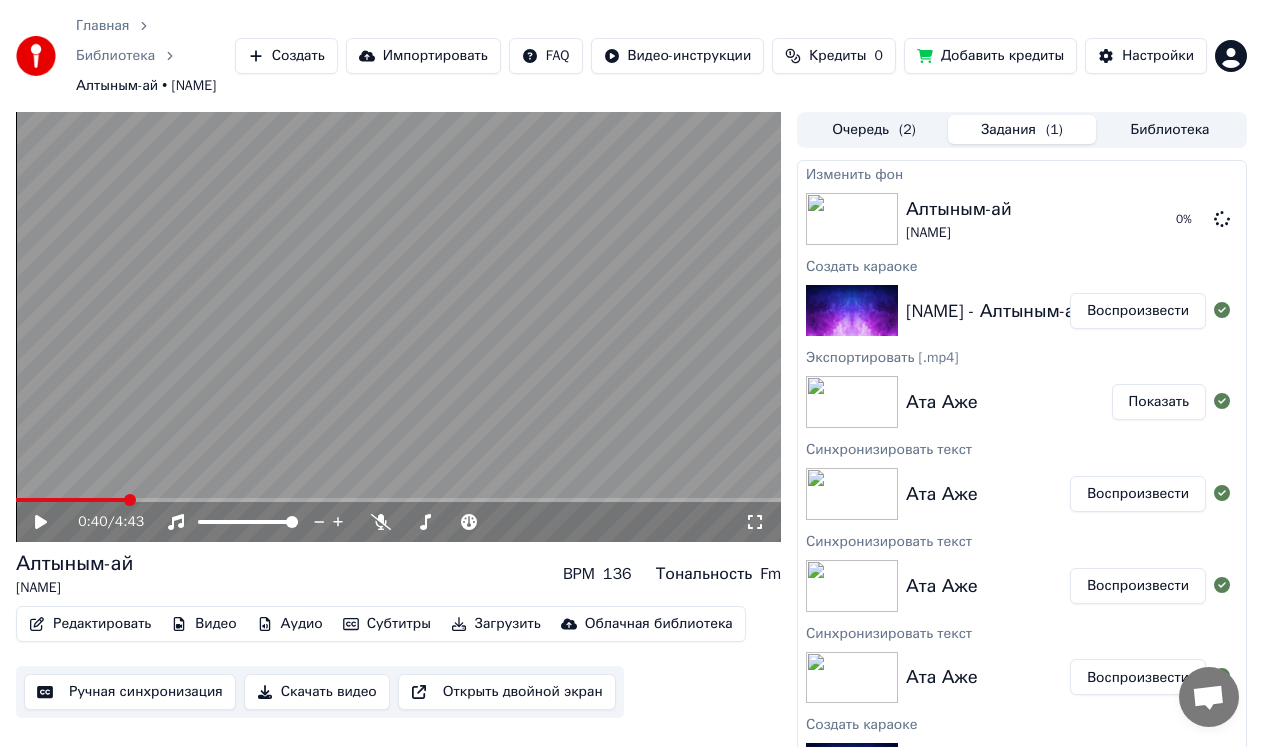 click on "Алтыным-ай [NAME] 0 %" at bounding box center (1022, 219) 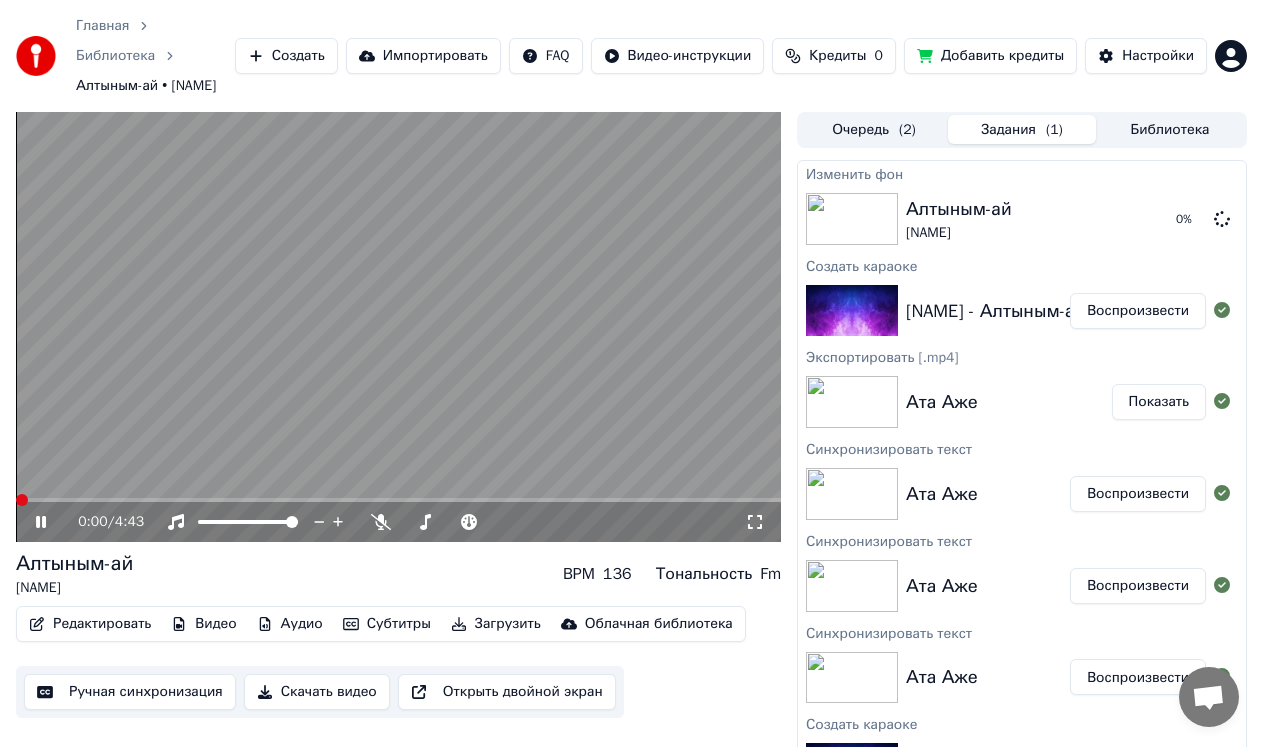 click at bounding box center [22, 500] 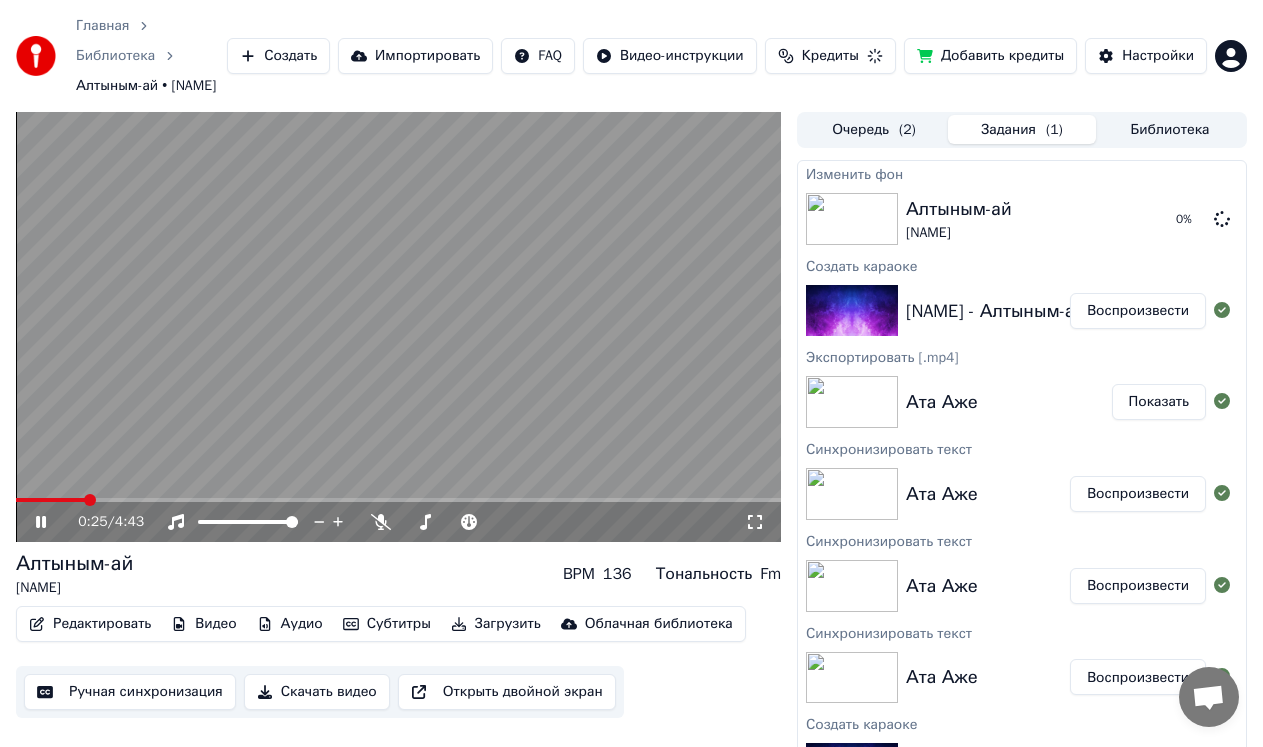 drag, startPoint x: 747, startPoint y: 548, endPoint x: 725, endPoint y: 408, distance: 141.71803 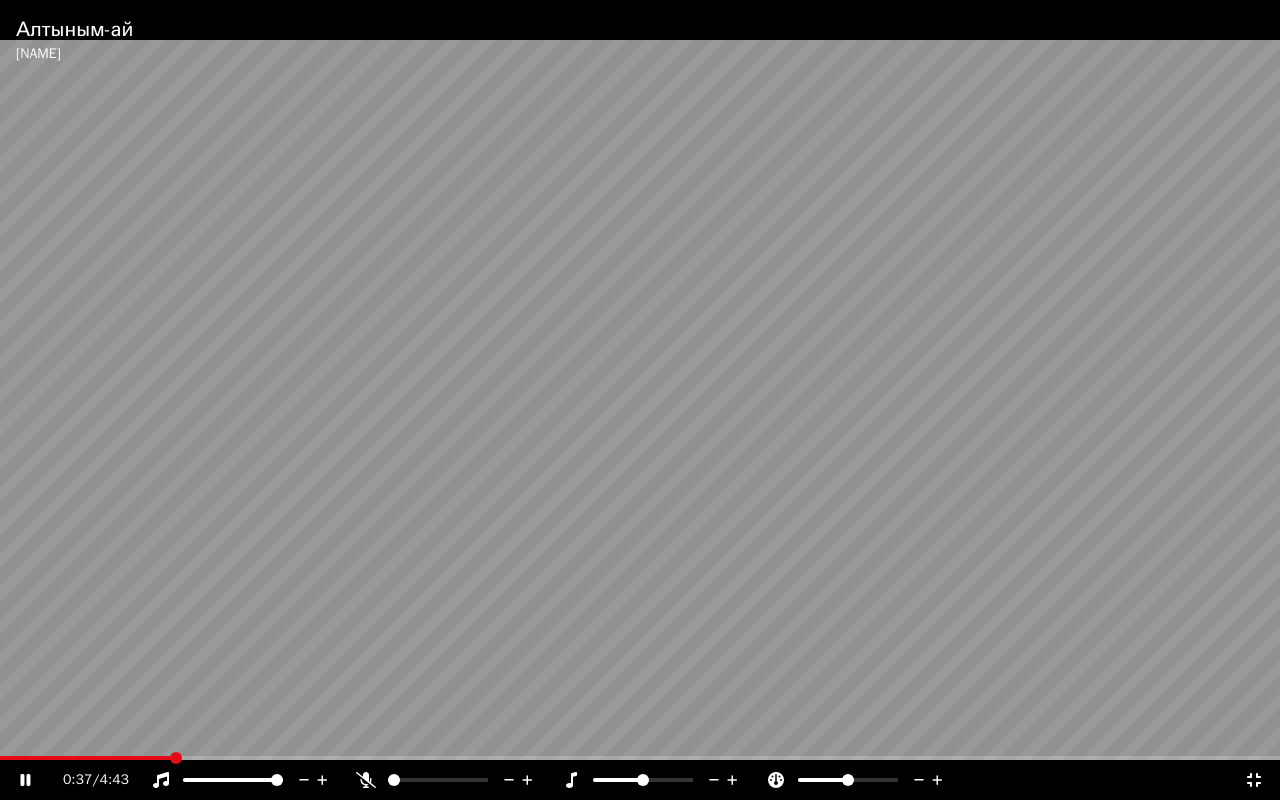 click at bounding box center (85, 758) 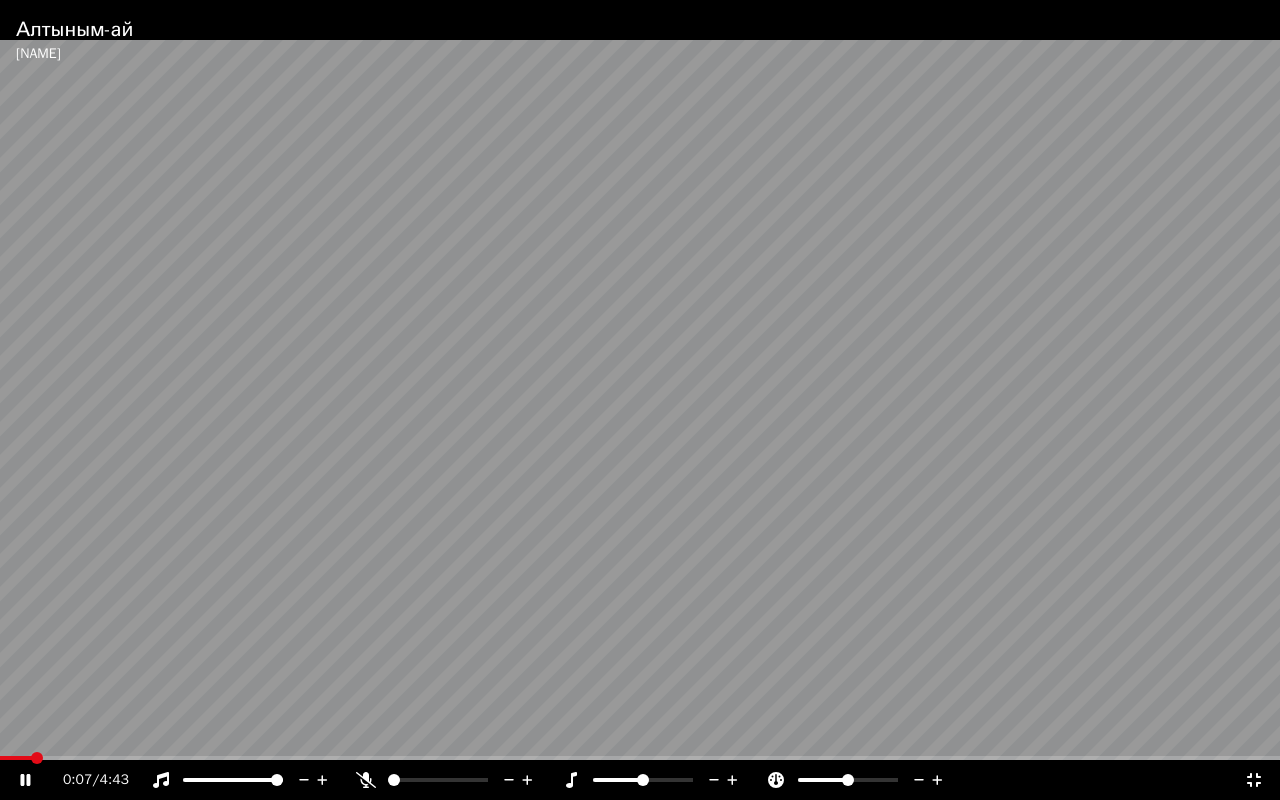 click 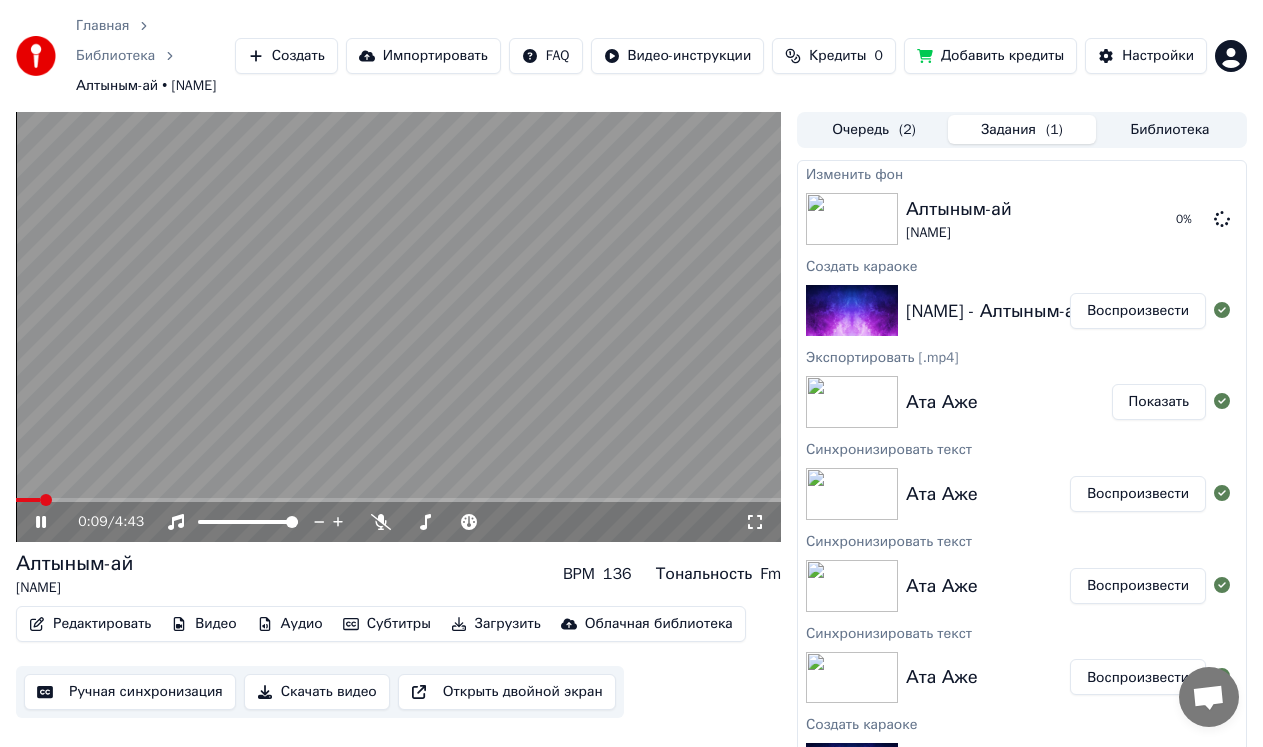 click on "Очередь ( 2 )" at bounding box center (874, 129) 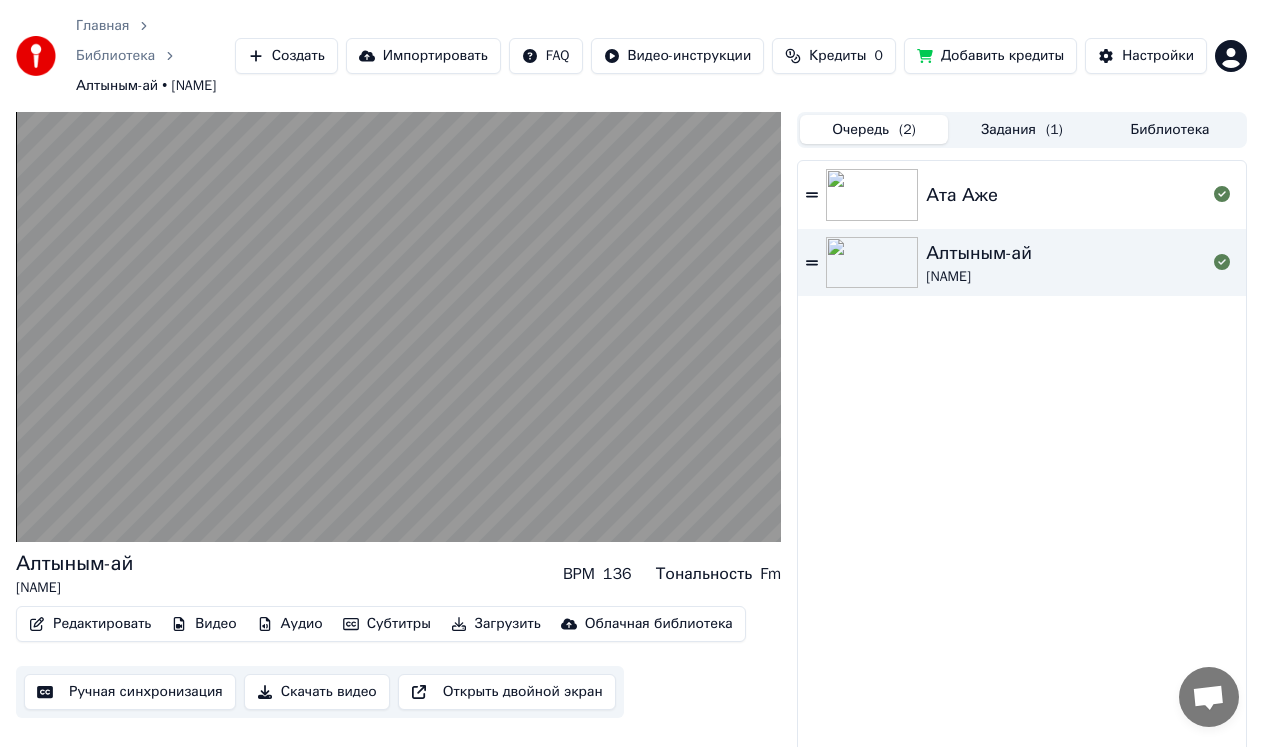 click on "Алтыным-ай" at bounding box center [979, 253] 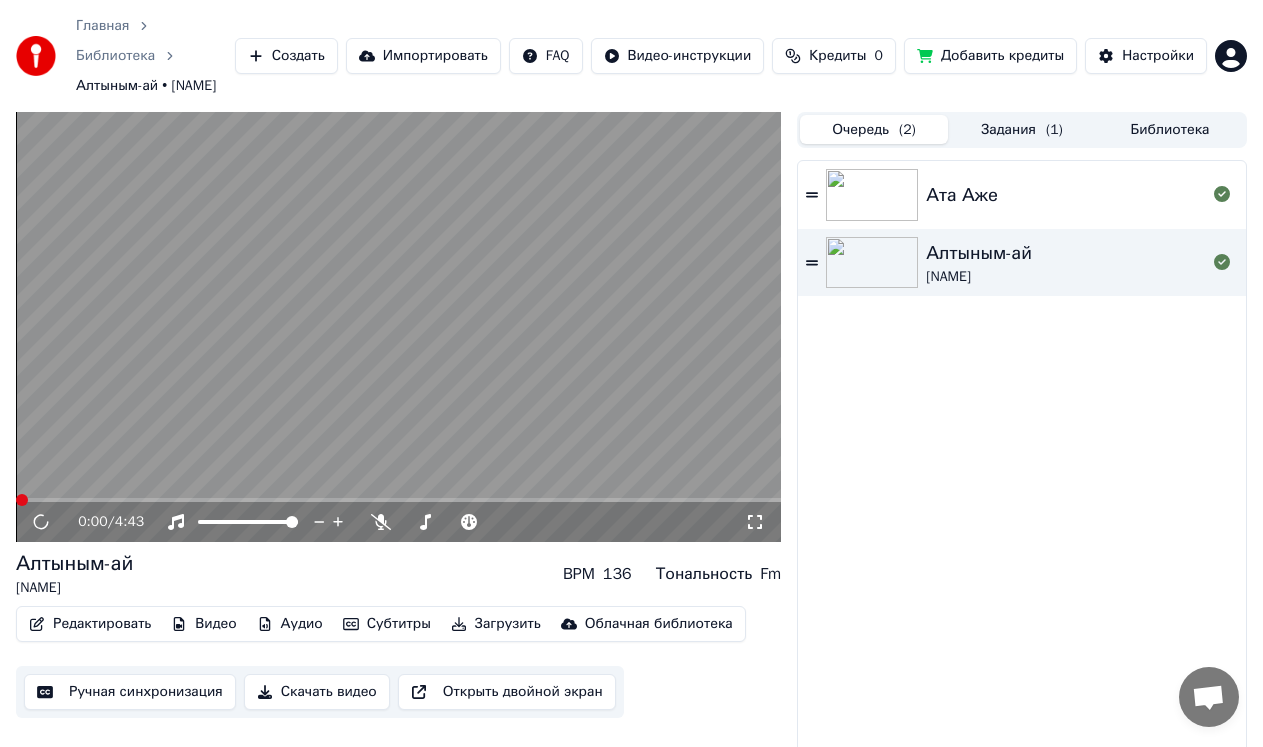 click on "( 1 )" at bounding box center [1054, 130] 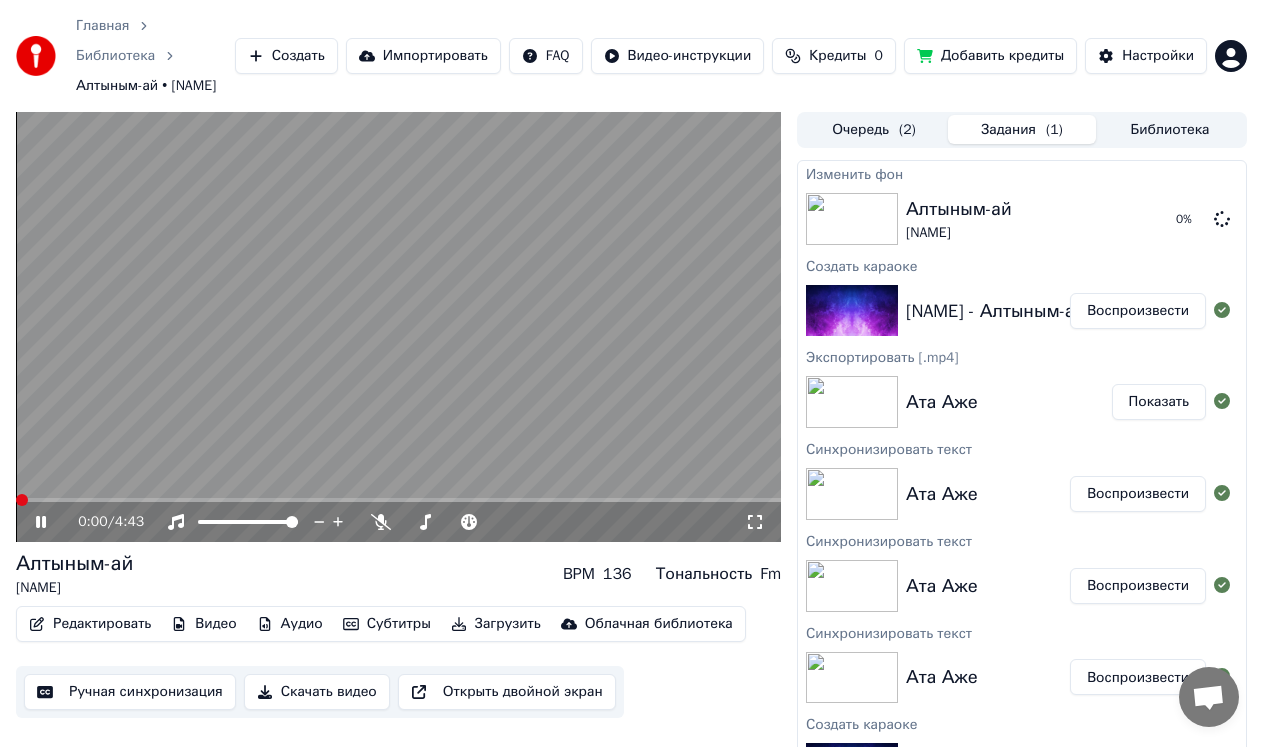 click 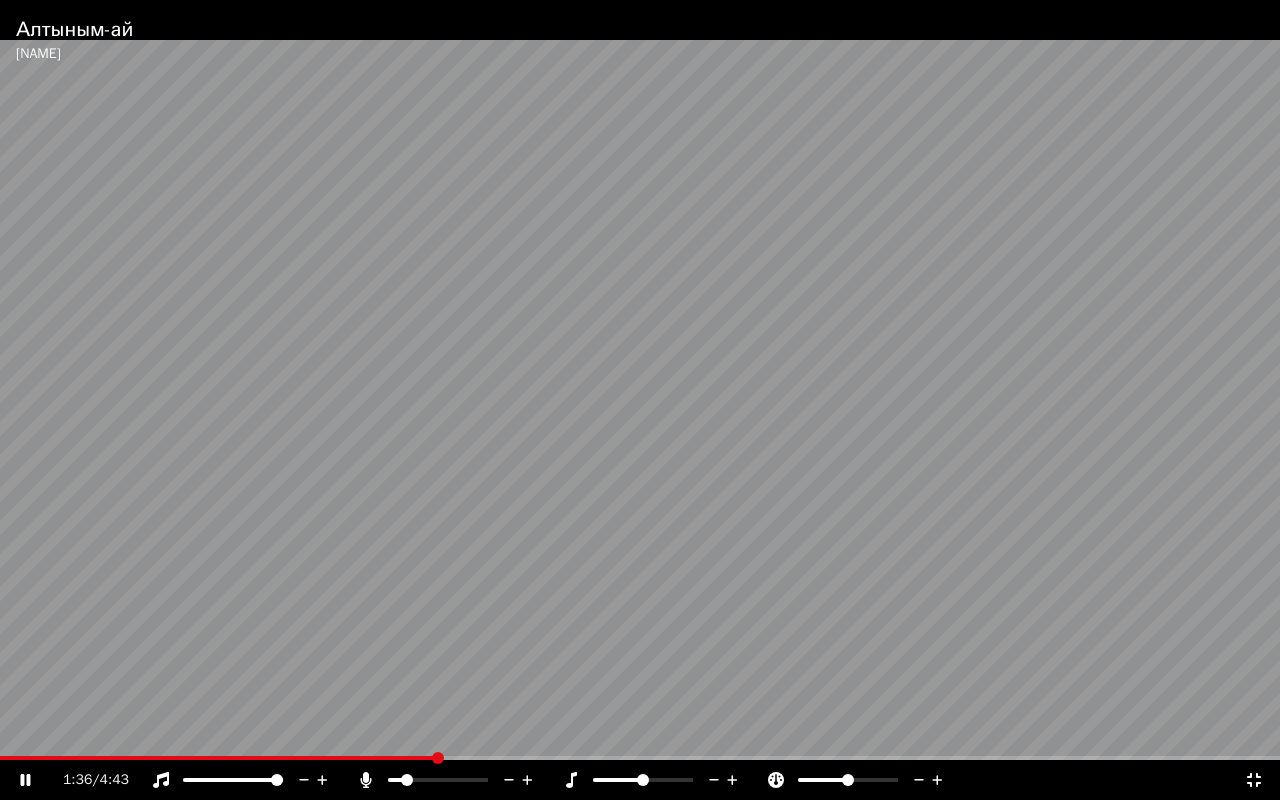 click at bounding box center (407, 780) 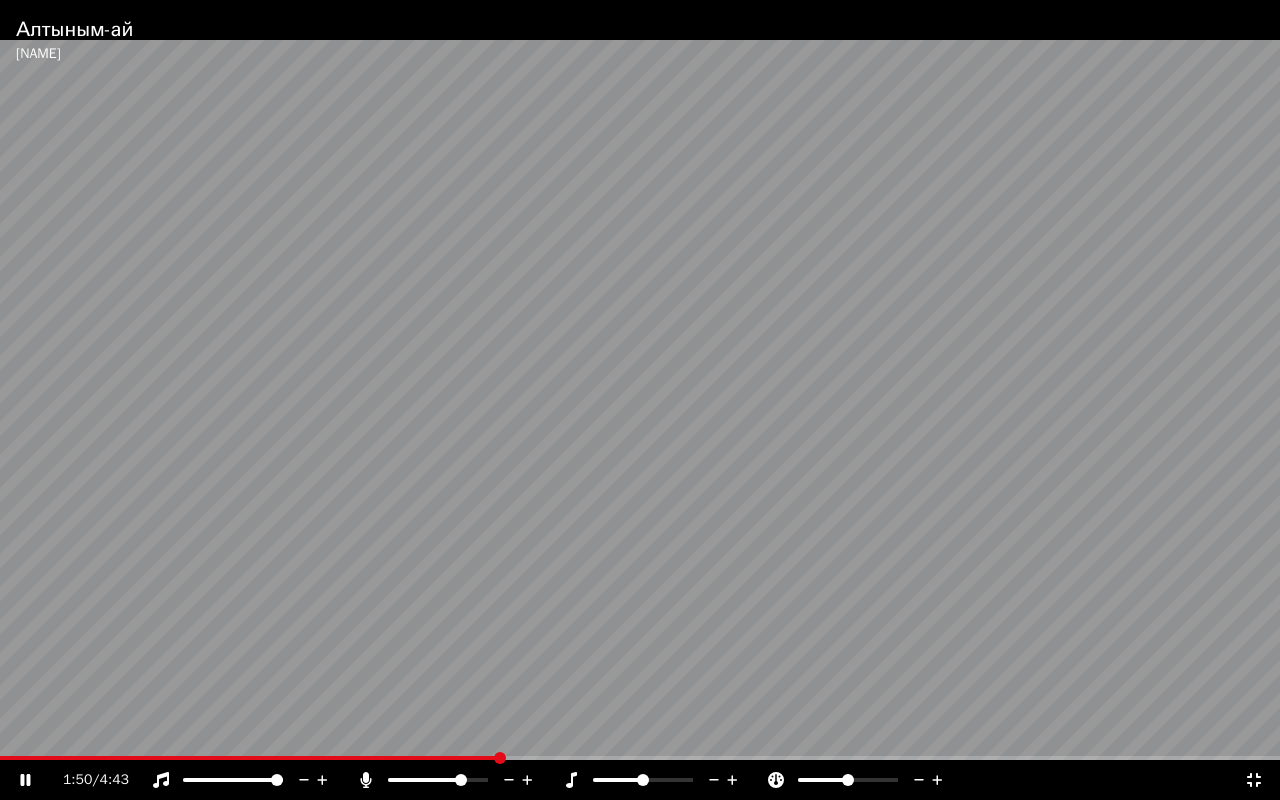 click at bounding box center (461, 780) 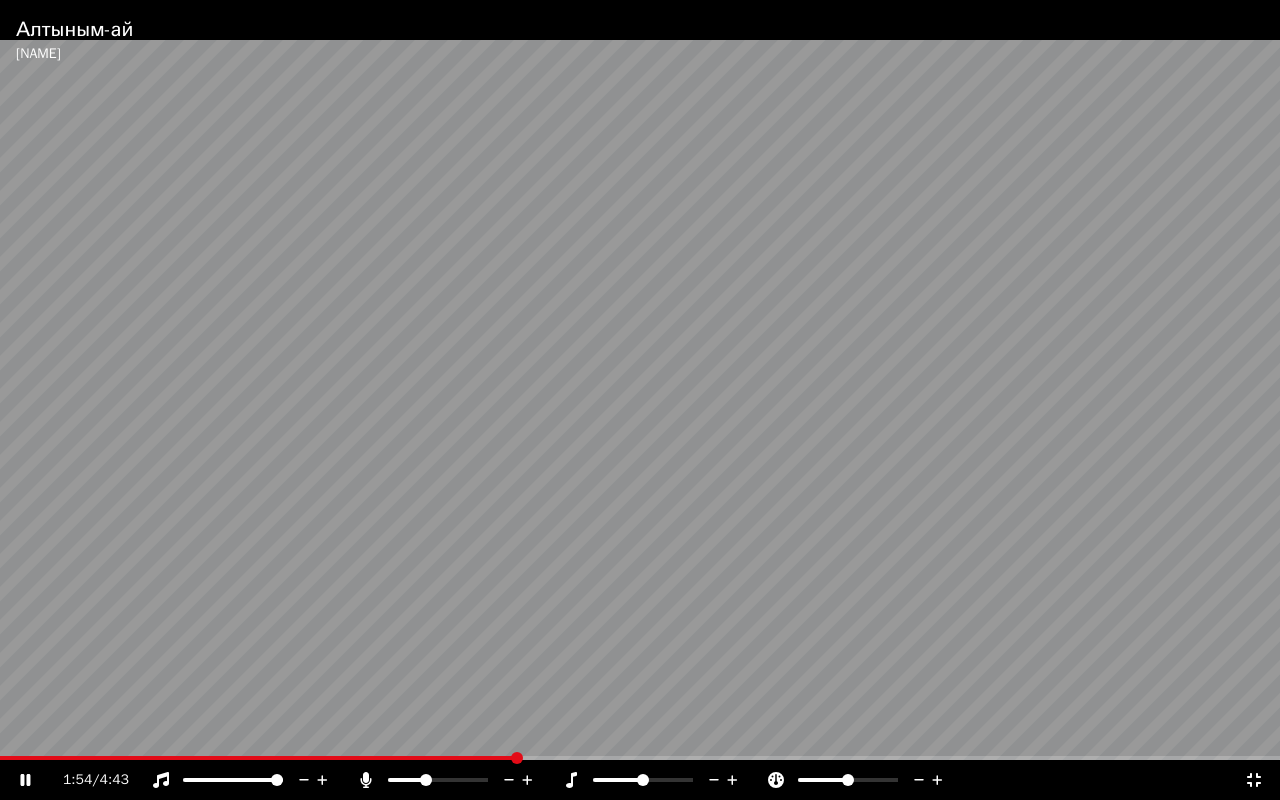 click at bounding box center (426, 780) 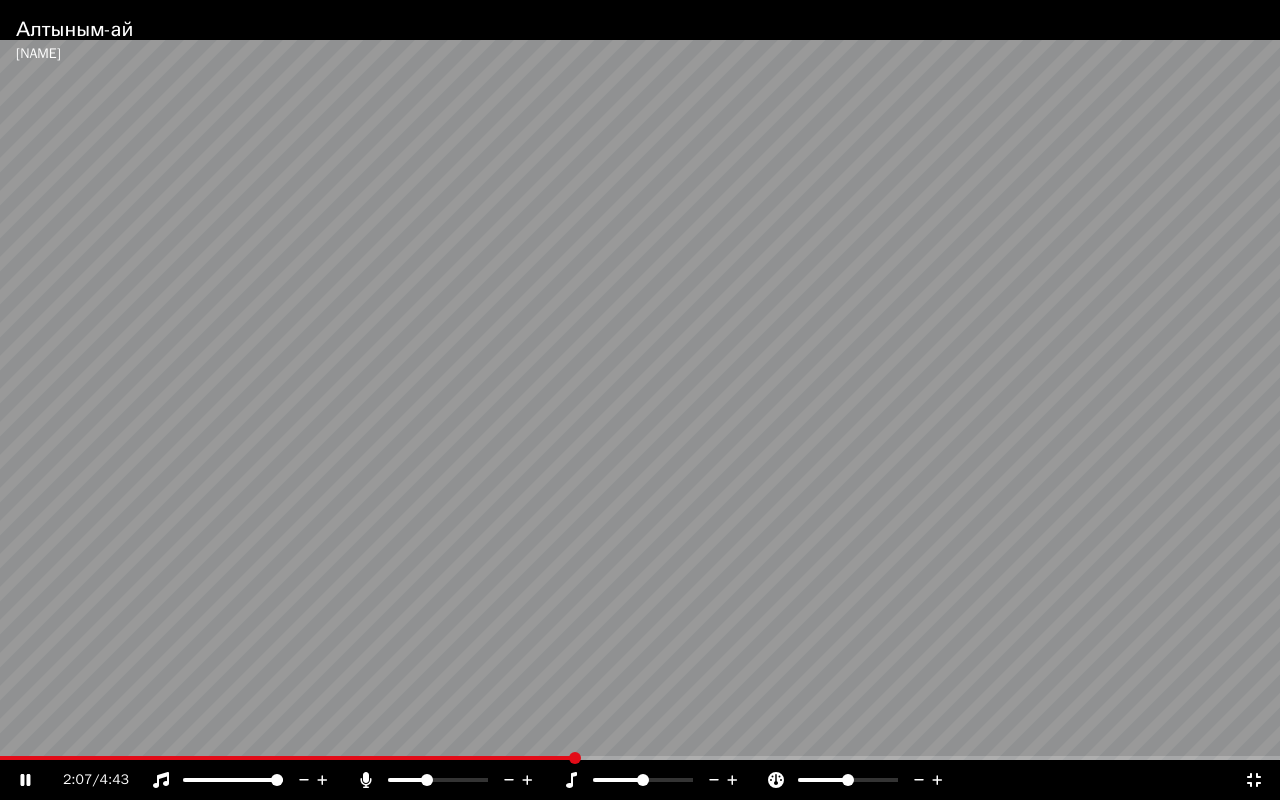 click at bounding box center [427, 780] 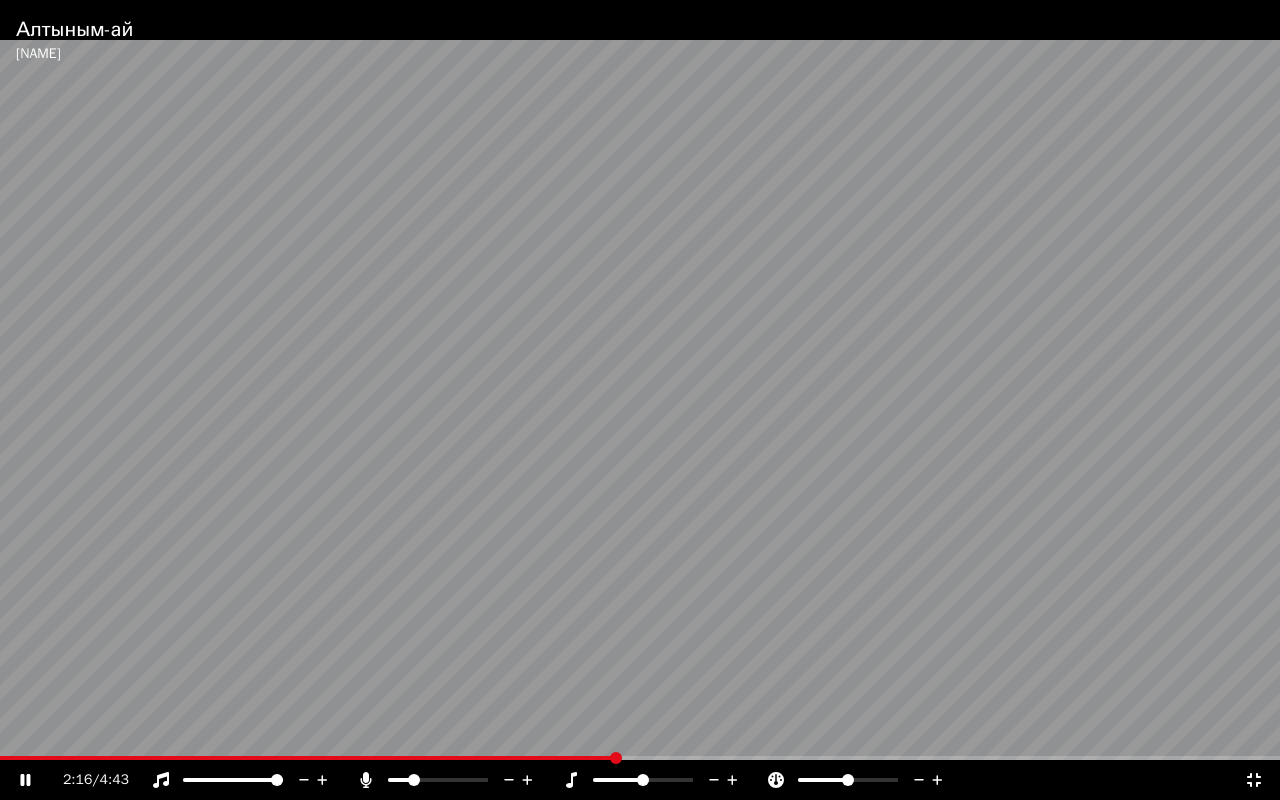 click at bounding box center (414, 780) 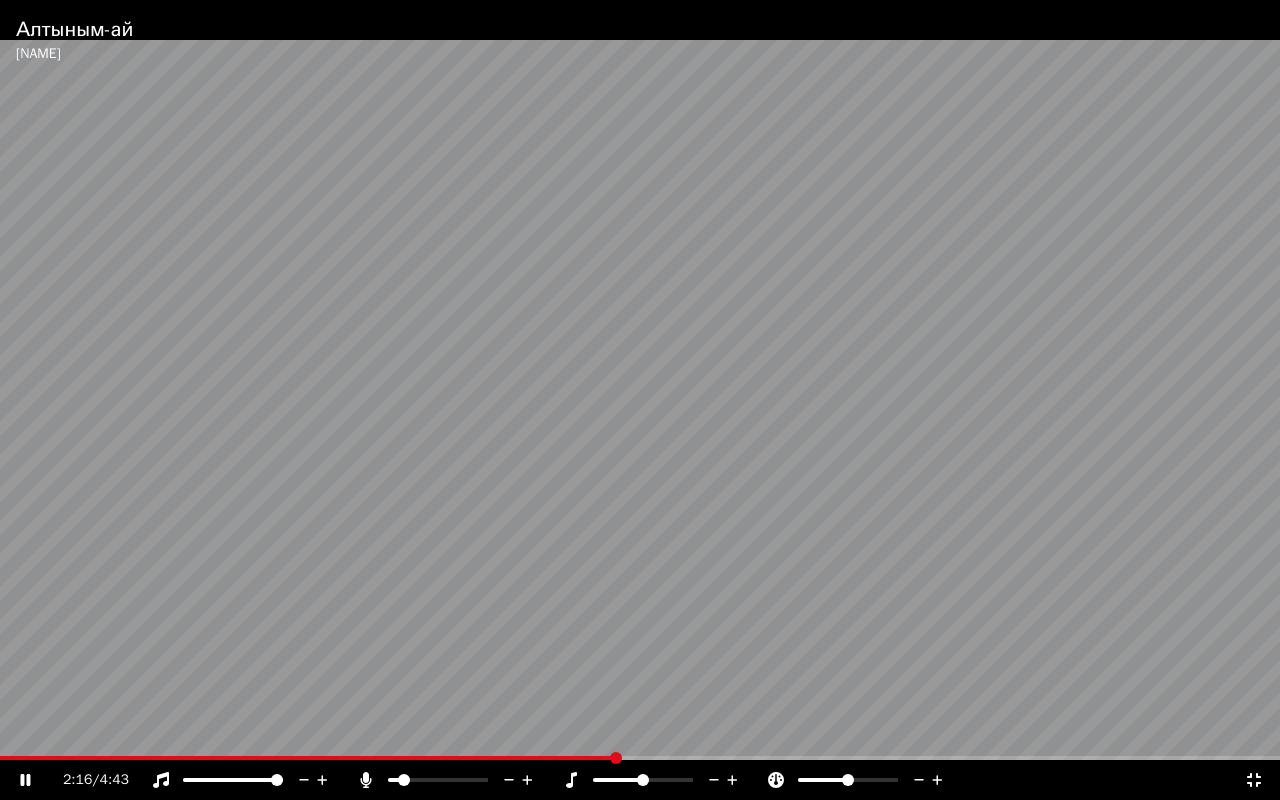 click at bounding box center (404, 780) 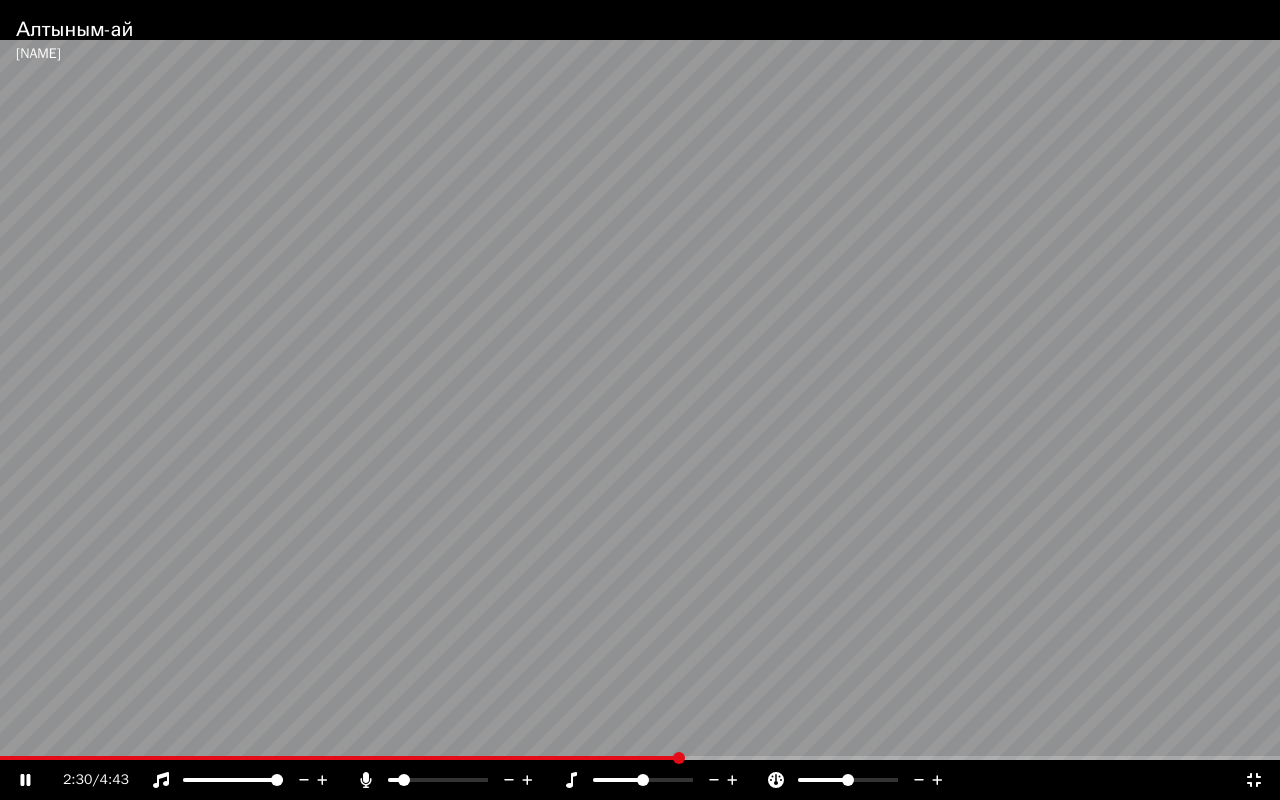 click 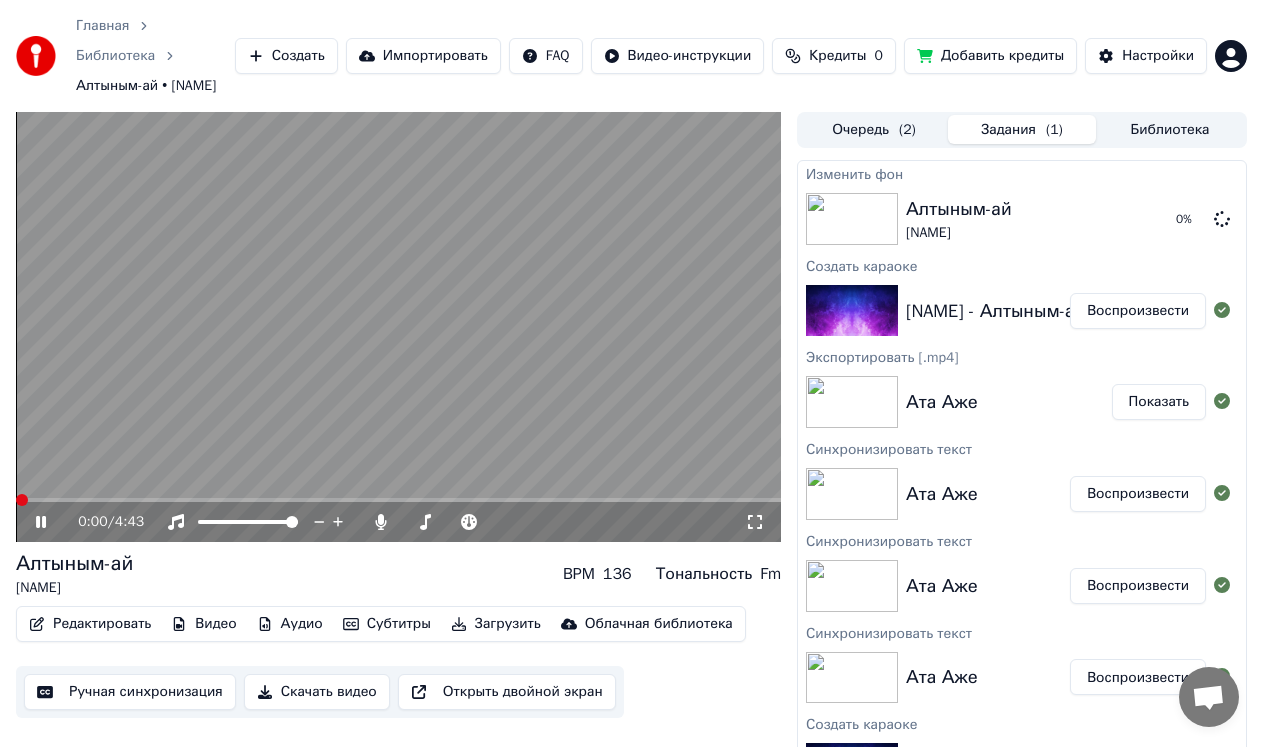 click at bounding box center [16, 500] 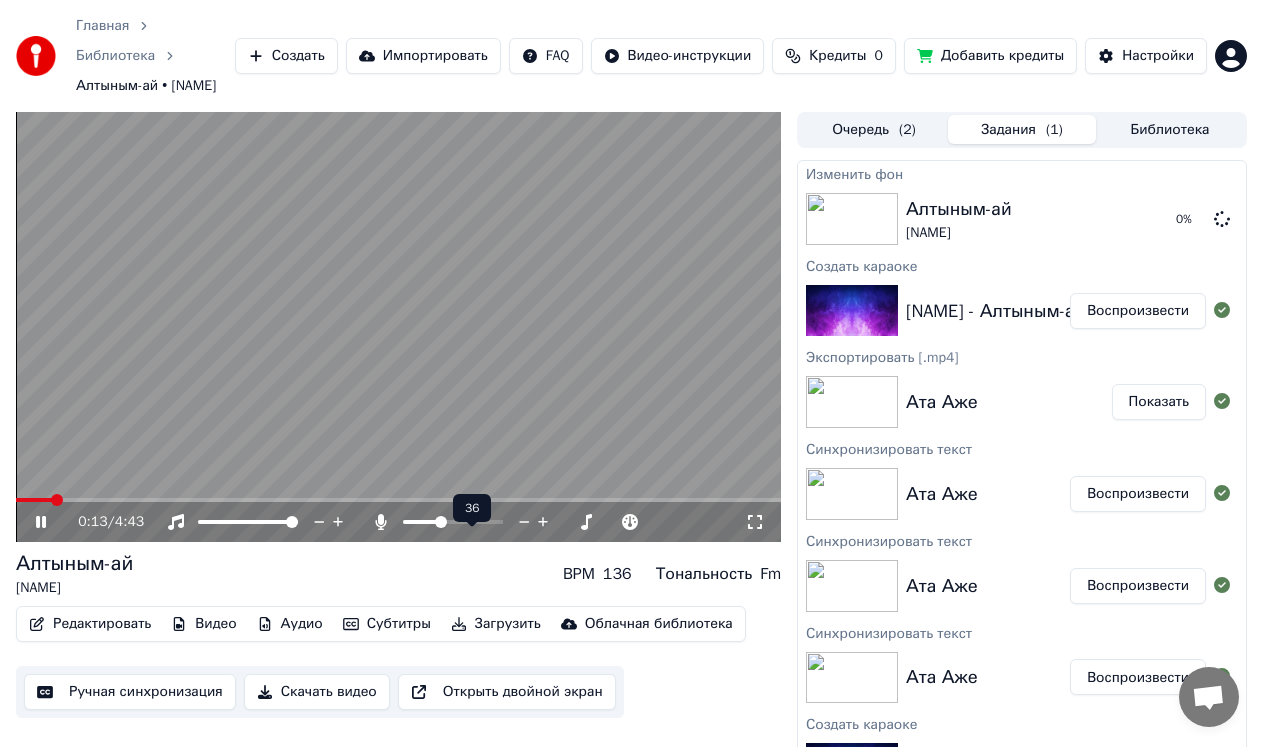 click at bounding box center [441, 522] 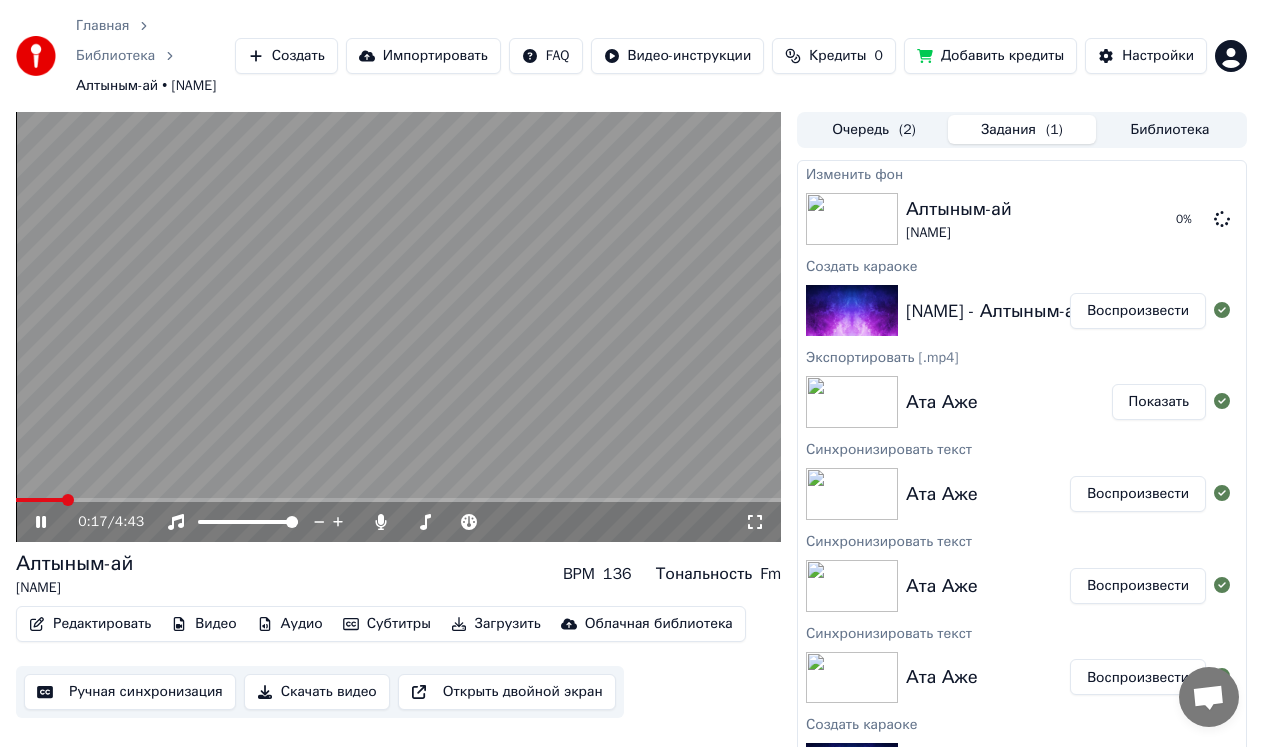 click 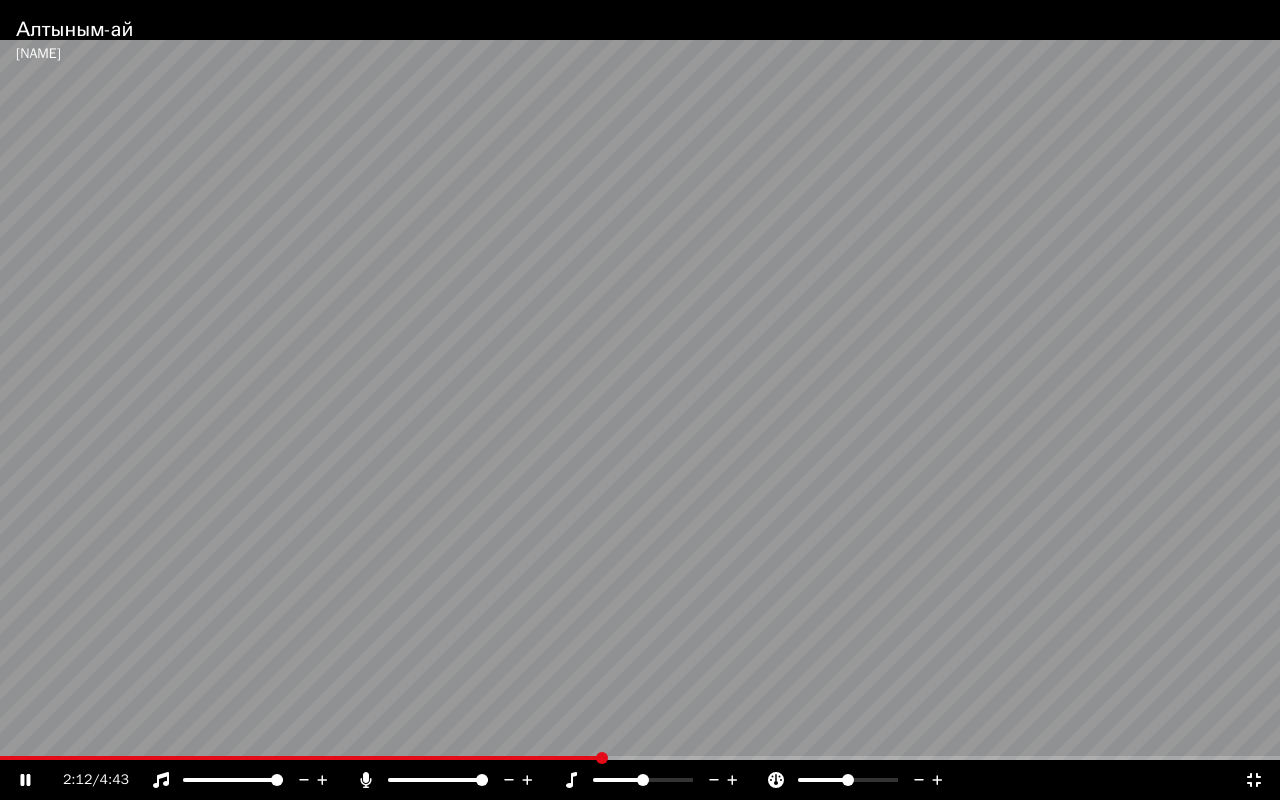 click at bounding box center [482, 780] 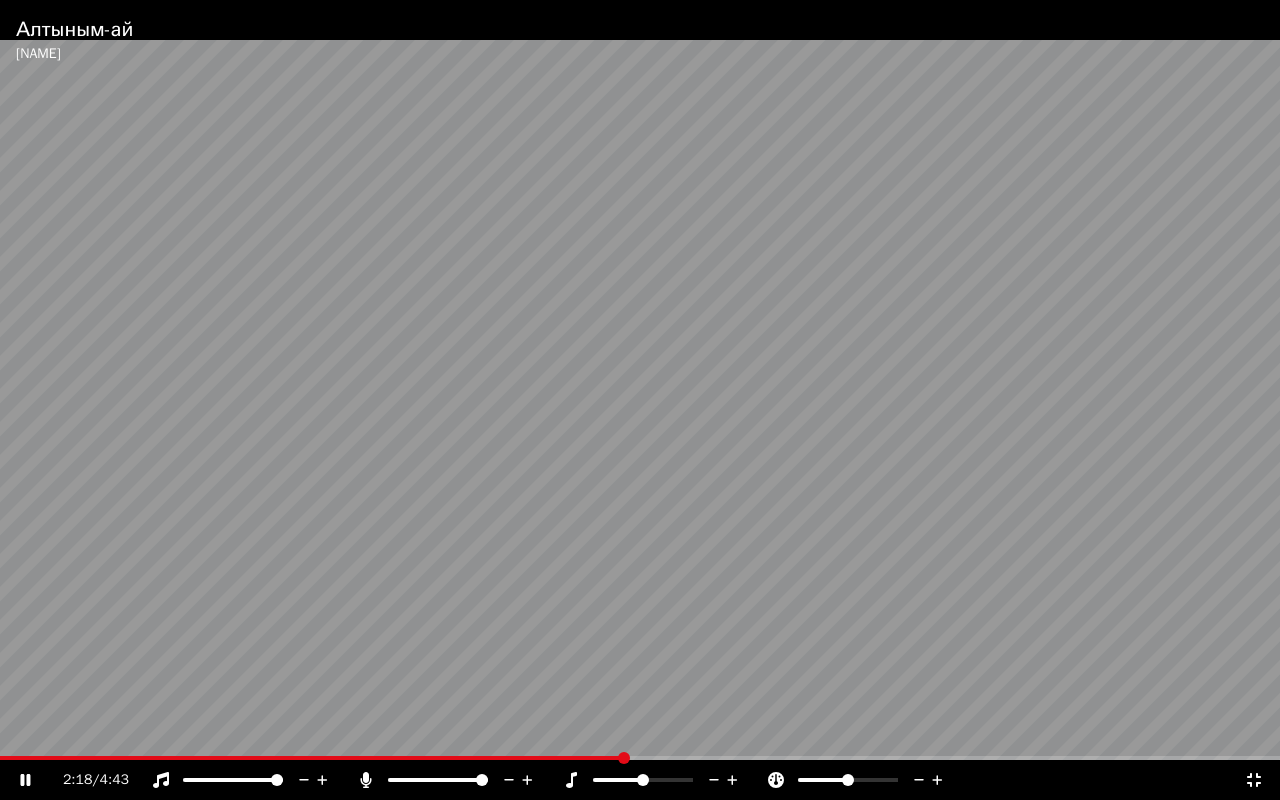 click 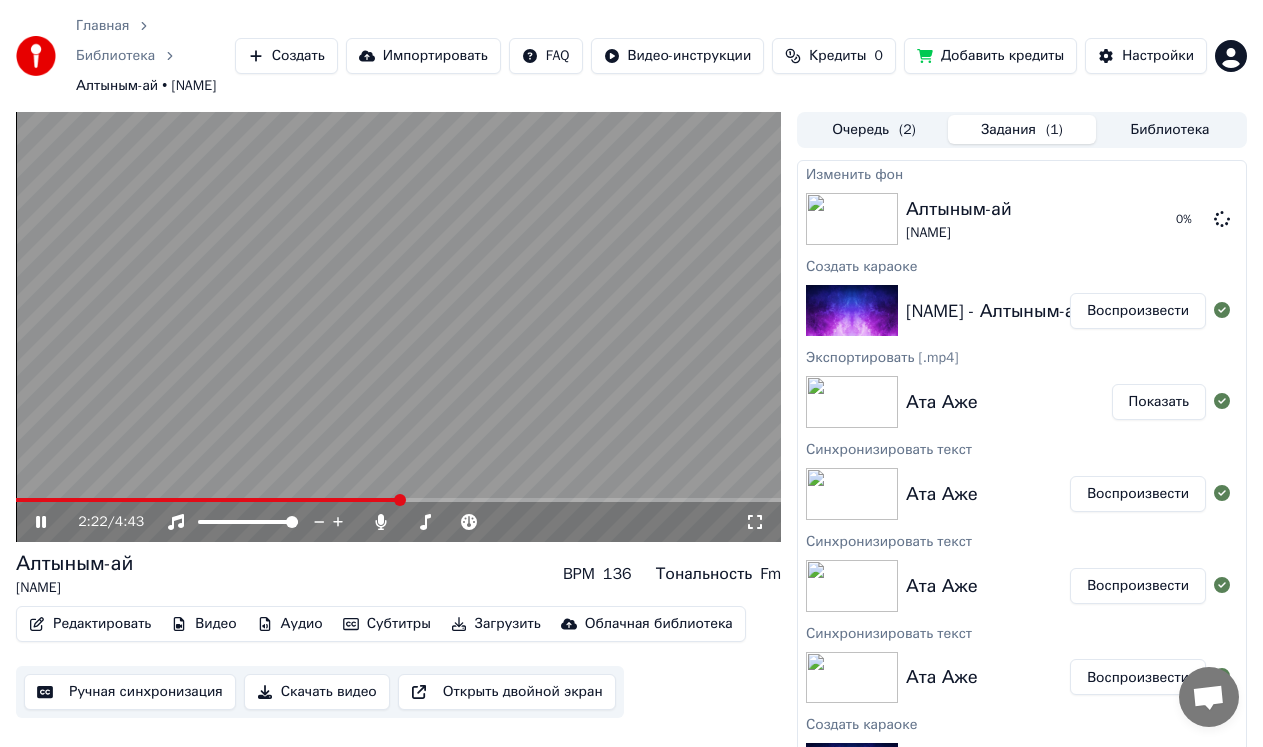 click 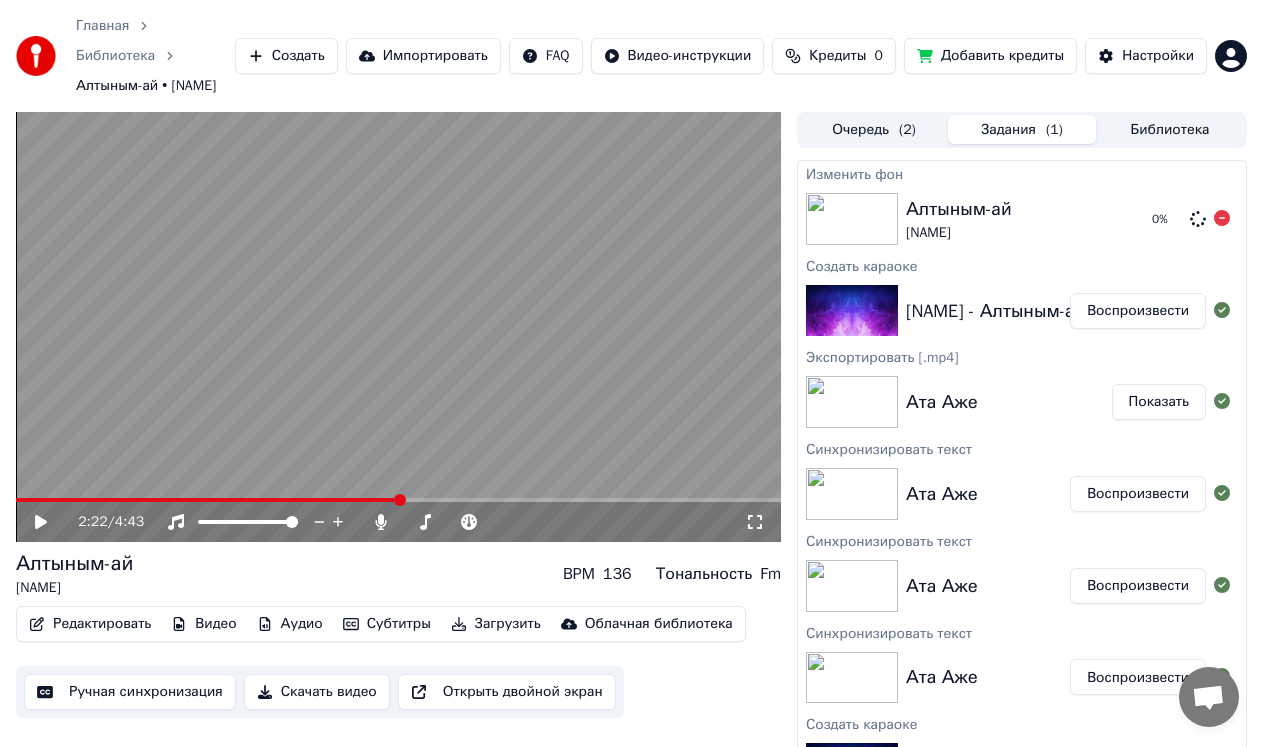 click on "Алтыным-ай" at bounding box center [959, 209] 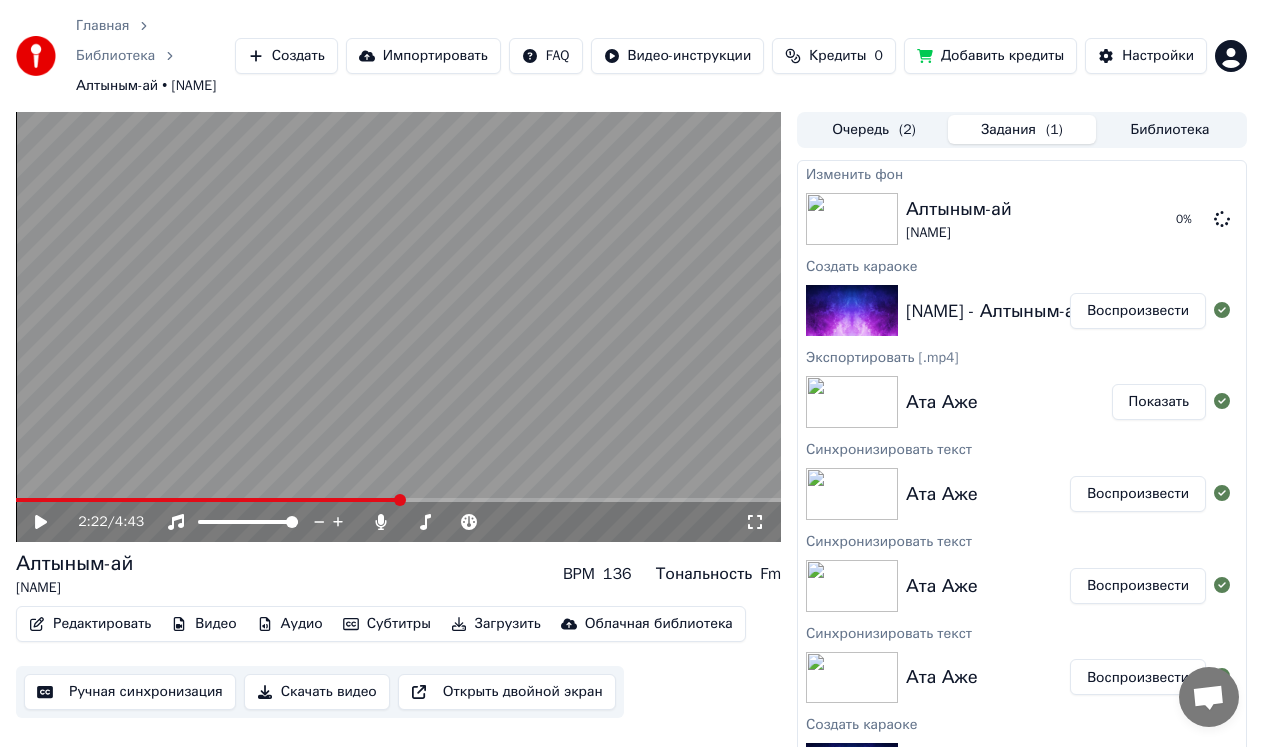 click on "Очередь ( 2 )" at bounding box center [874, 129] 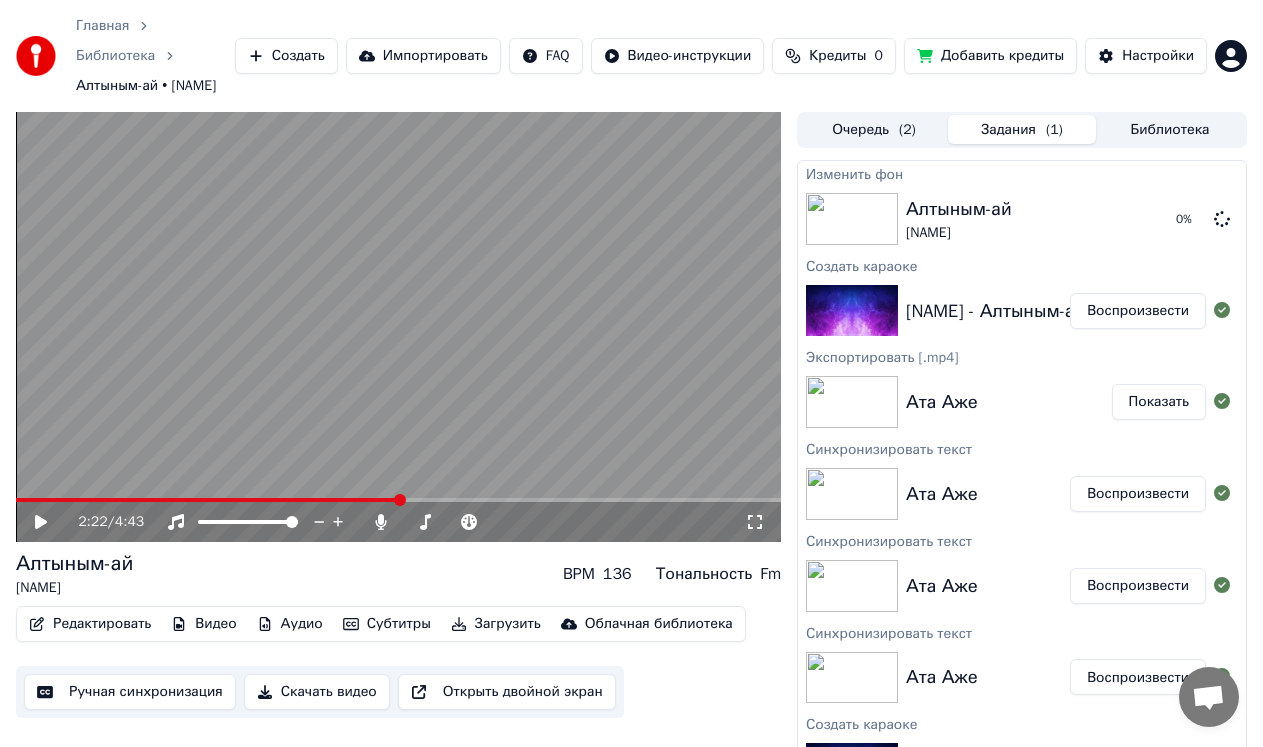 click on "Задания ( 1 )" at bounding box center (1022, 129) 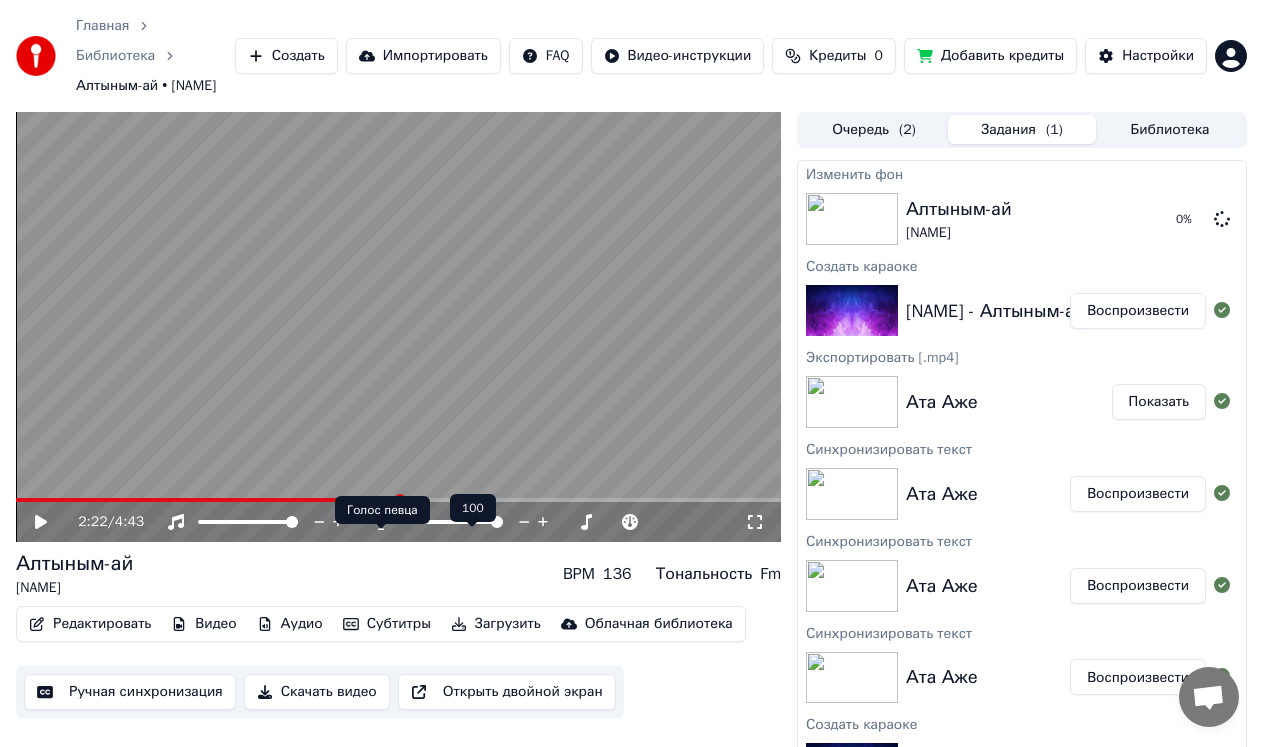 click 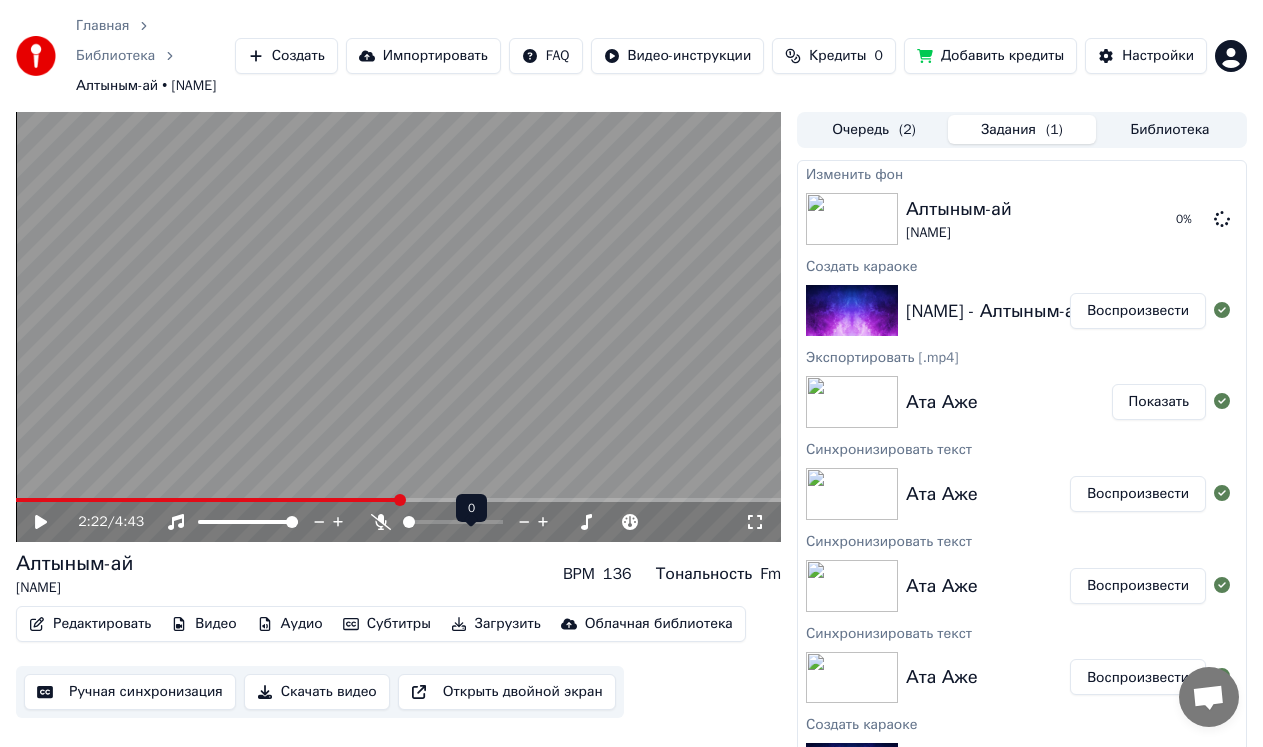 click 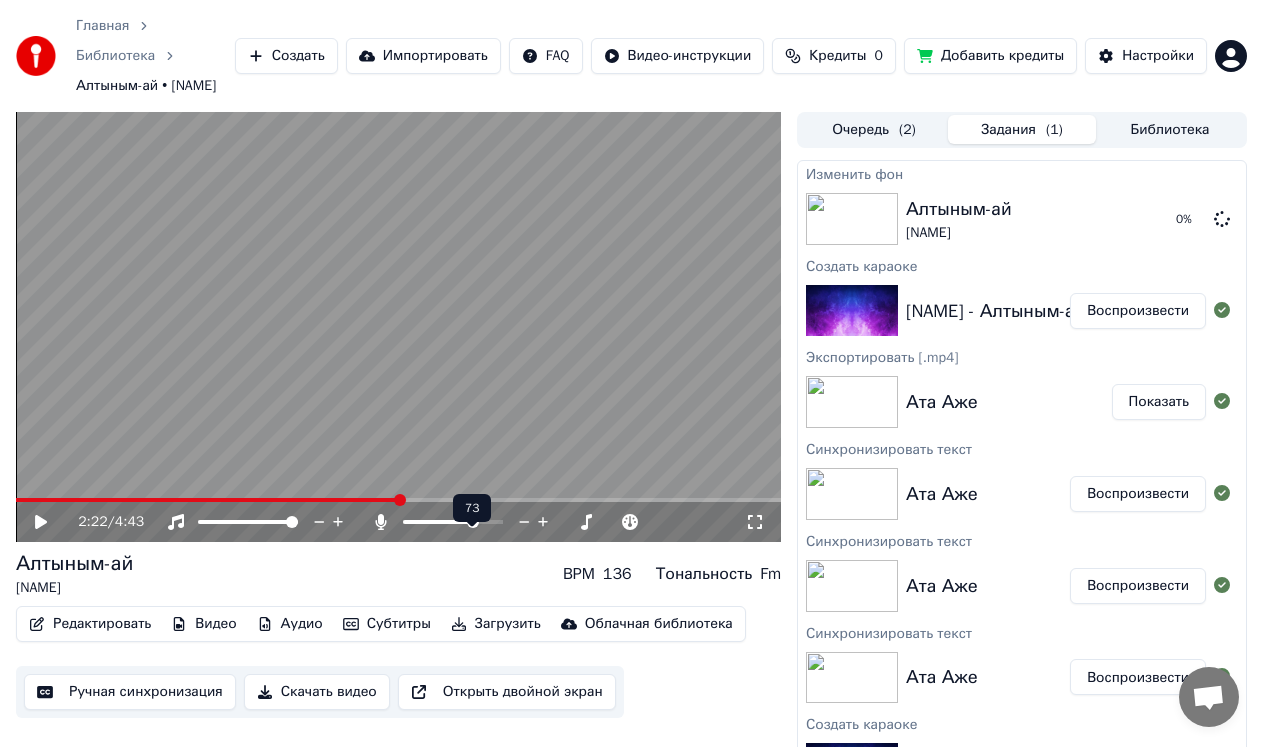 click at bounding box center (473, 522) 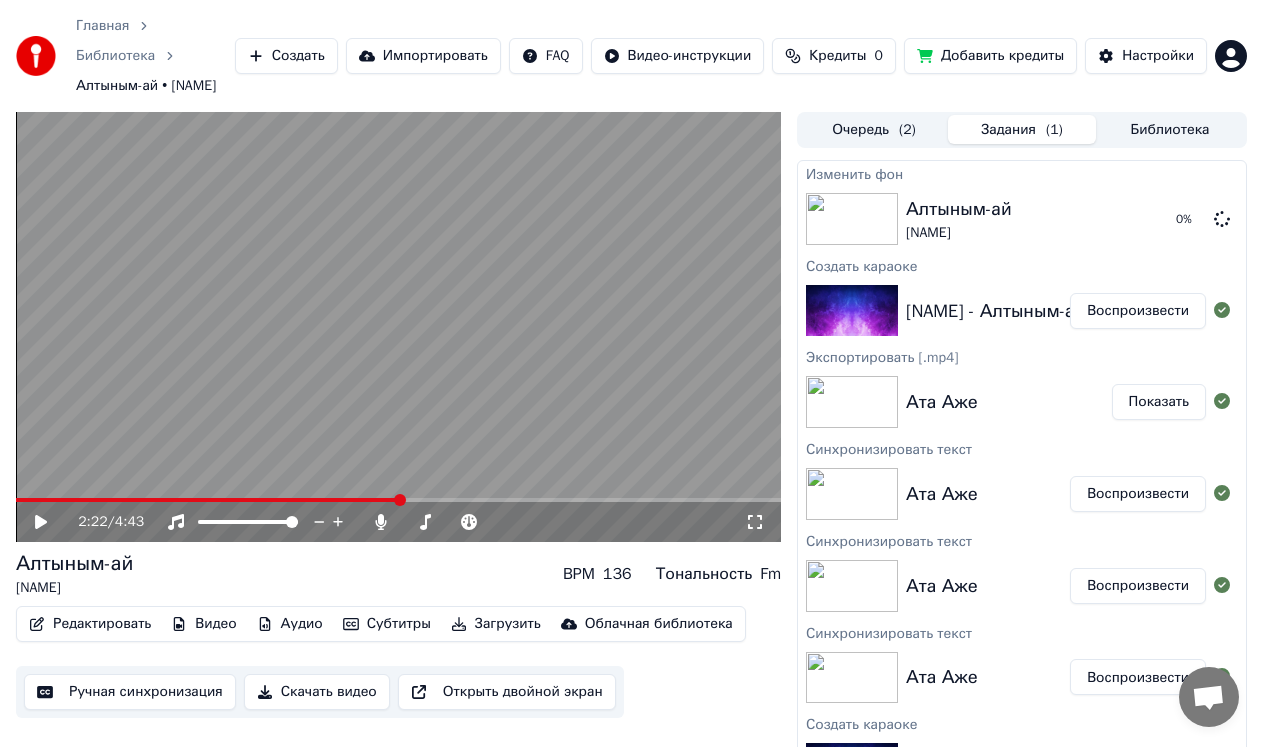 click at bounding box center [398, 327] 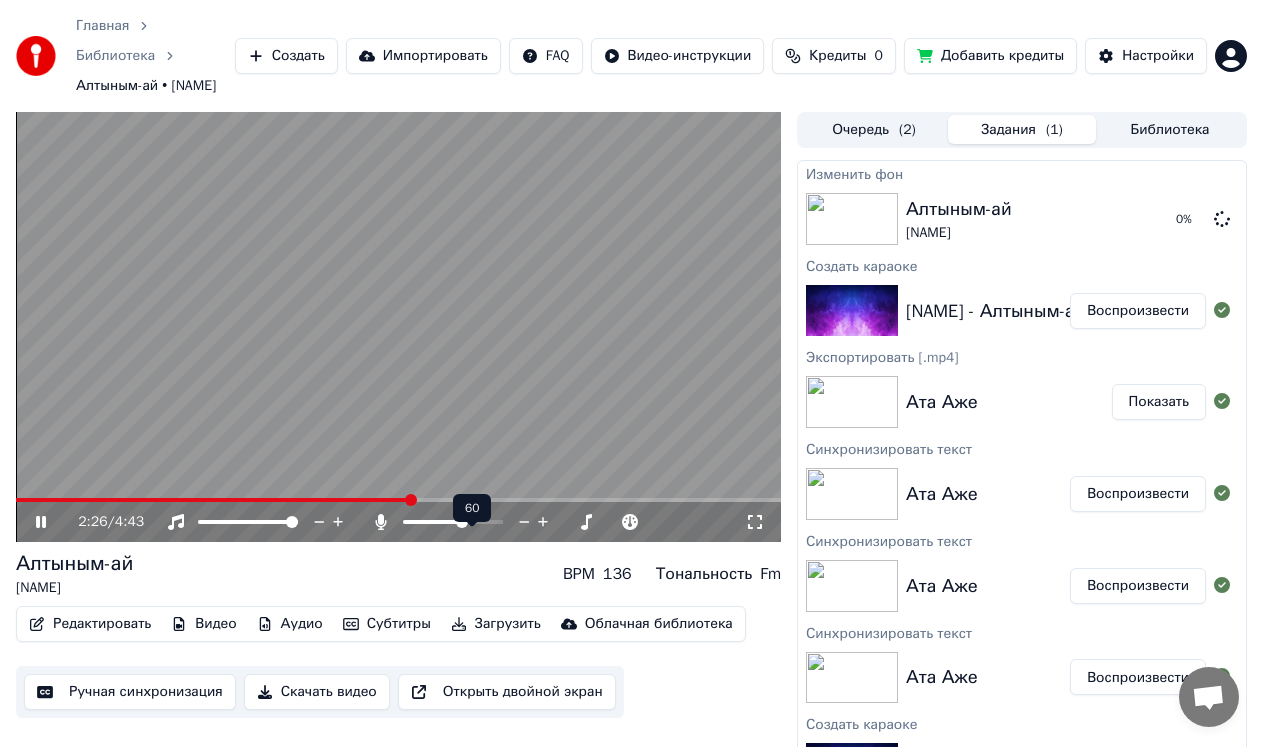 click at bounding box center (433, 522) 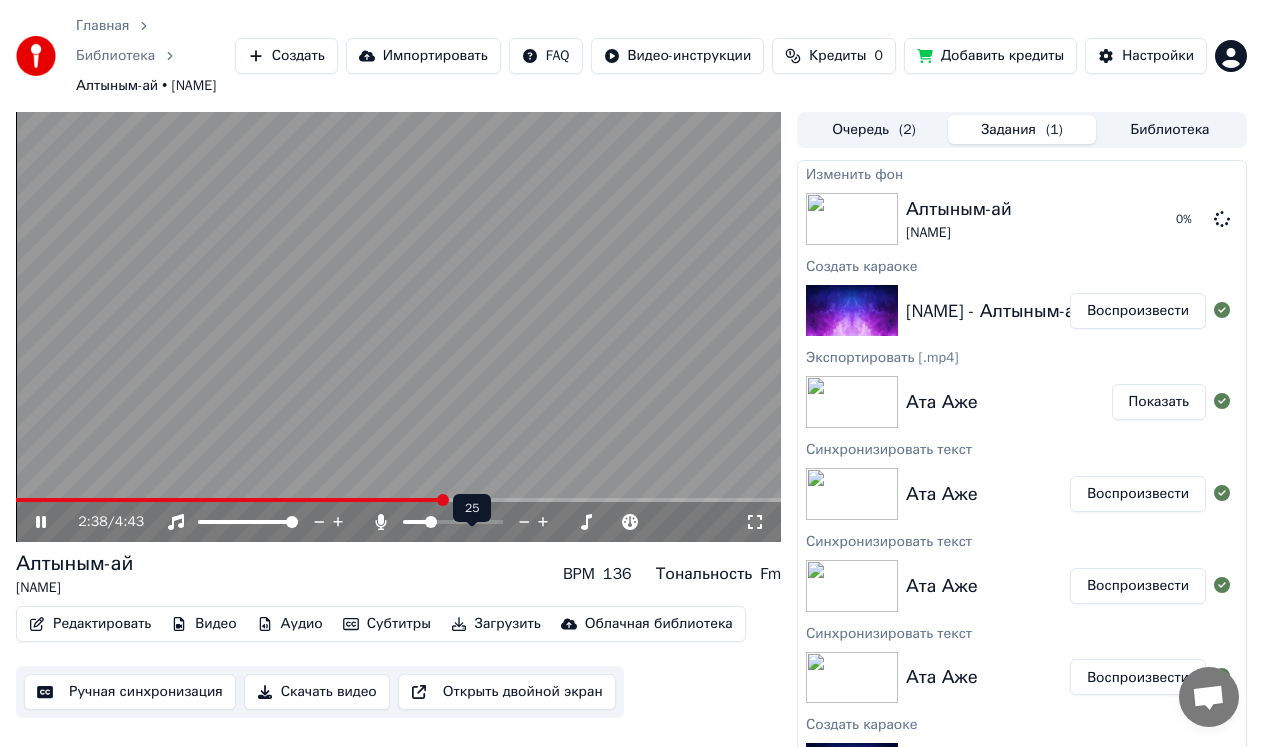 click at bounding box center (431, 522) 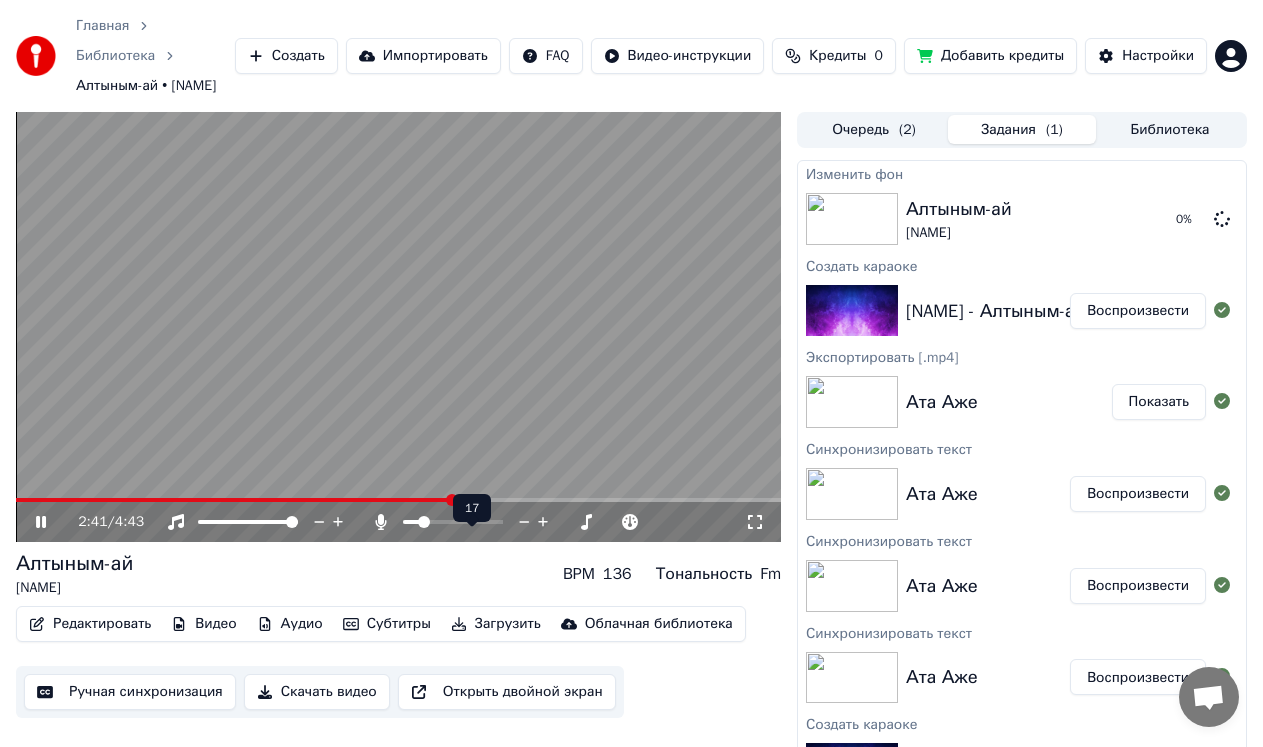 click at bounding box center [424, 522] 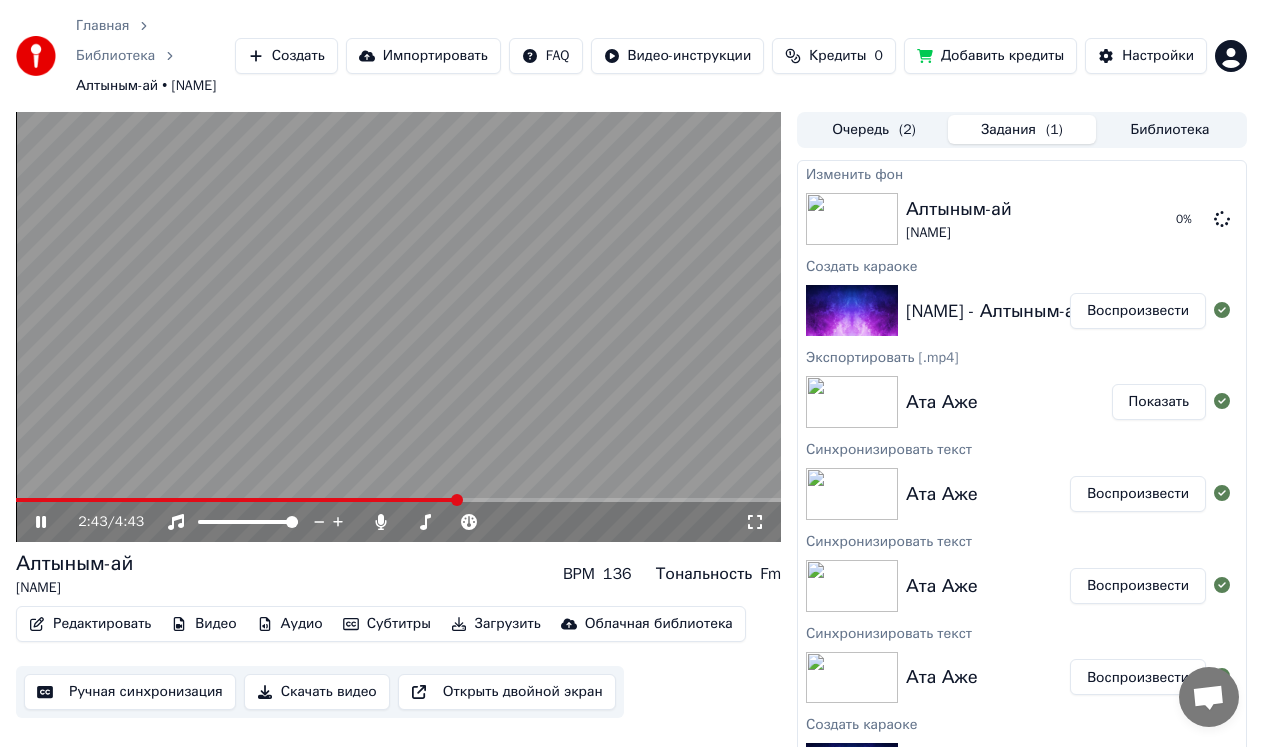 click 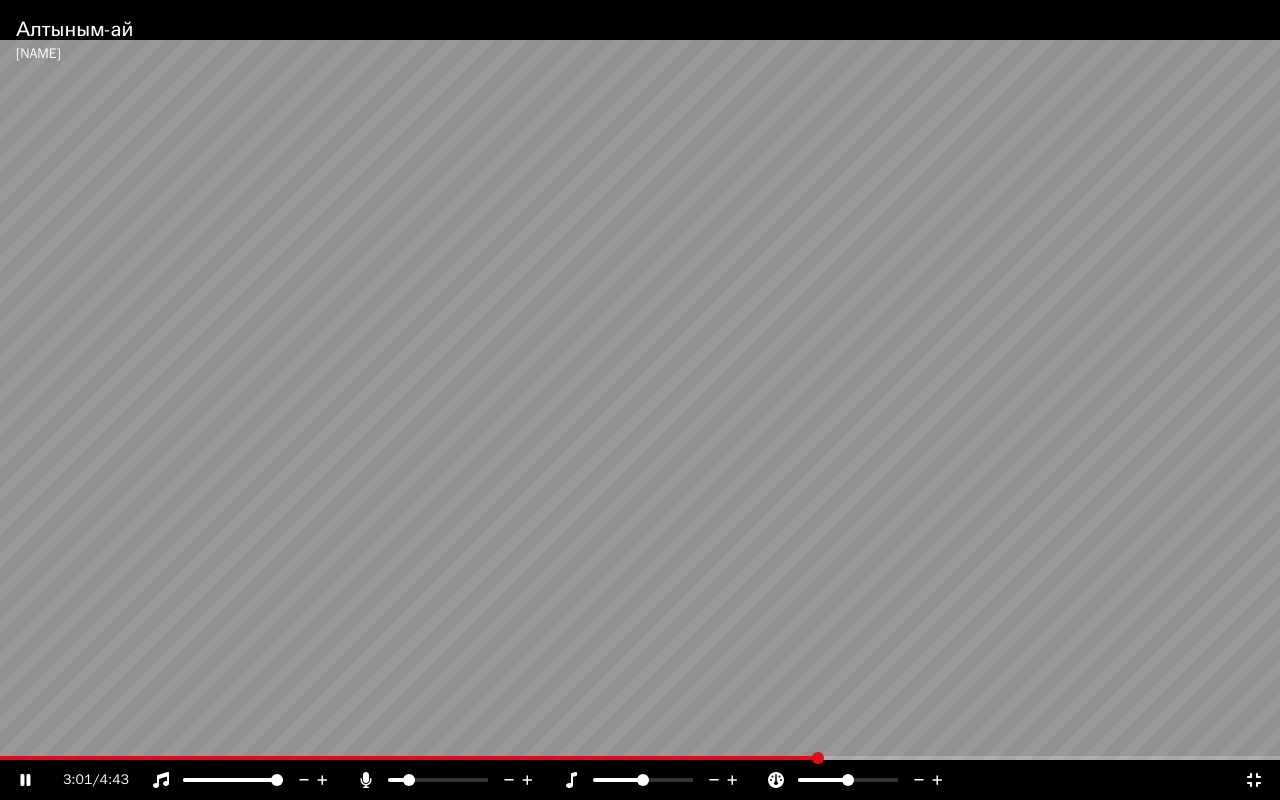 click 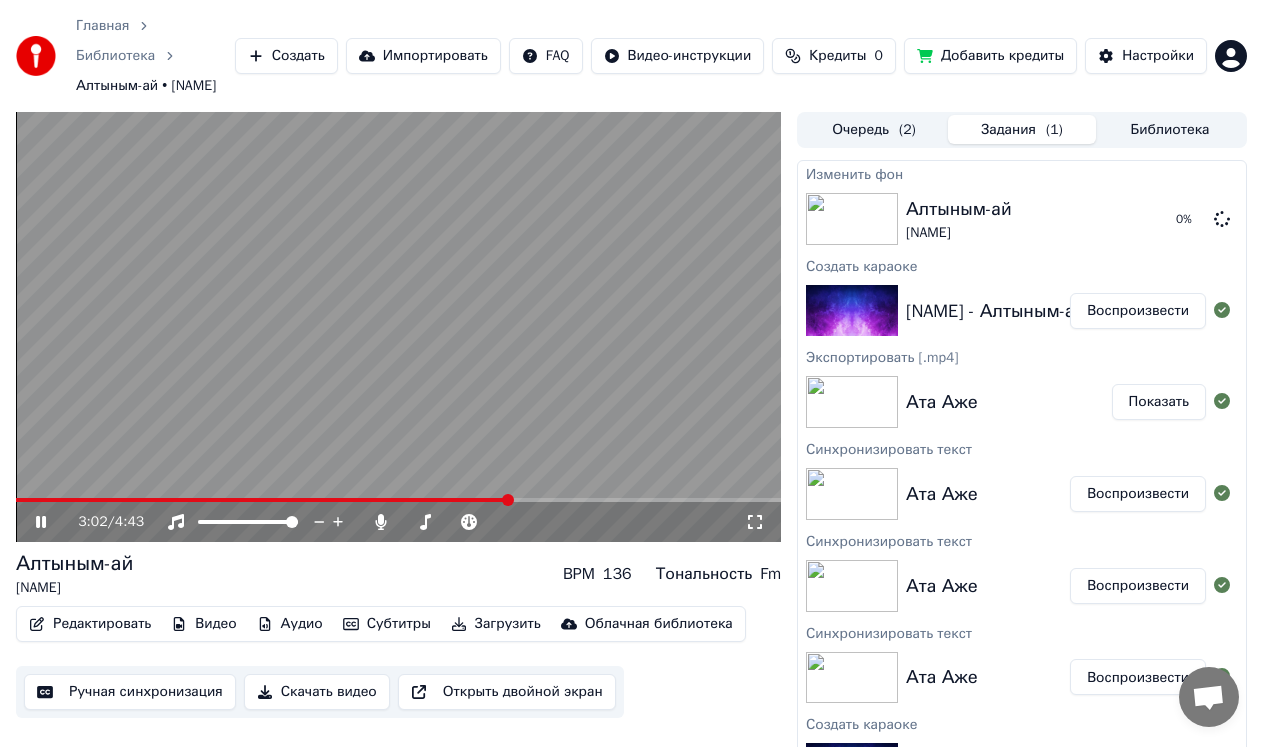 click at bounding box center [398, 327] 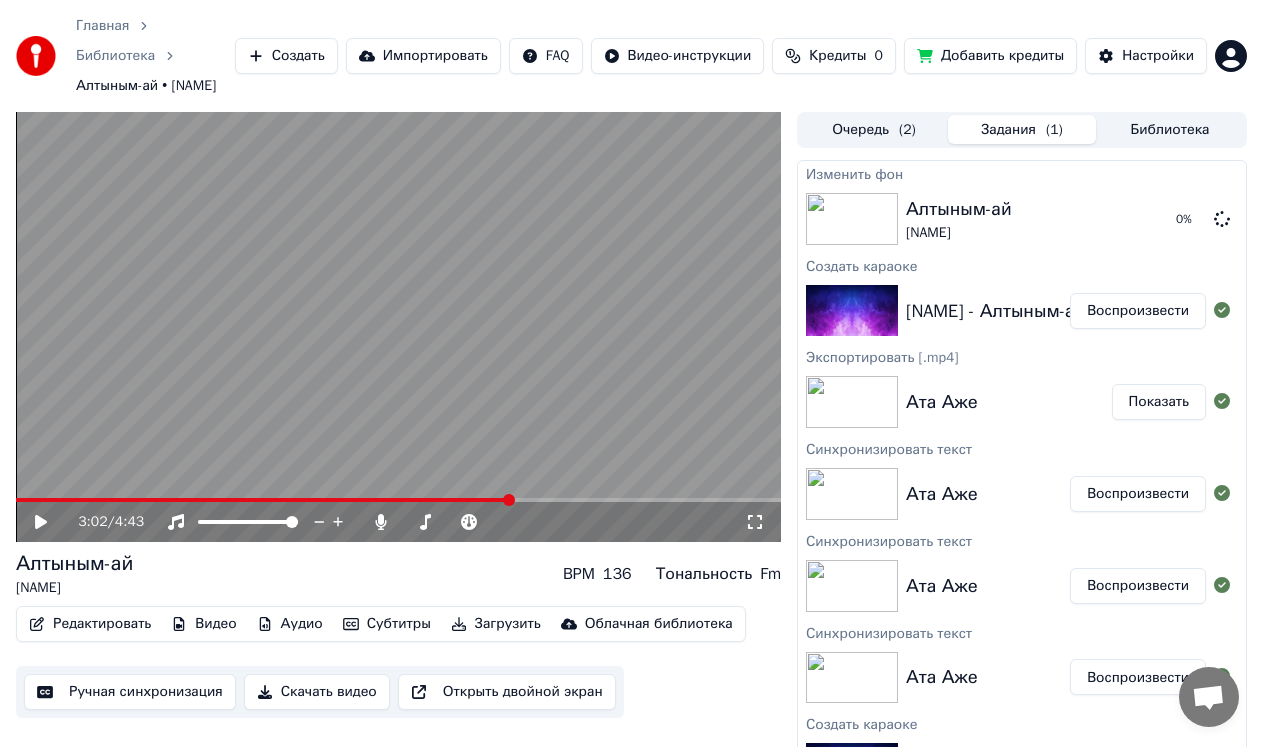 click 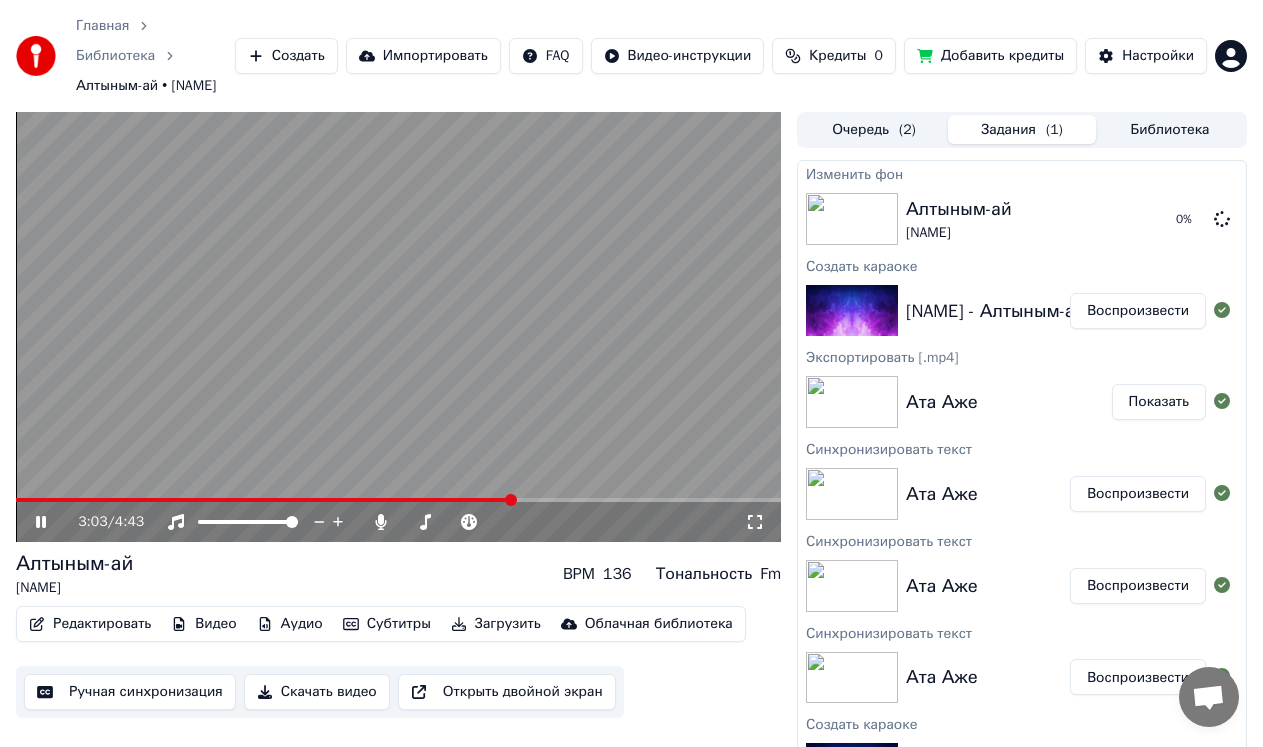 click at bounding box center (398, 327) 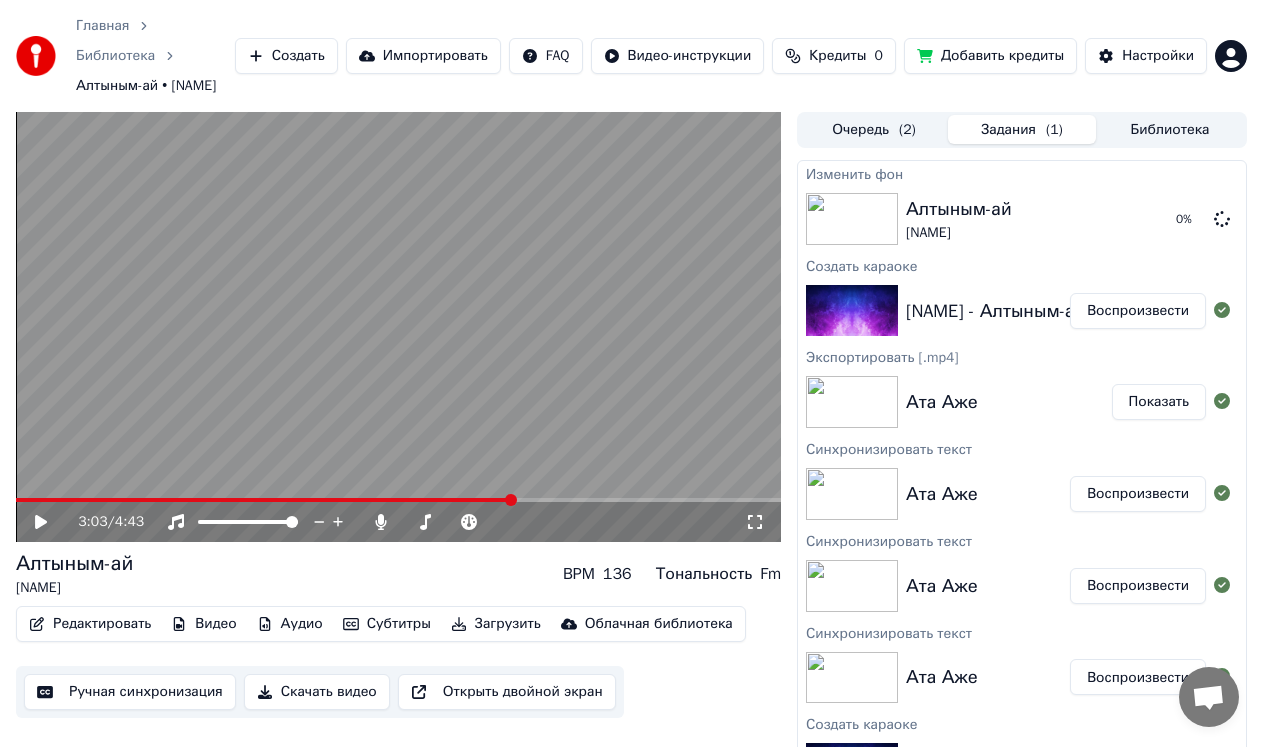 click on "Редактировать" at bounding box center (90, 624) 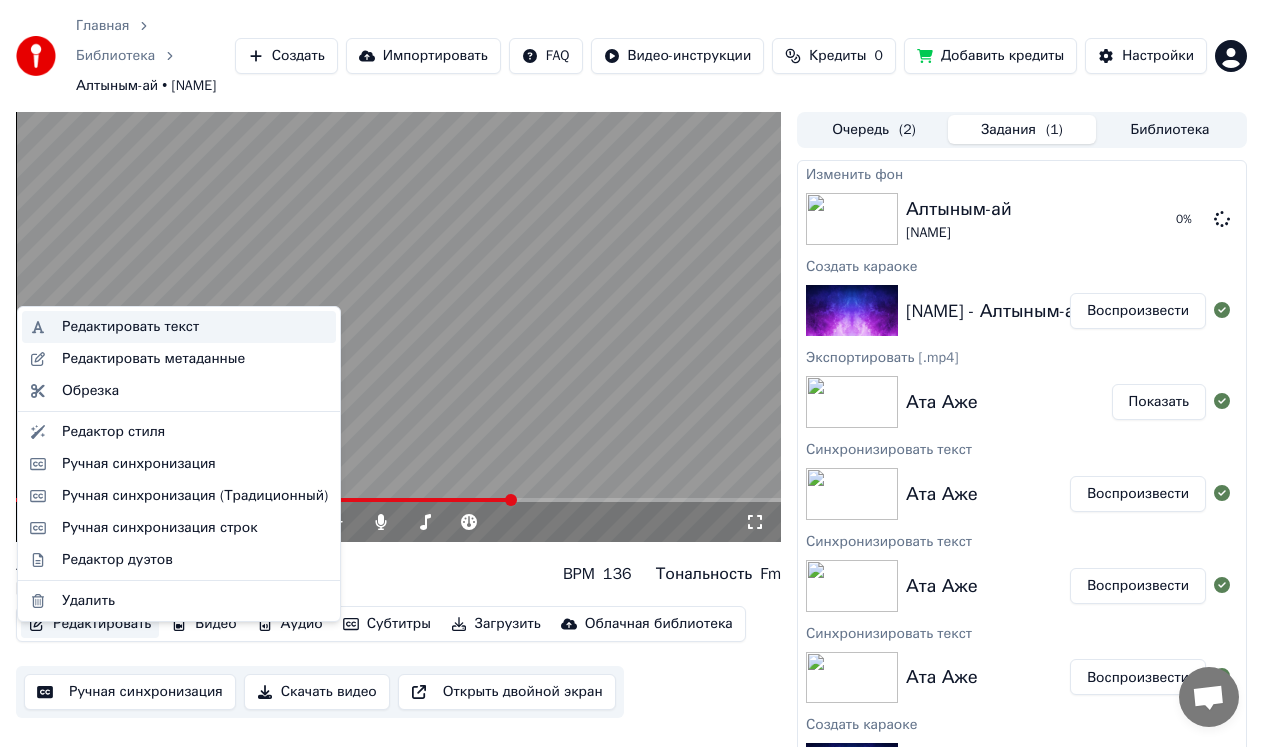 click on "Редактировать текст" at bounding box center (130, 327) 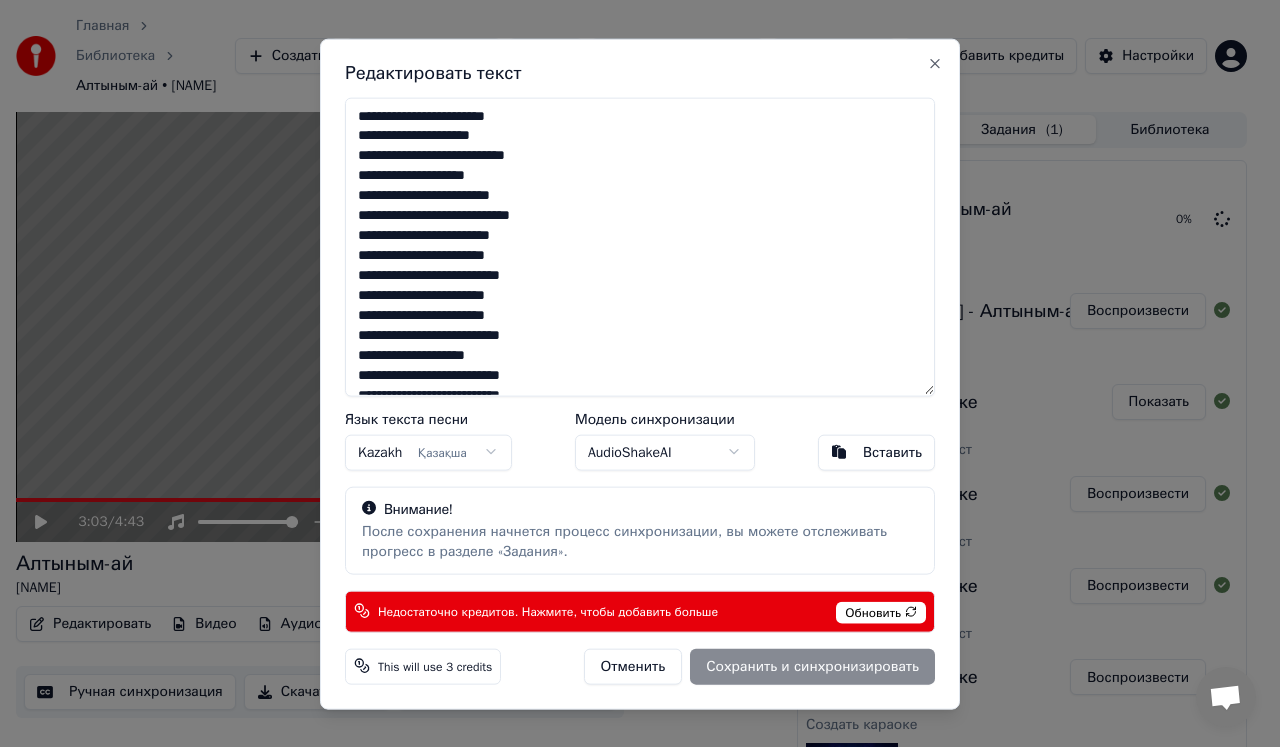 click at bounding box center (640, 246) 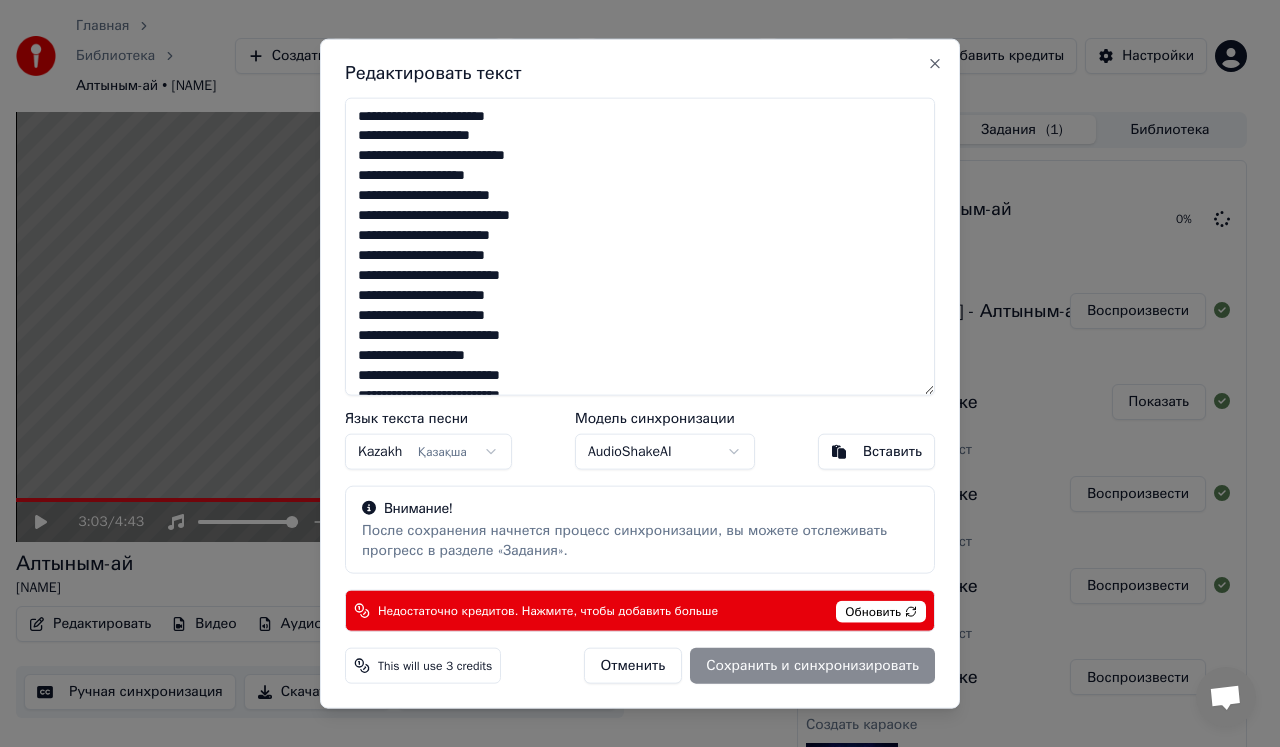 click at bounding box center (640, 246) 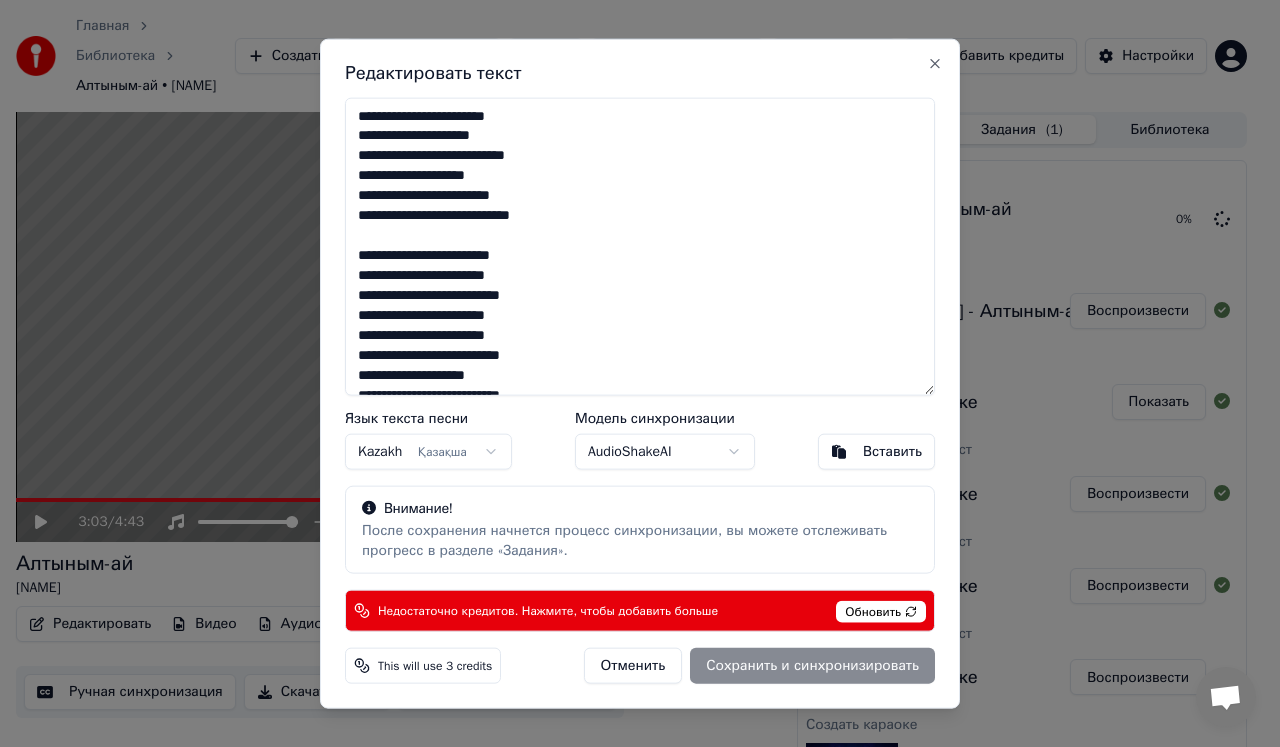 scroll, scrollTop: 100, scrollLeft: 0, axis: vertical 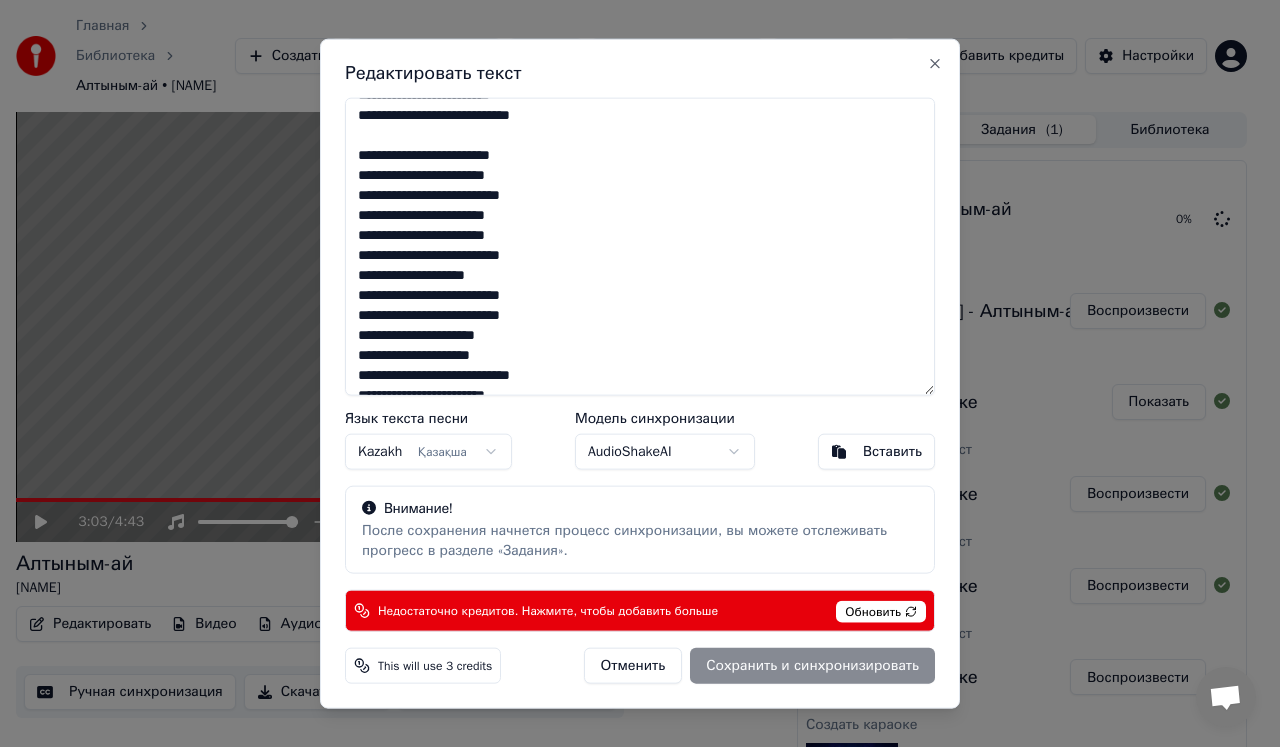 click at bounding box center (640, 246) 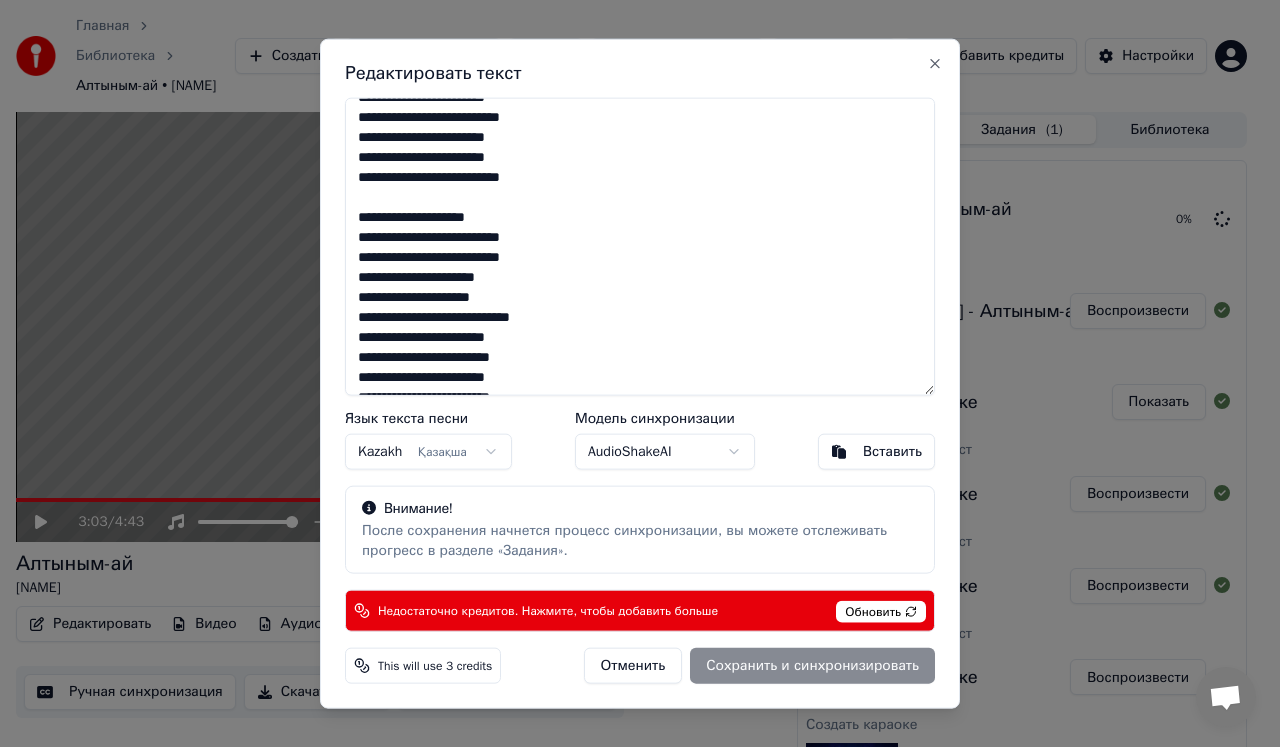 scroll, scrollTop: 200, scrollLeft: 0, axis: vertical 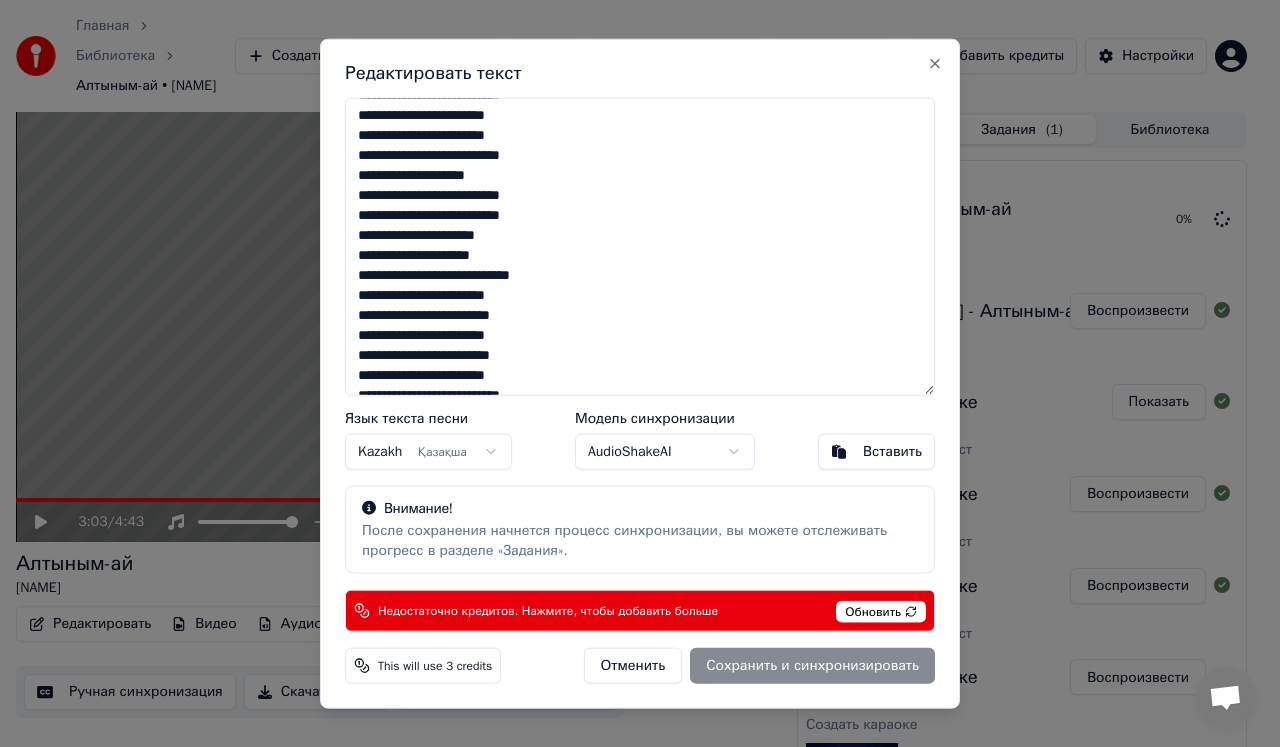 click at bounding box center (640, 246) 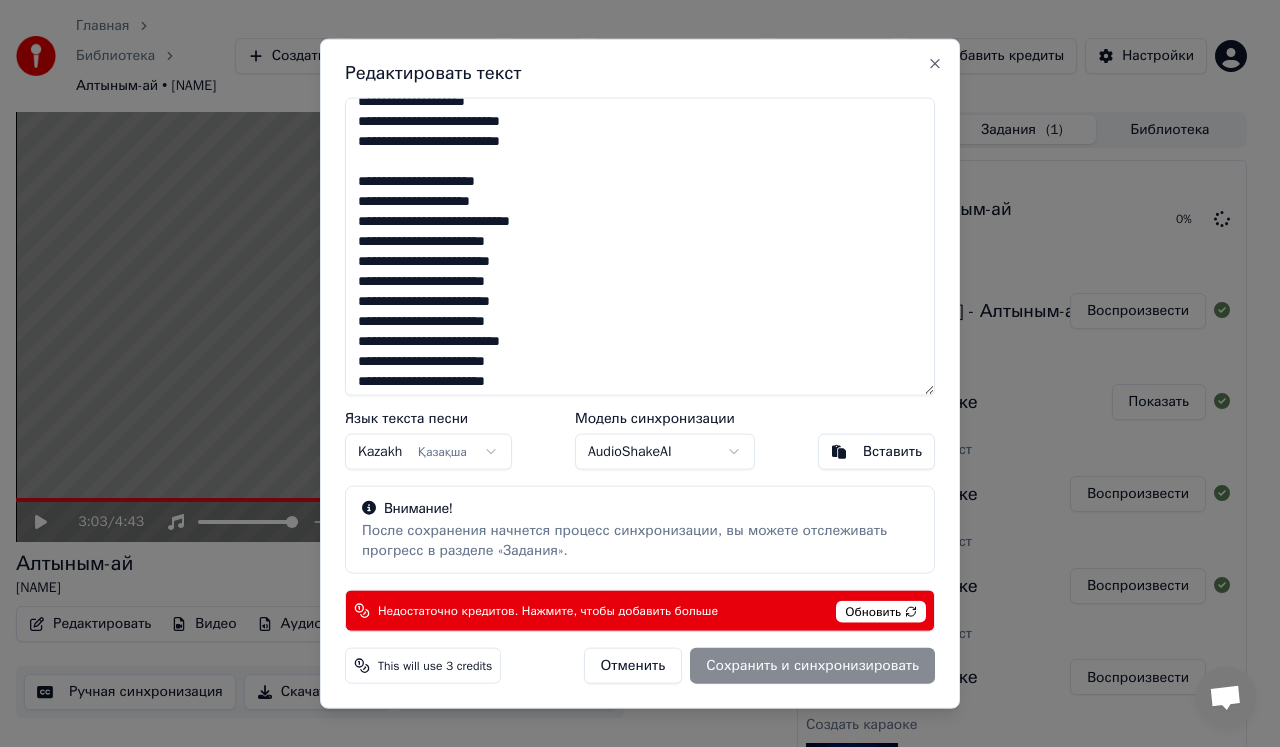 scroll, scrollTop: 300, scrollLeft: 0, axis: vertical 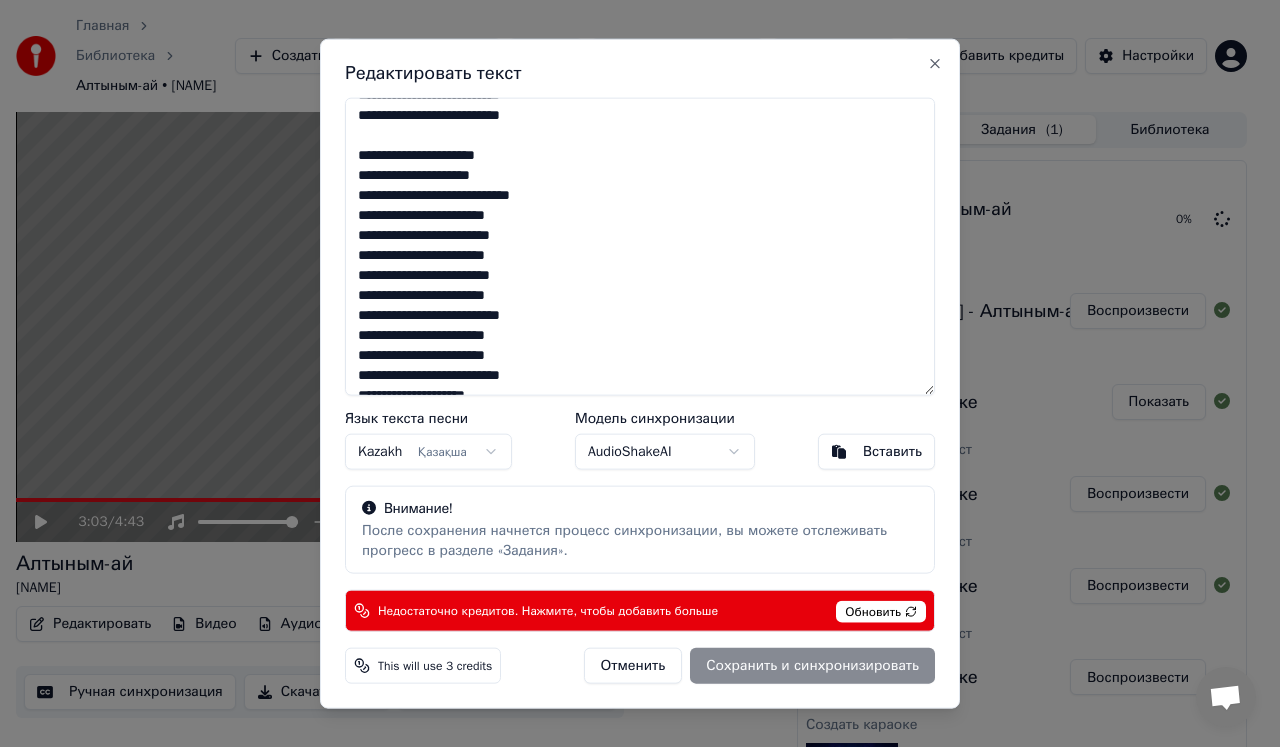 click at bounding box center [640, 246] 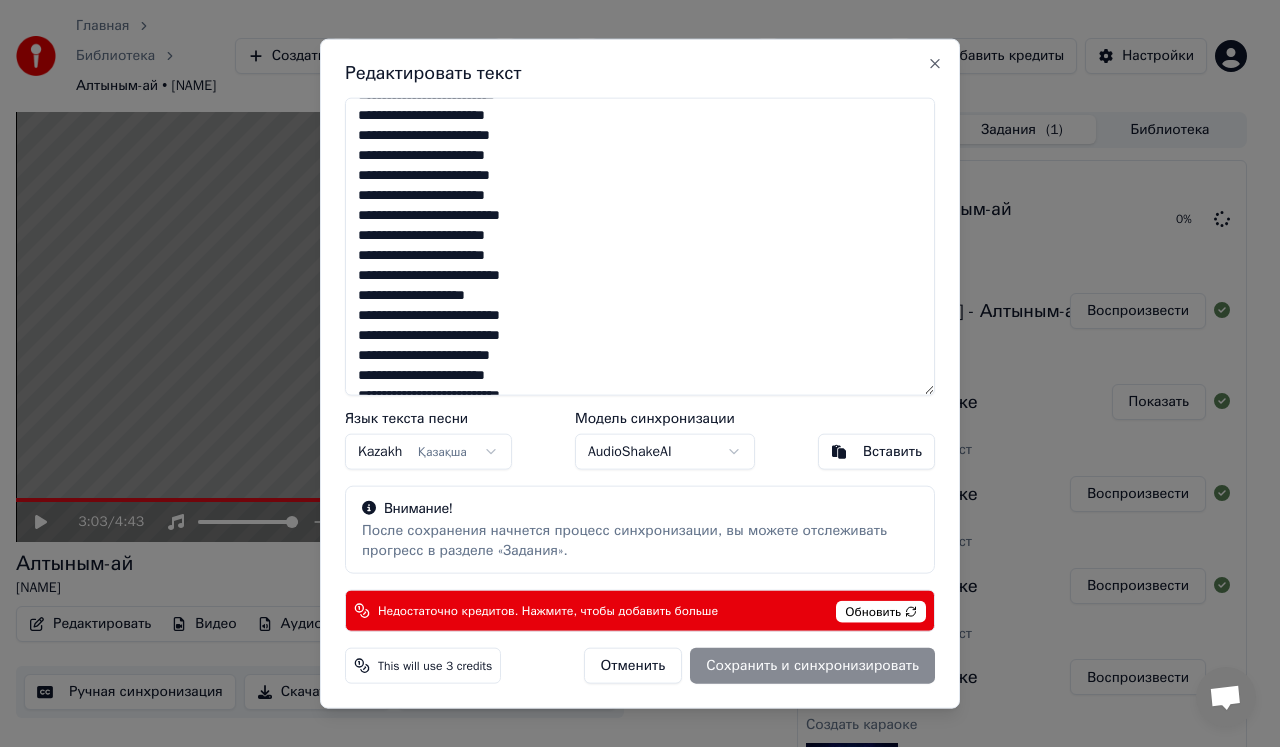scroll, scrollTop: 500, scrollLeft: 0, axis: vertical 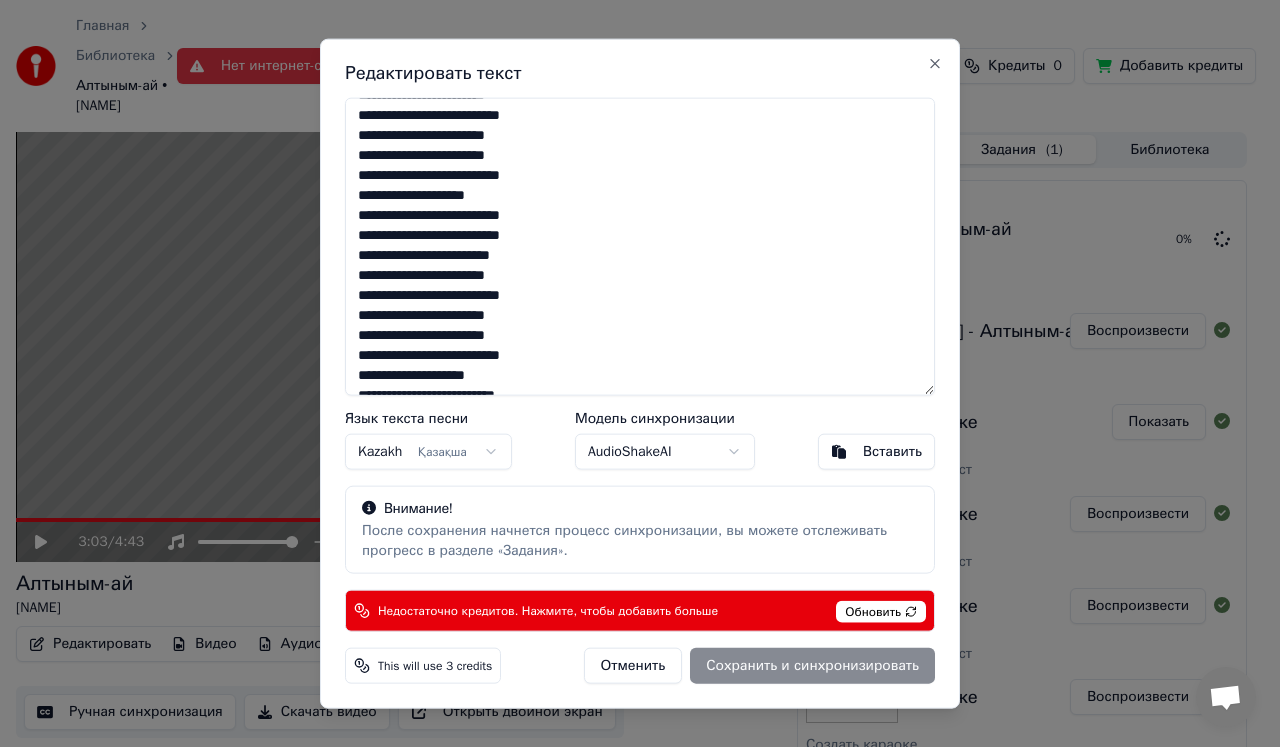 click at bounding box center (640, 246) 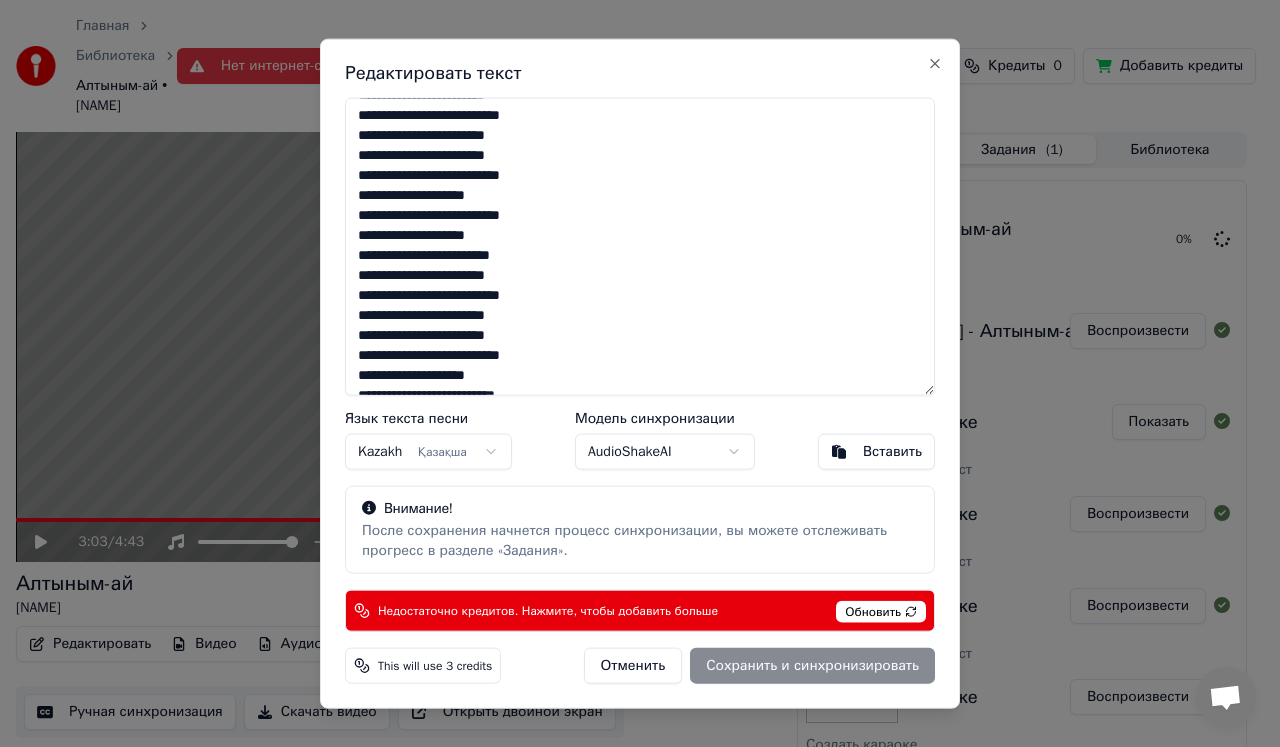 scroll, scrollTop: 598, scrollLeft: 0, axis: vertical 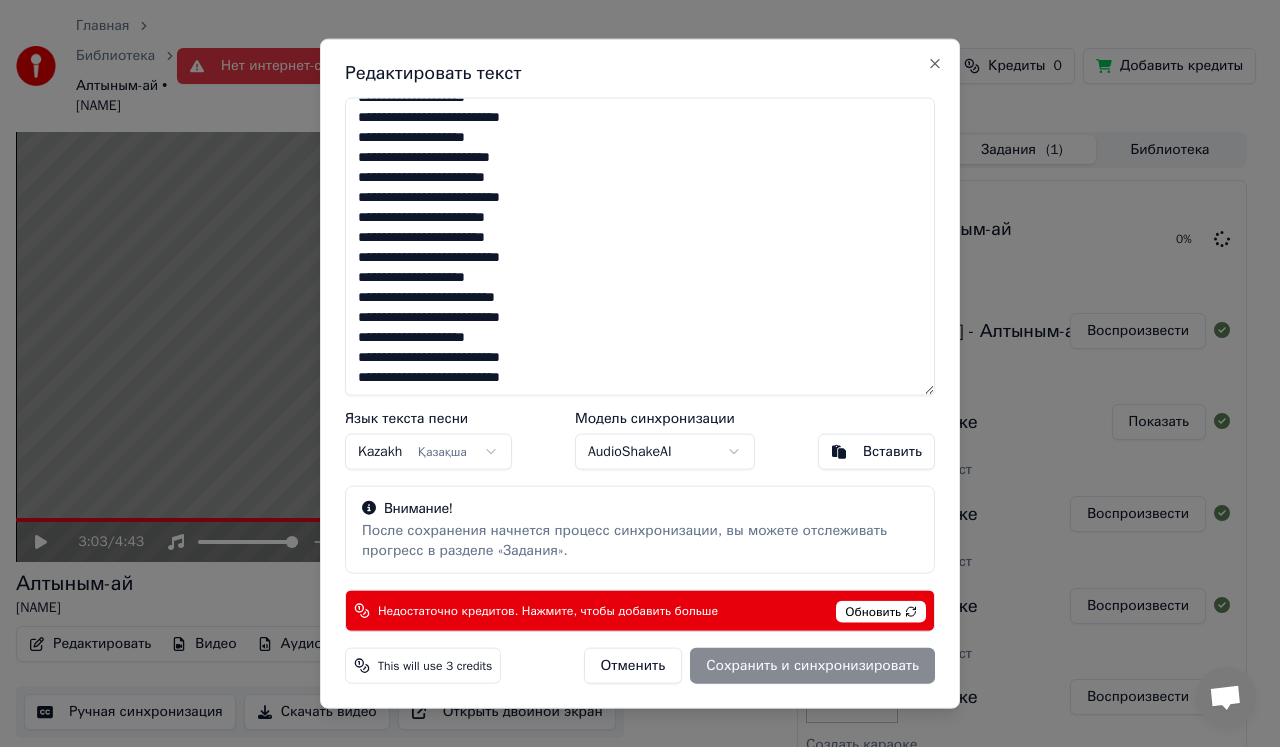 click at bounding box center [640, 246] 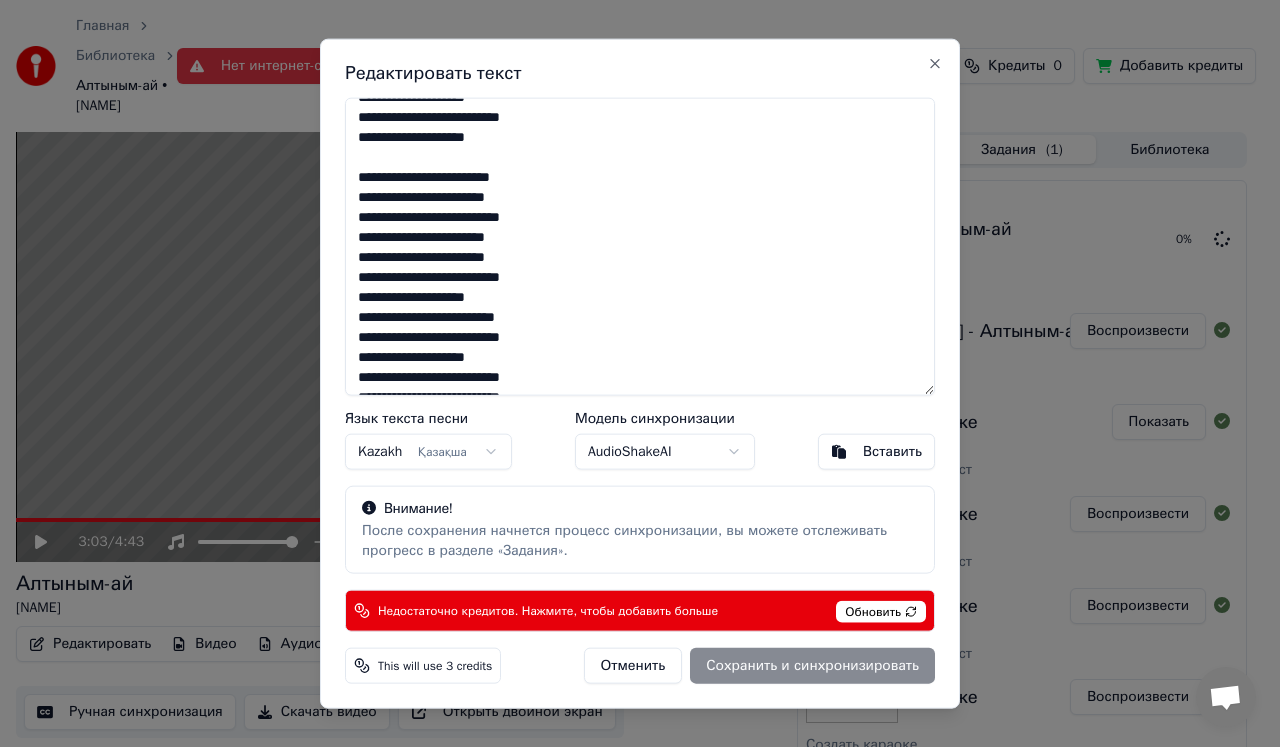 scroll, scrollTop: 618, scrollLeft: 0, axis: vertical 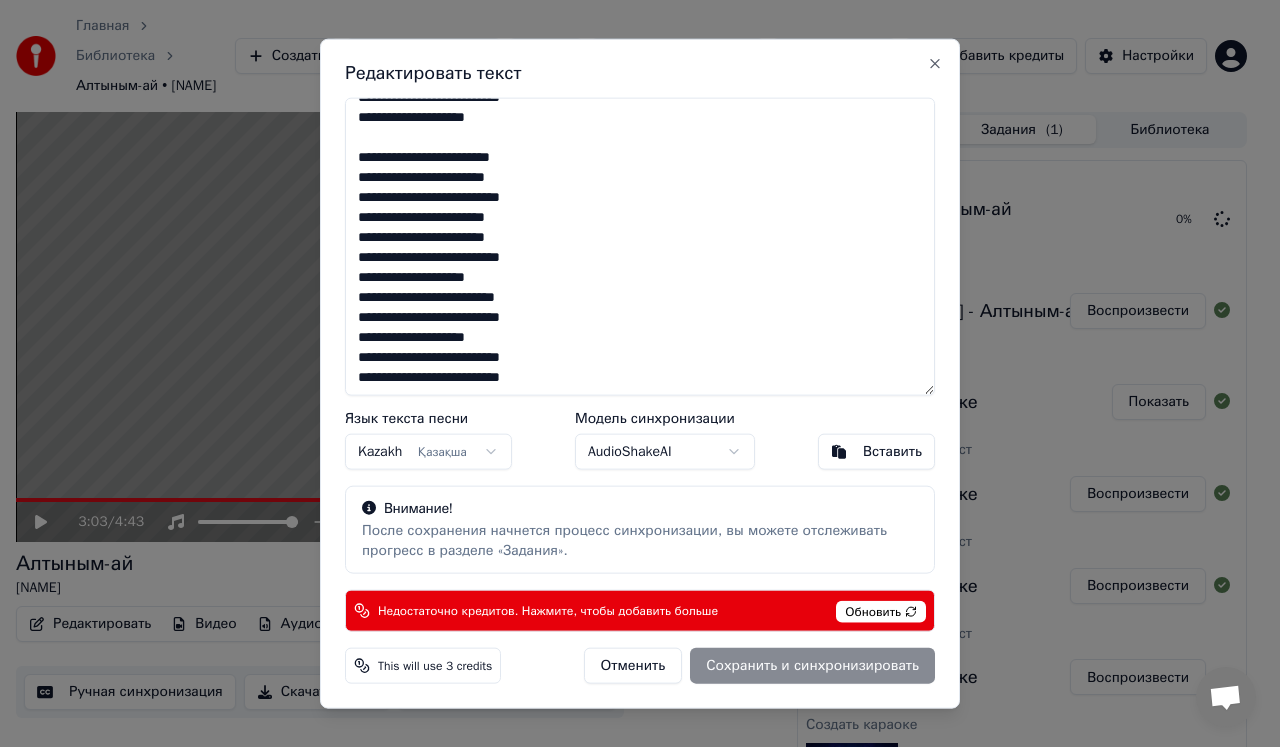 click on "Обновить" at bounding box center (881, 612) 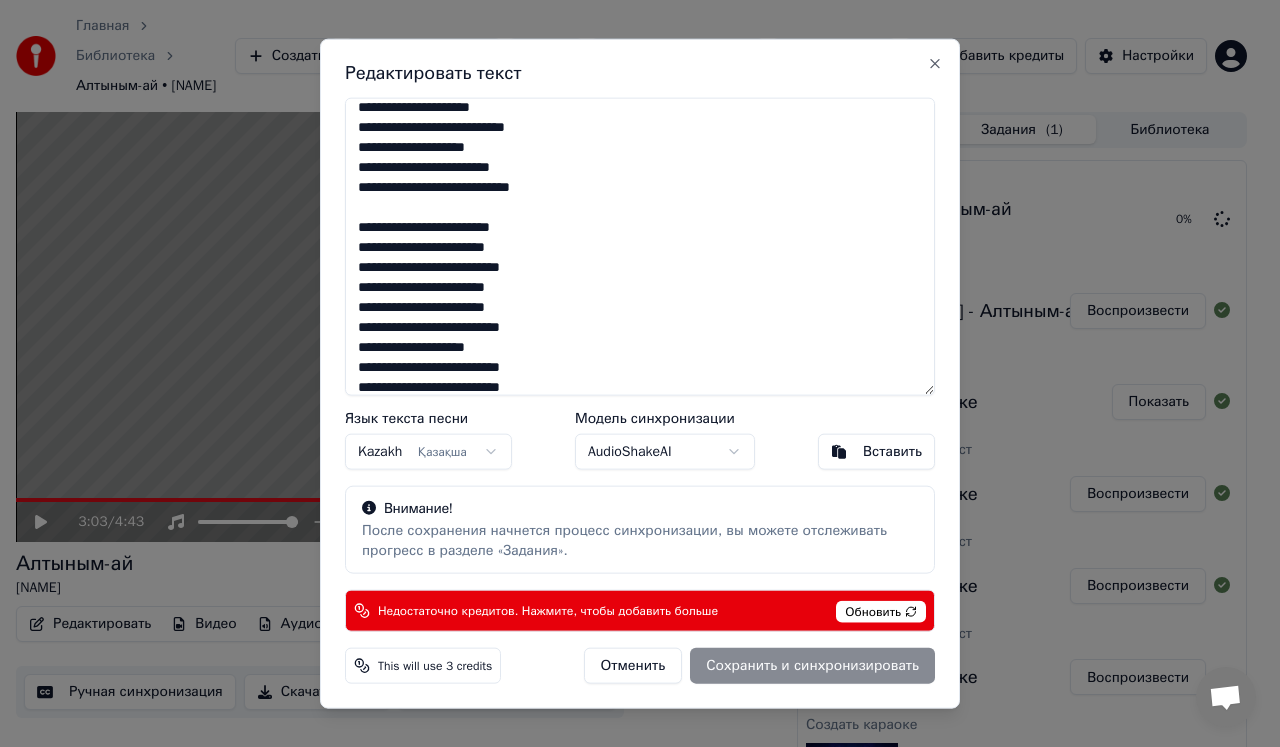 scroll, scrollTop: 0, scrollLeft: 0, axis: both 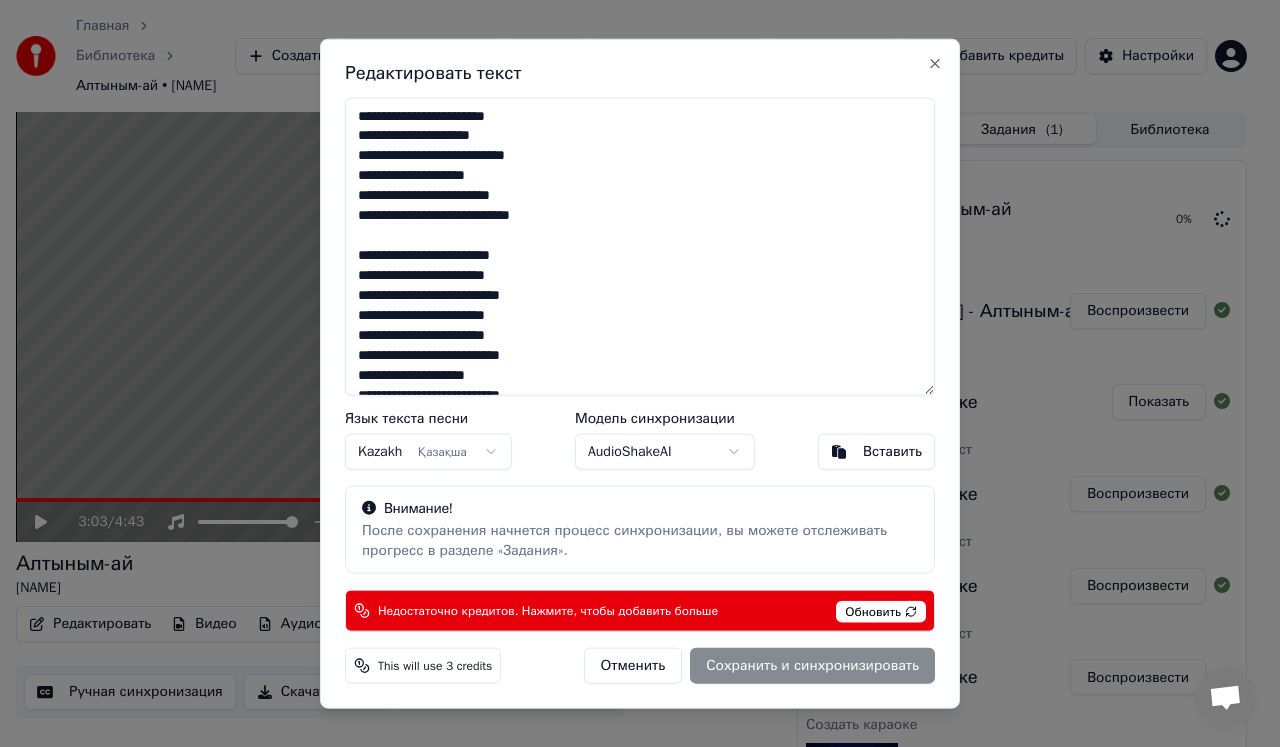 click at bounding box center [640, 246] 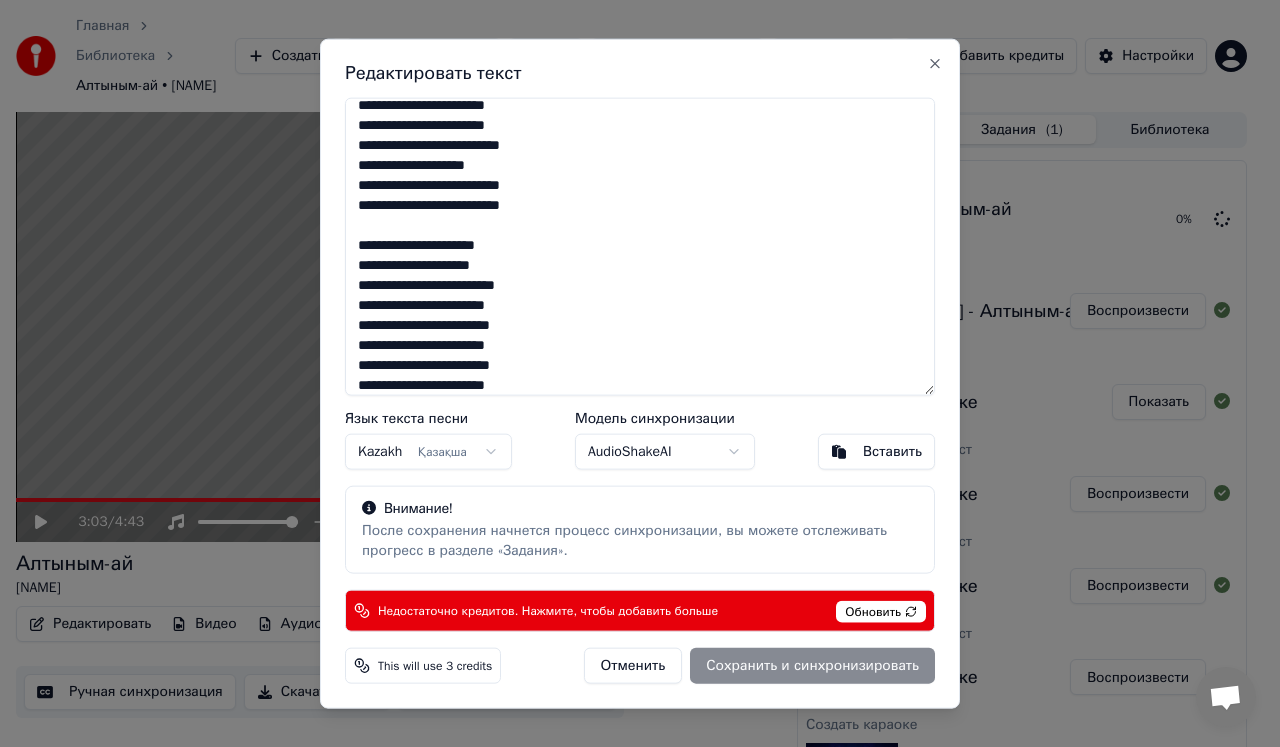 scroll, scrollTop: 200, scrollLeft: 0, axis: vertical 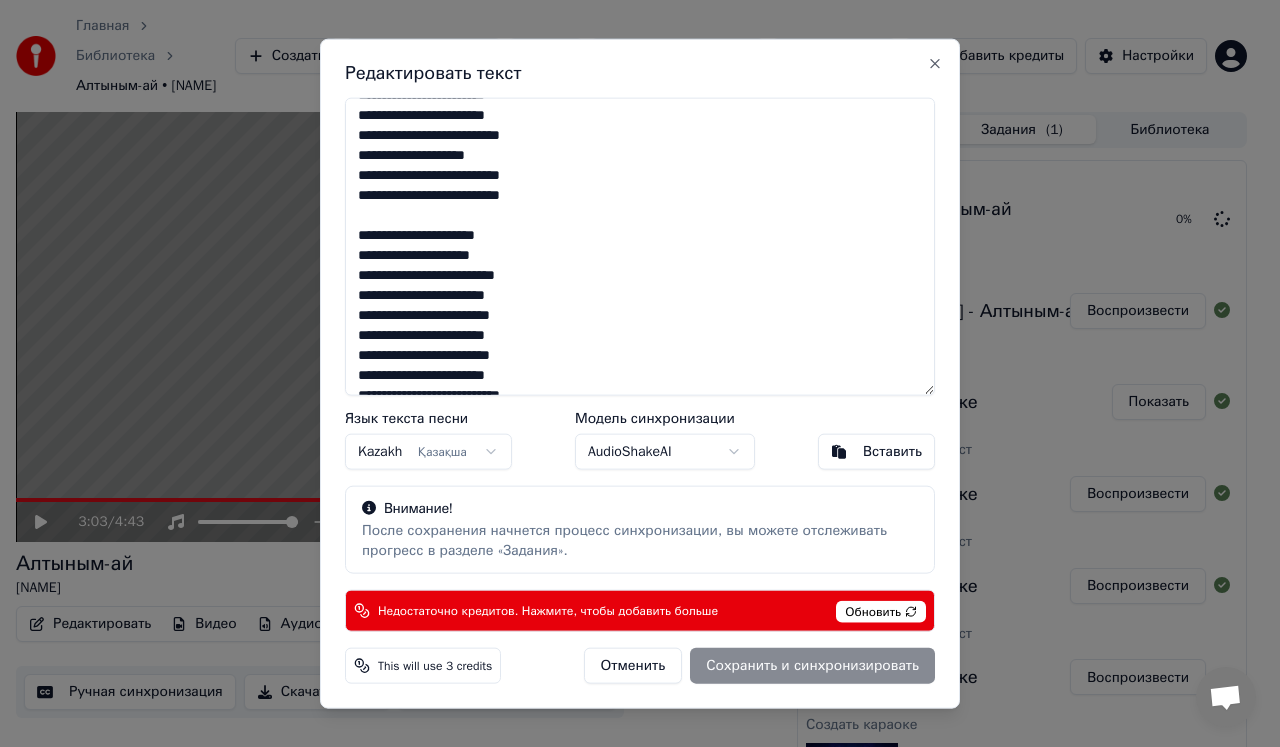 click at bounding box center [640, 246] 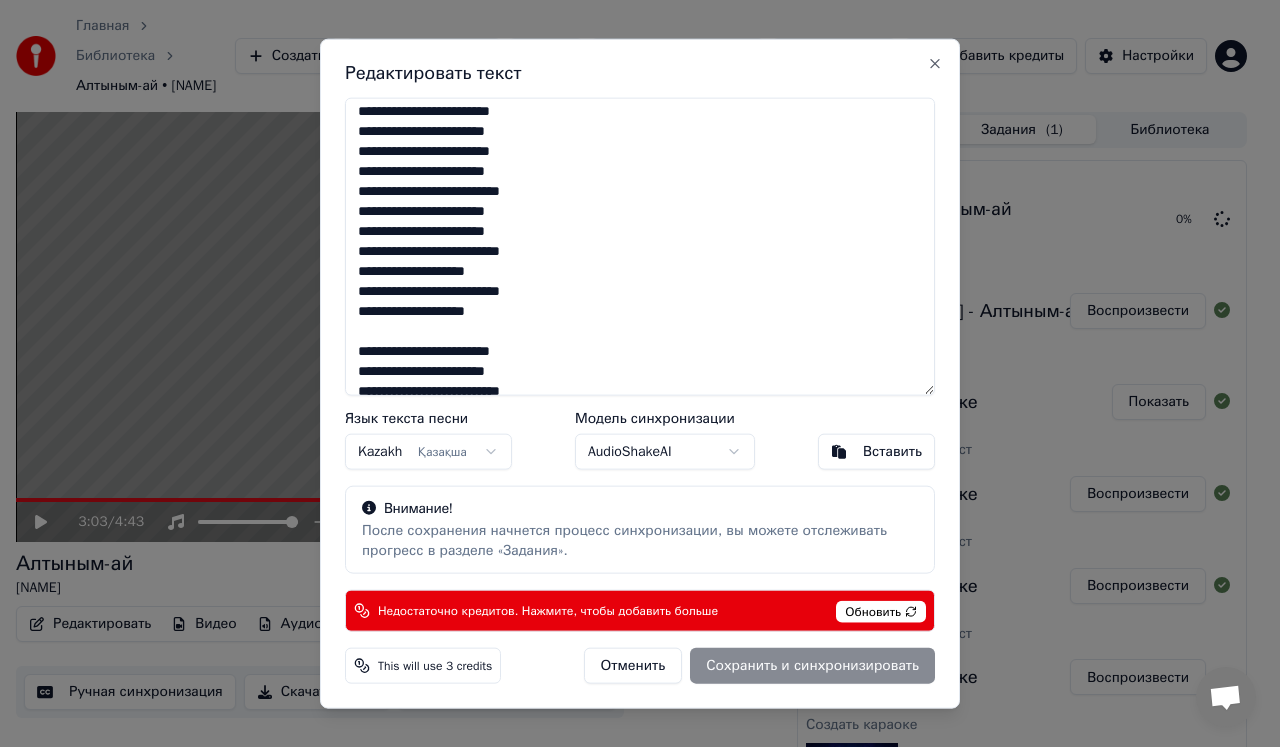 scroll, scrollTop: 400, scrollLeft: 0, axis: vertical 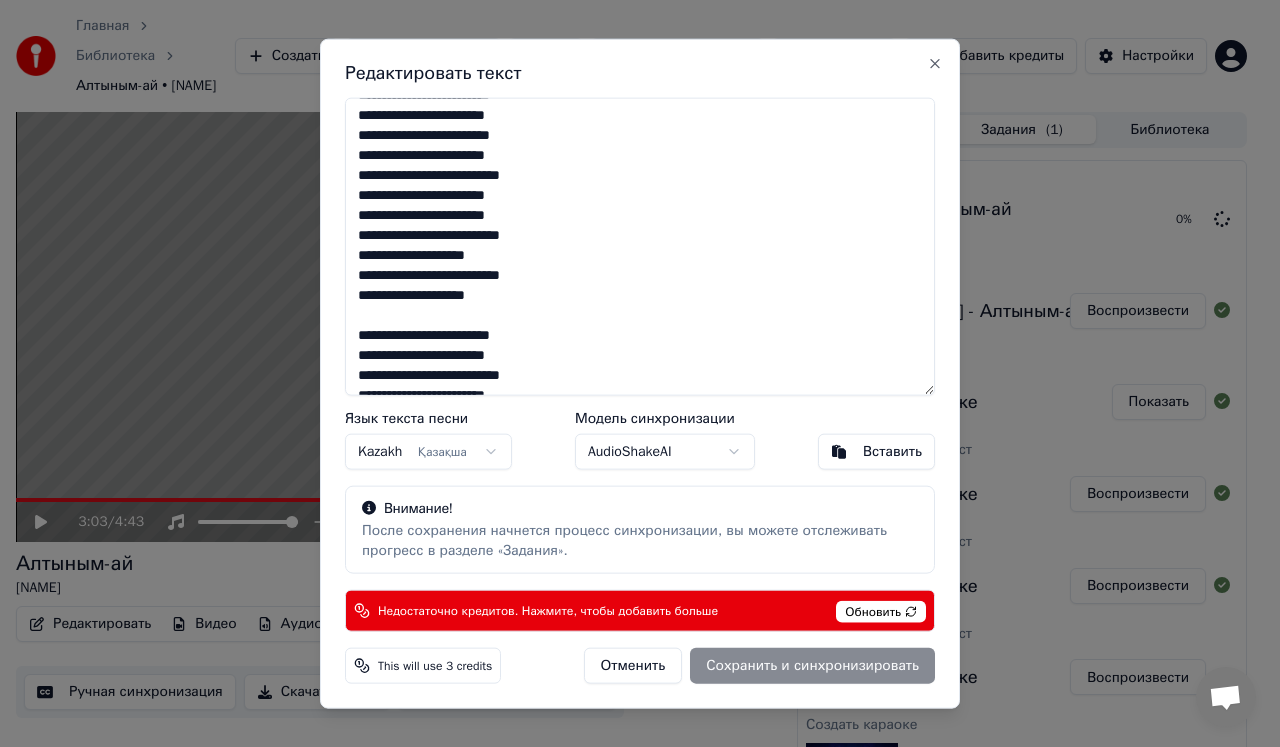 click at bounding box center (640, 246) 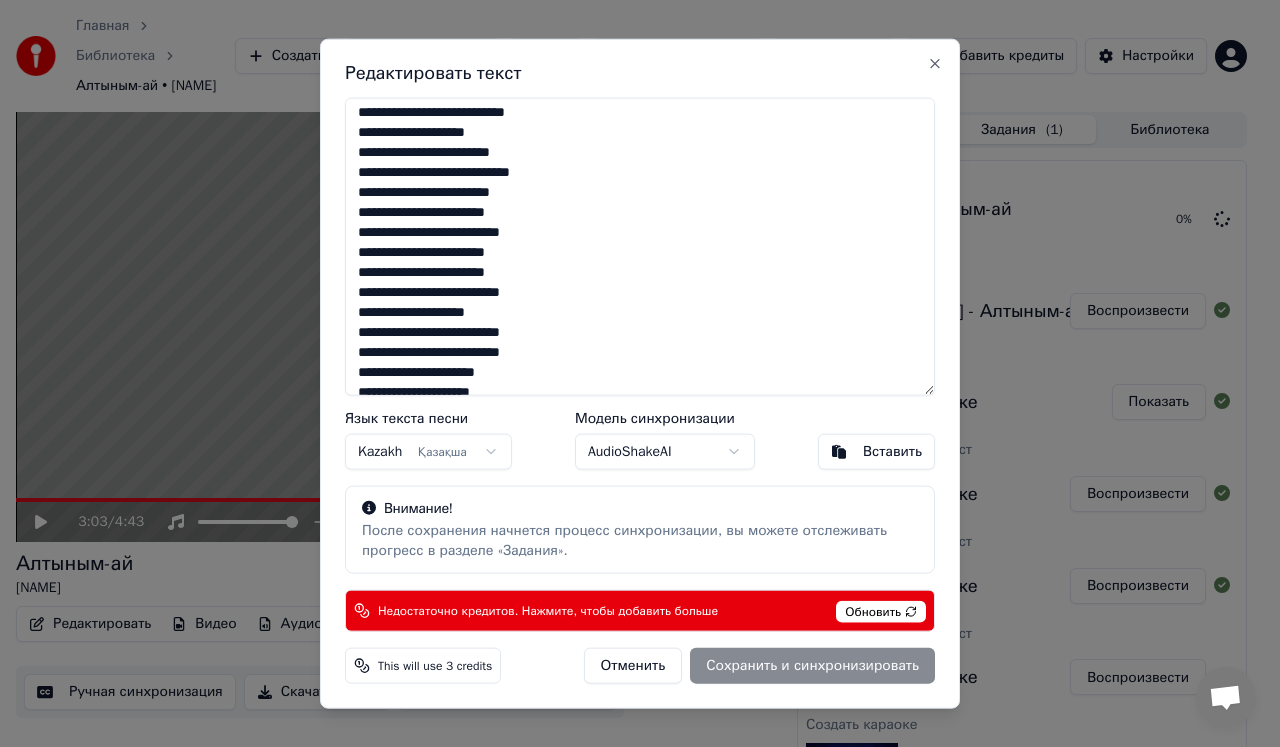 scroll, scrollTop: 0, scrollLeft: 0, axis: both 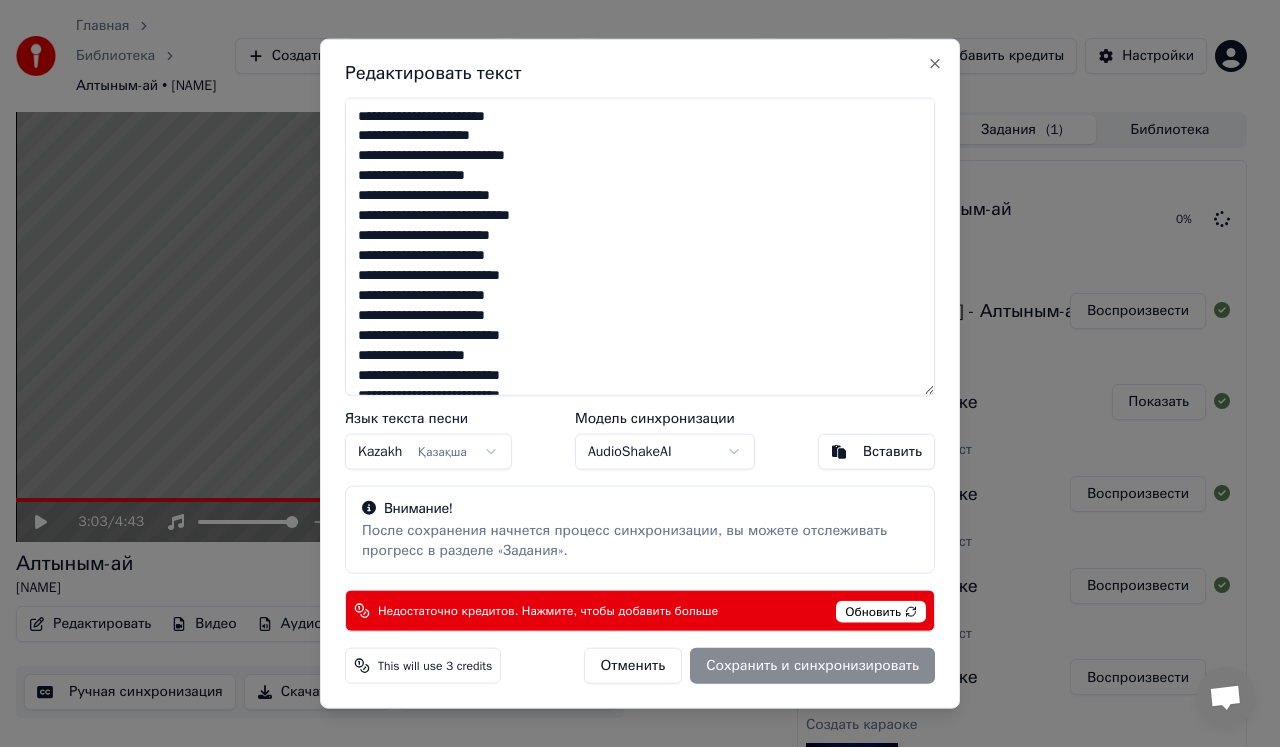 click on "Обновить" at bounding box center (881, 612) 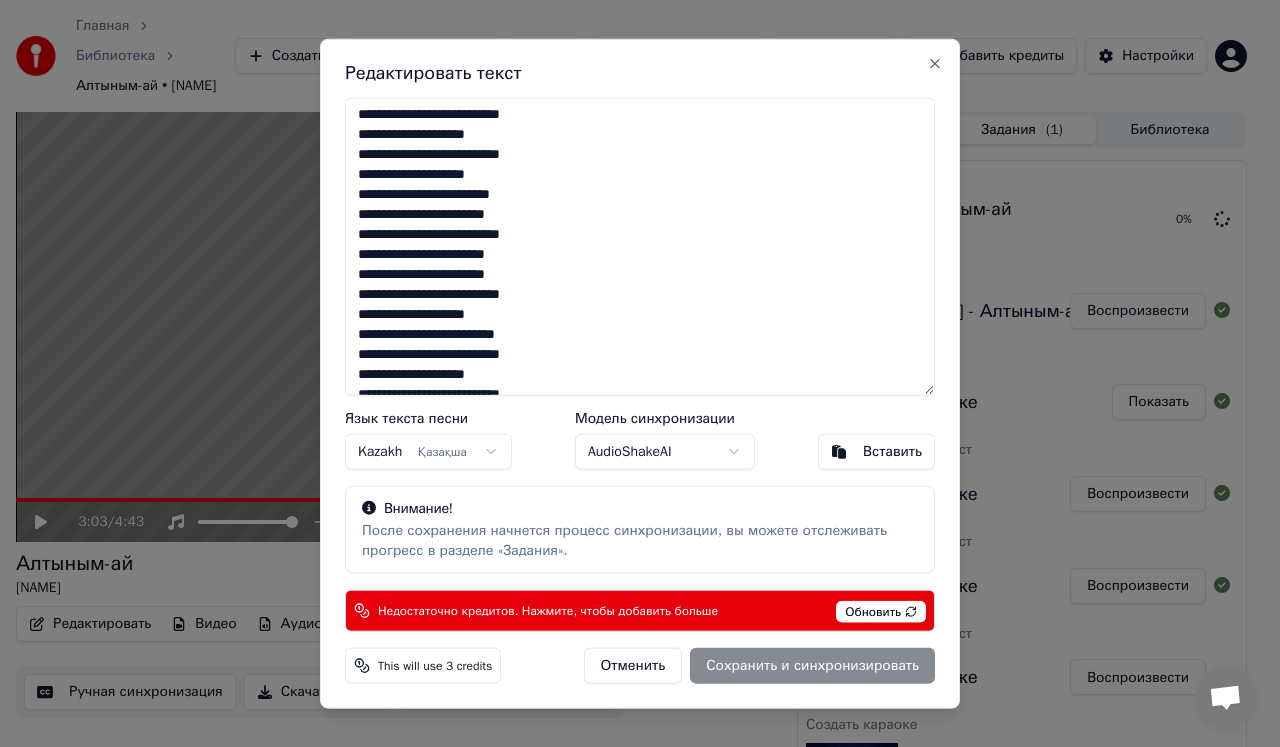 scroll, scrollTop: 558, scrollLeft: 0, axis: vertical 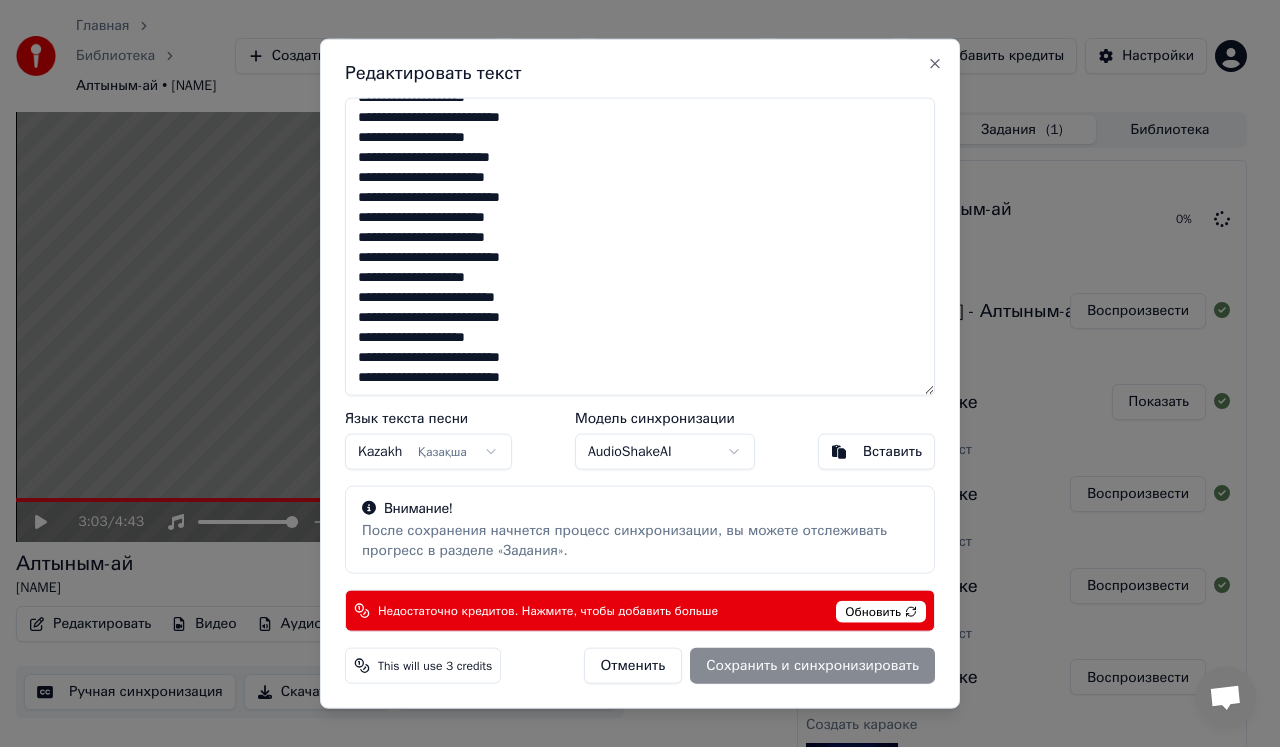 click at bounding box center (640, 246) 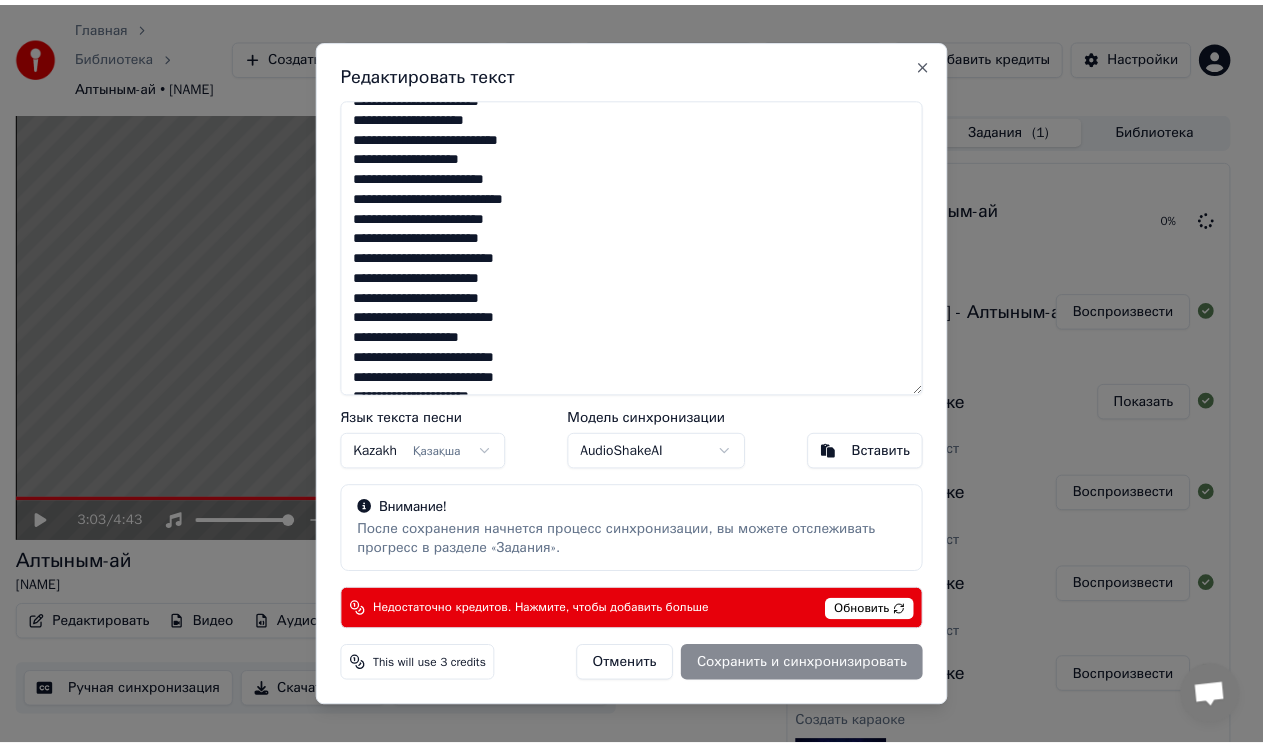scroll, scrollTop: 0, scrollLeft: 0, axis: both 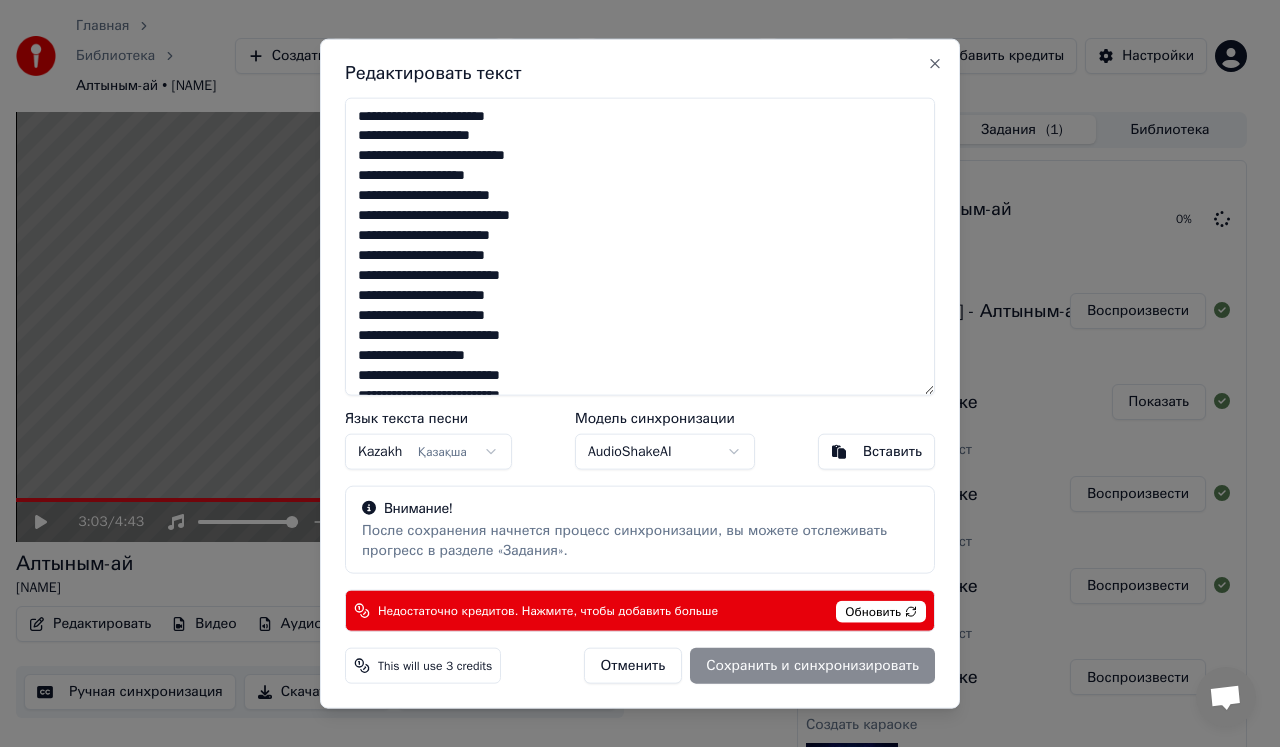 click at bounding box center (640, 246) 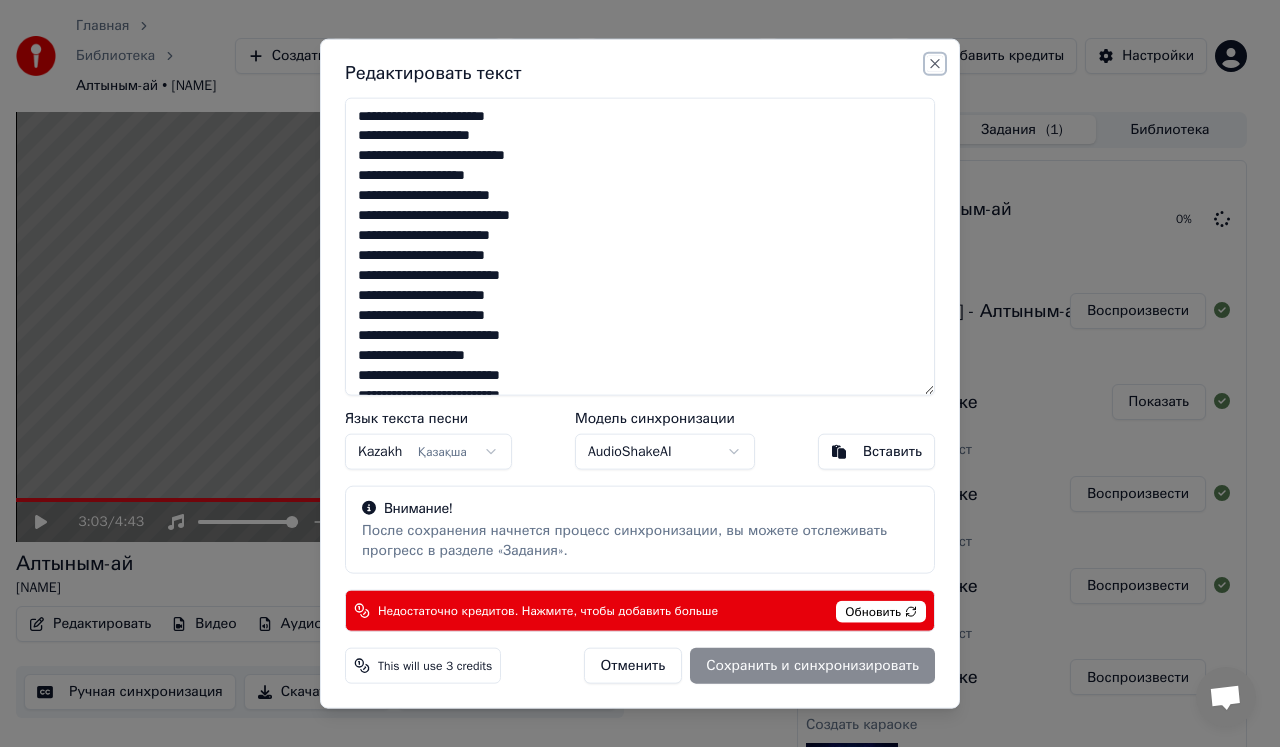 click on "Close" at bounding box center (935, 63) 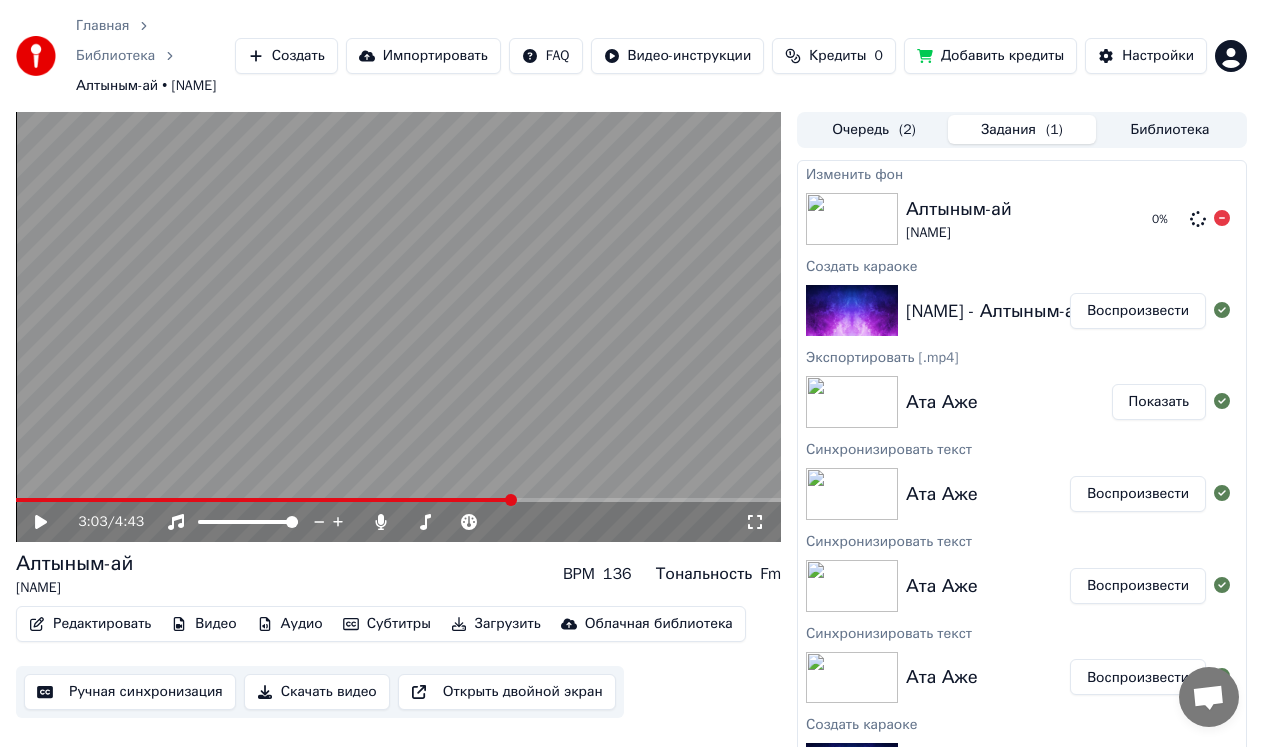 click on "[NAME]" at bounding box center [959, 233] 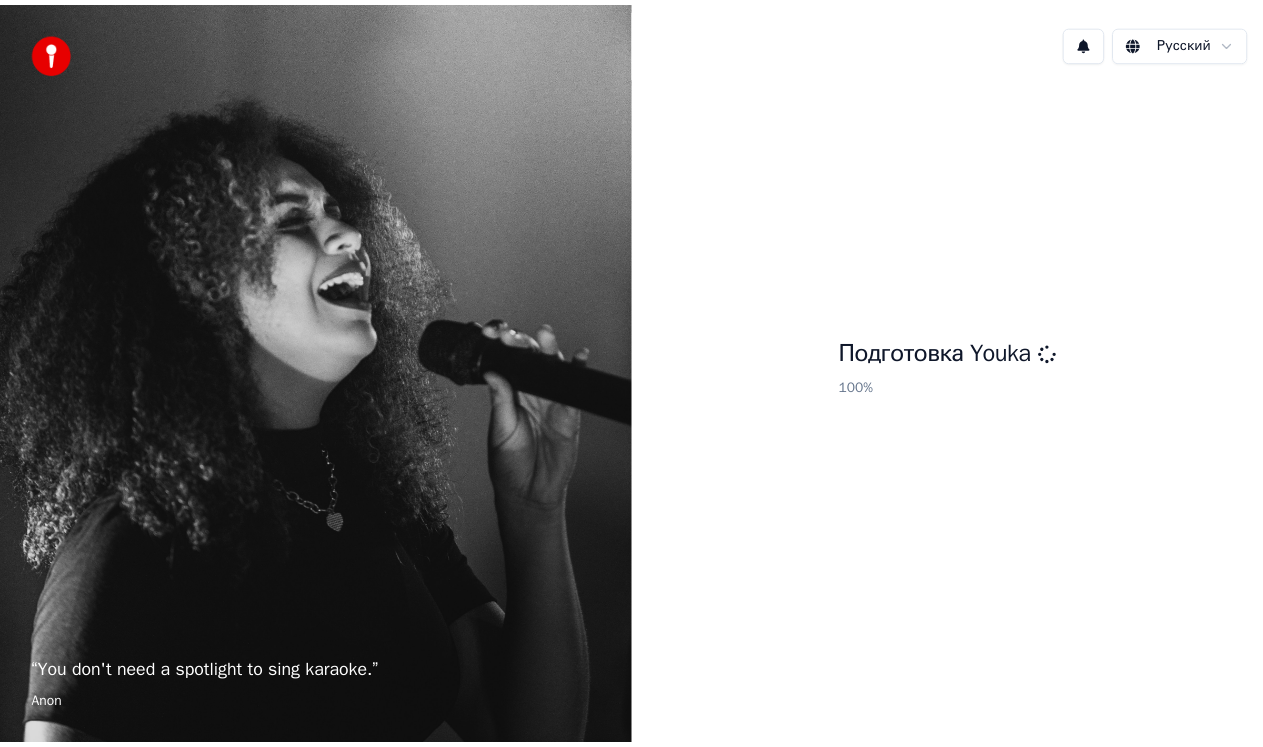 scroll, scrollTop: 0, scrollLeft: 0, axis: both 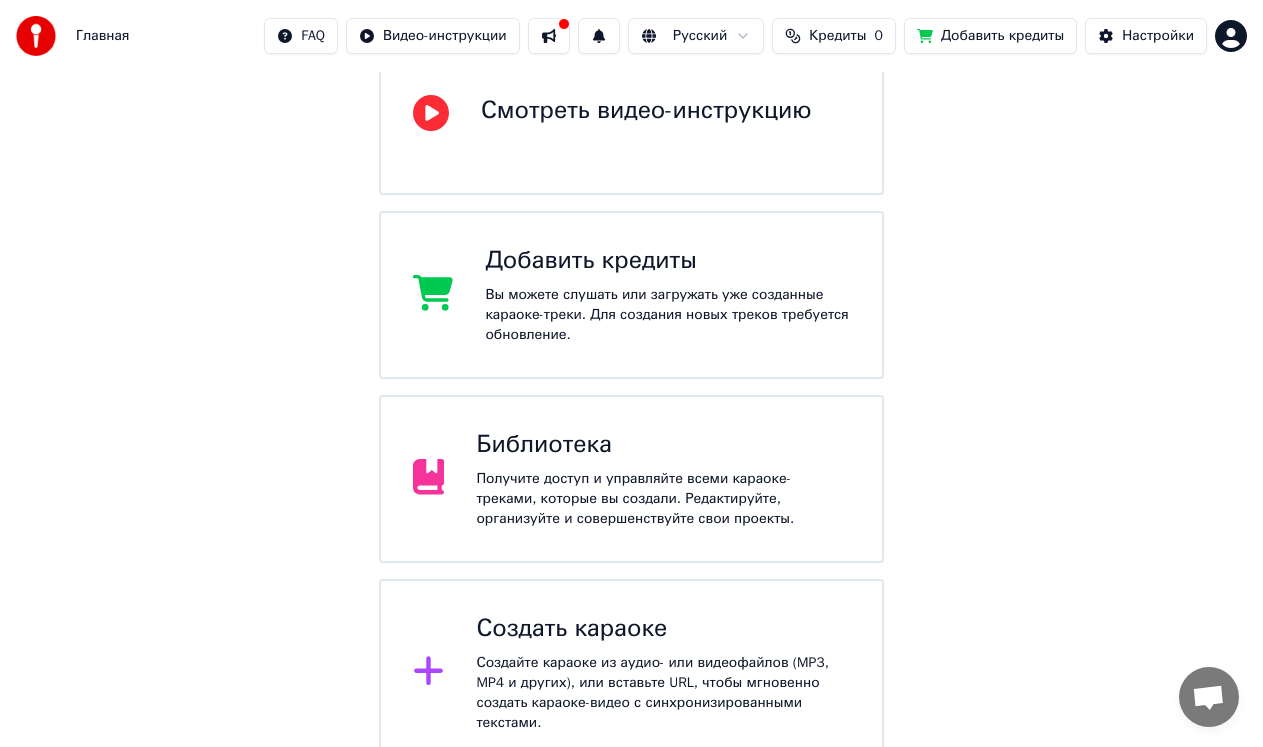 click on "Библиотека" at bounding box center (663, 445) 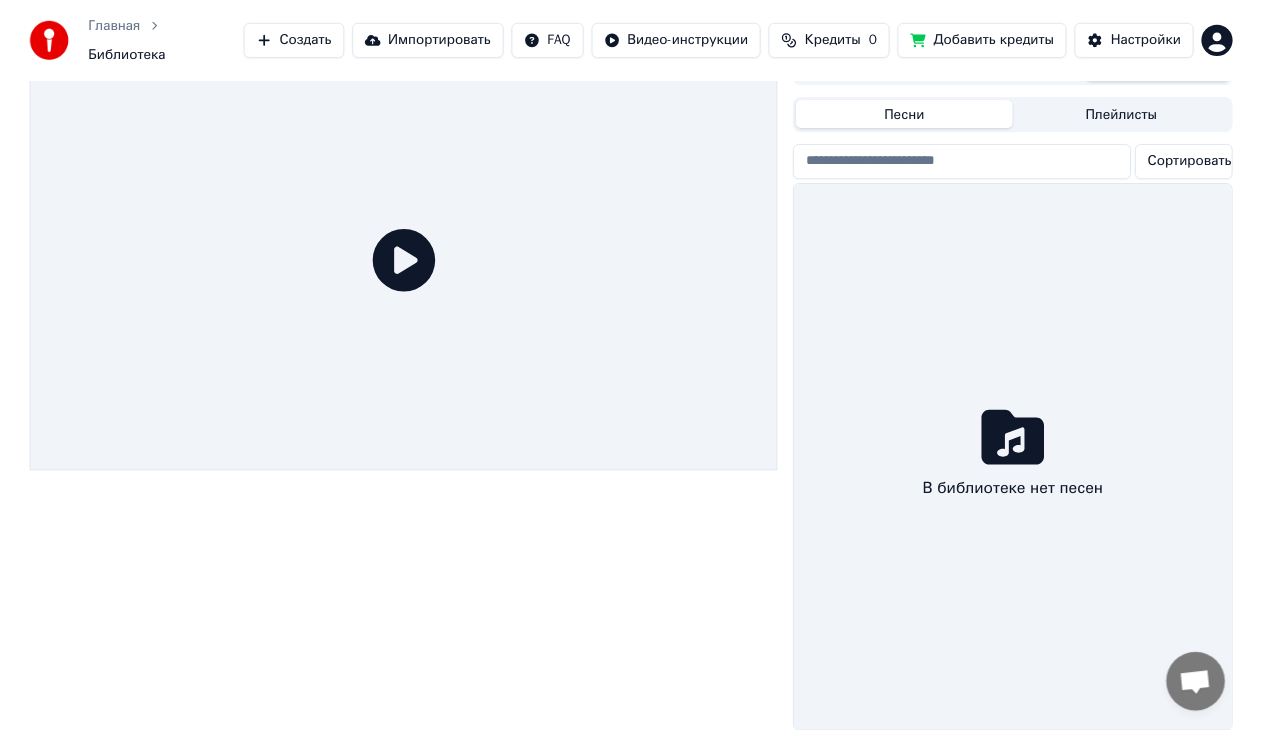 scroll, scrollTop: 48, scrollLeft: 0, axis: vertical 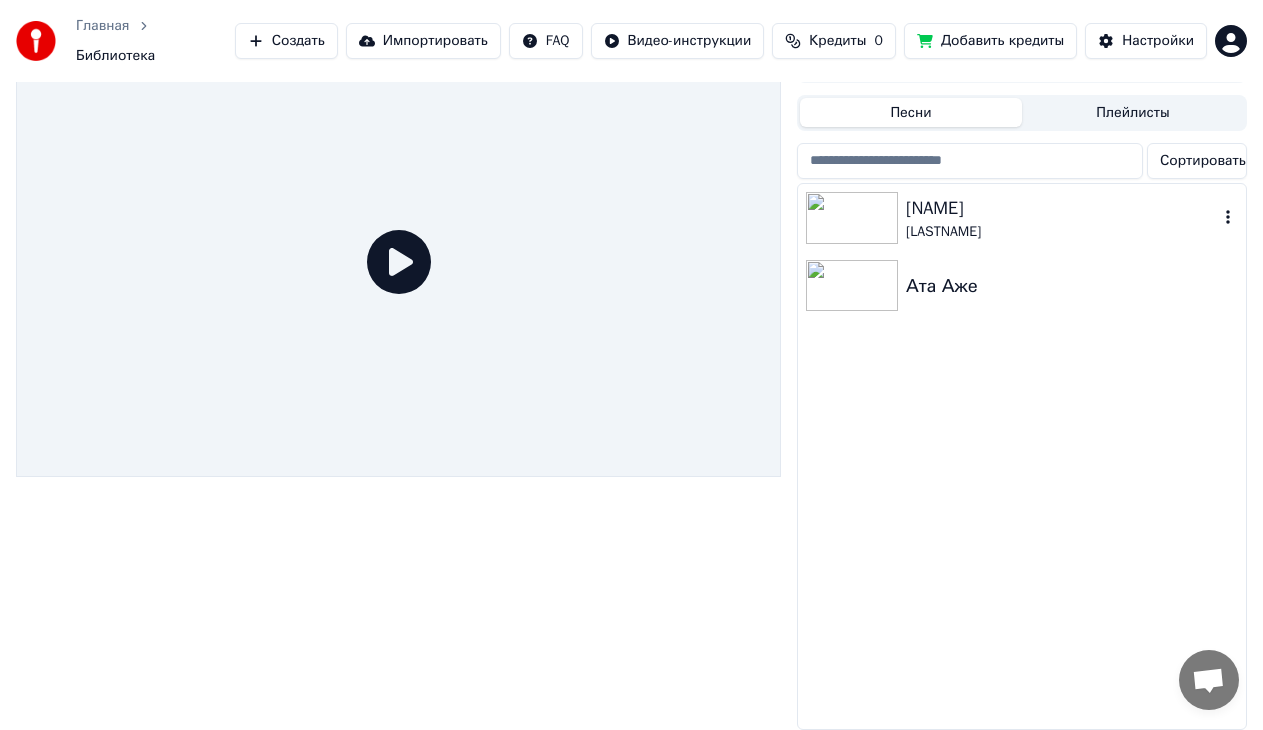click on "[NAME]" at bounding box center [1062, 208] 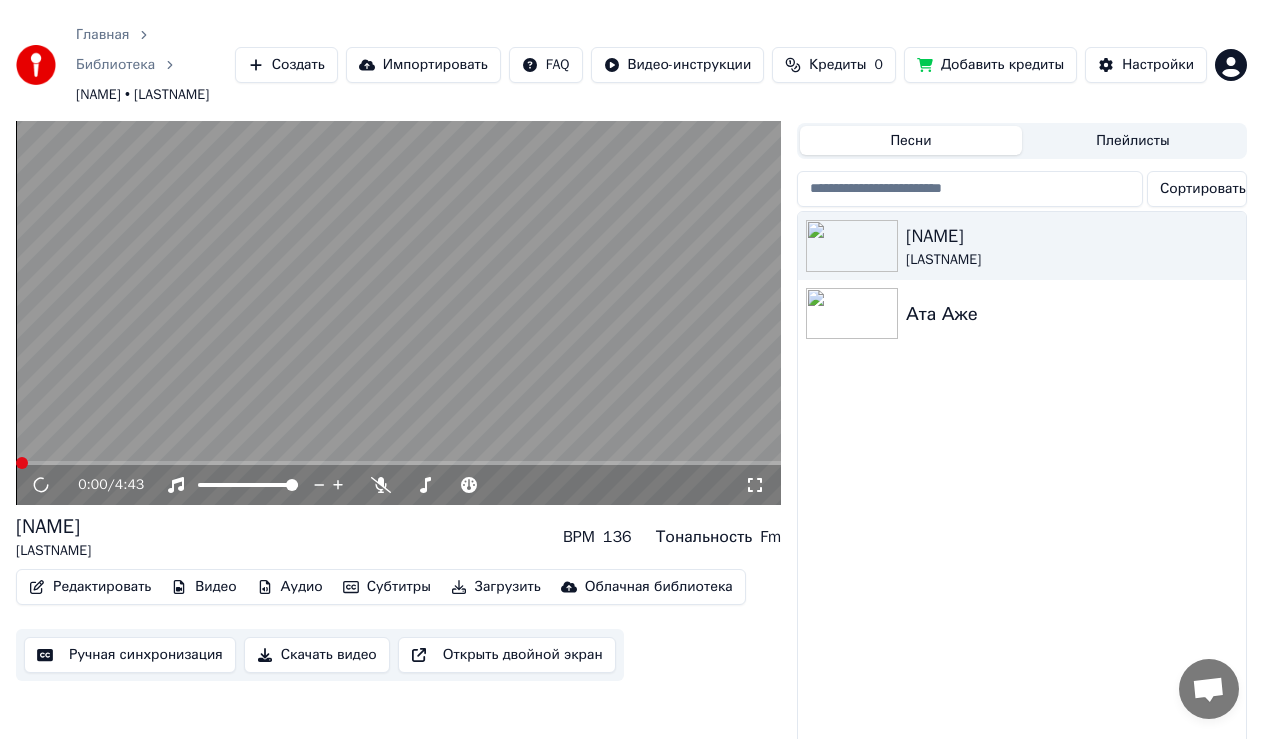 scroll, scrollTop: 0, scrollLeft: 0, axis: both 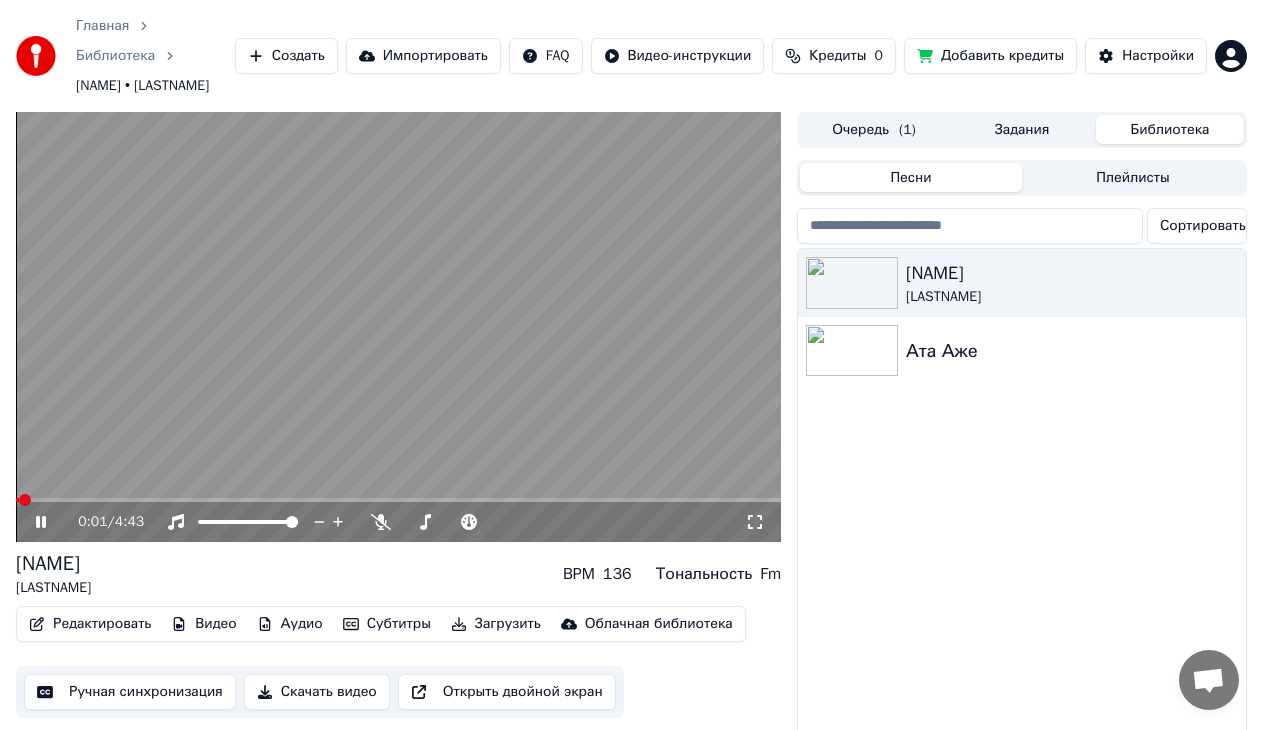 click 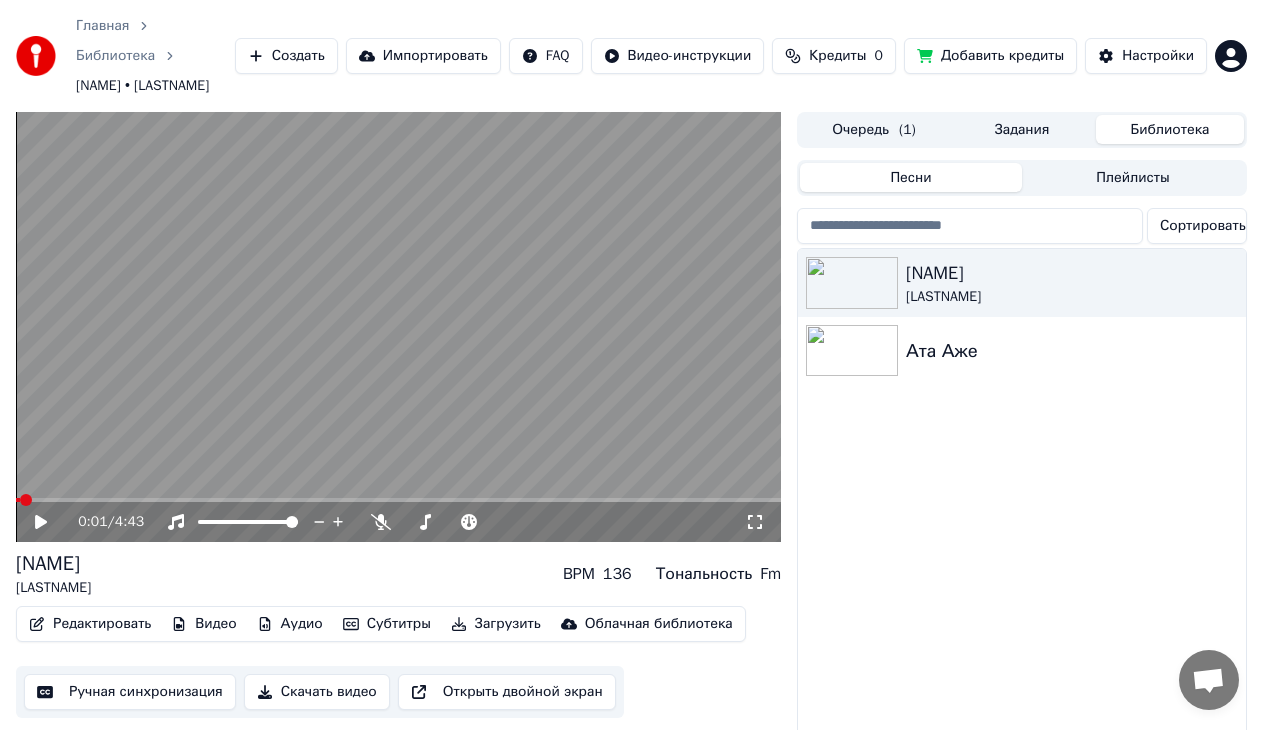 click on "Редактировать" at bounding box center (90, 624) 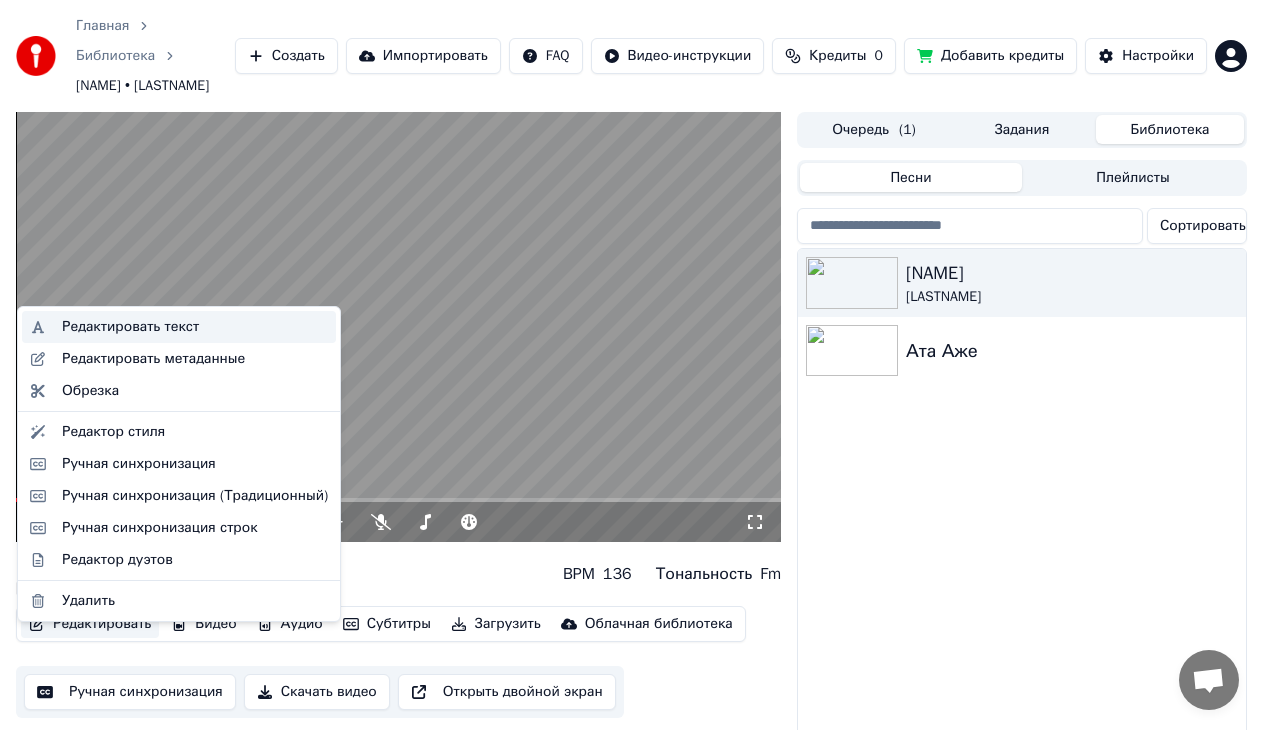 click on "Редактировать текст" at bounding box center [130, 327] 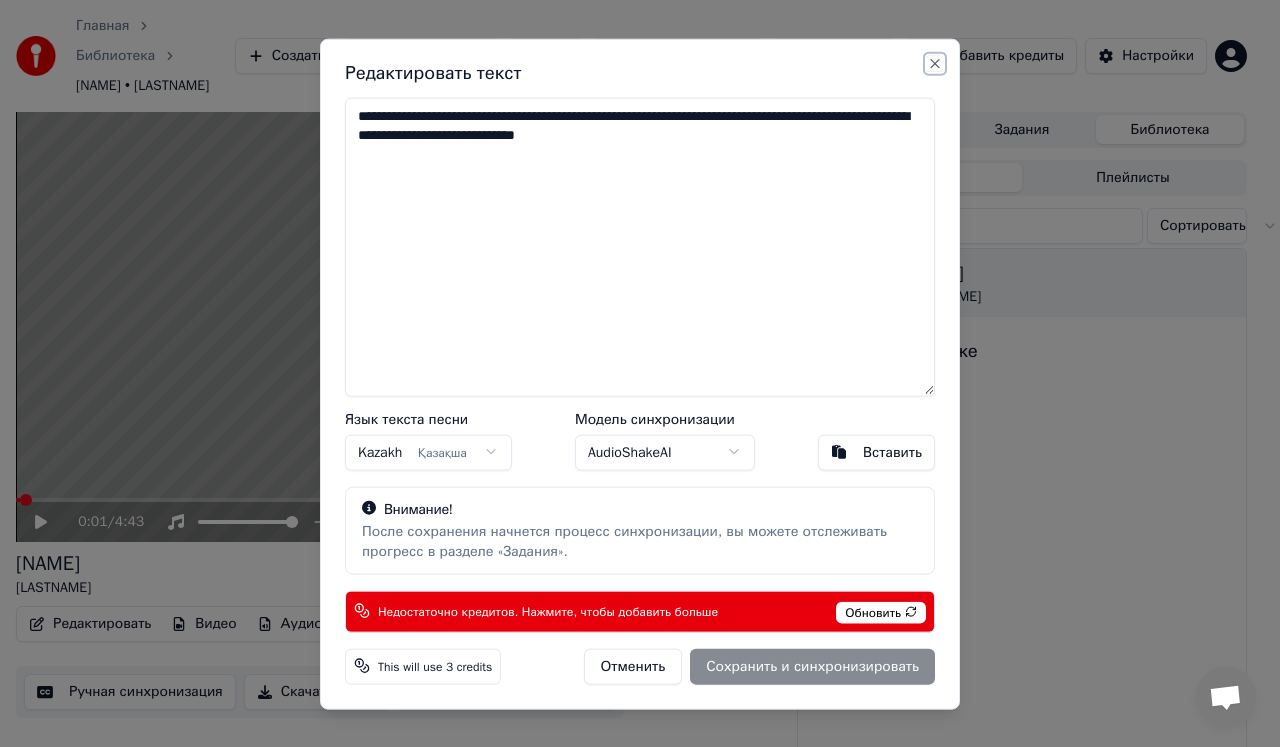click on "Close" at bounding box center (935, 63) 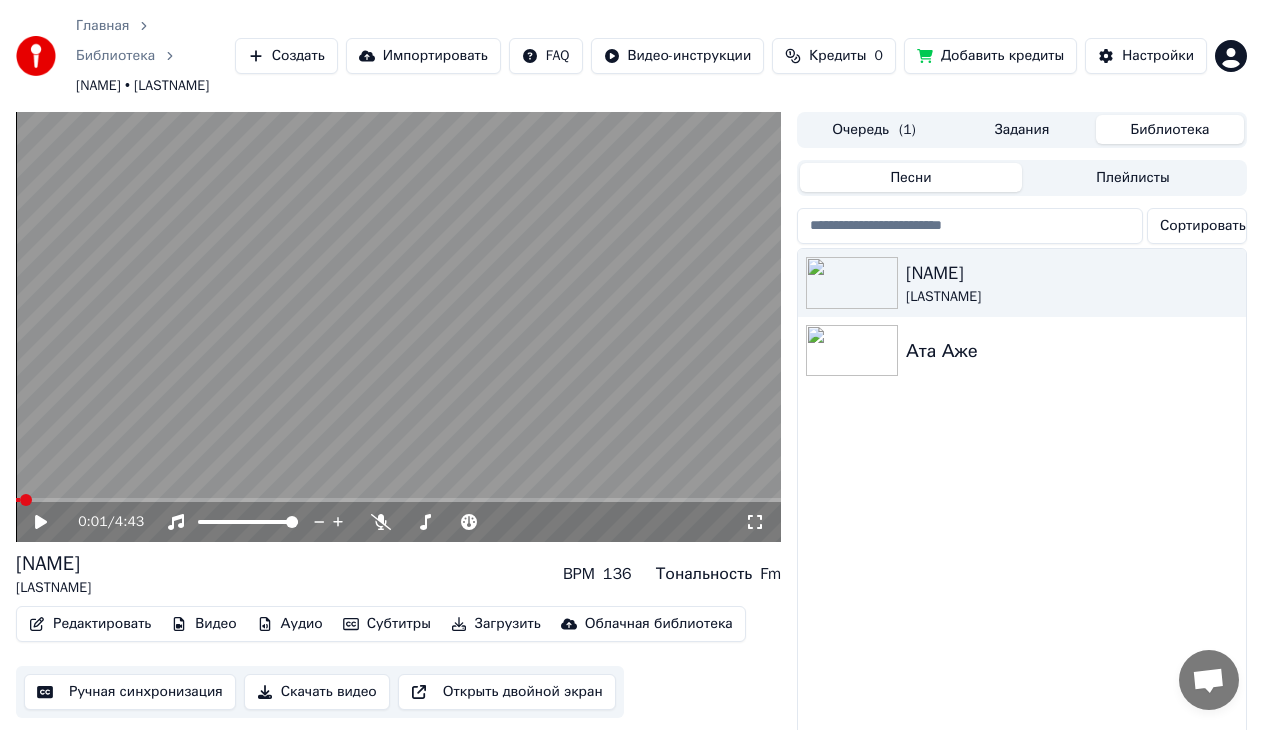 click 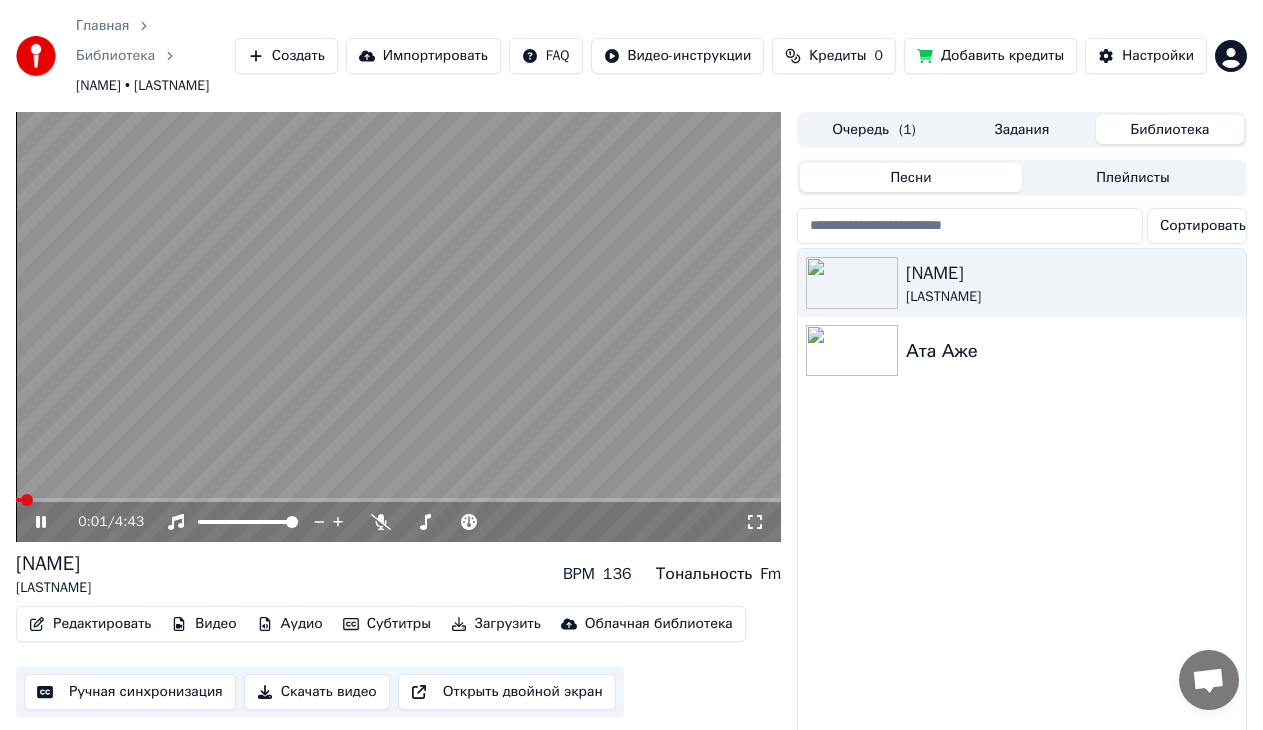click at bounding box center [398, 327] 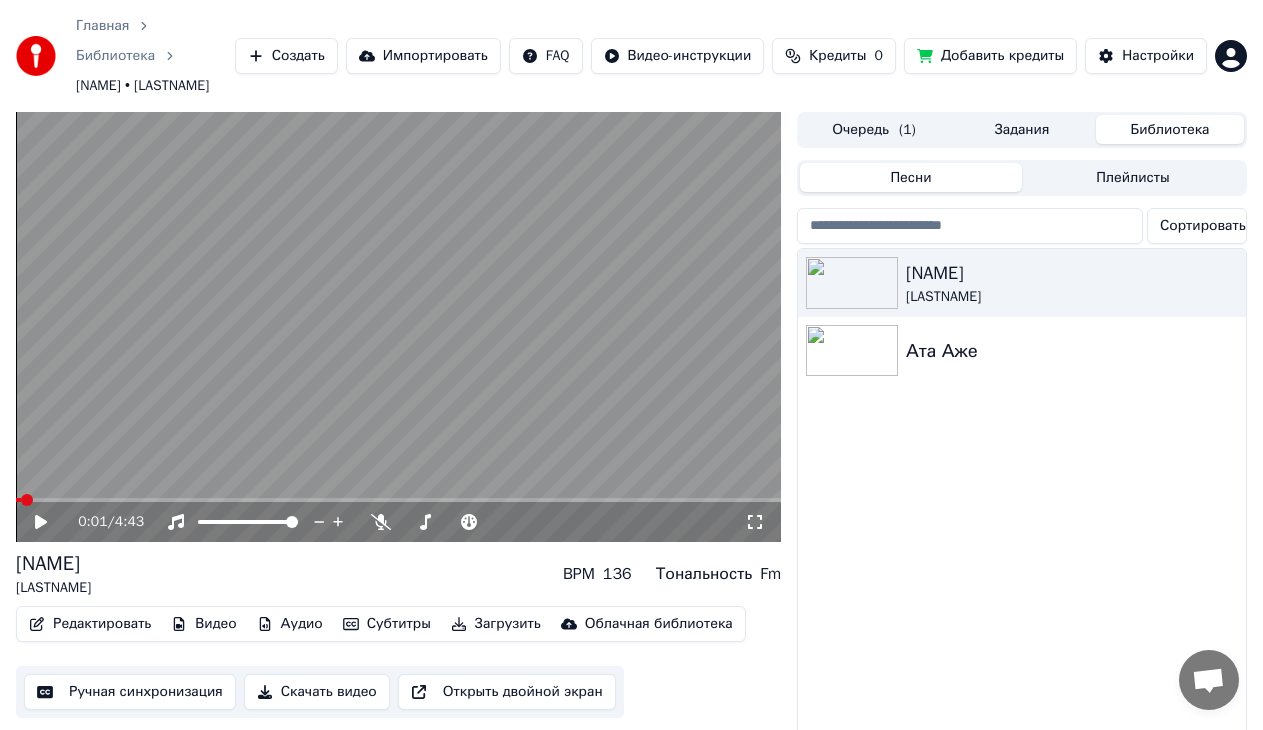 click at bounding box center (398, 500) 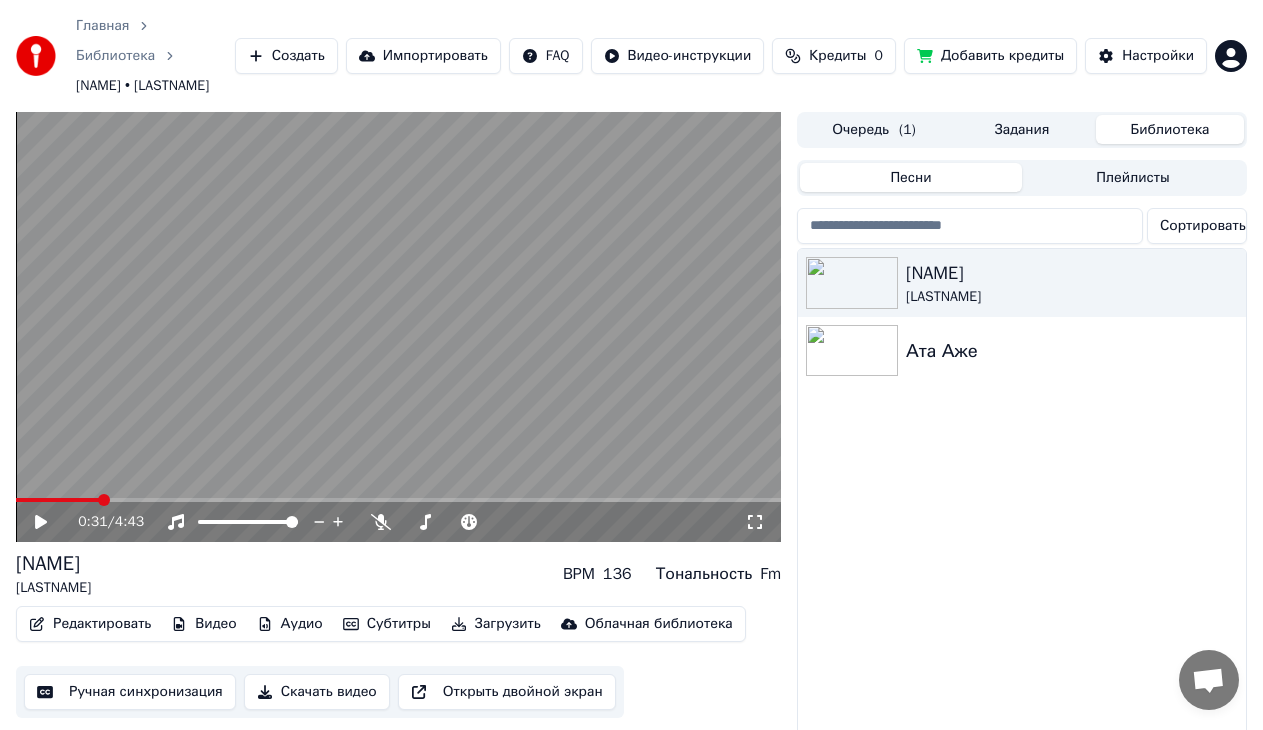 click 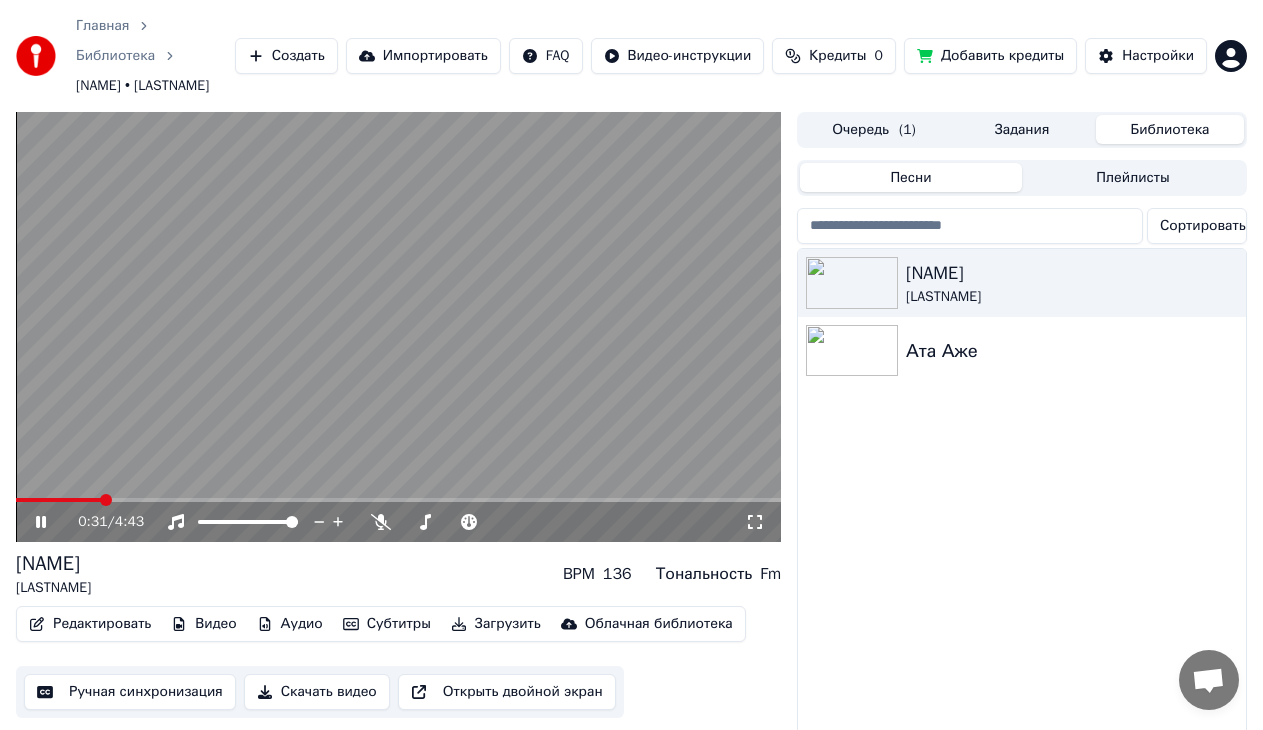 click on "0:31  /  4:43" at bounding box center (398, 327) 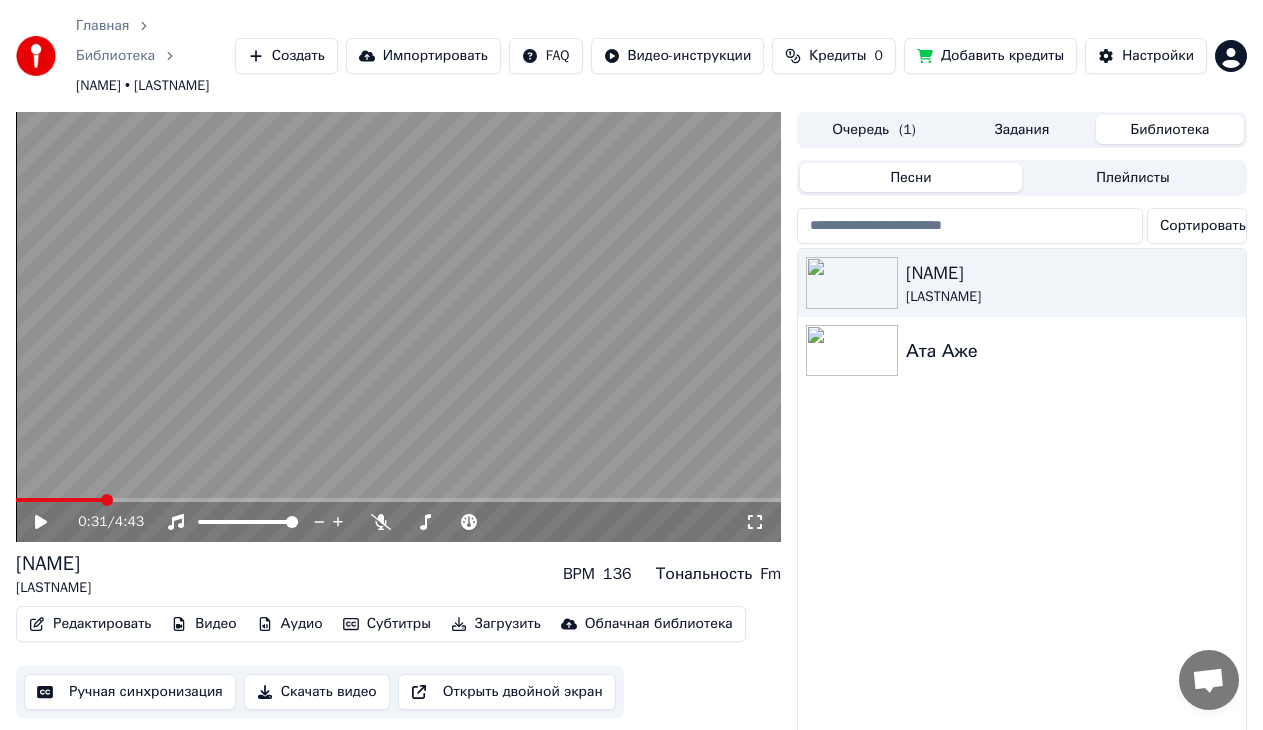 click at bounding box center (398, 327) 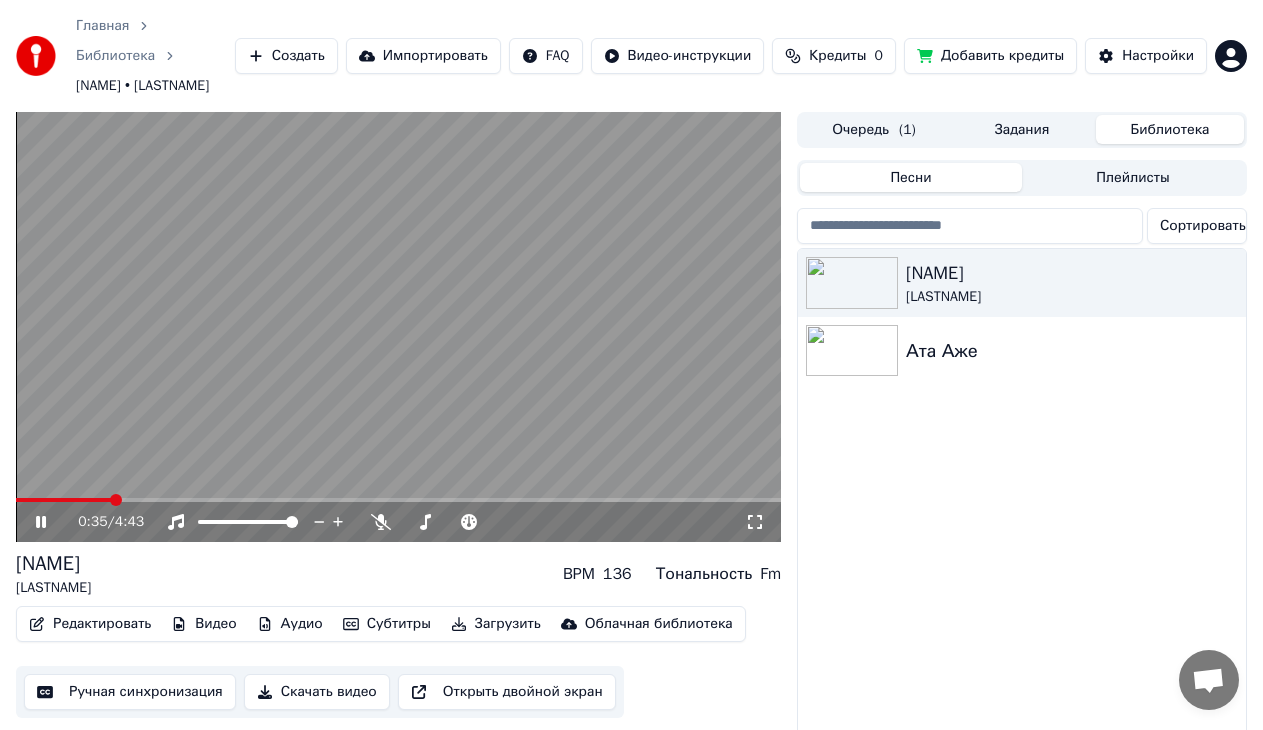 click 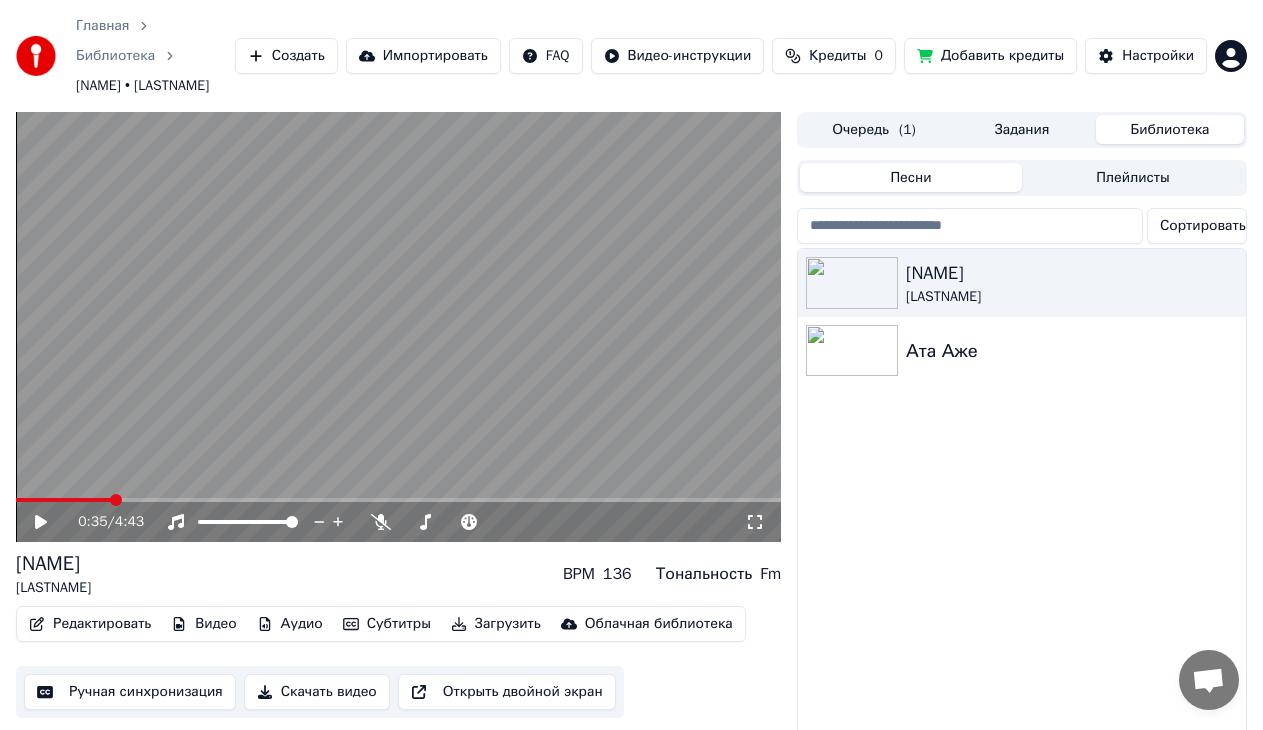 click at bounding box center (398, 327) 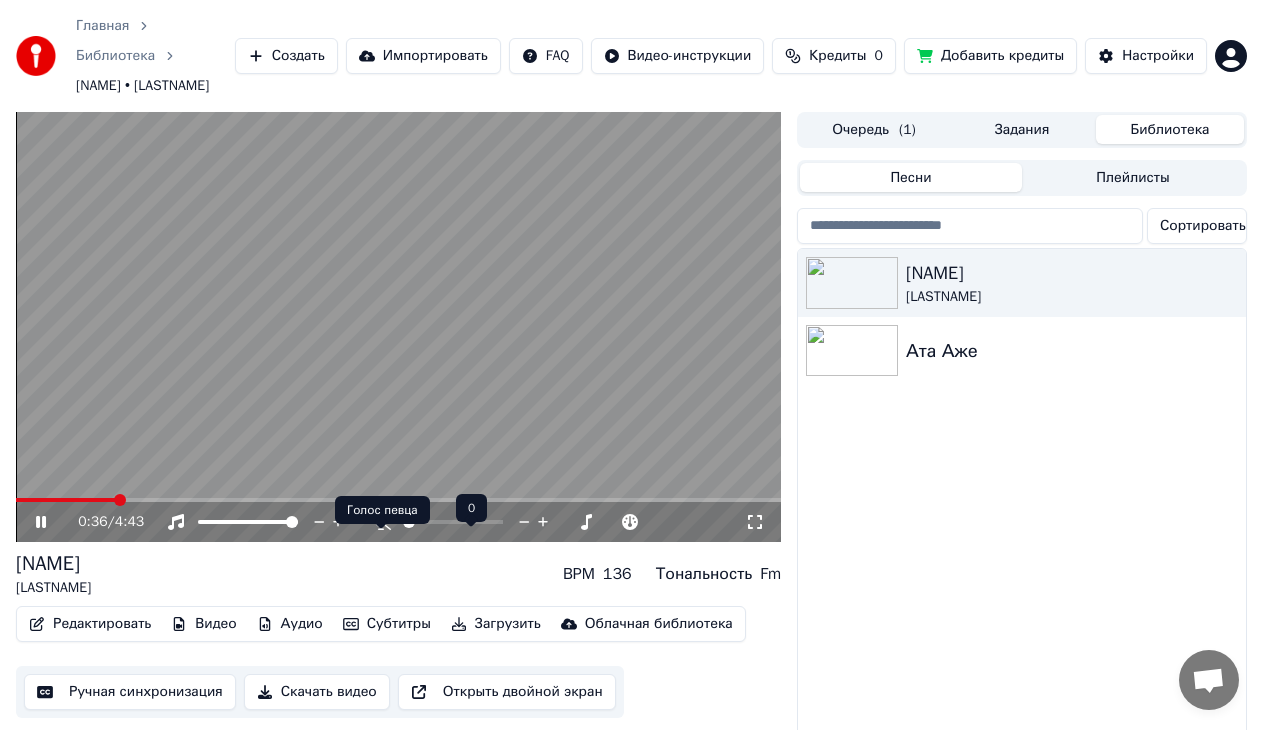 click 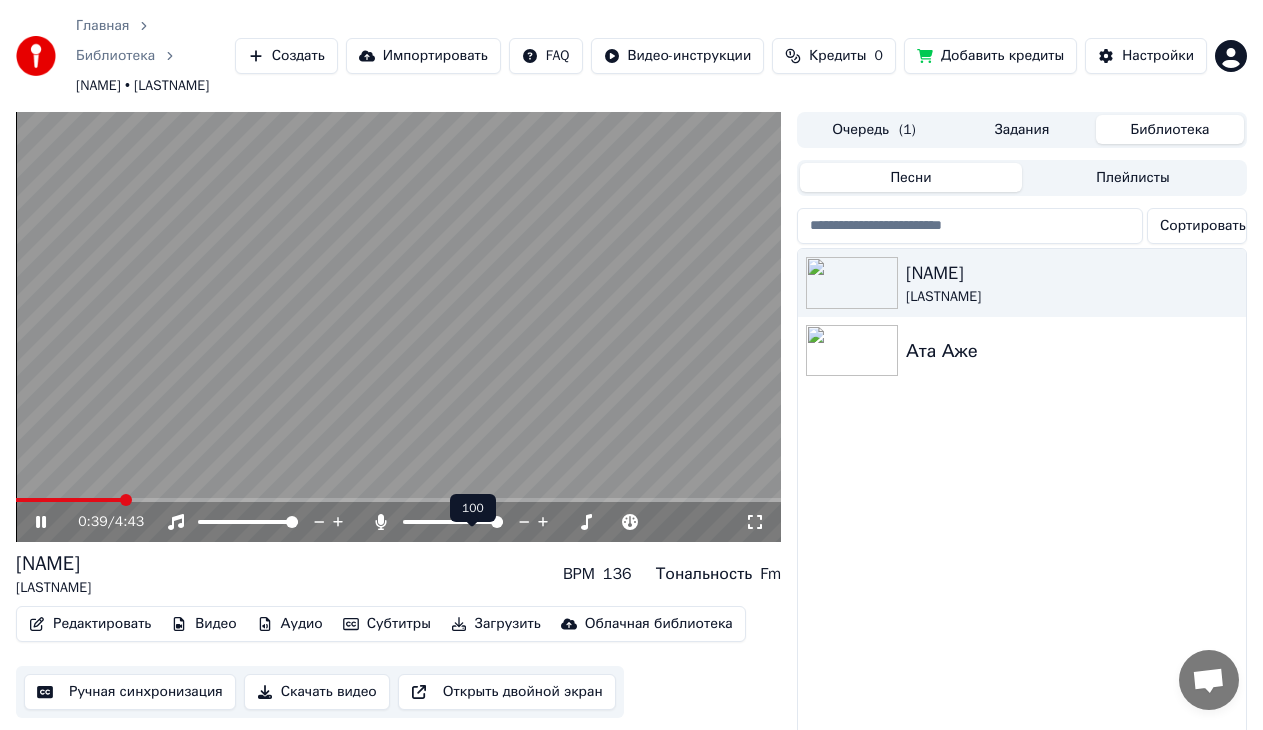click at bounding box center [497, 522] 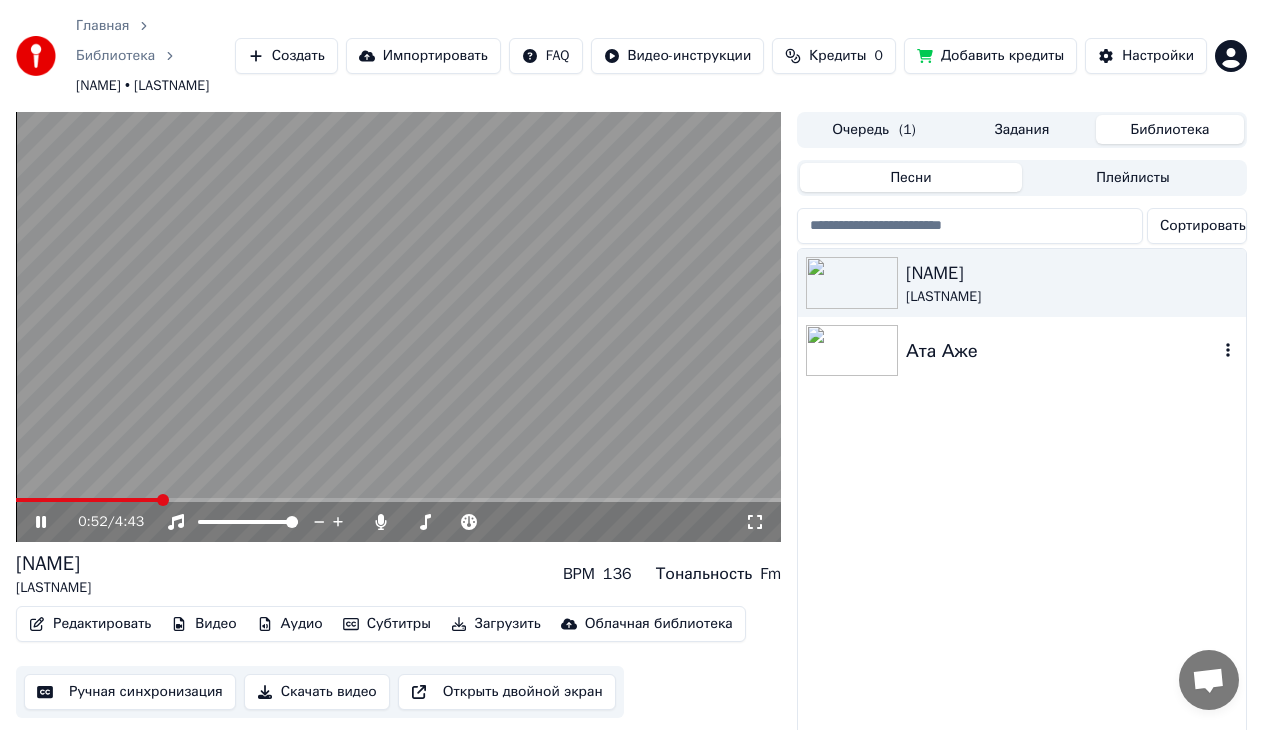 click on "Ата Аже" at bounding box center (1062, 351) 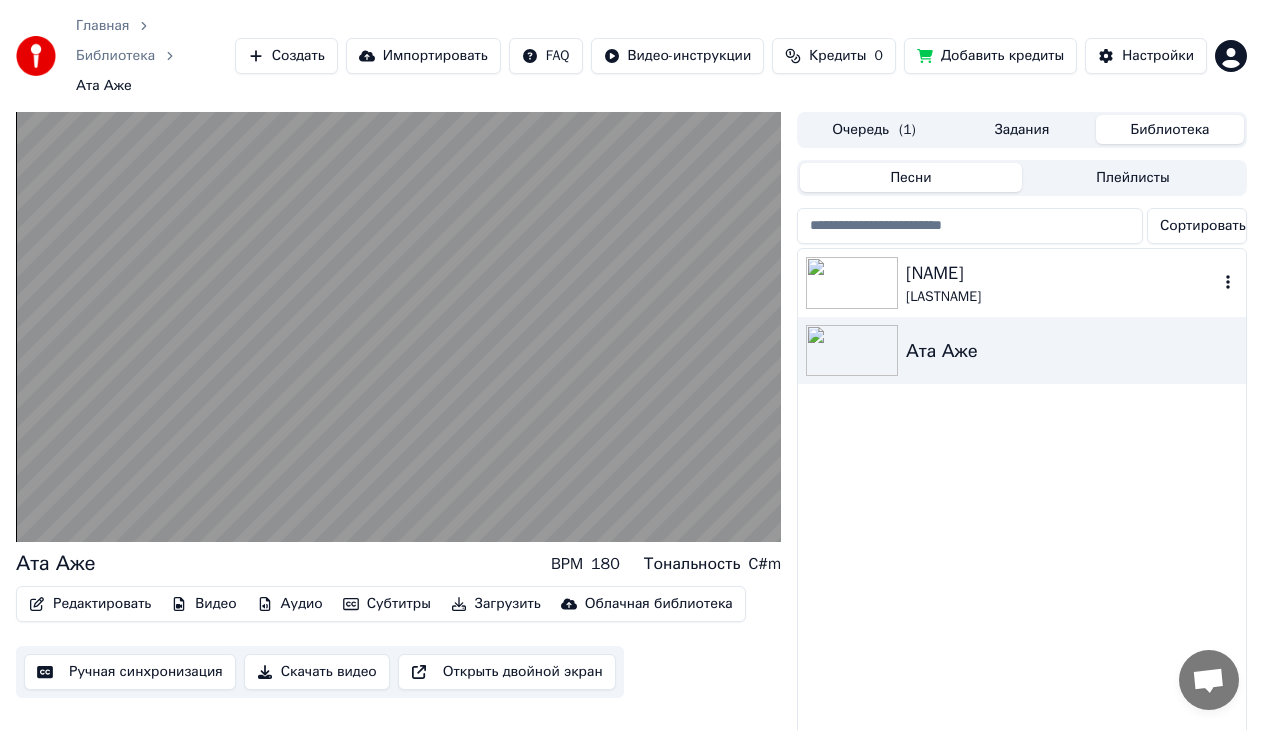 click on "Алтыным-ай" at bounding box center (1062, 273) 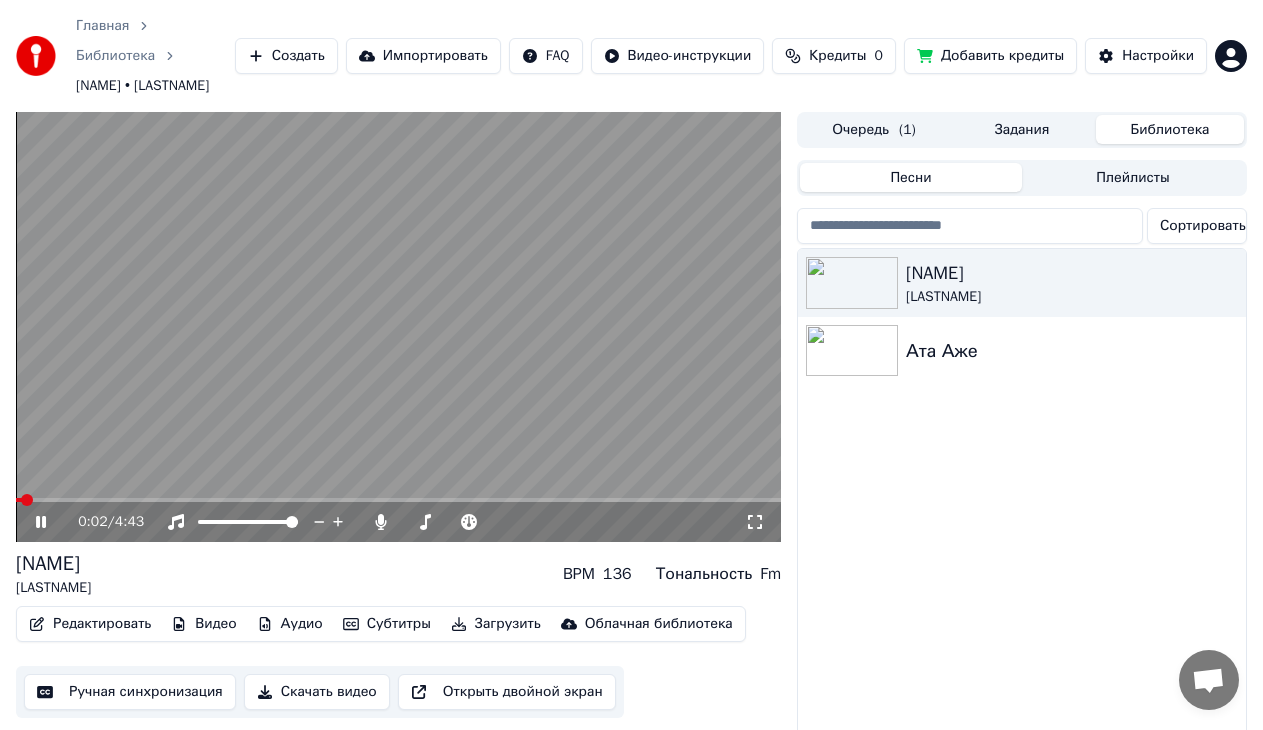 click at bounding box center (398, 327) 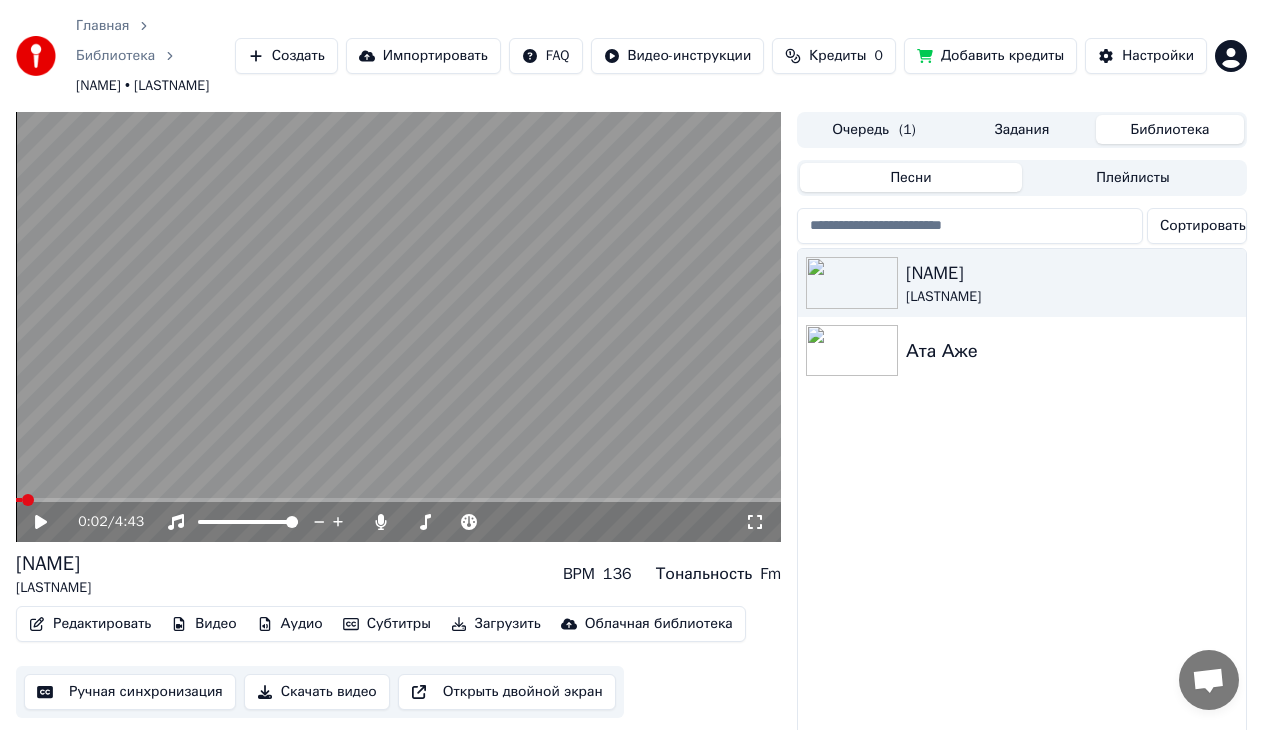 click 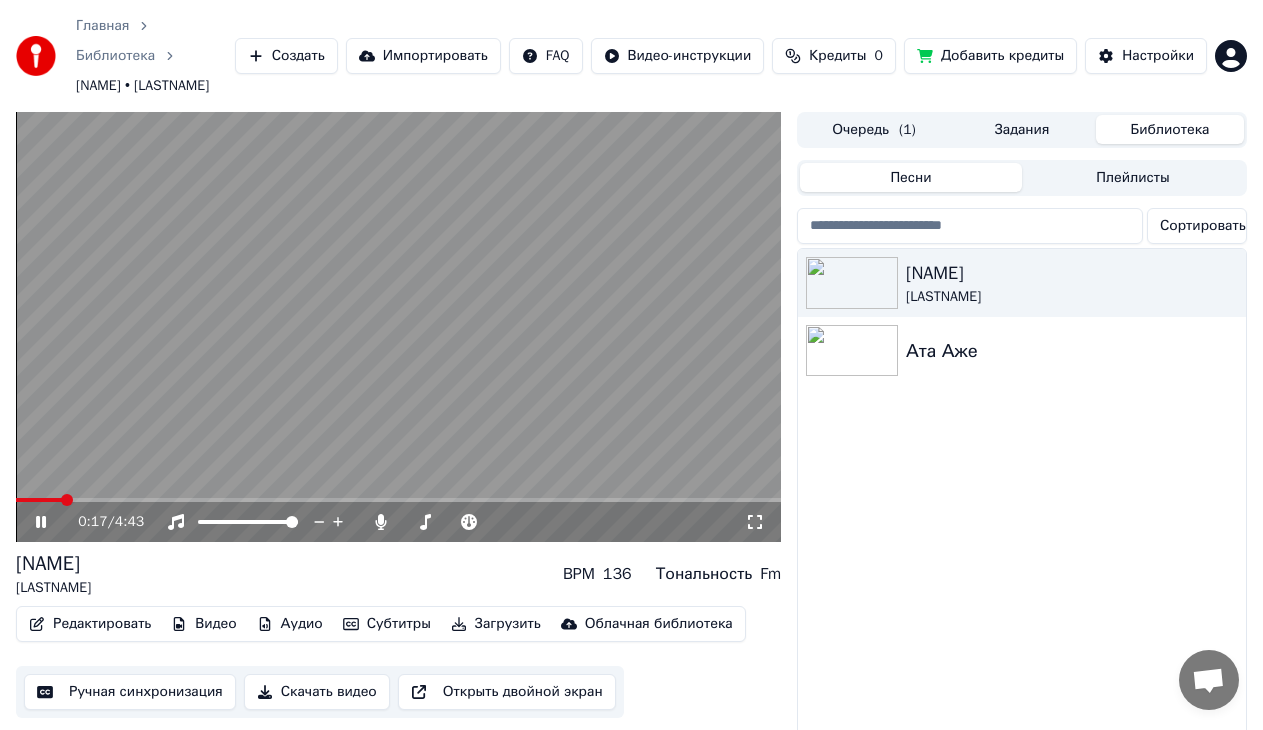 click at bounding box center (398, 500) 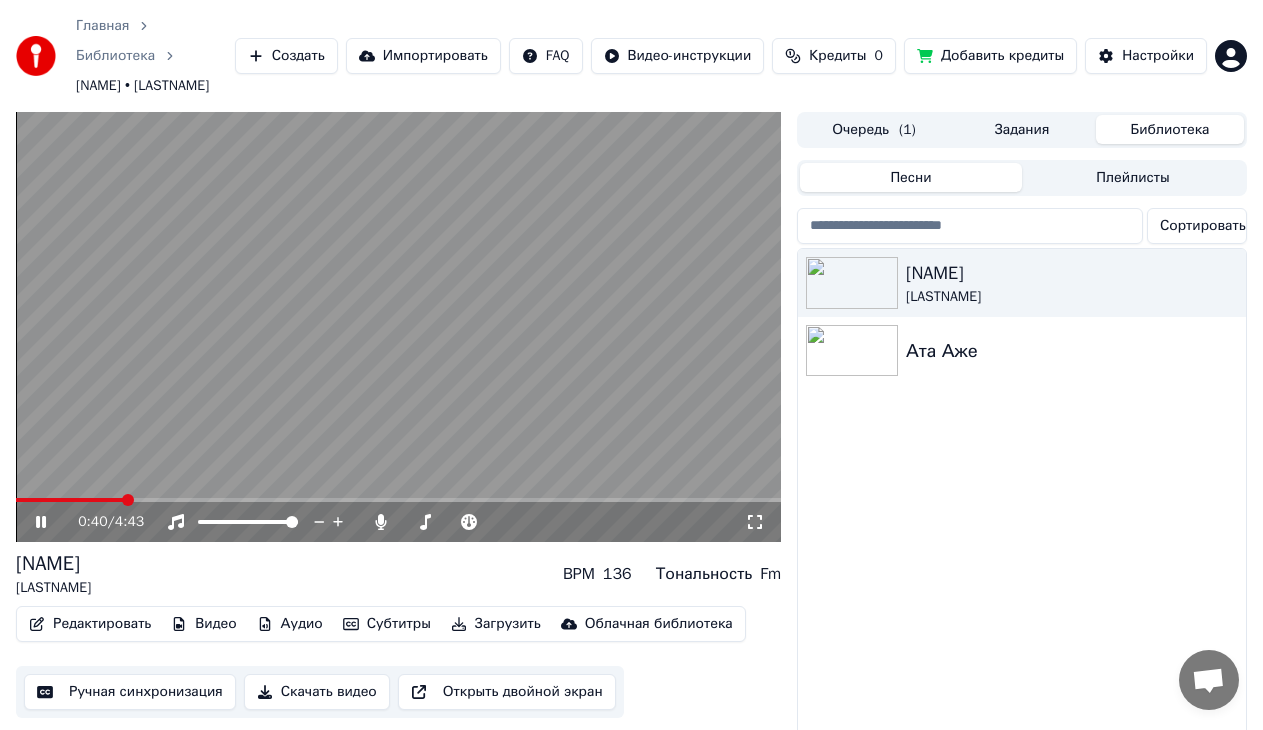 click on "Видео" at bounding box center [203, 624] 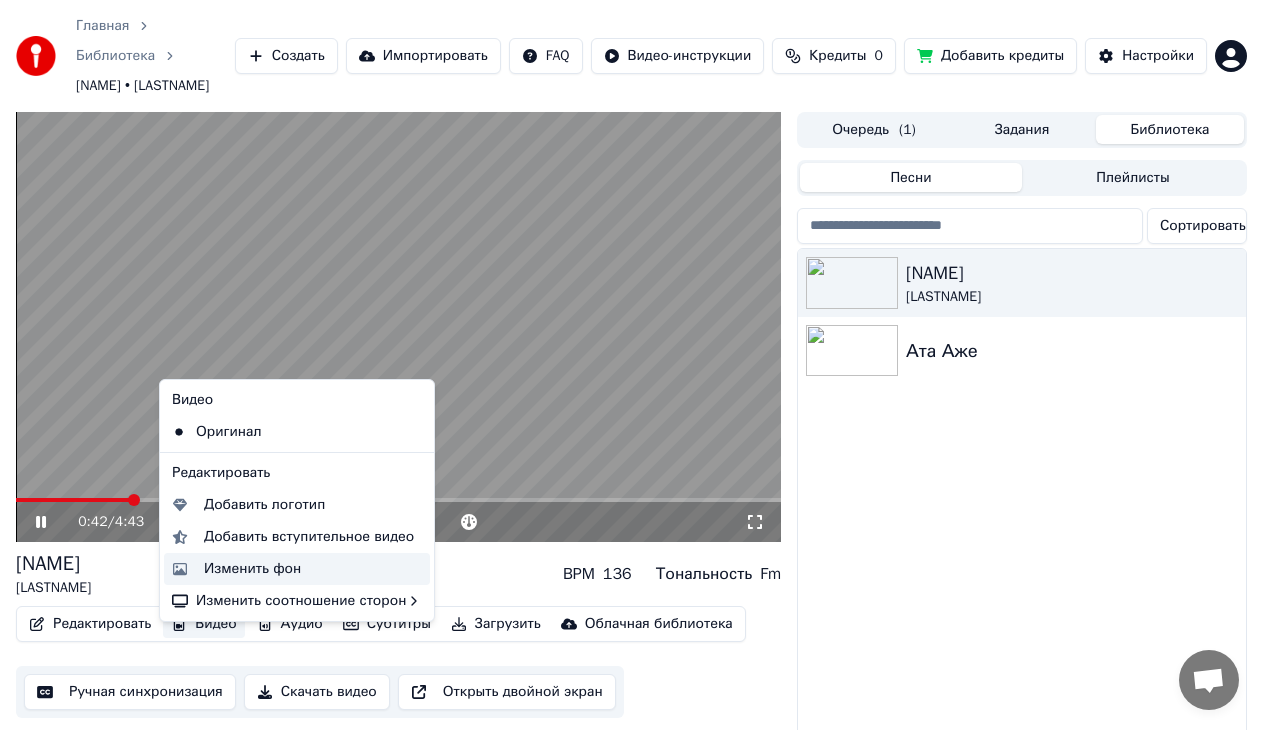 click on "Изменить фон" at bounding box center (252, 569) 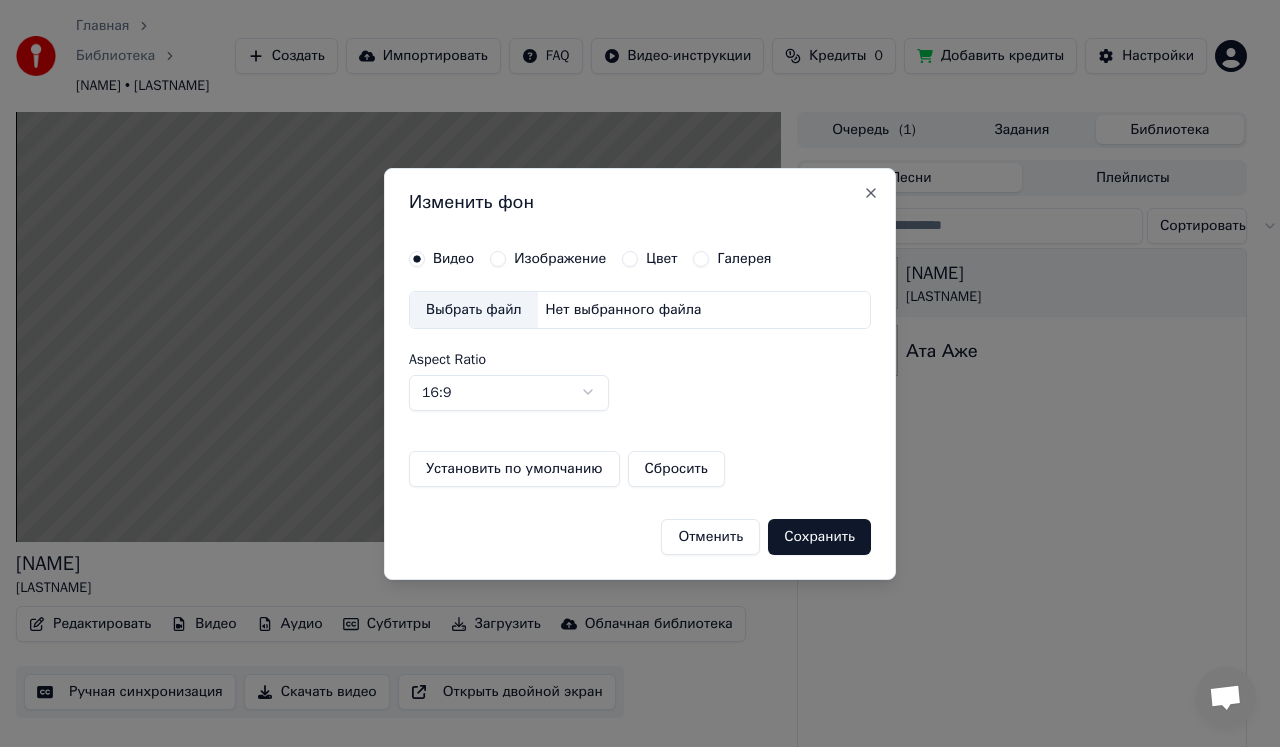 click on "Изображение" at bounding box center (548, 259) 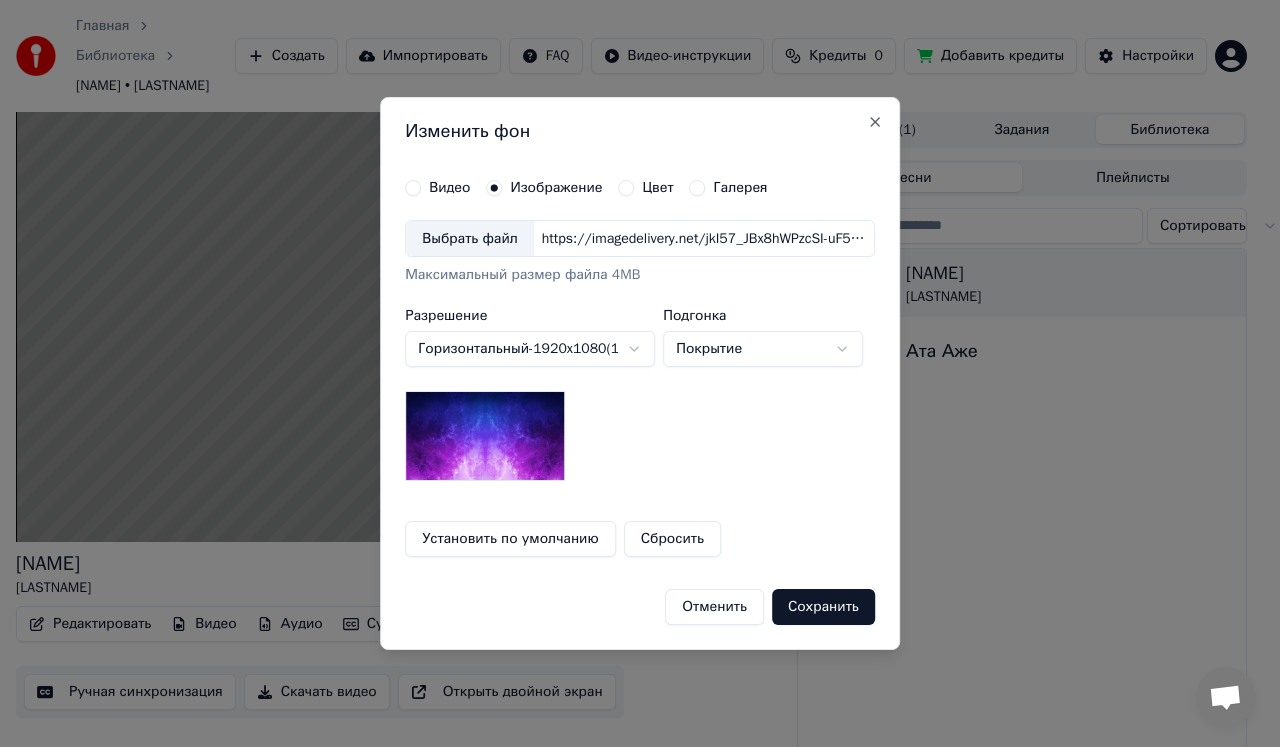click on "Выбрать файл" at bounding box center (470, 239) 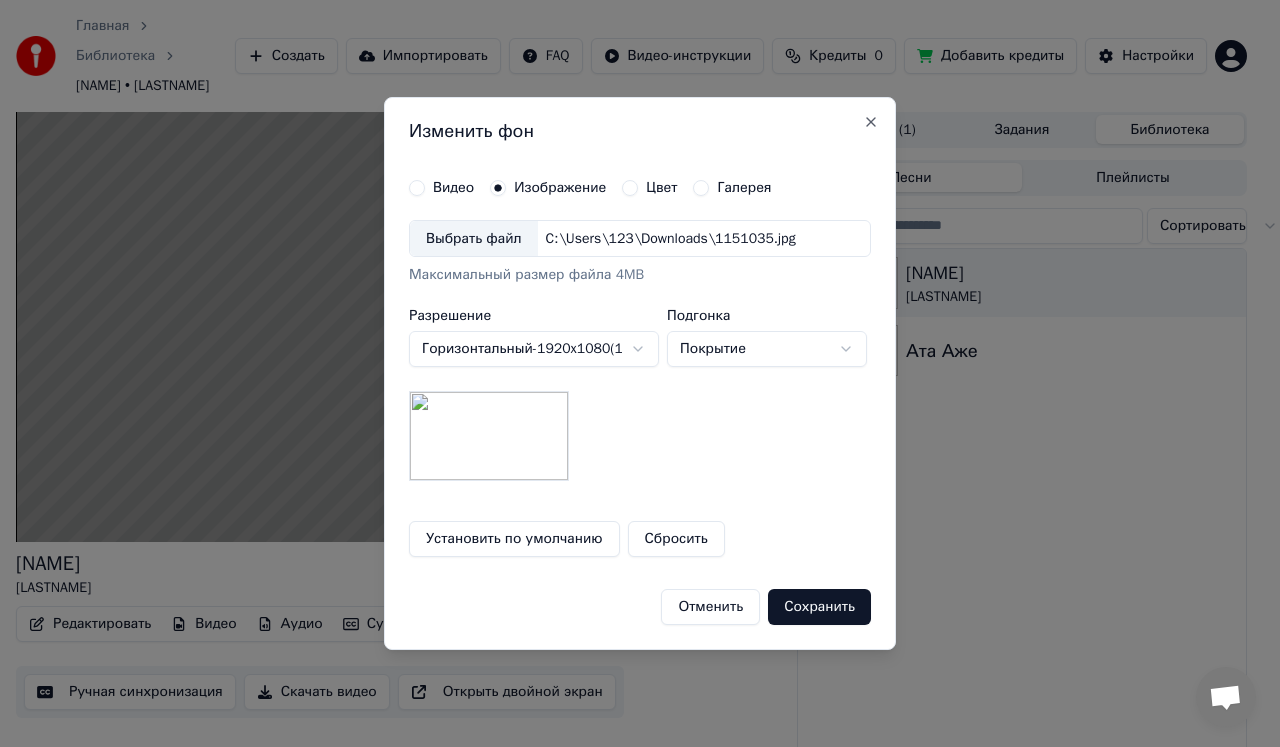 click on "Сохранить" at bounding box center [819, 607] 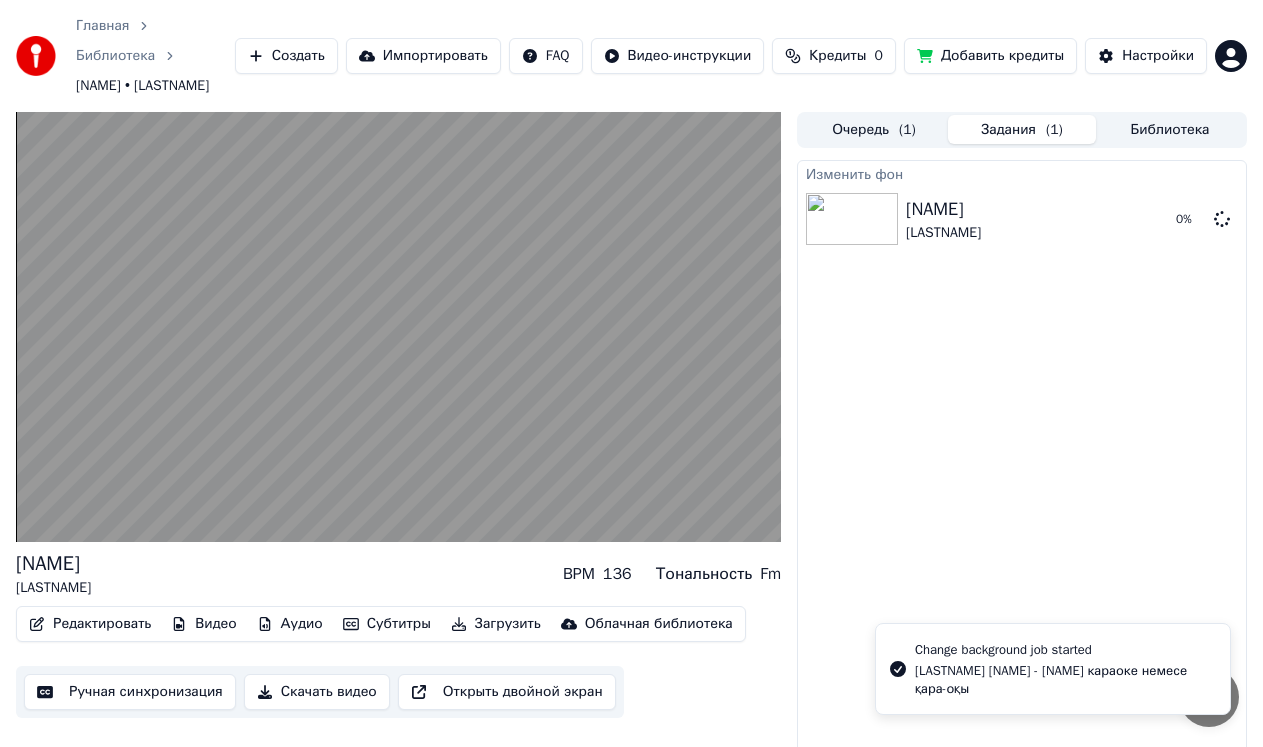 click on "[NAME] - Алтыным-ай караоке немесе қара-оқы" at bounding box center (1064, 680) 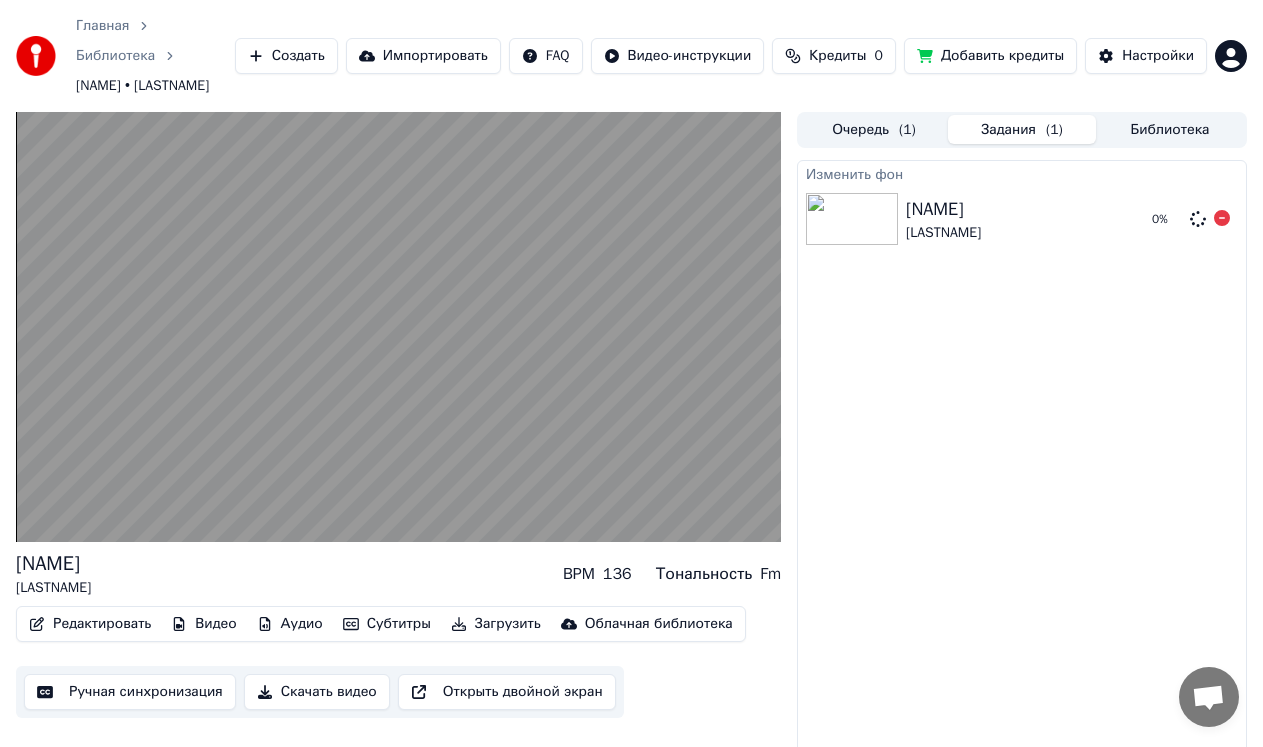 click on "[NAME]" at bounding box center [943, 233] 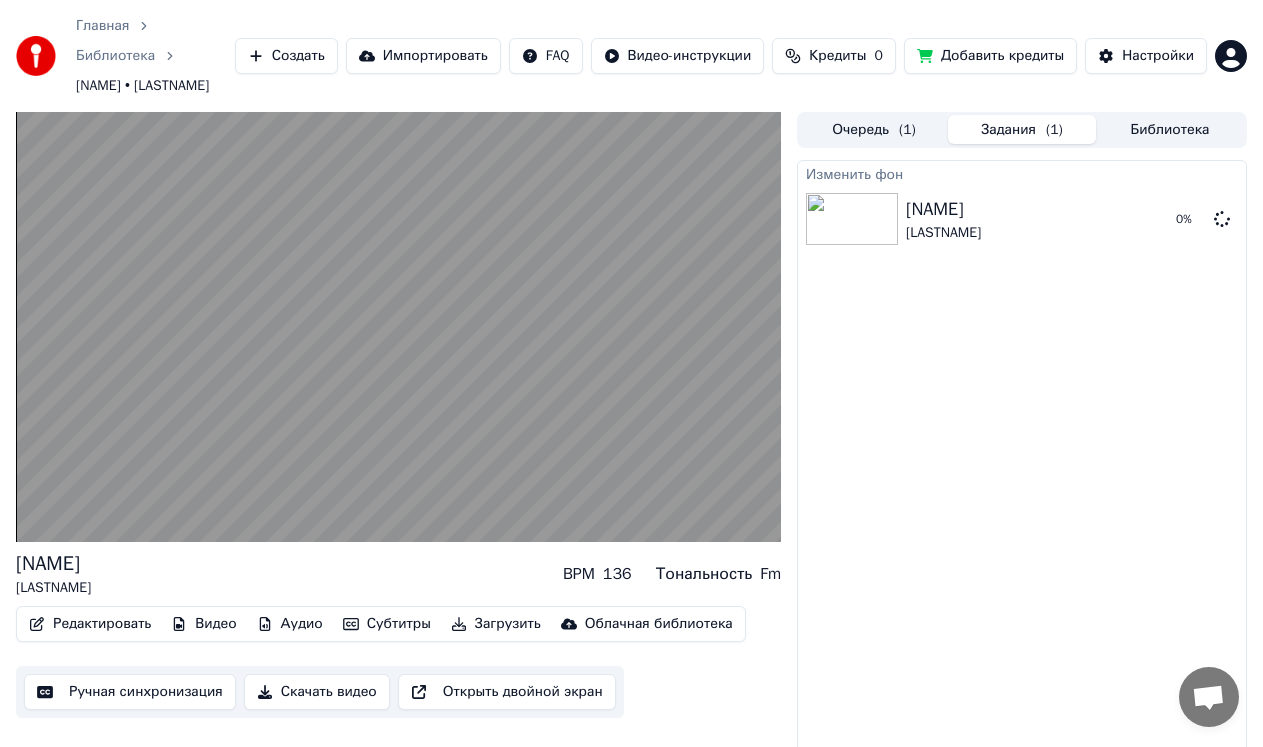 click on "Очередь ( 1 )" at bounding box center [874, 129] 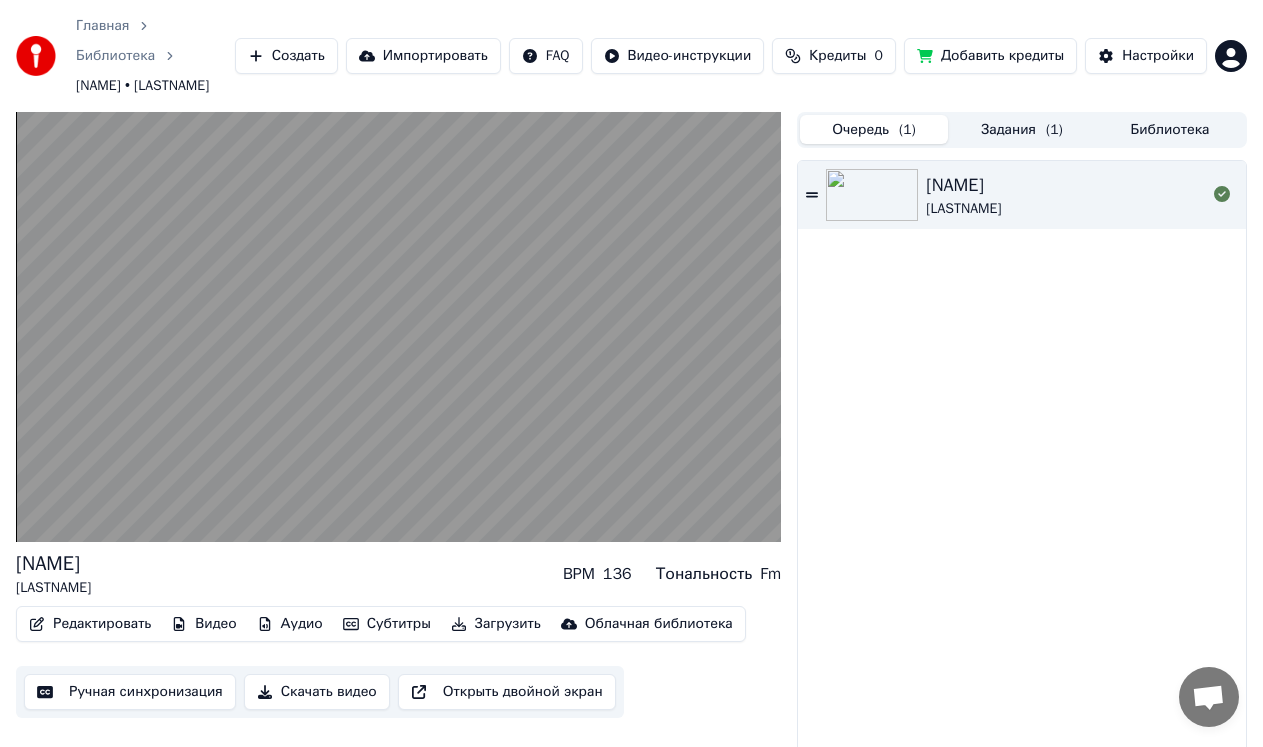 click on "Задания ( 1 )" at bounding box center [1022, 129] 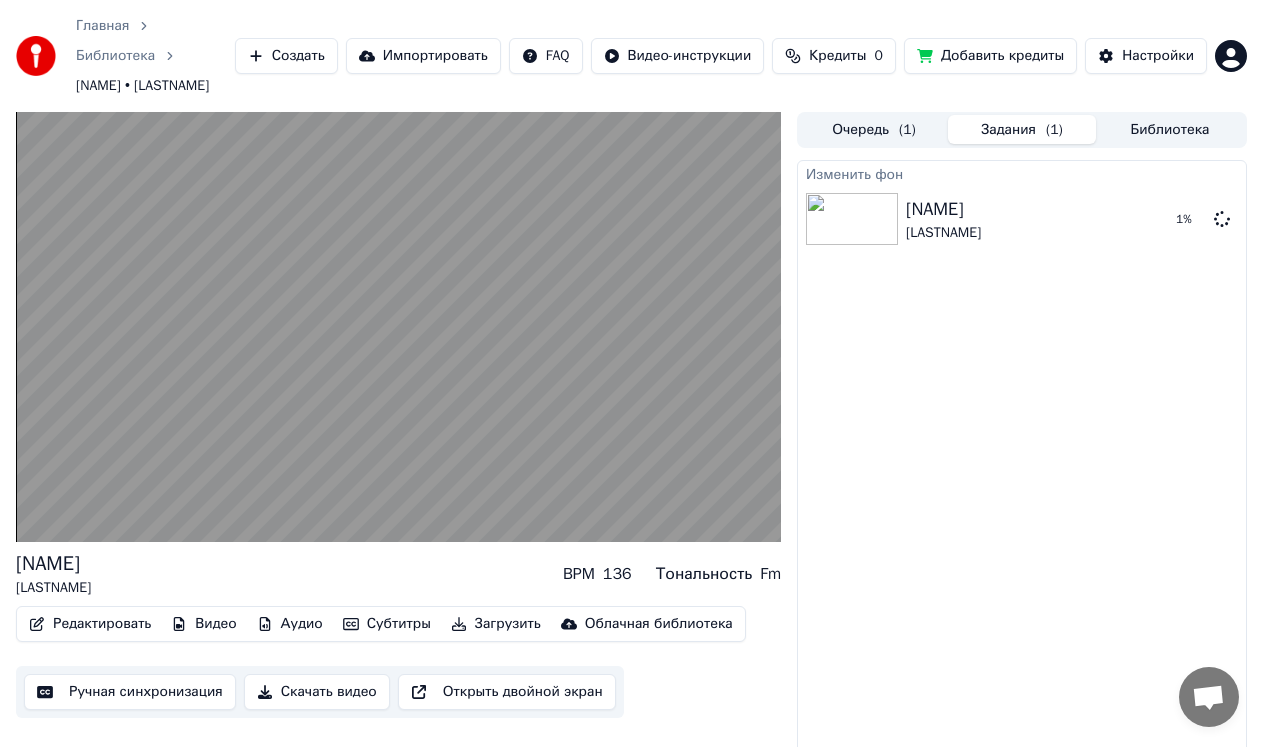 click on "Главная Библиотека Алтыным-ай • Мейрамбек Бесбаев Создать Импортировать FAQ Видео-инструкции Кредиты 0 Добавить кредиты Настройки" at bounding box center [631, 56] 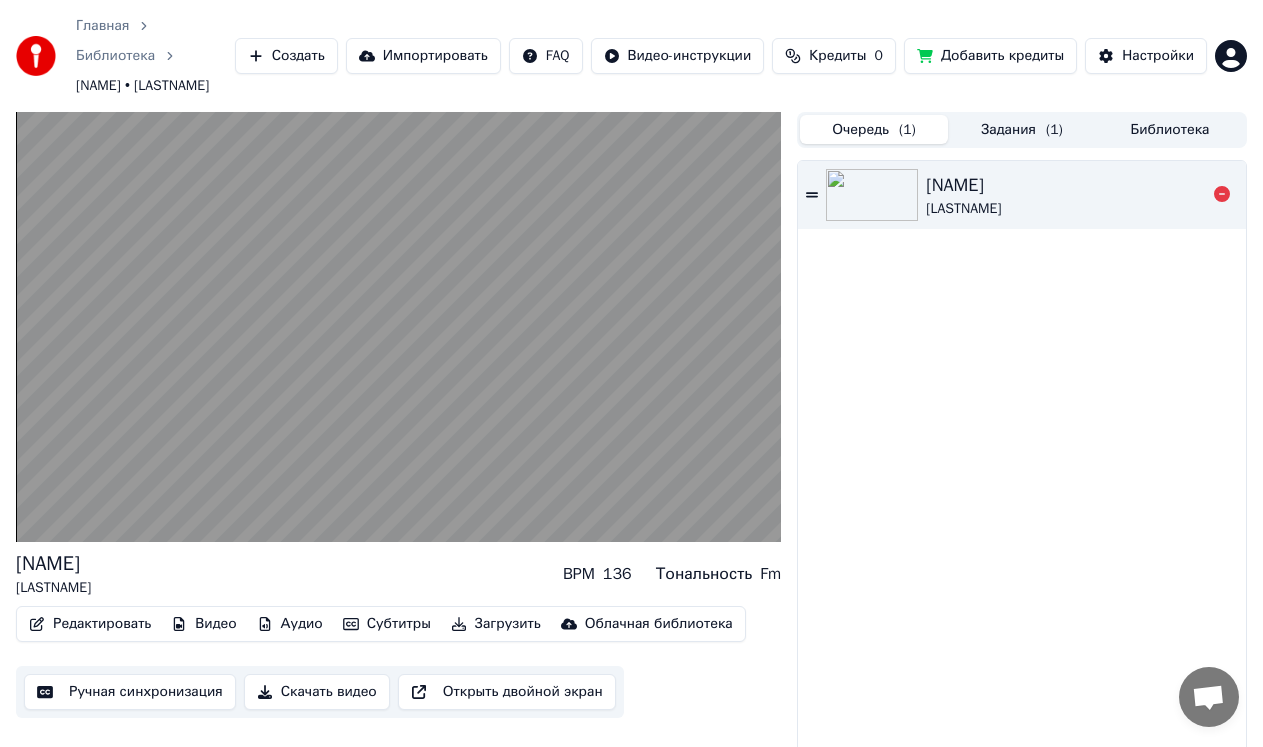 click on "Алтыным-ай" at bounding box center [963, 185] 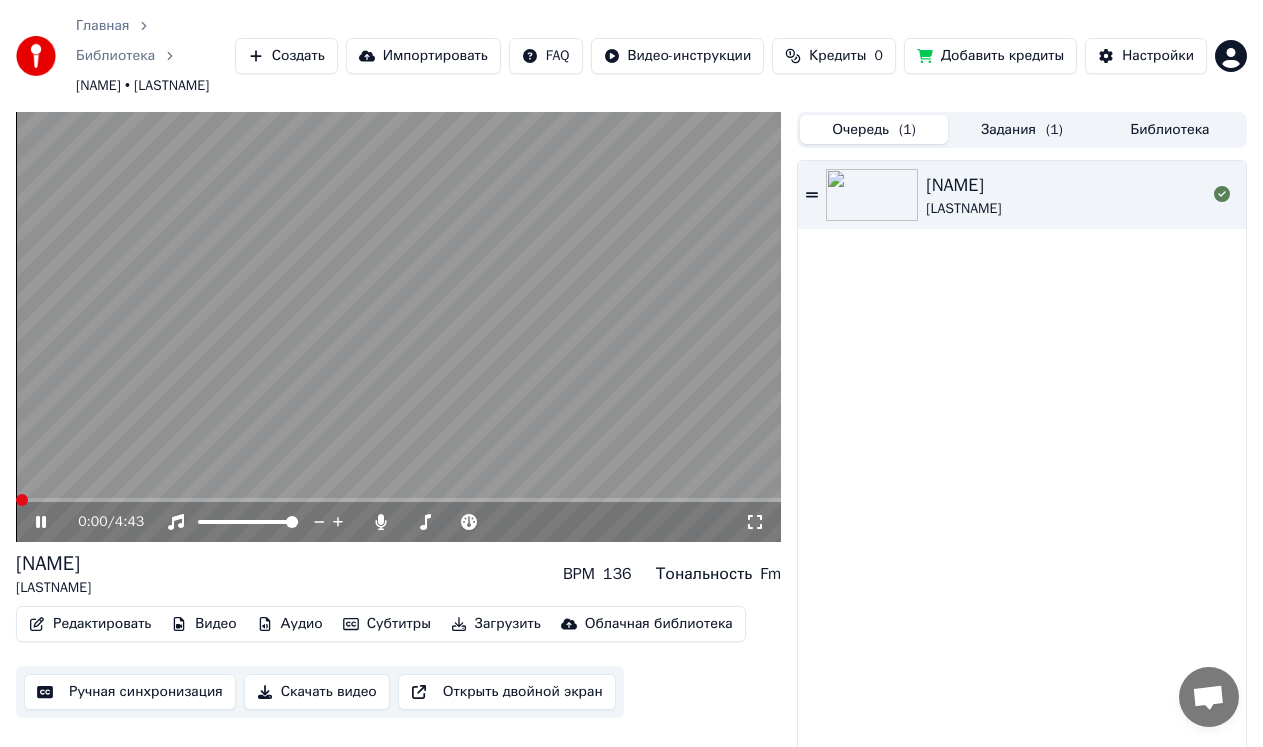 click at bounding box center [398, 327] 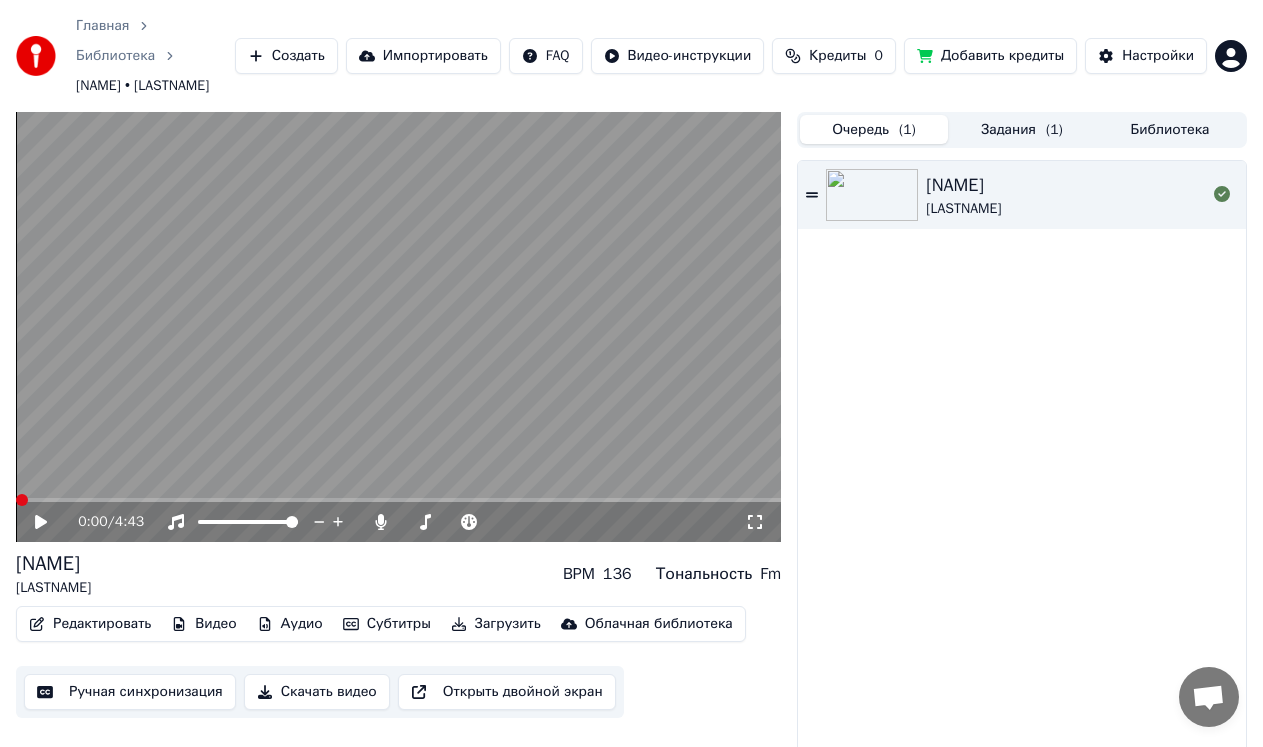 click 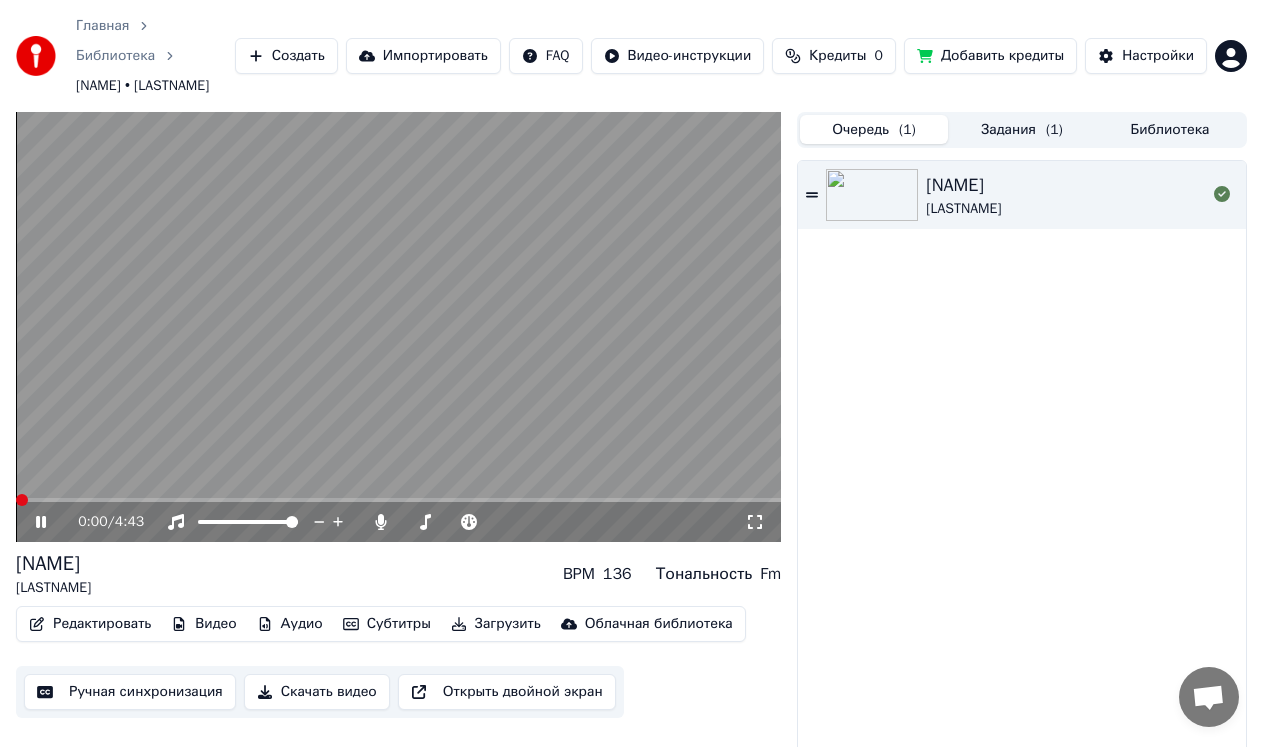 click at bounding box center [398, 500] 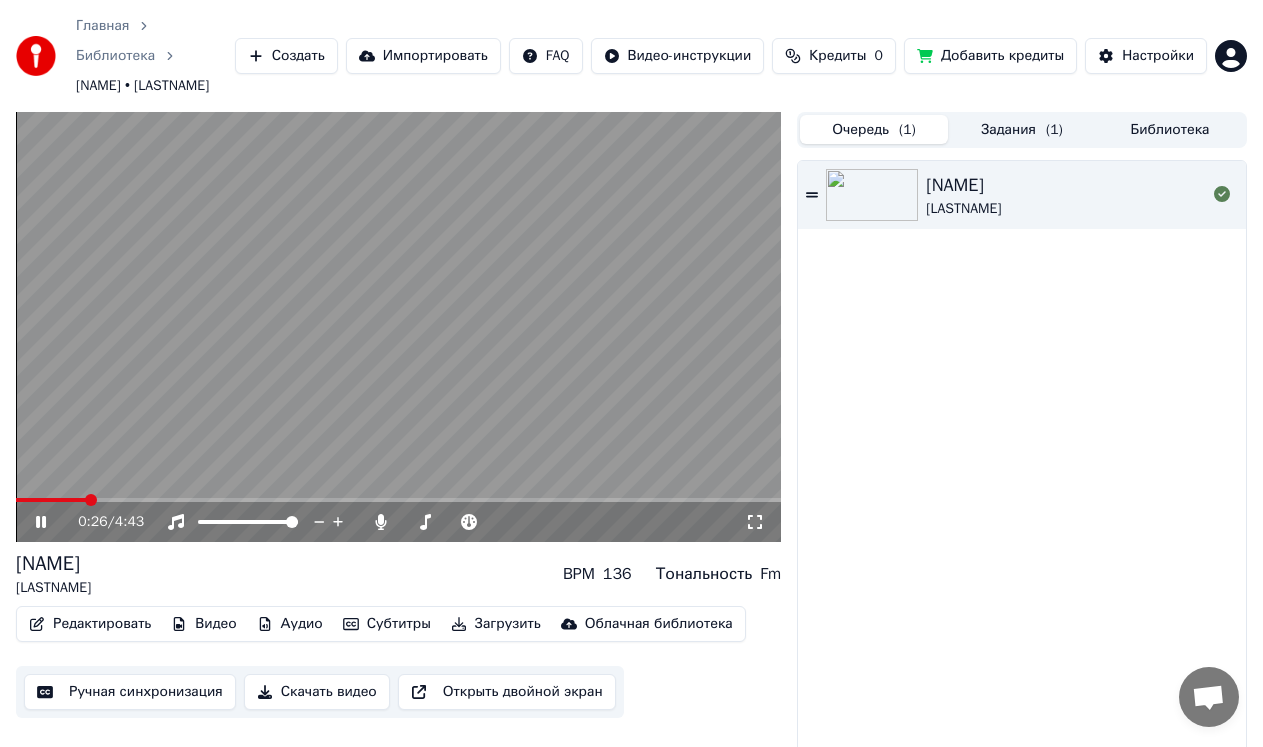 drag, startPoint x: 105, startPoint y: 514, endPoint x: 131, endPoint y: 523, distance: 27.513634 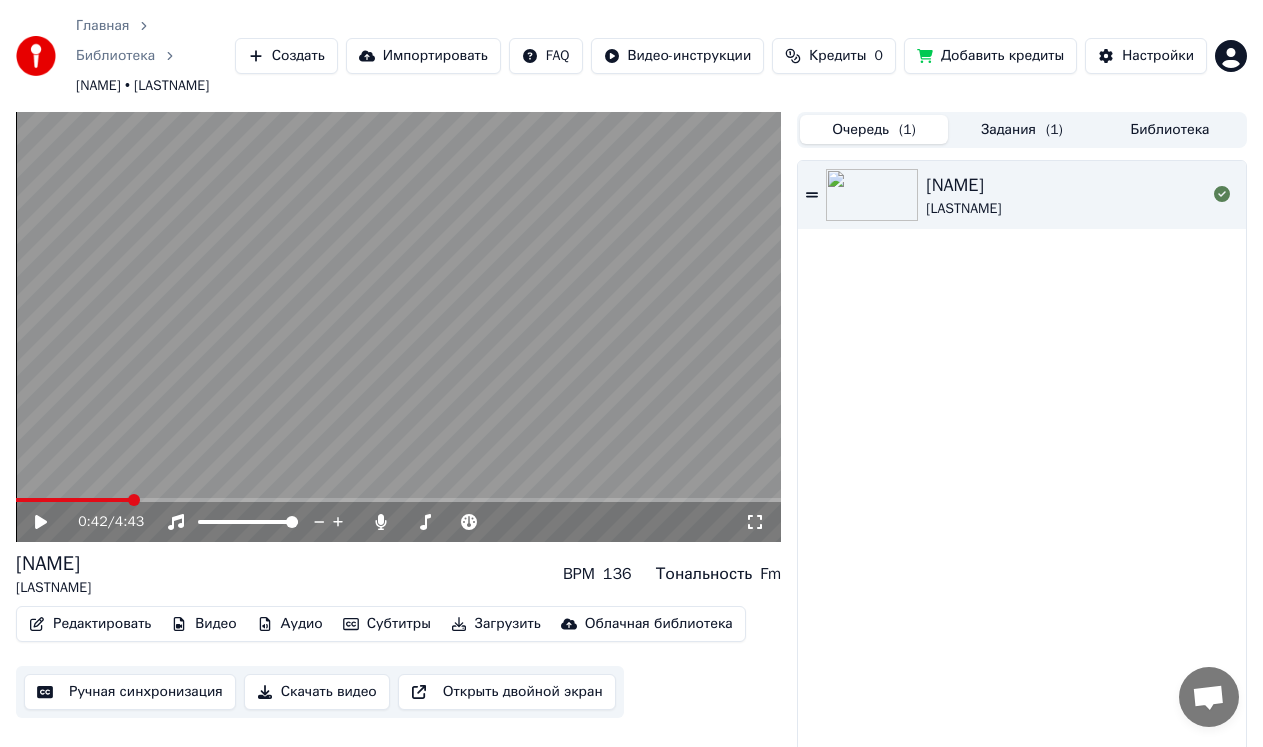click at bounding box center (398, 500) 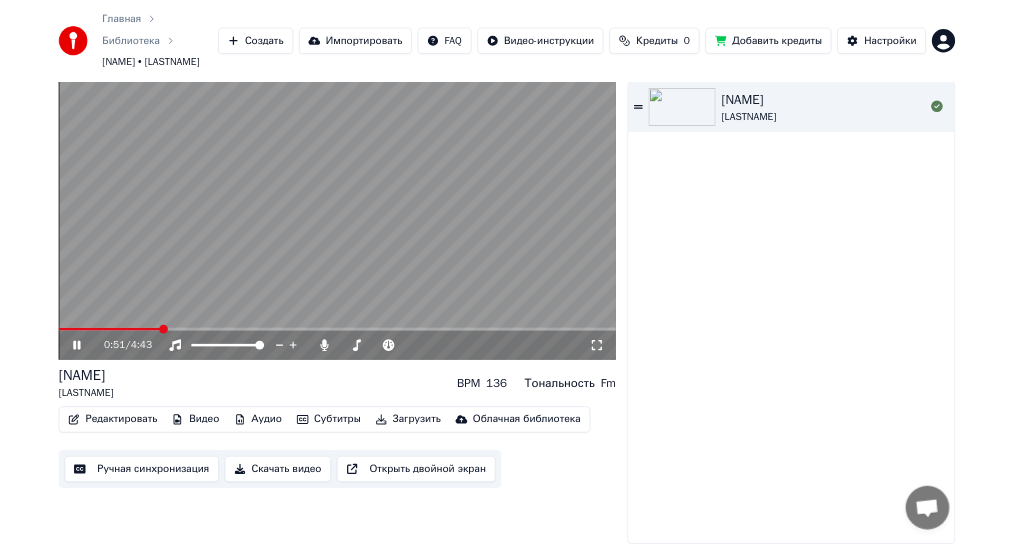 scroll, scrollTop: 0, scrollLeft: 0, axis: both 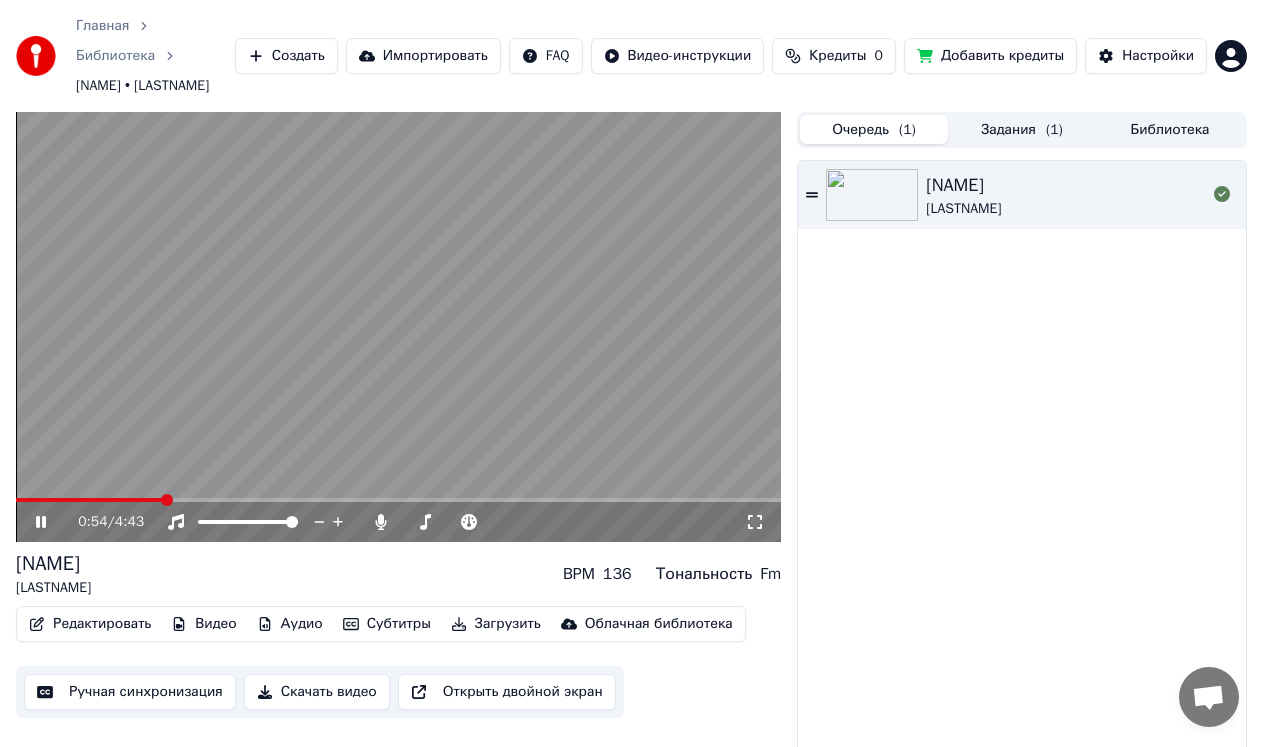 click on "Задания ( 1 )" at bounding box center [1022, 129] 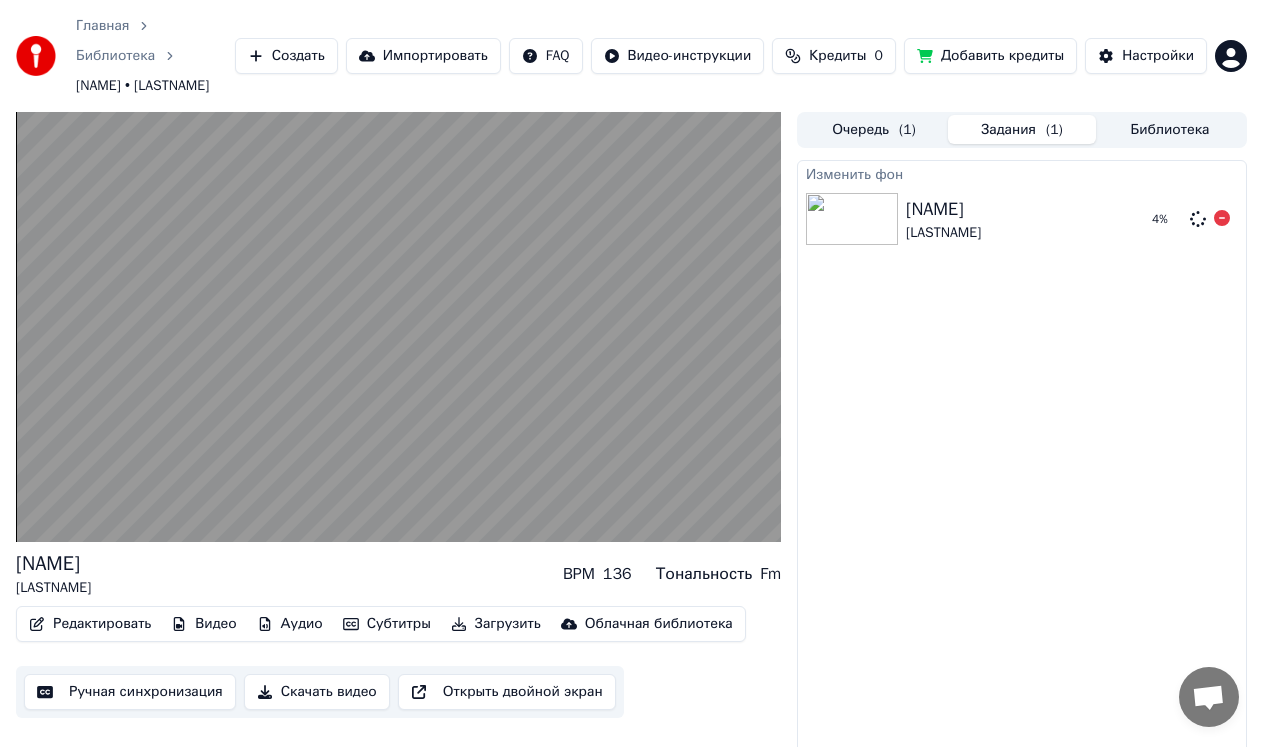 click on "Алтыным-ай" at bounding box center [943, 209] 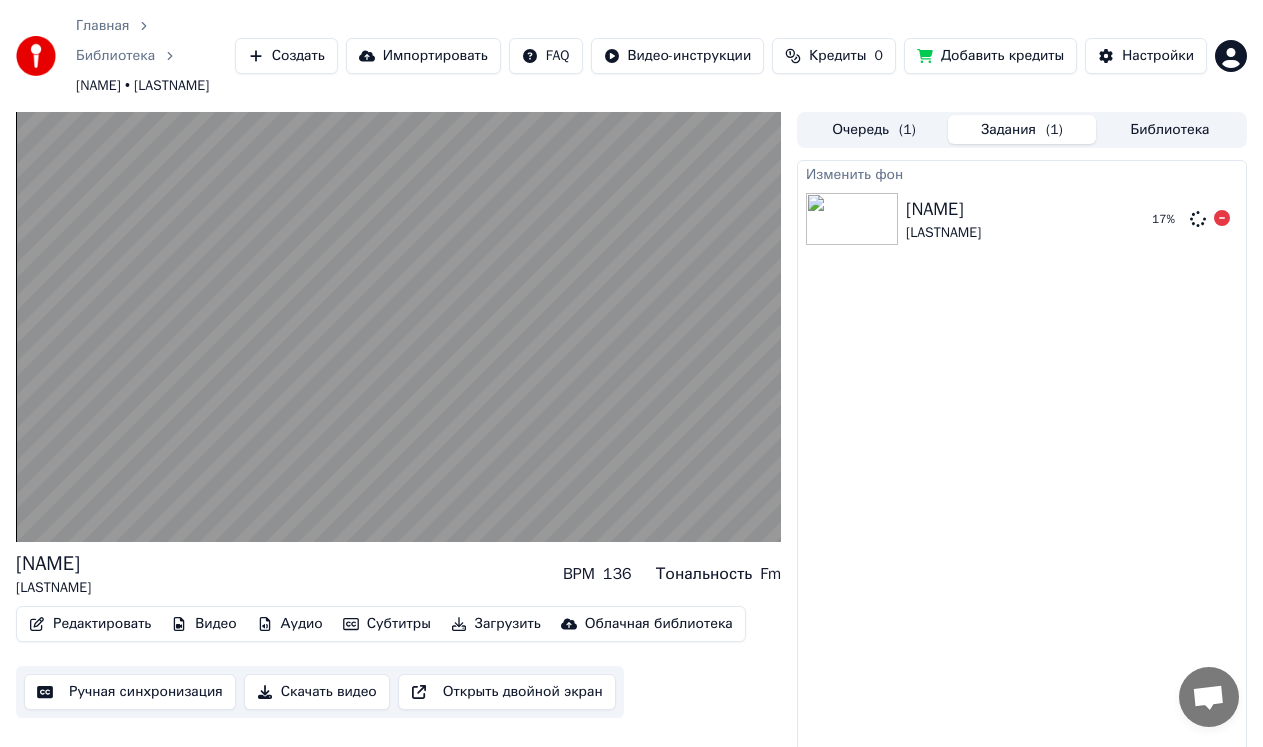 click on "Очередь ( 1 )" at bounding box center [874, 129] 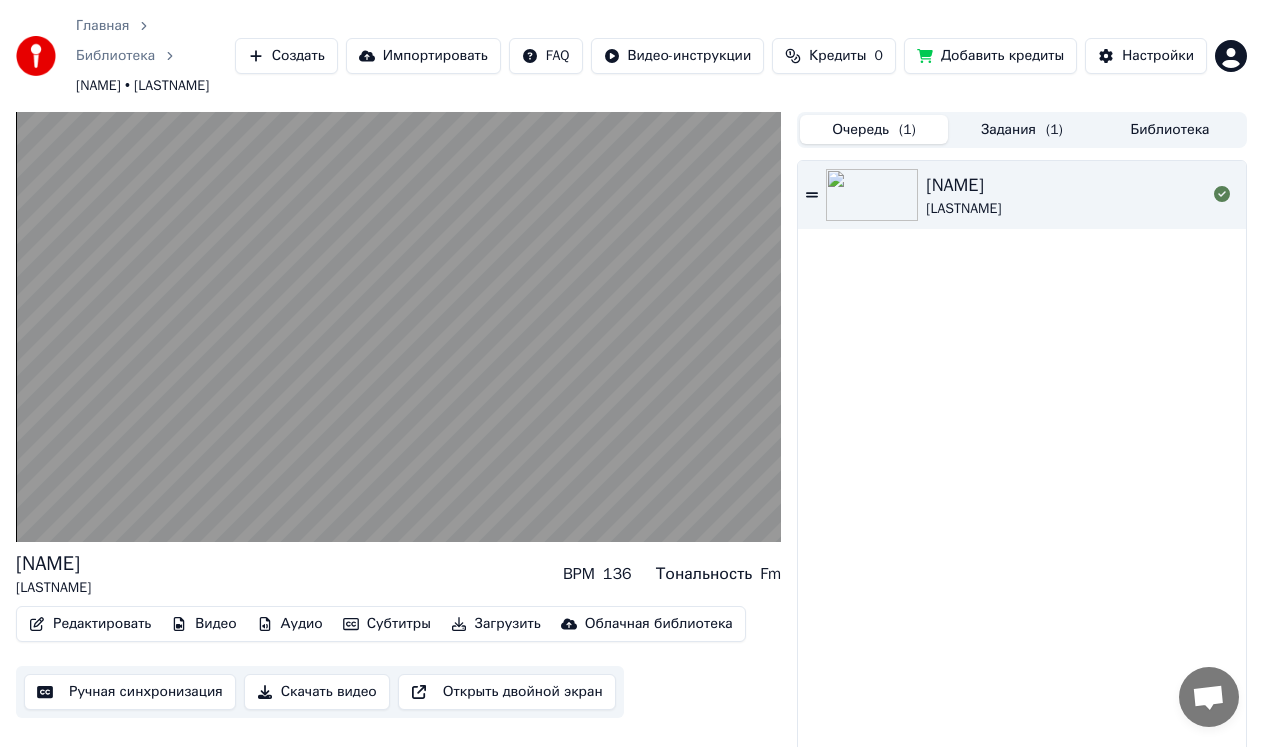 click at bounding box center [872, 195] 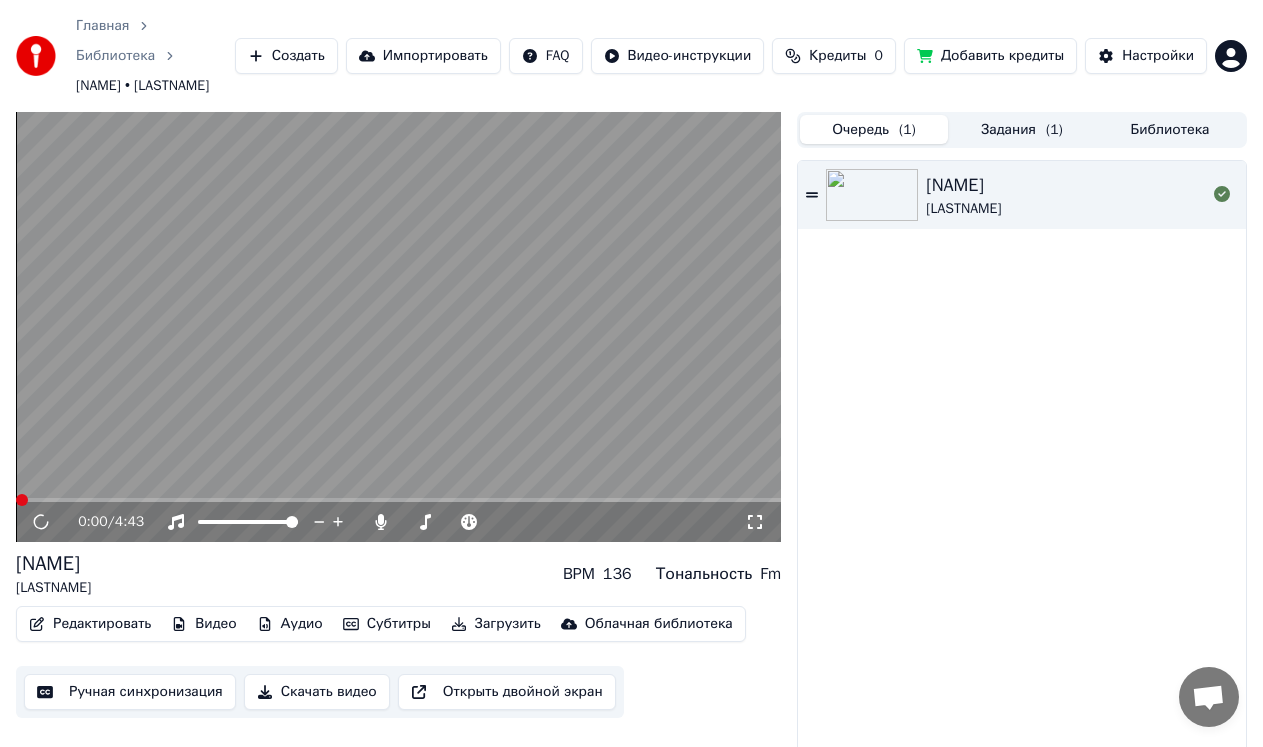 click on "Задания ( 1 )" at bounding box center (1022, 129) 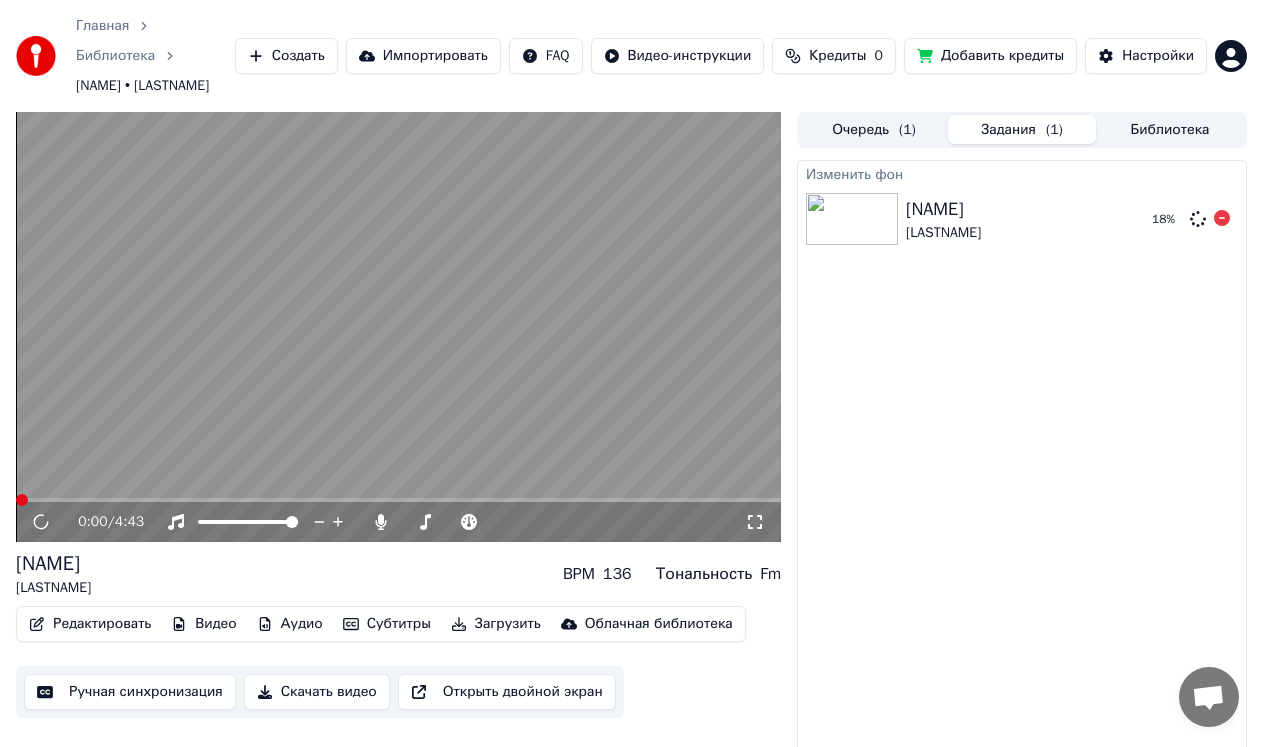 click on "Алтыным-ай" at bounding box center (943, 209) 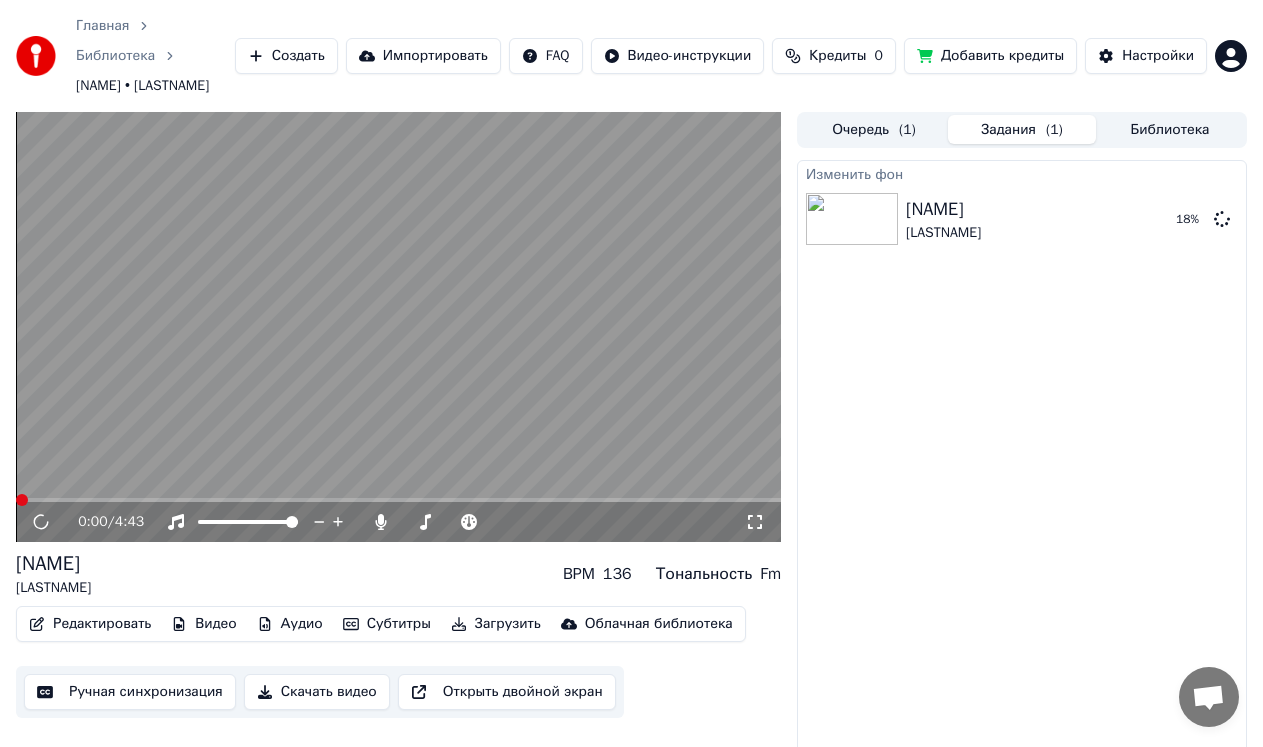 click on "Библиотека" at bounding box center (1170, 129) 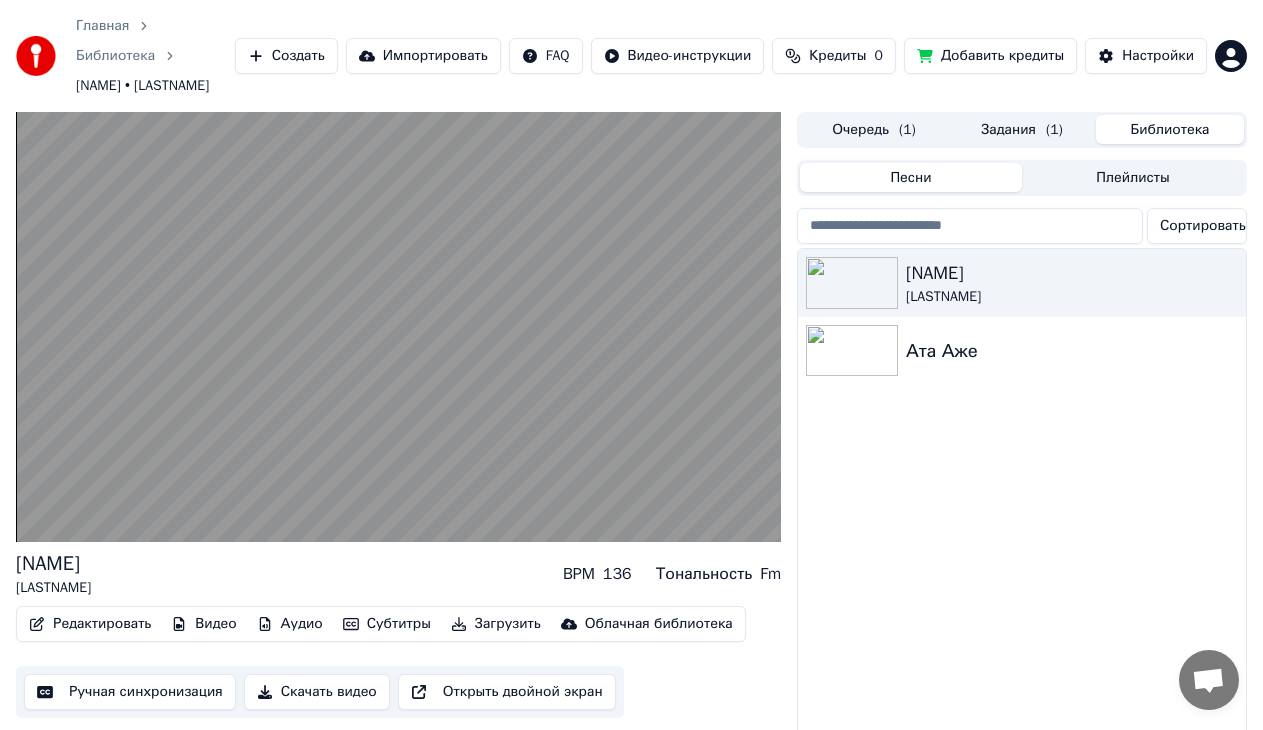 click on "( 1 )" at bounding box center [1054, 130] 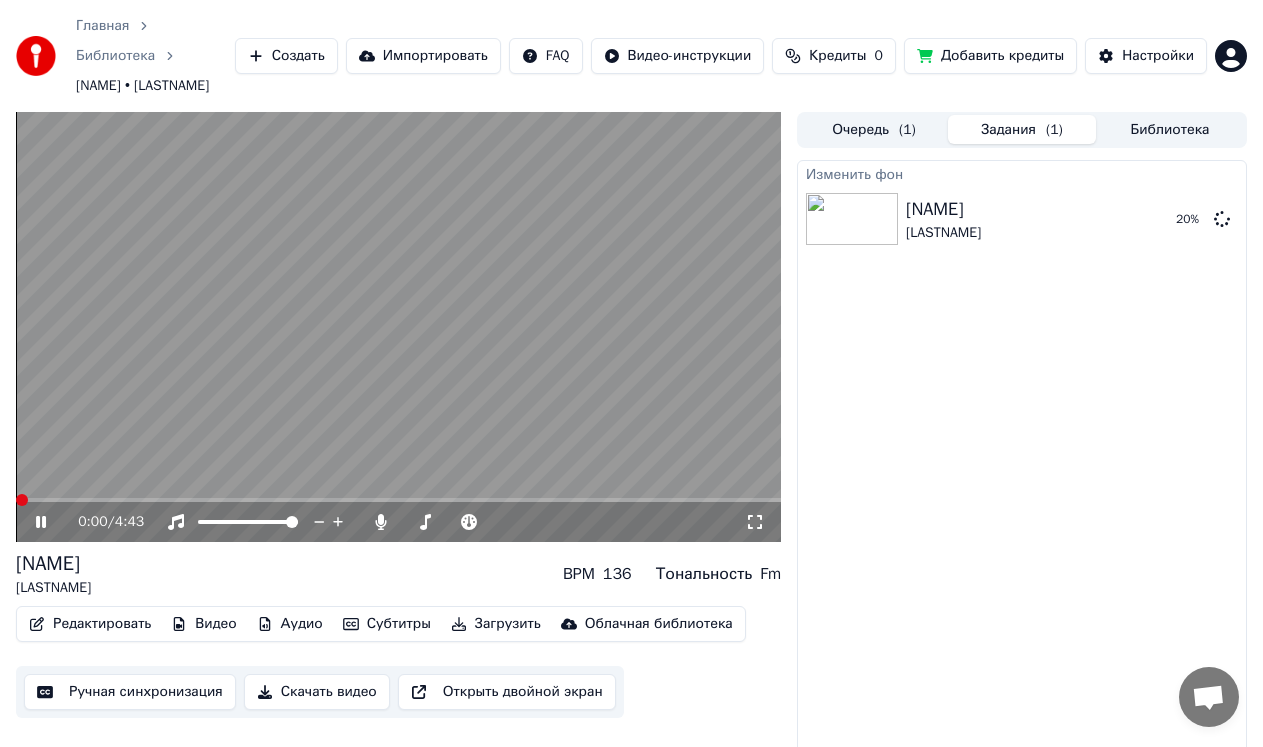 click 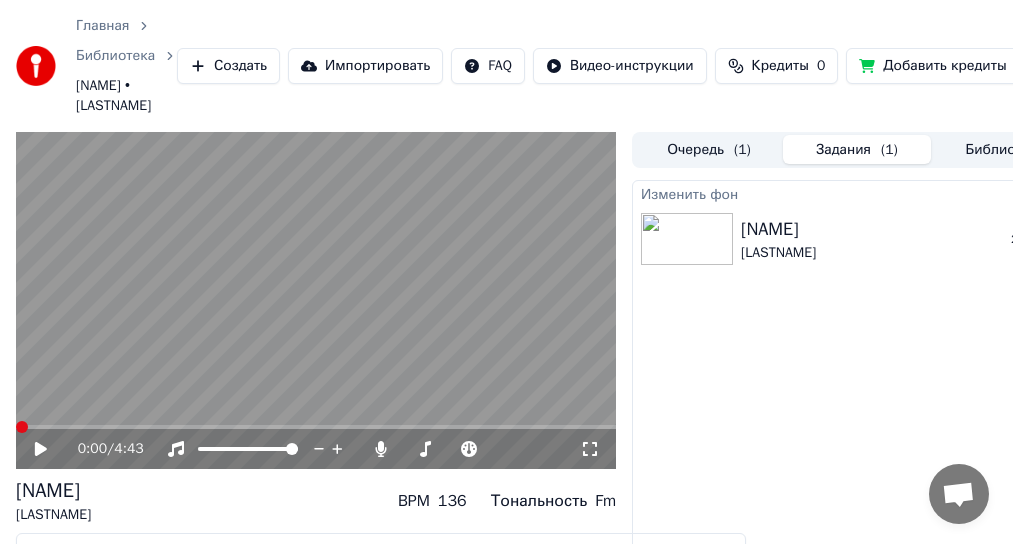 scroll, scrollTop: 0, scrollLeft: 69, axis: horizontal 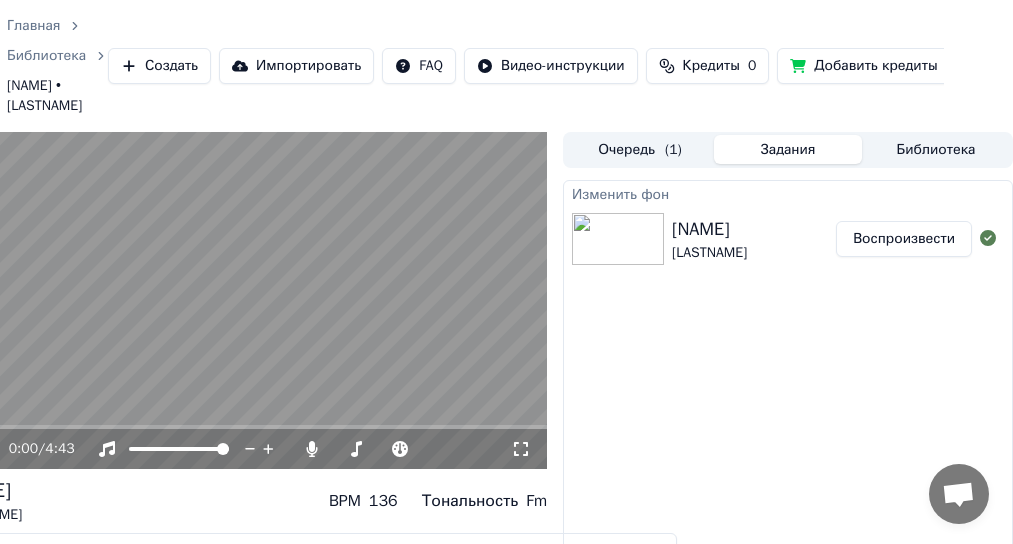 click on "Алтыным-ай Мейрамбек Бесбаев Воспроизвести" at bounding box center (788, 239) 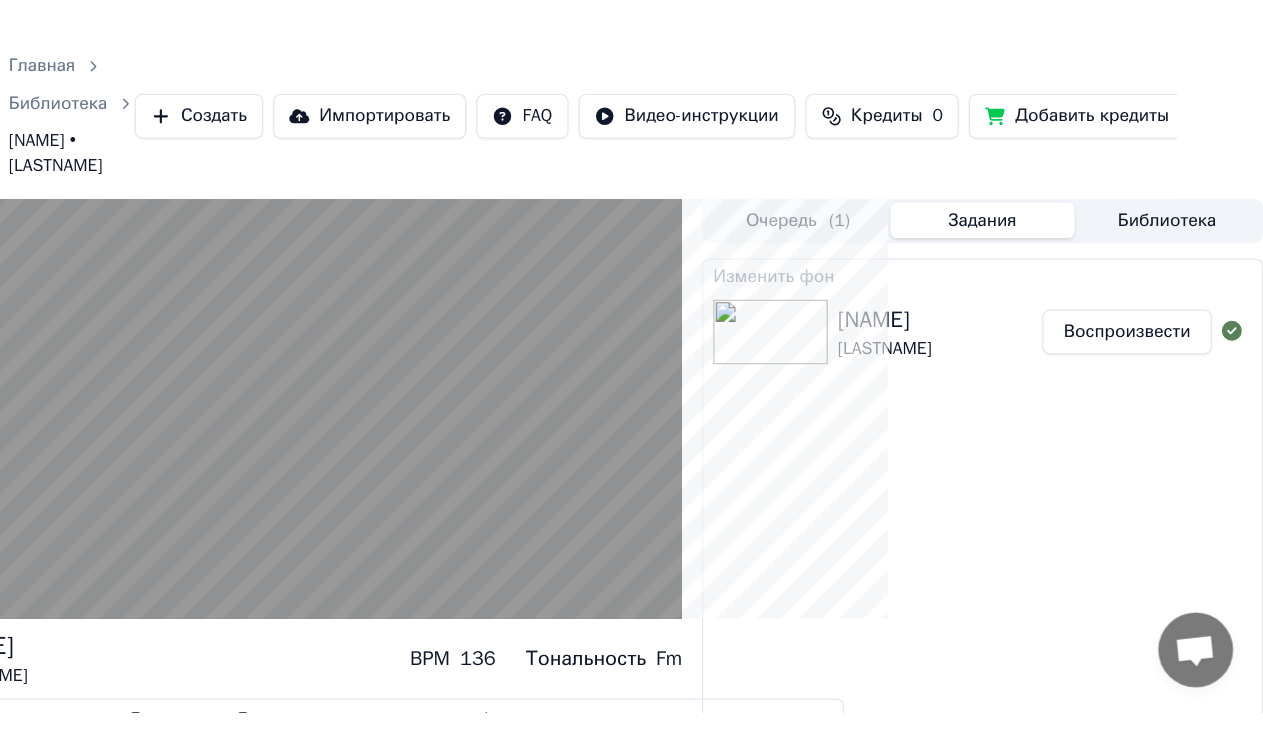 scroll, scrollTop: 0, scrollLeft: 0, axis: both 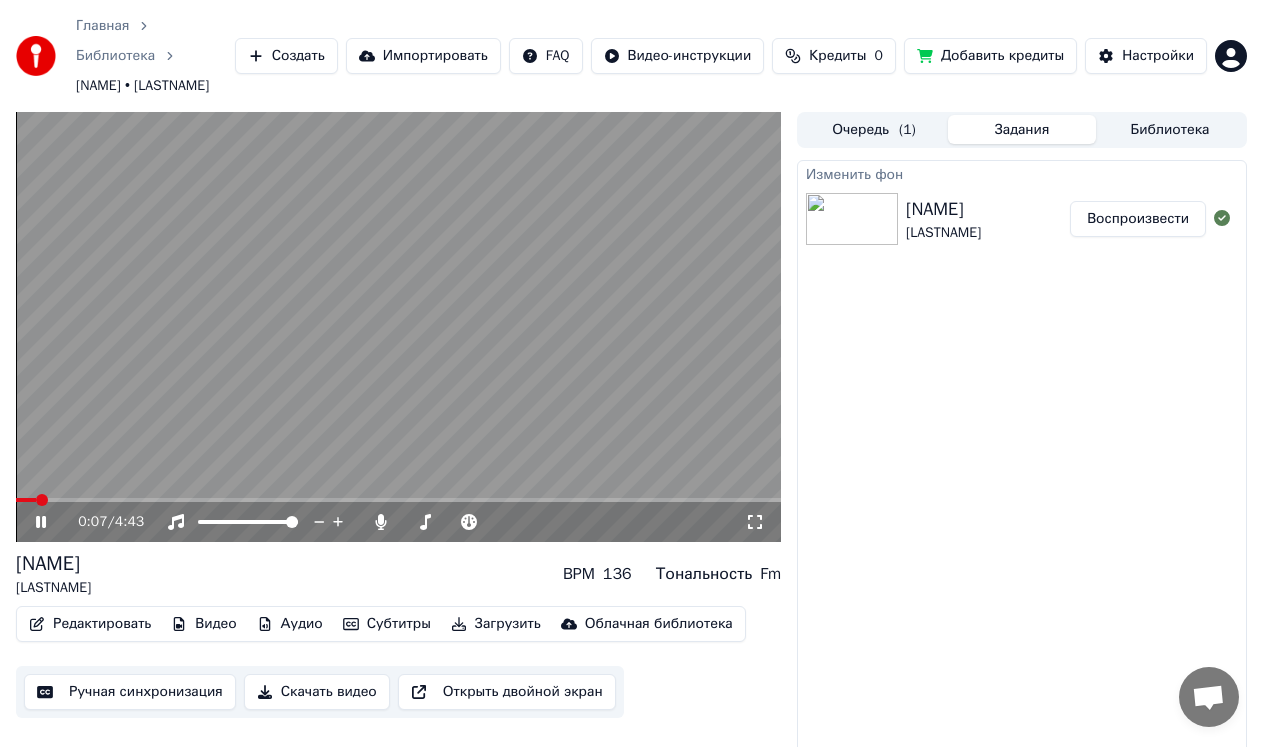 click 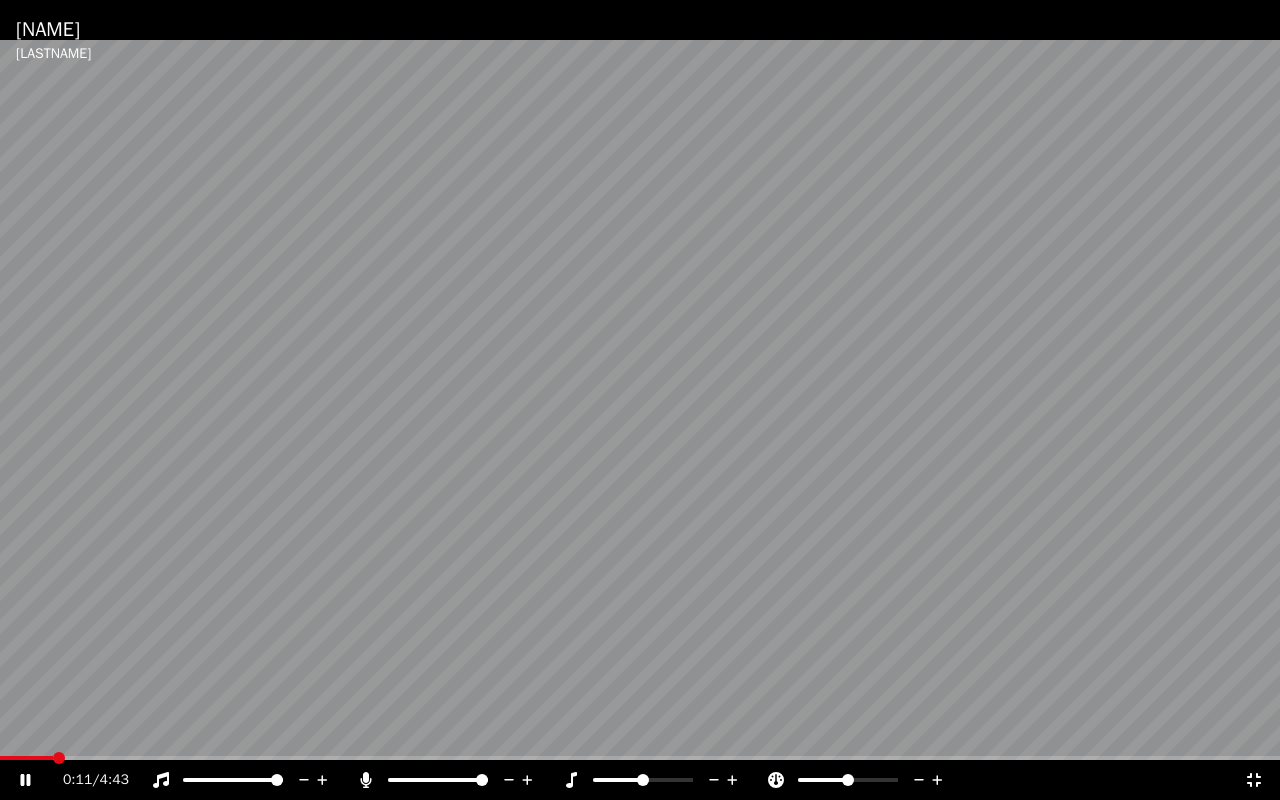 click at bounding box center [640, 400] 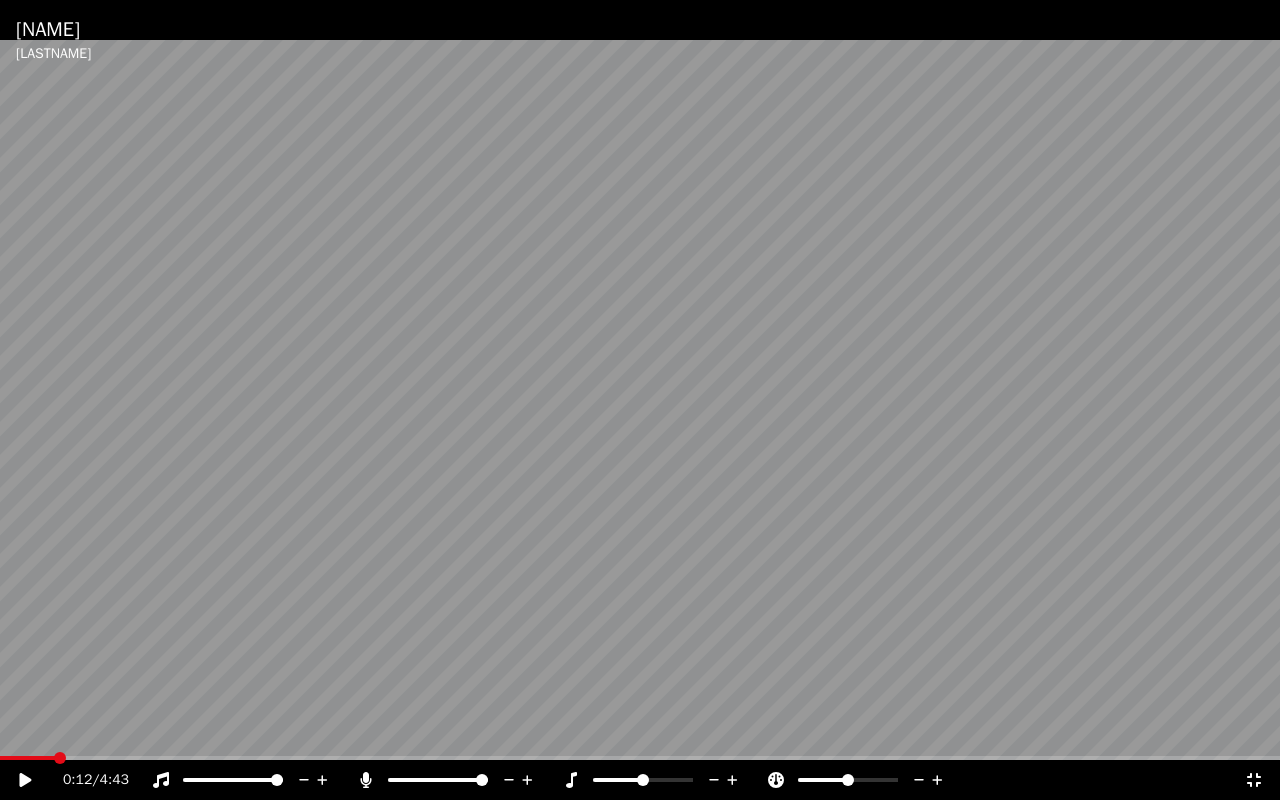 click 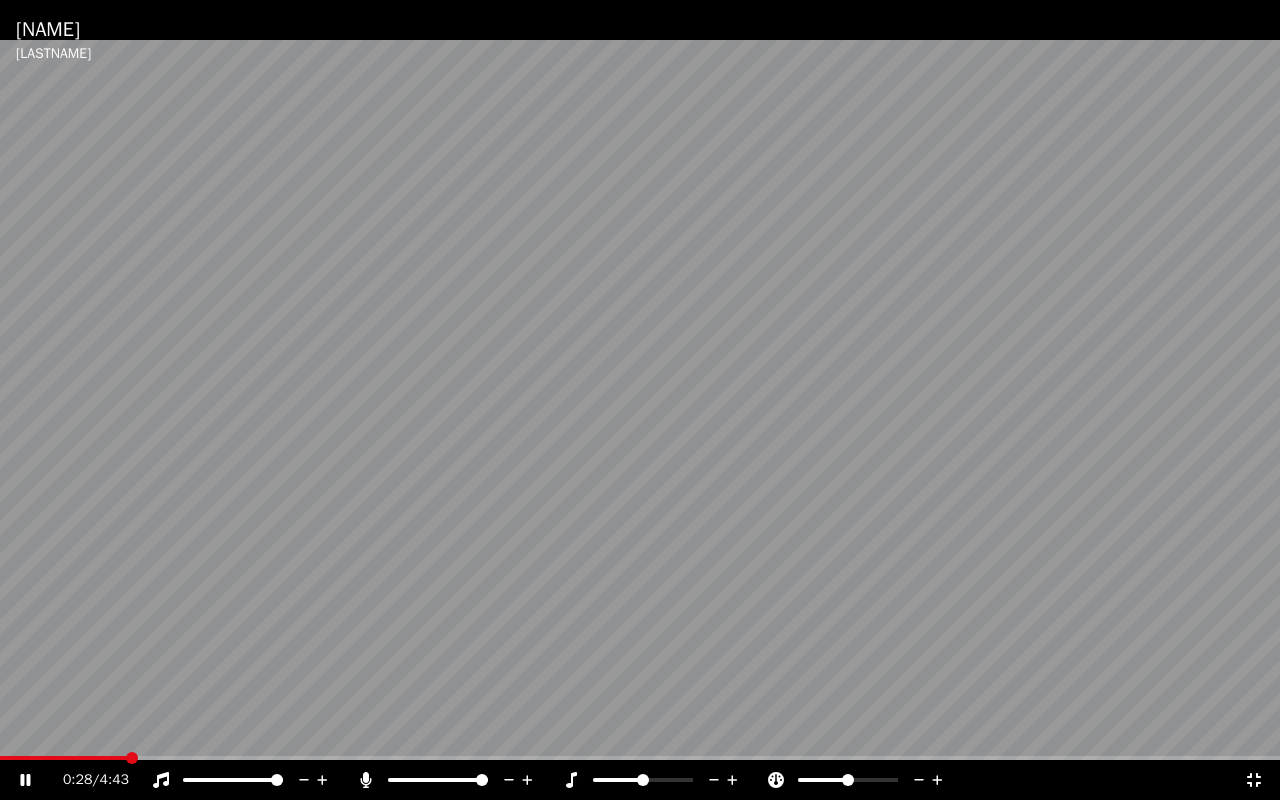 click at bounding box center [63, 758] 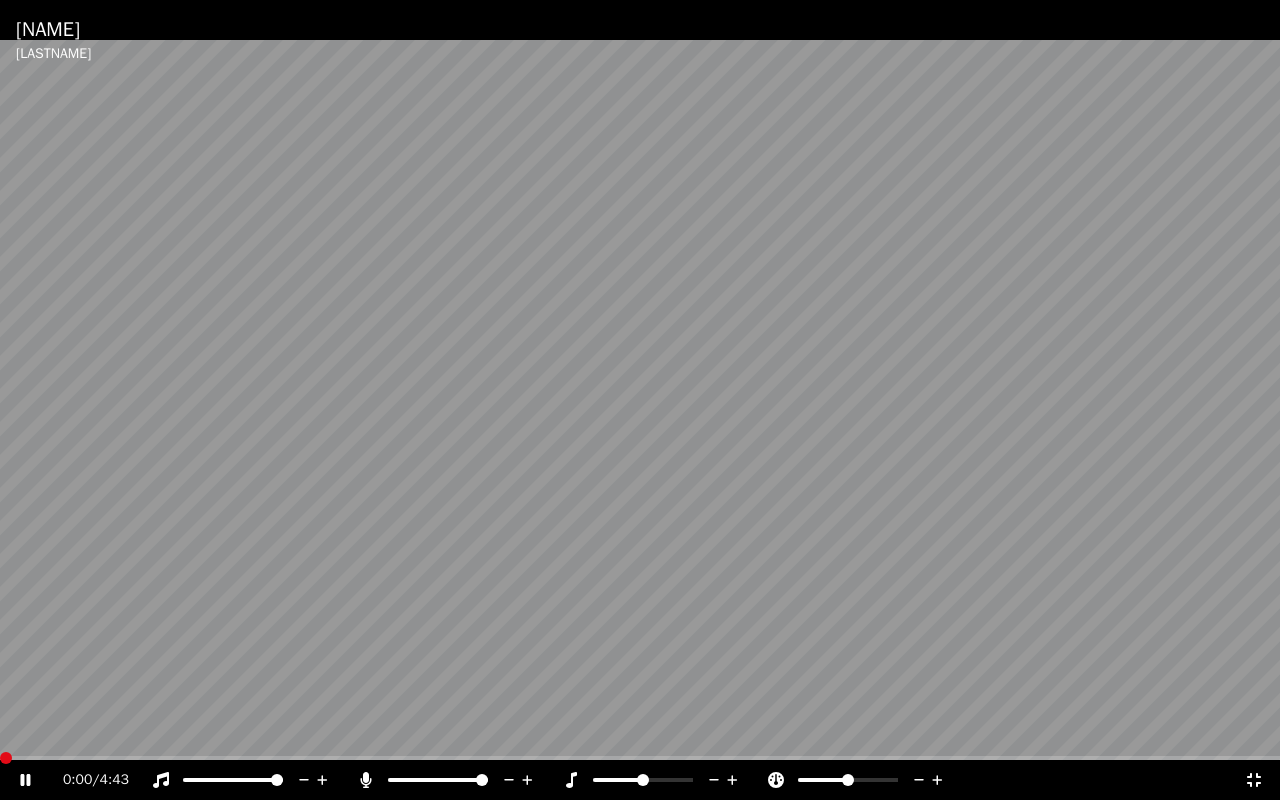 click at bounding box center [6, 758] 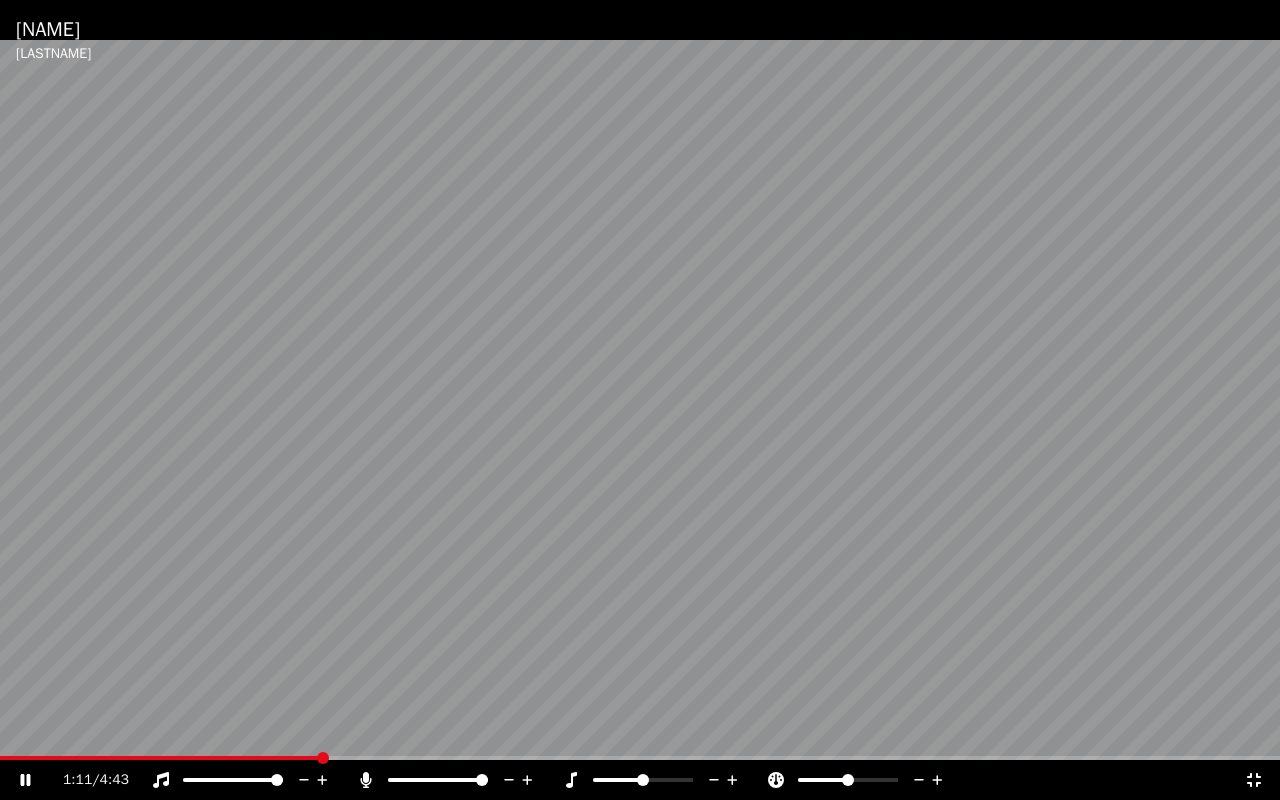 click at bounding box center [323, 758] 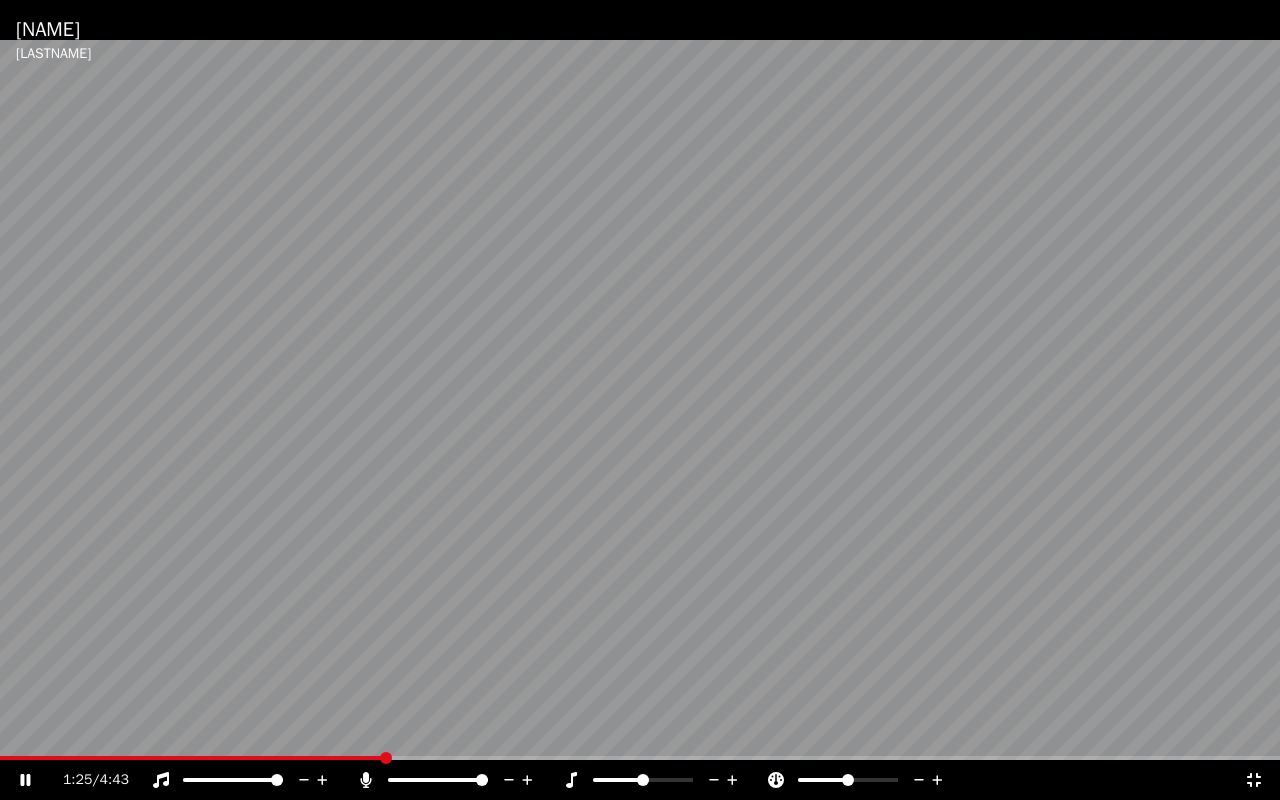 click at bounding box center [640, 400] 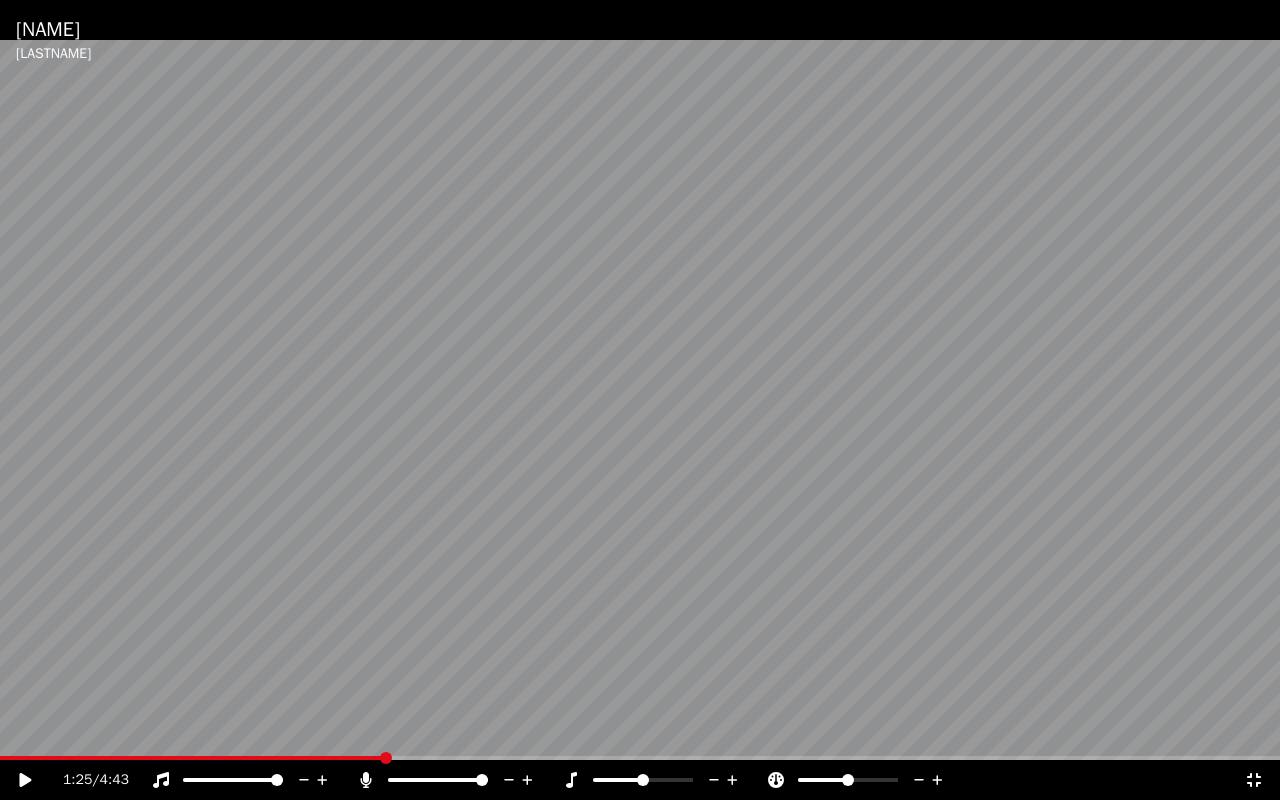 click at bounding box center (640, 400) 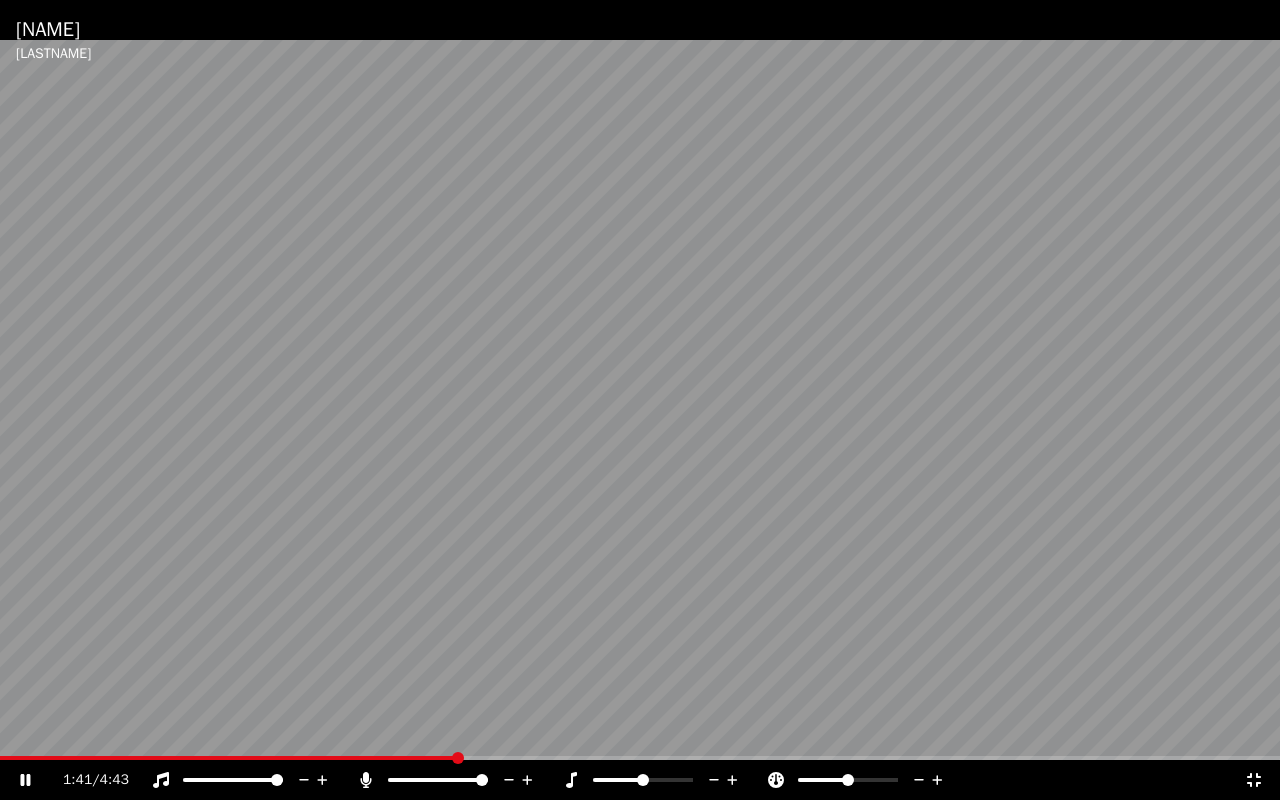 click 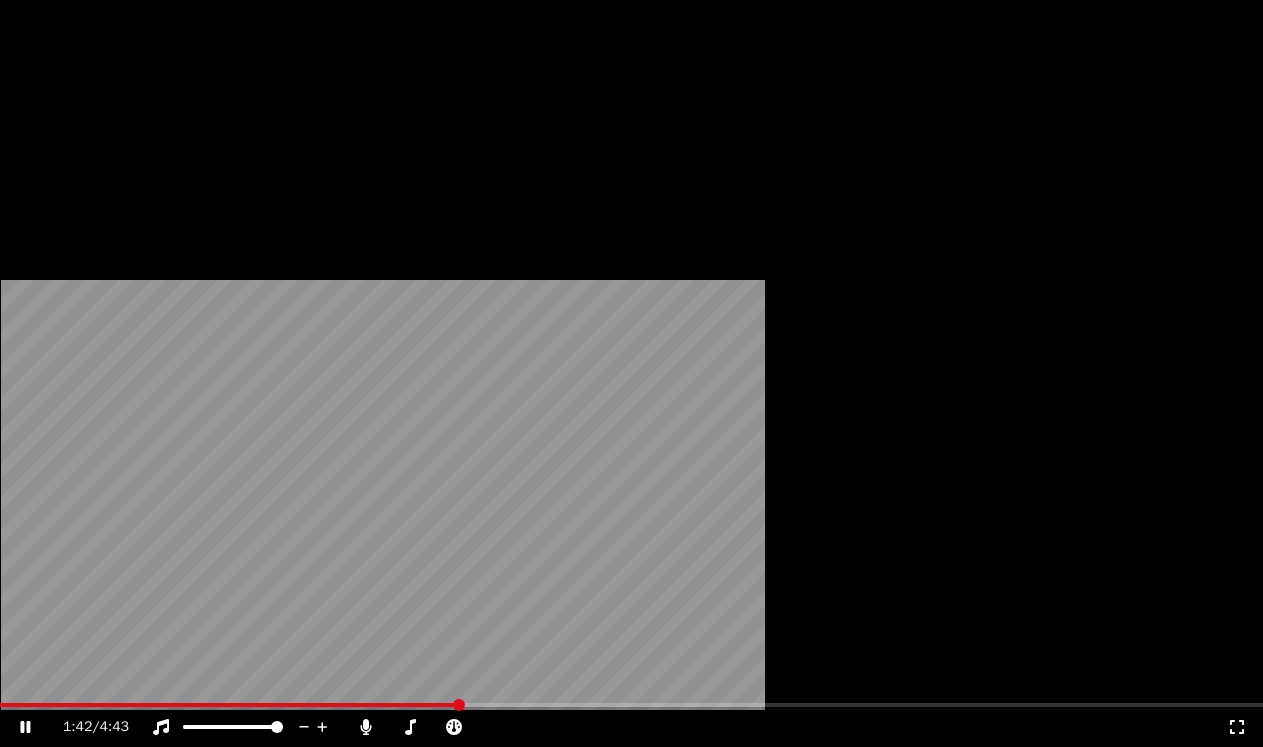 click on "Редактировать" at bounding box center [90, 194] 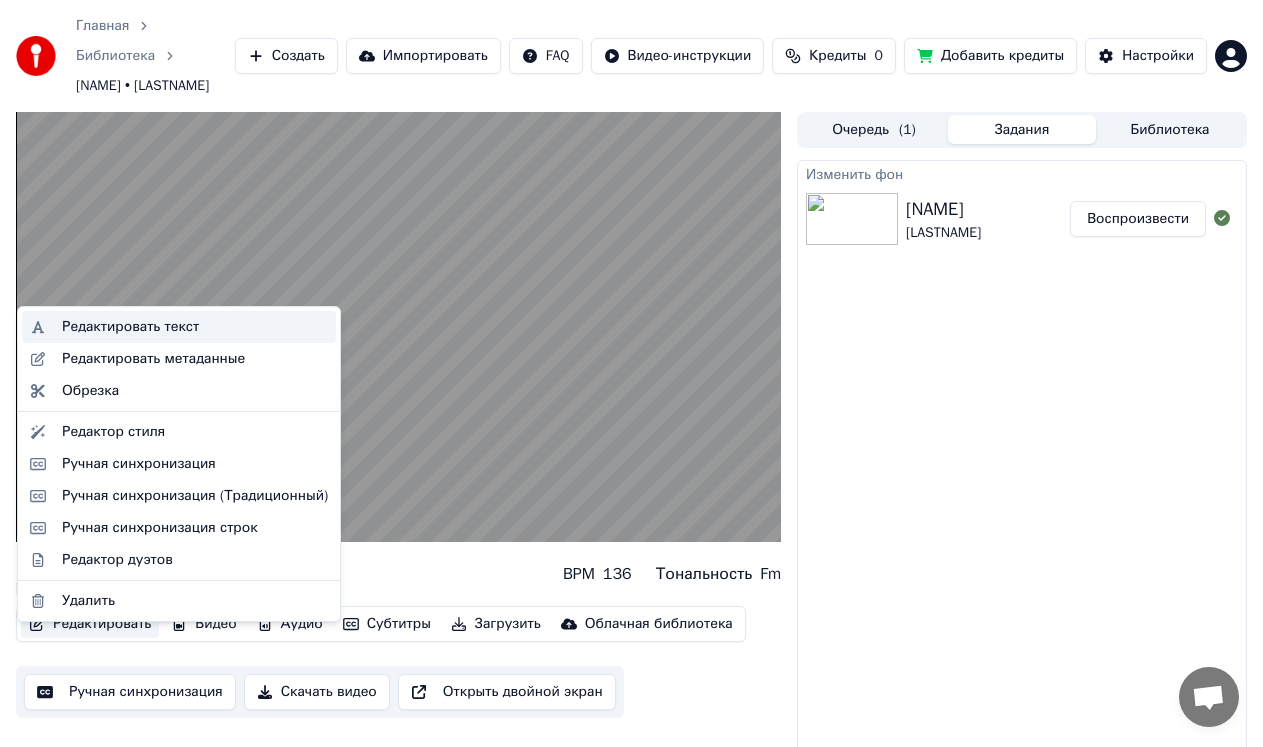 click on "Редактировать текст" at bounding box center (130, 327) 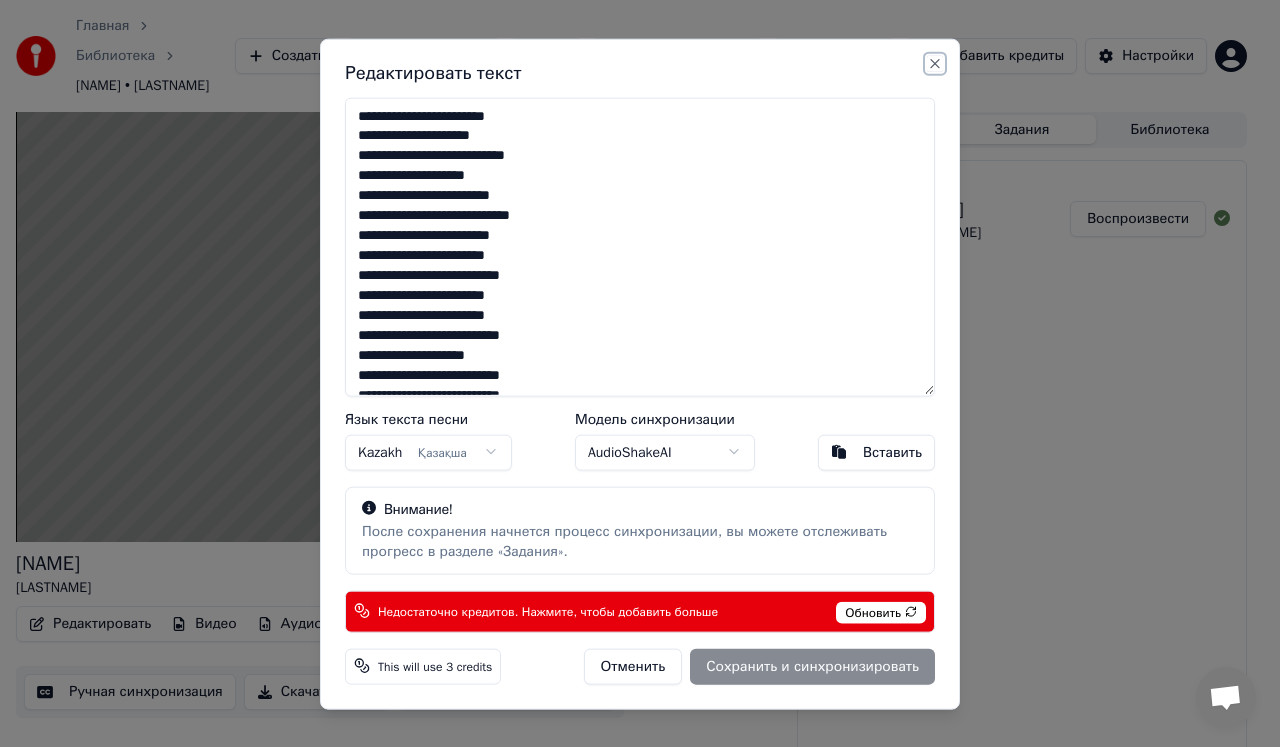 click on "Close" at bounding box center [935, 63] 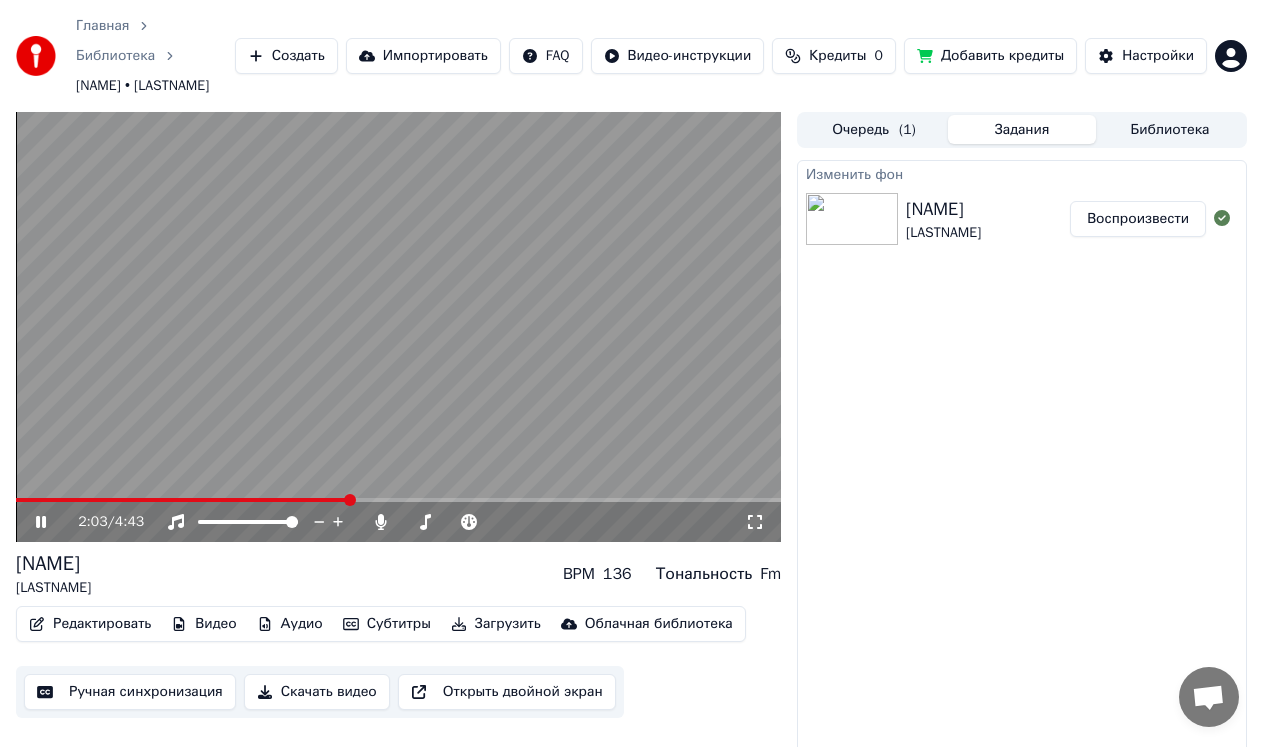 click on "Скачать видео" at bounding box center [317, 692] 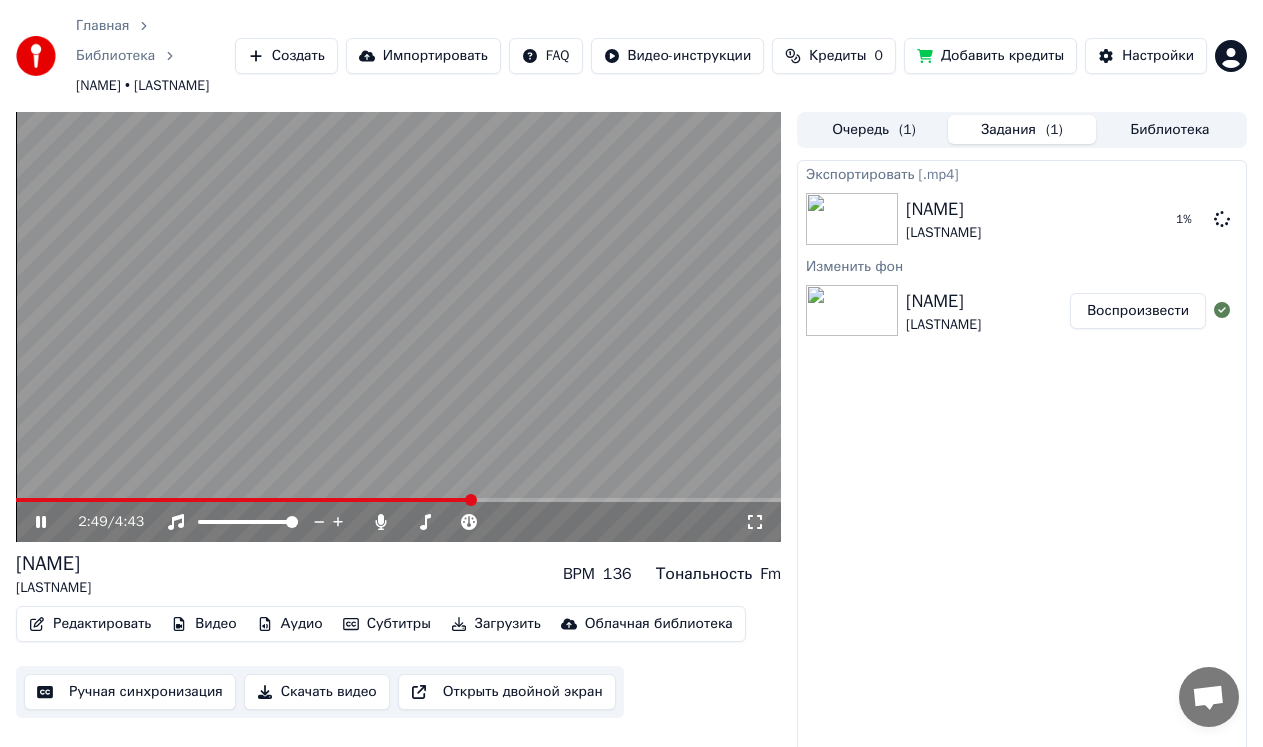 click 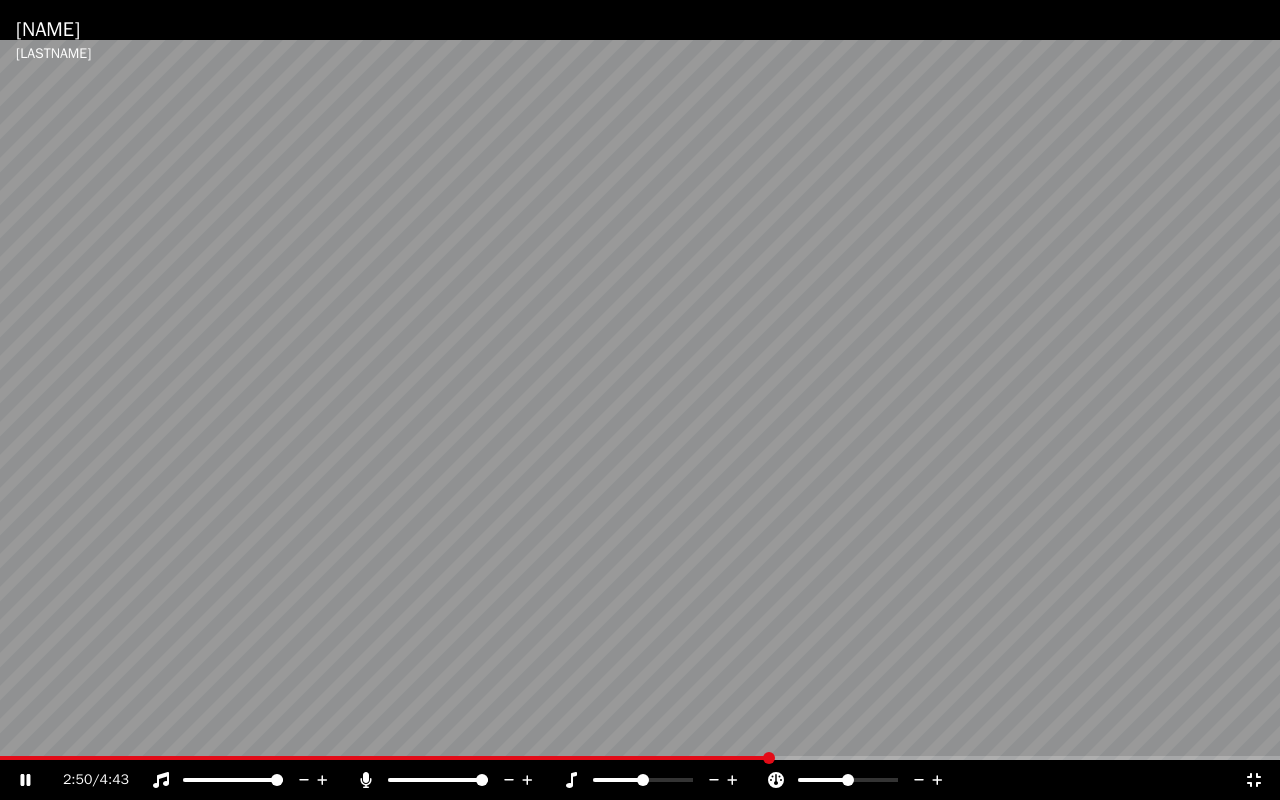 click 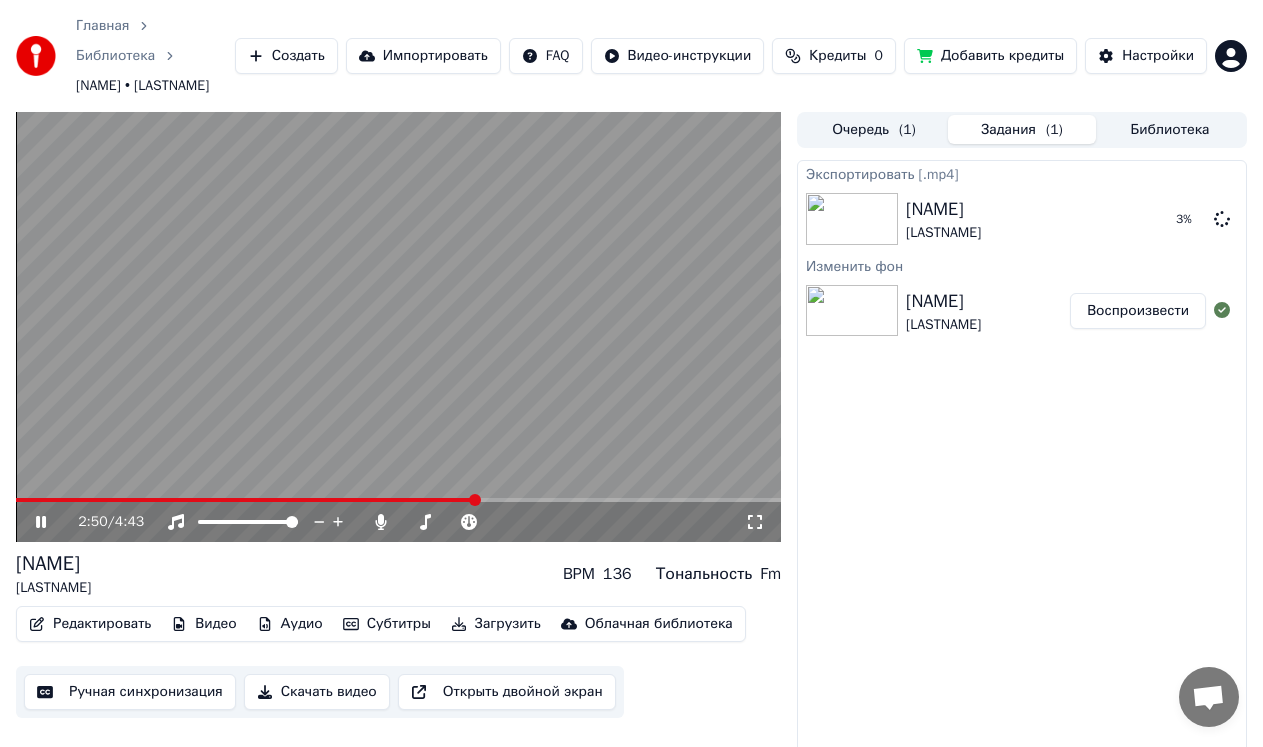 click 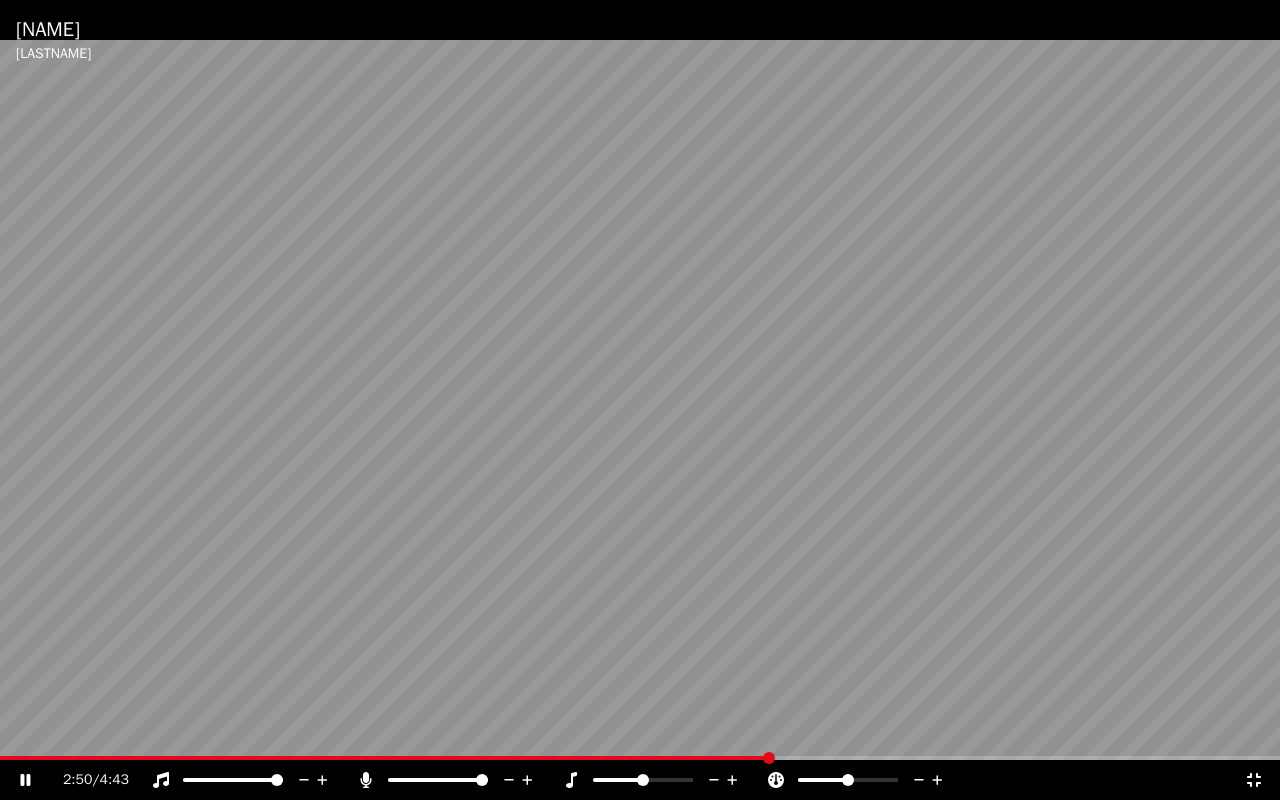 click 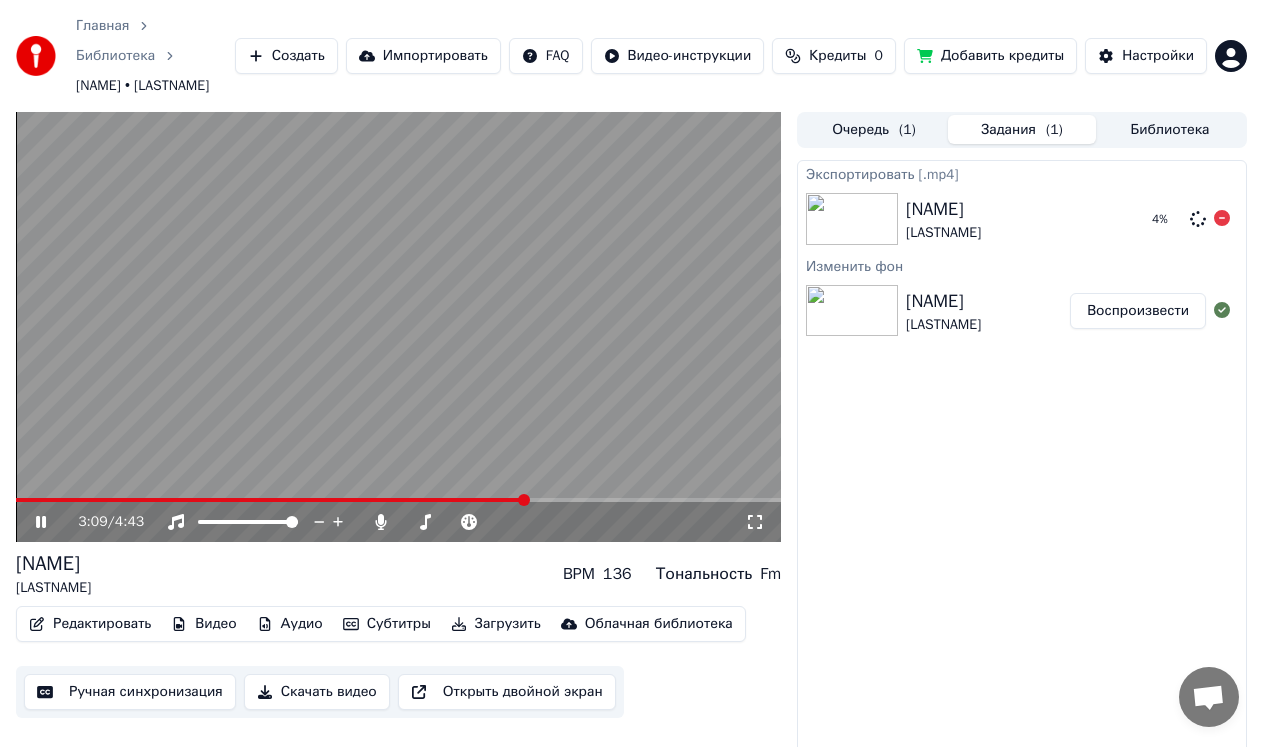 click on "[NAME]" at bounding box center [943, 233] 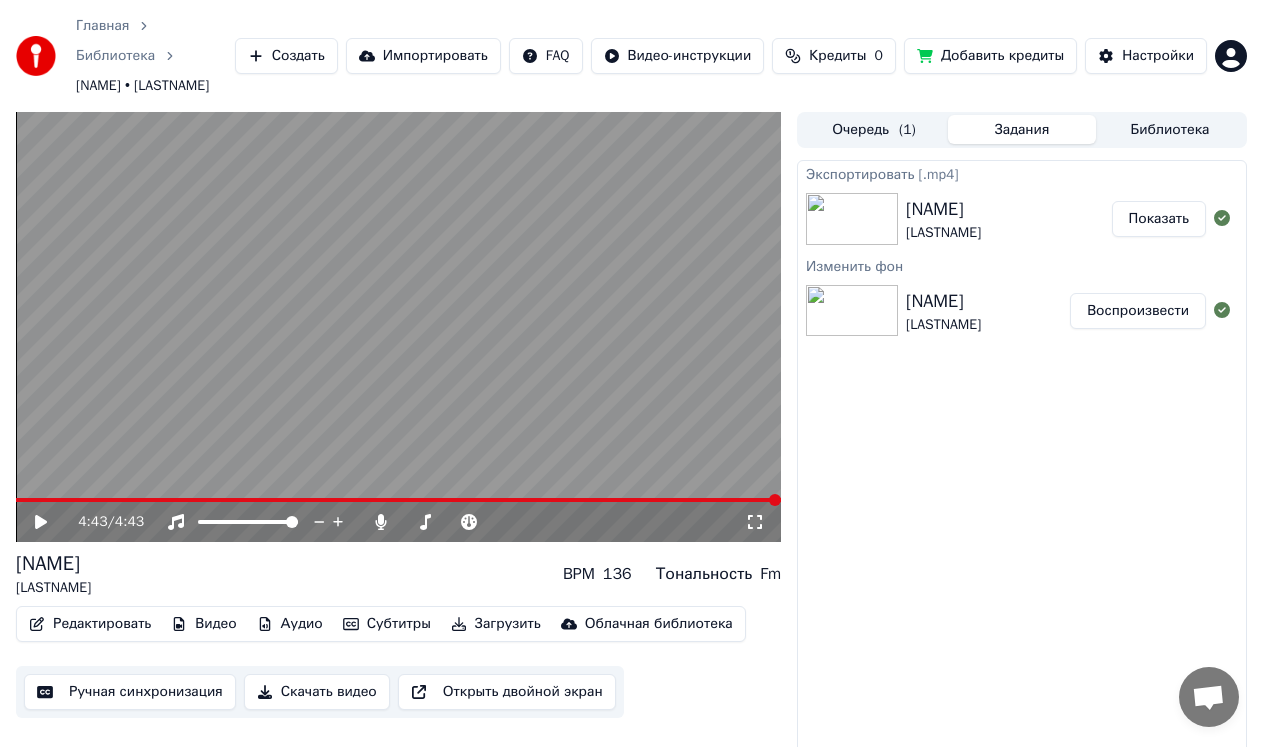 drag, startPoint x: 20, startPoint y: 585, endPoint x: 153, endPoint y: 603, distance: 134.21252 